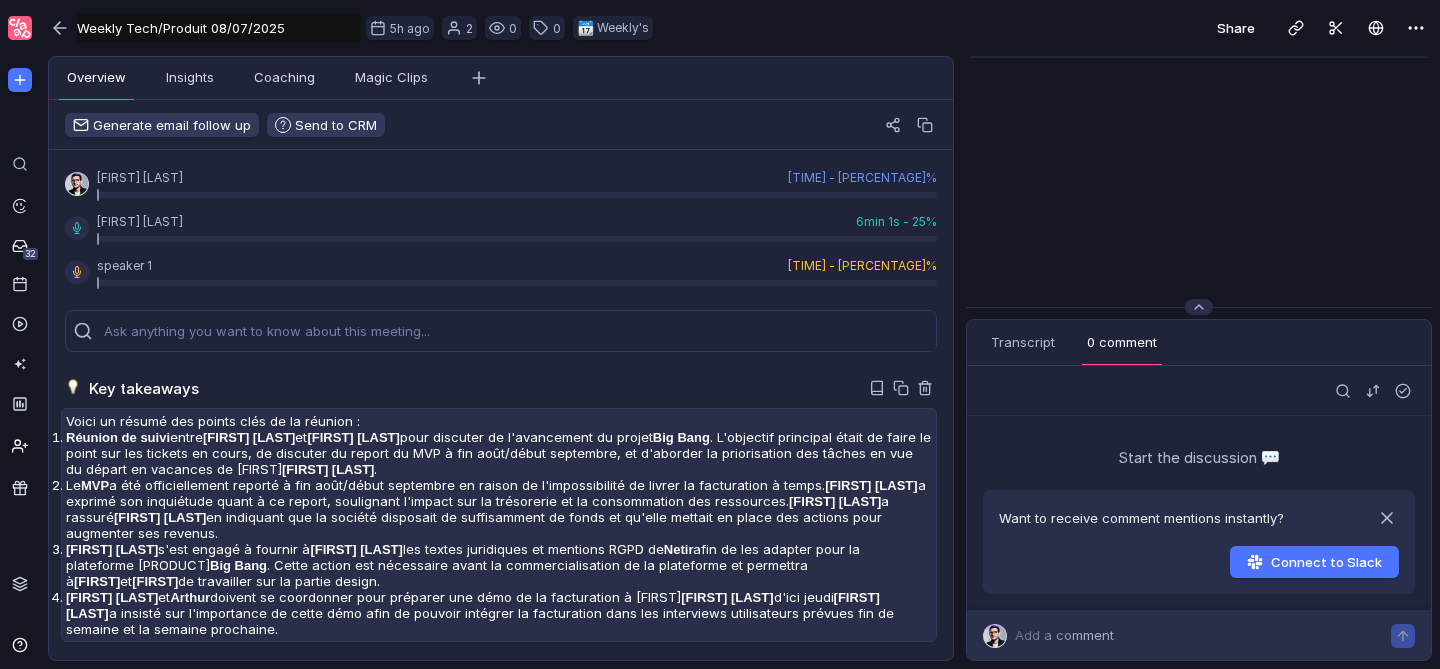 scroll, scrollTop: 0, scrollLeft: 0, axis: both 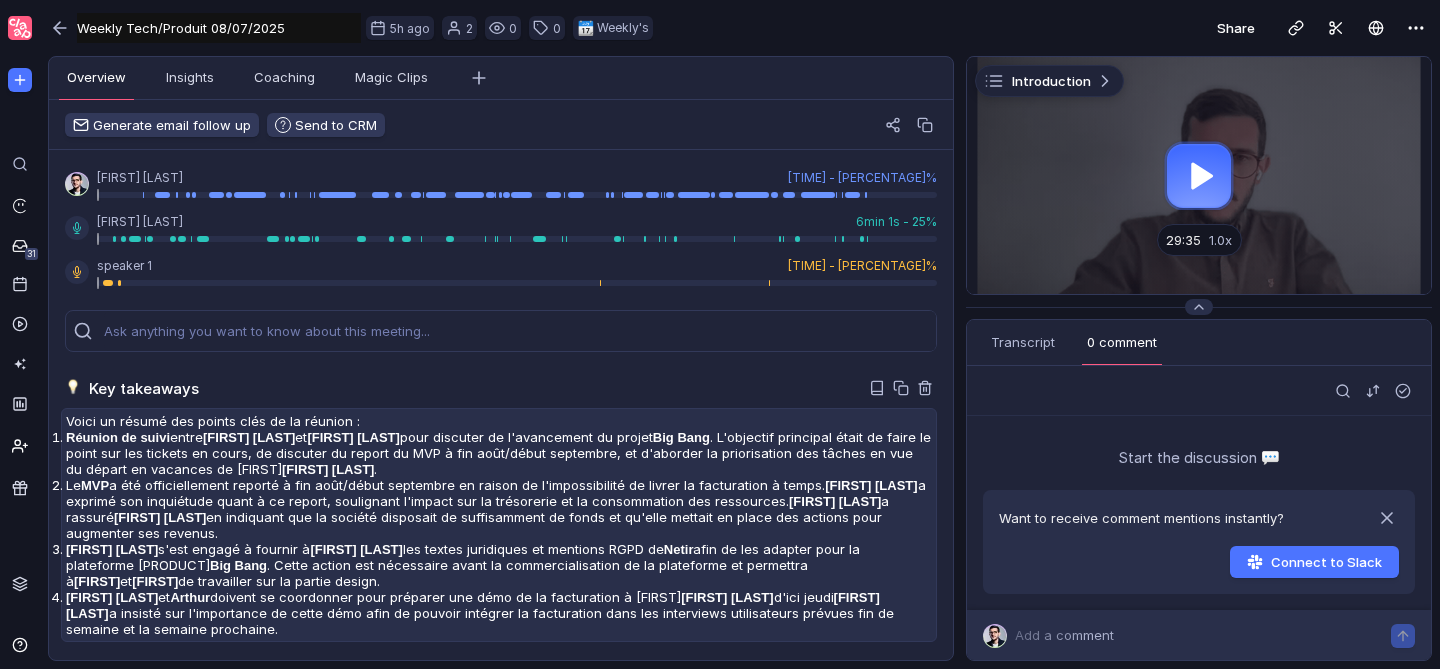 click on "Weekly Tech/Produit 08/07/2025" at bounding box center (219, 28) 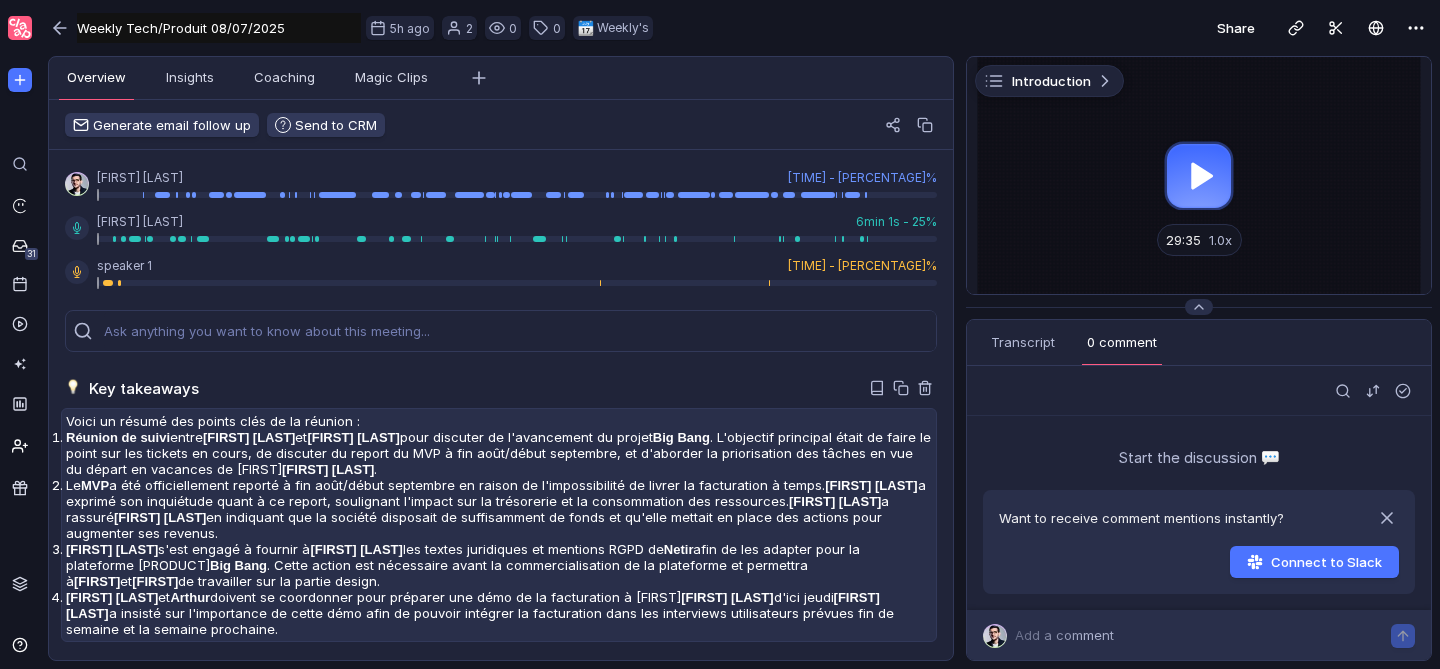 click on "Weekly Tech/Produit 08/07/2025" at bounding box center (219, 28) 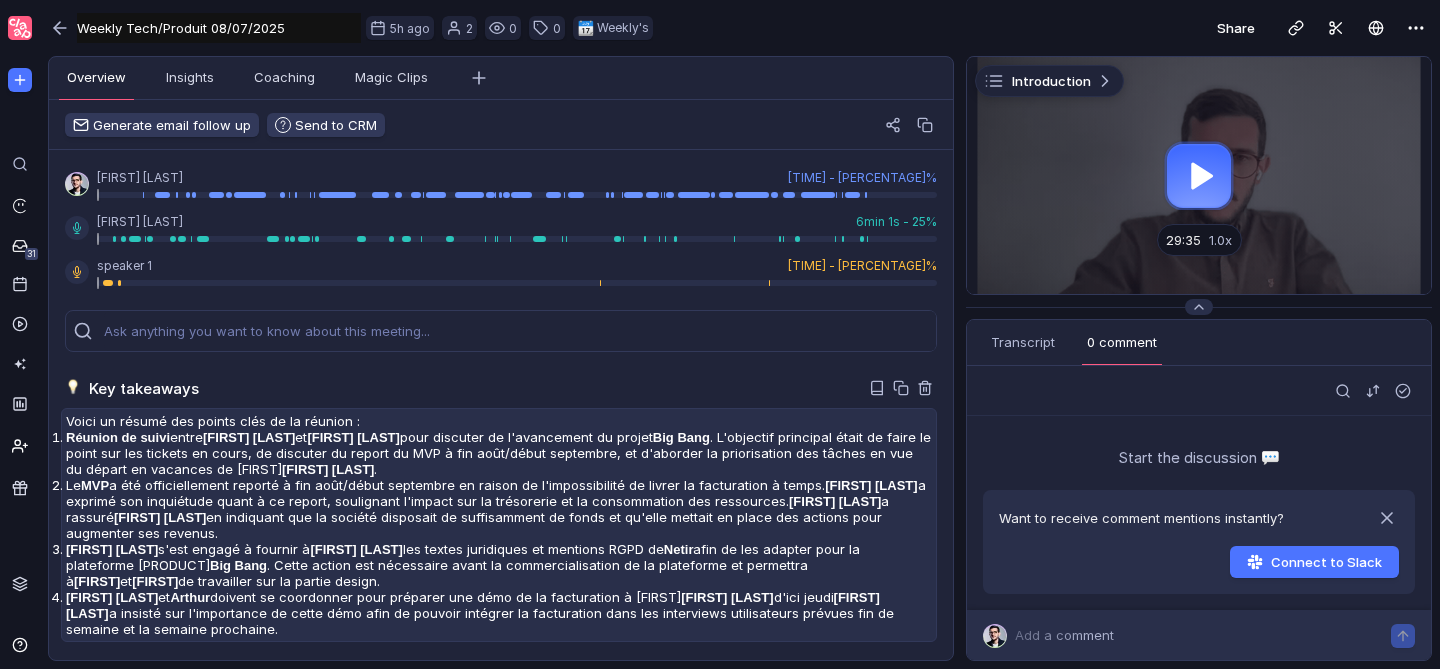 click on "Weekly Tech/Produit 08/07/2025" at bounding box center (219, 28) 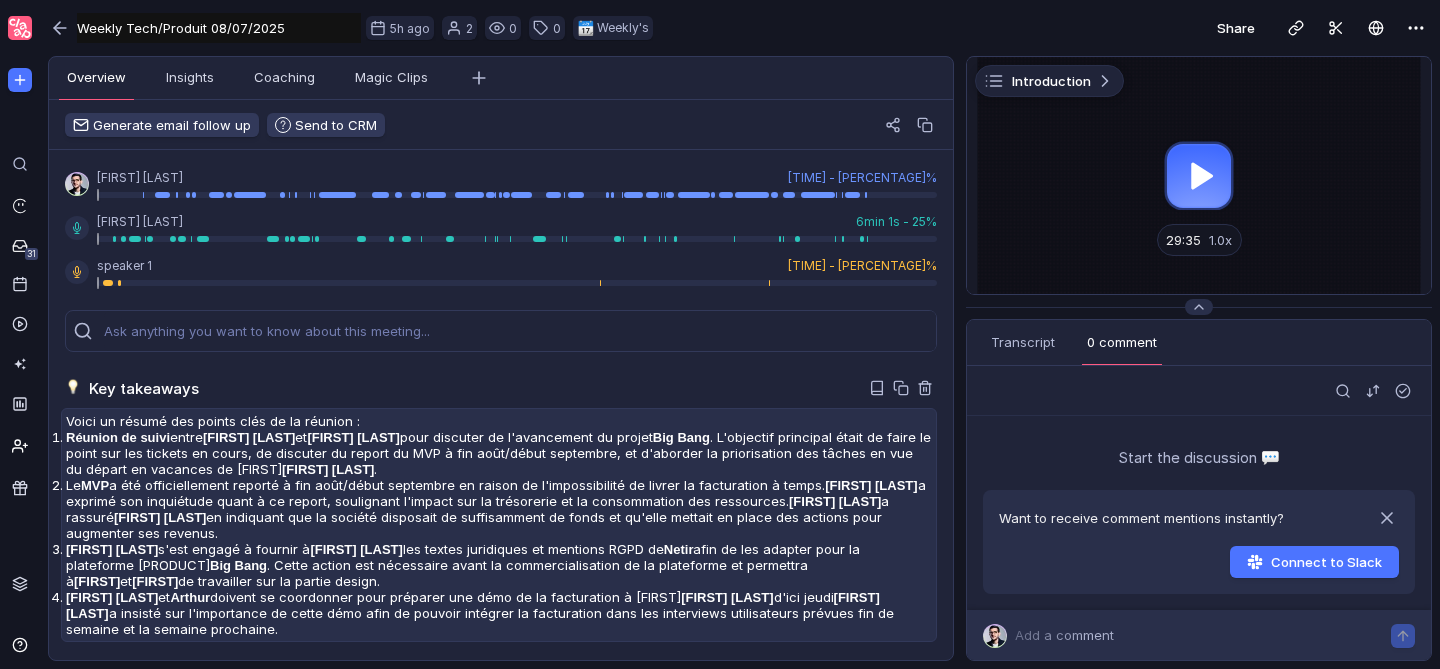 paste on "[DATE] Weekly Tech/Produit" 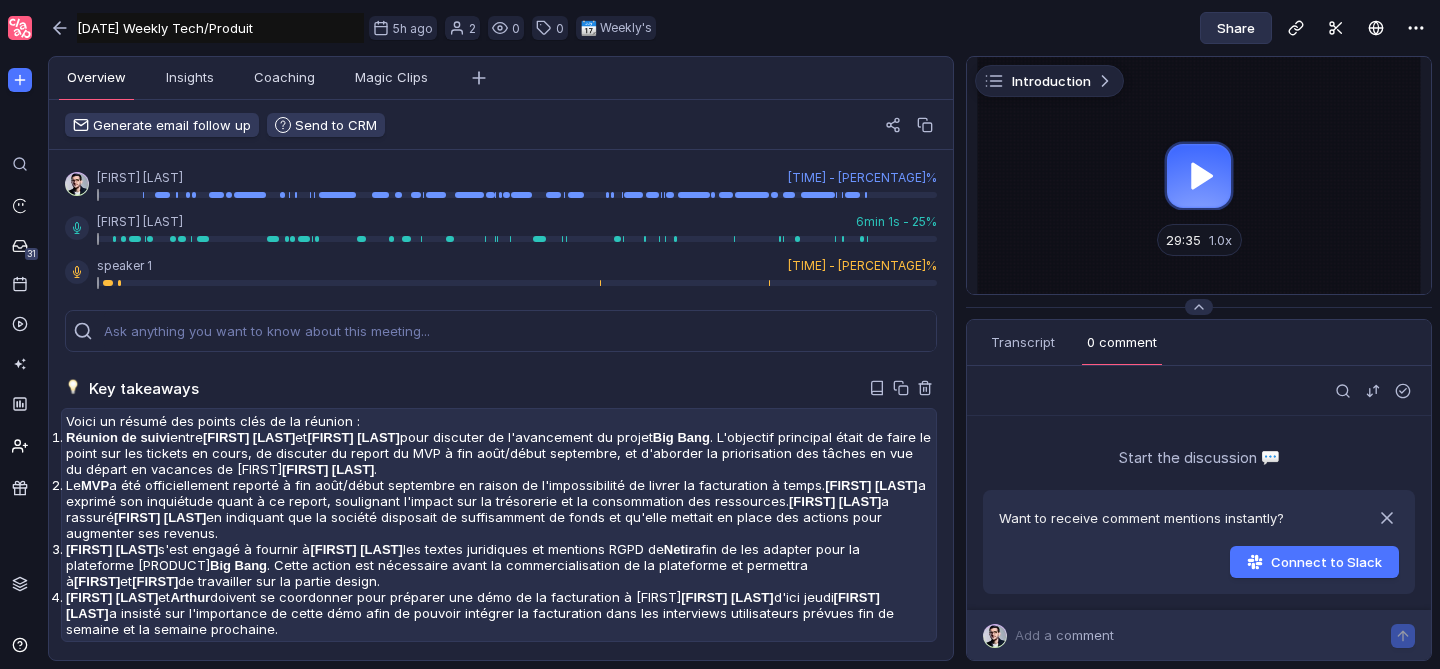 type on "[DATE] Weekly Tech/Produit" 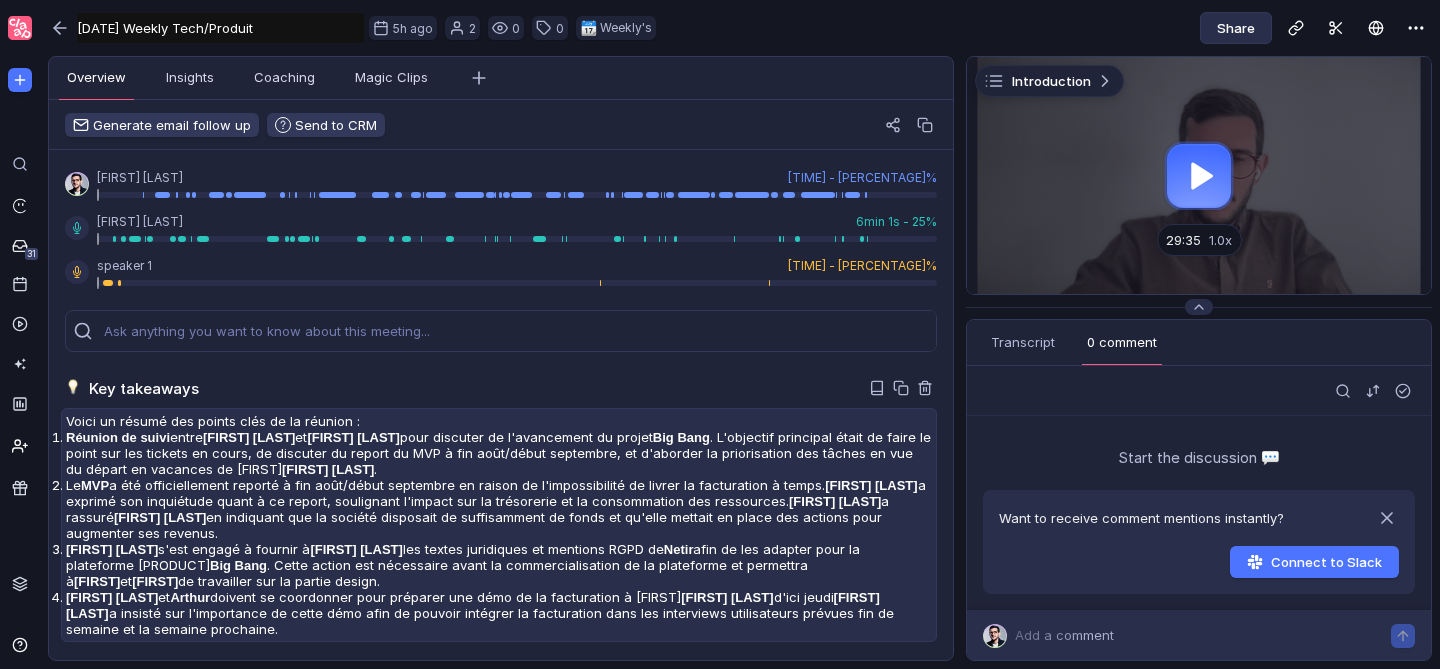click on "Share" at bounding box center (1236, 28) 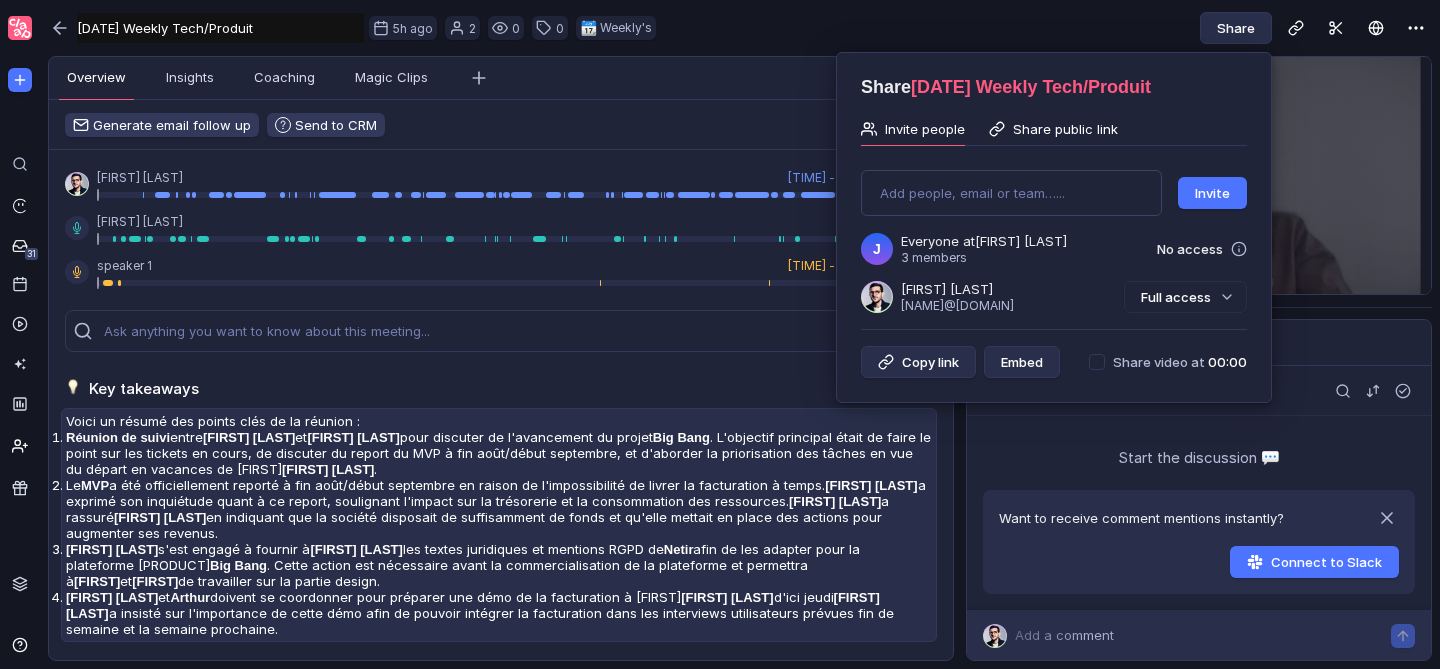 click on "Share public link" at bounding box center (1065, 129) 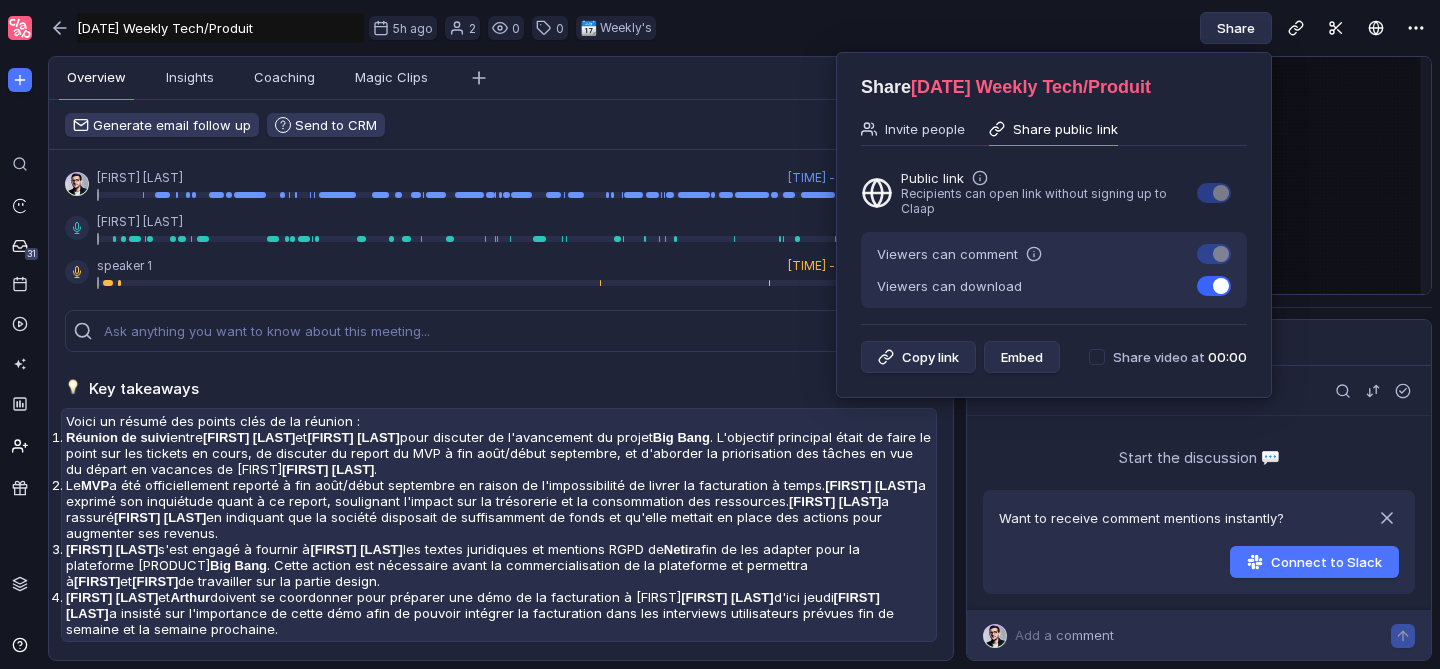 click at bounding box center (1214, 254) 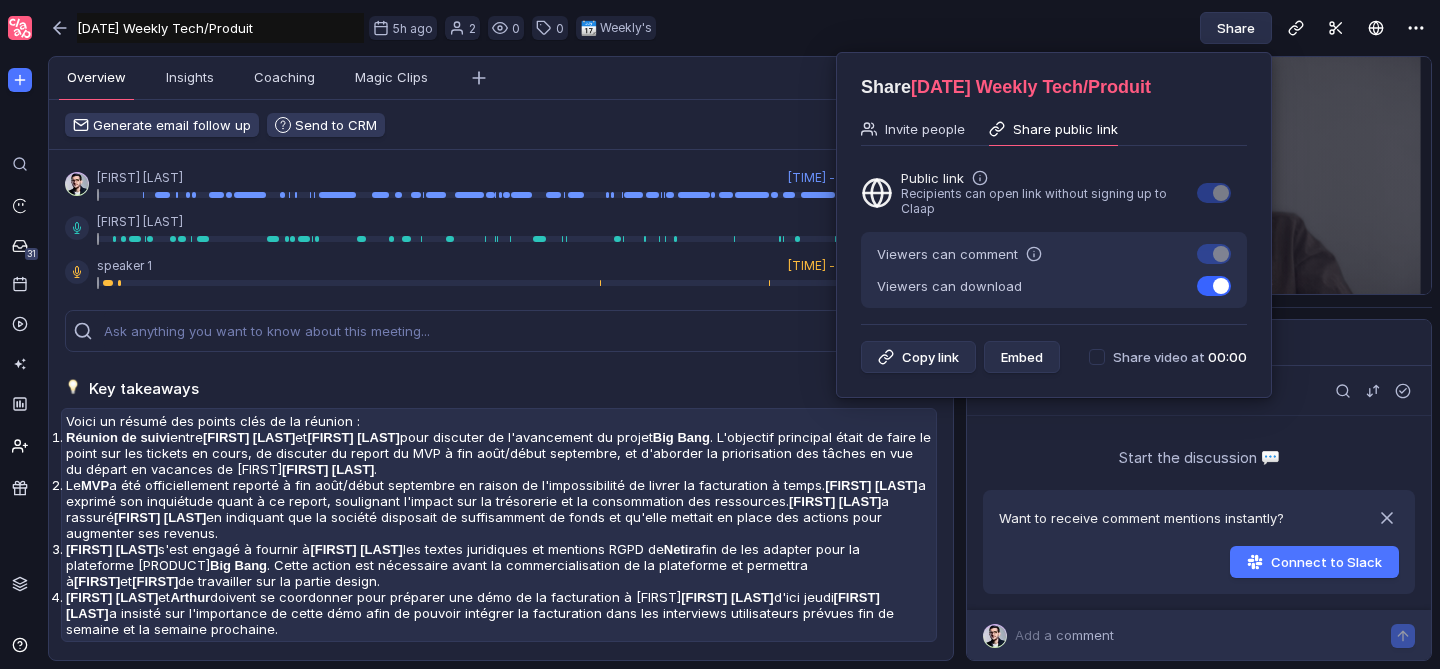 click at bounding box center [1196, 243] 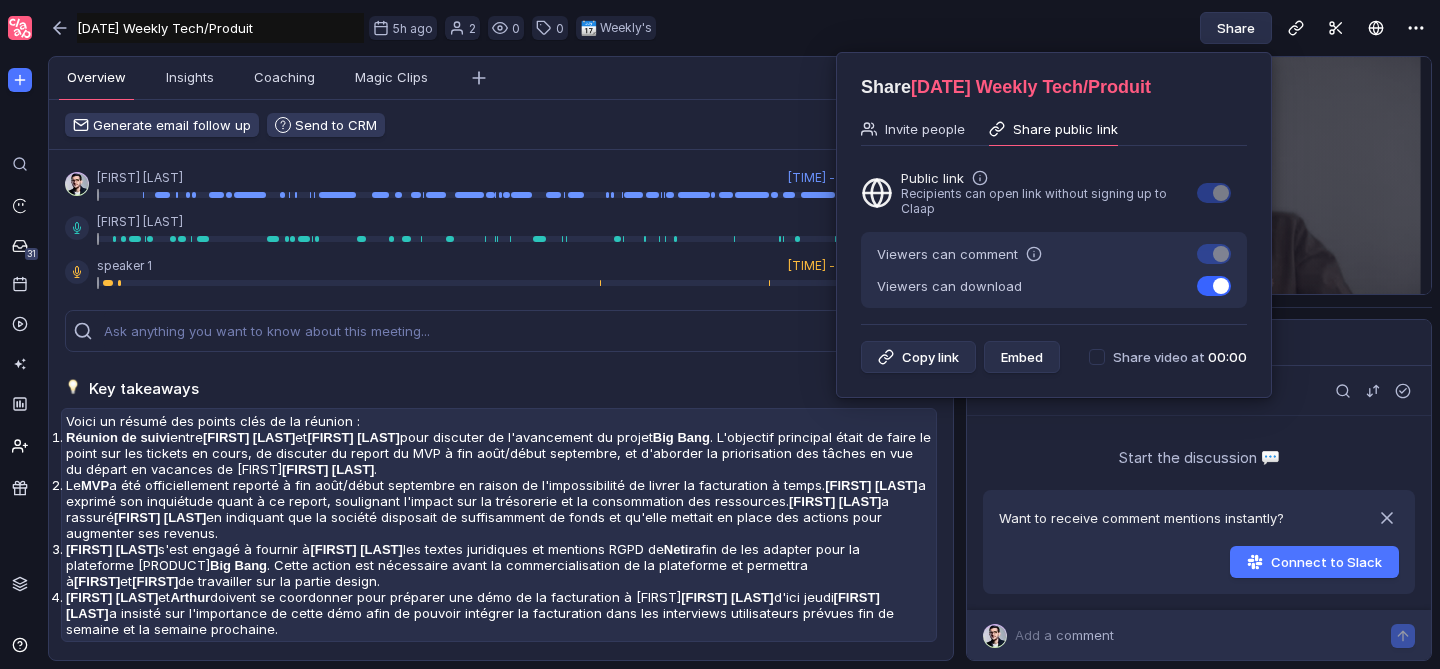 checkbox on "false" 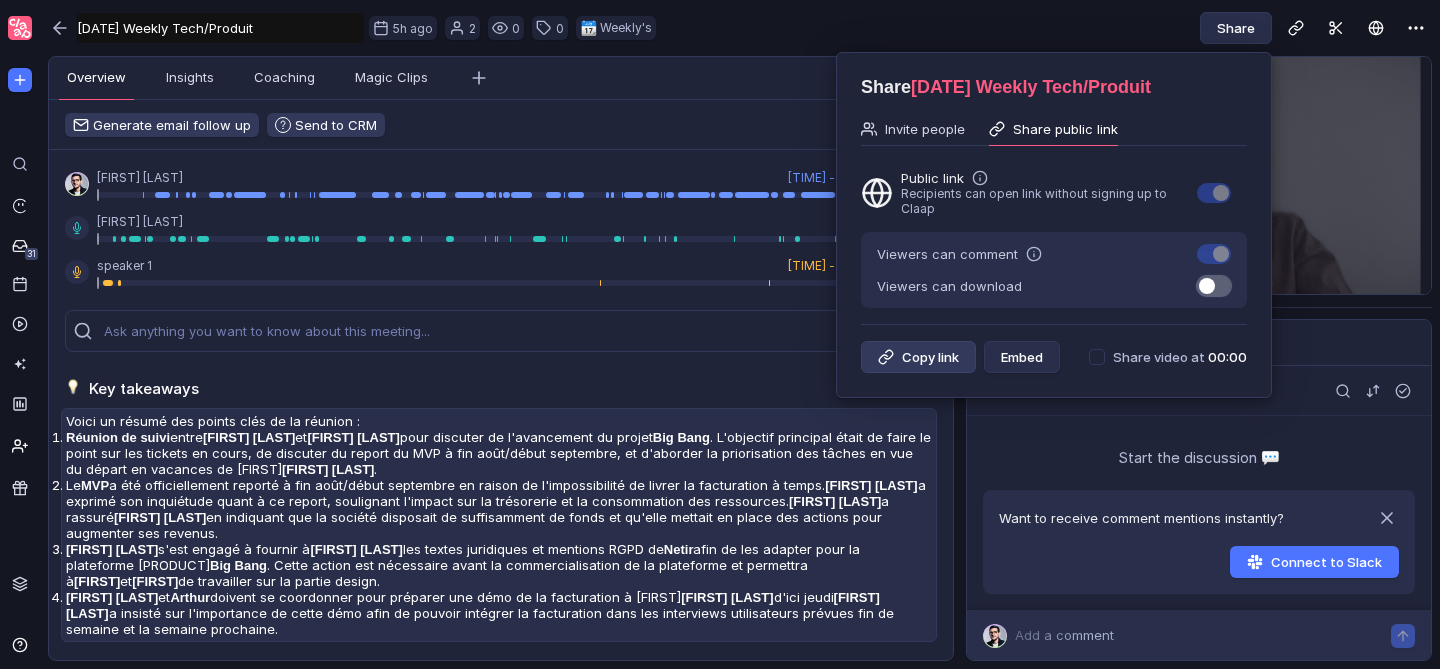 click on "Copy link" at bounding box center (918, 357) 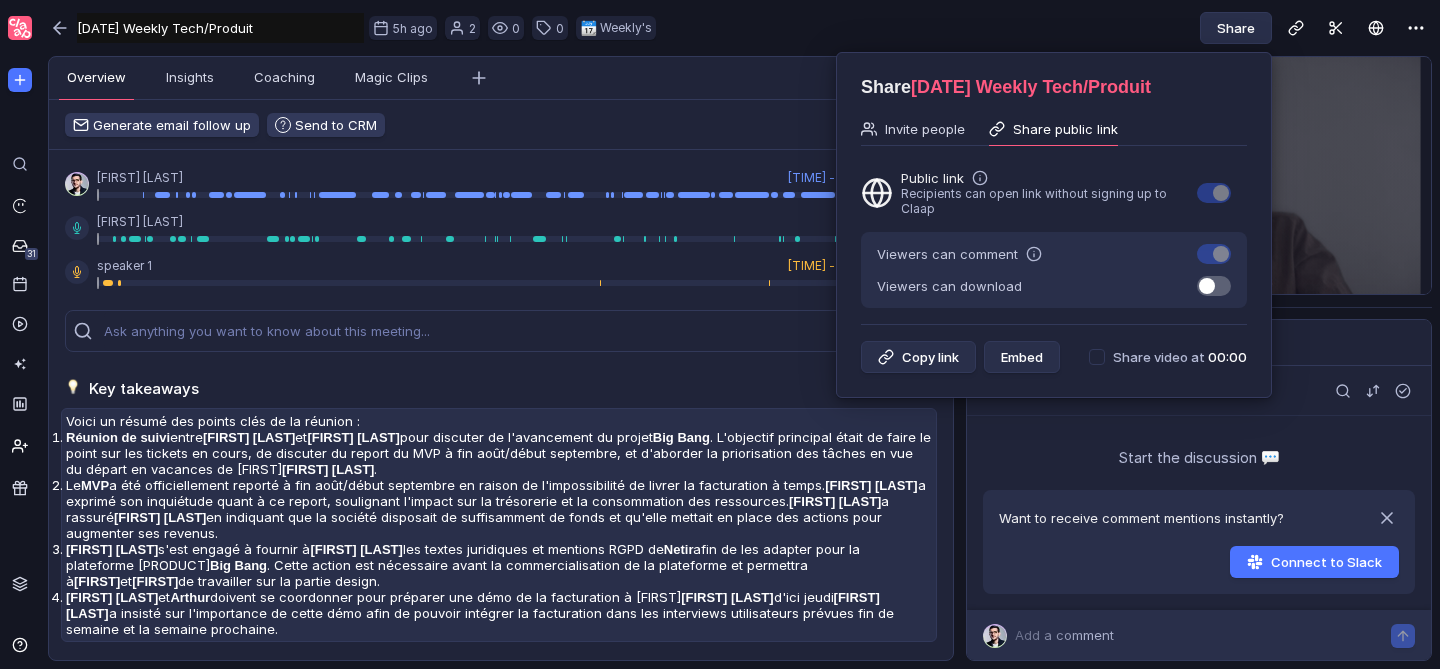 click at bounding box center [720, 334] 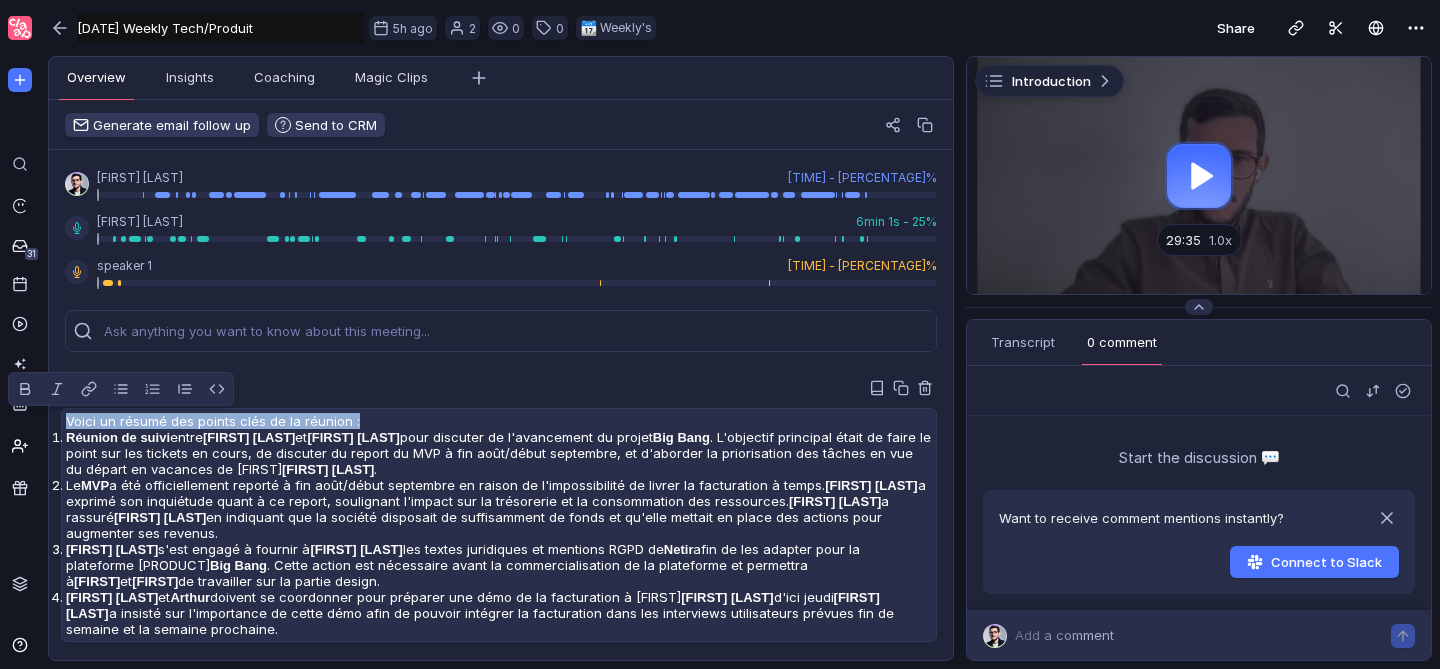 drag, startPoint x: 92, startPoint y: 445, endPoint x: 66, endPoint y: 419, distance: 36.769554 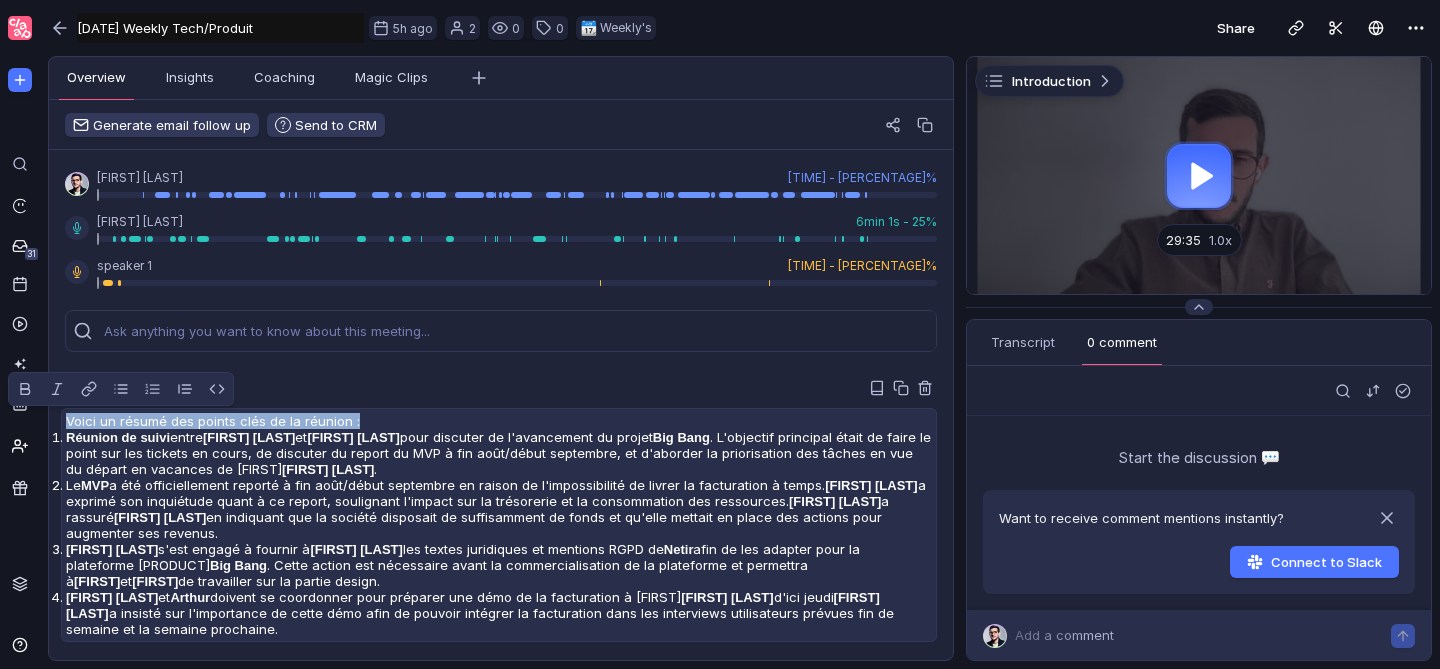 click on "Voici un résumé des points clés de la réunion : Réunion de suivi  entre  Jim Breton  et  Alexandre Cailler  pour discuter de l'avancement du projet  Big Bang . L'objectif principal était de faire le point sur les tickets en cours, de discuter du report du MVP à fin août/début septembre, et d'aborder la priorisation des tâches en vue du départ en vacances de  Jim Breton . Le  MVP  a été officiellement reporté à fin août/début septembre en raison de l'impossibilité de livrer la facturation à temps.  Alexandre Cailler  a exprimé son inquiétude quant à ce report, soulignant l'impact sur la trésorerie et la consommation des ressources.  Jim Breton  a rassuré  Alexandre Cailler  en indiquant que la société disposait de suffisamment de fonds et qu'elle mettait en place des actions pour augmenter ses revenus. Alexandre Cailler  s'est engagé à fournir à  Jim Breton  les textes juridiques et mentions RGPD de  Netir  afin de les adapter pour la plateforme  Big Bang Perrine  et  Laure  et" at bounding box center [499, 525] 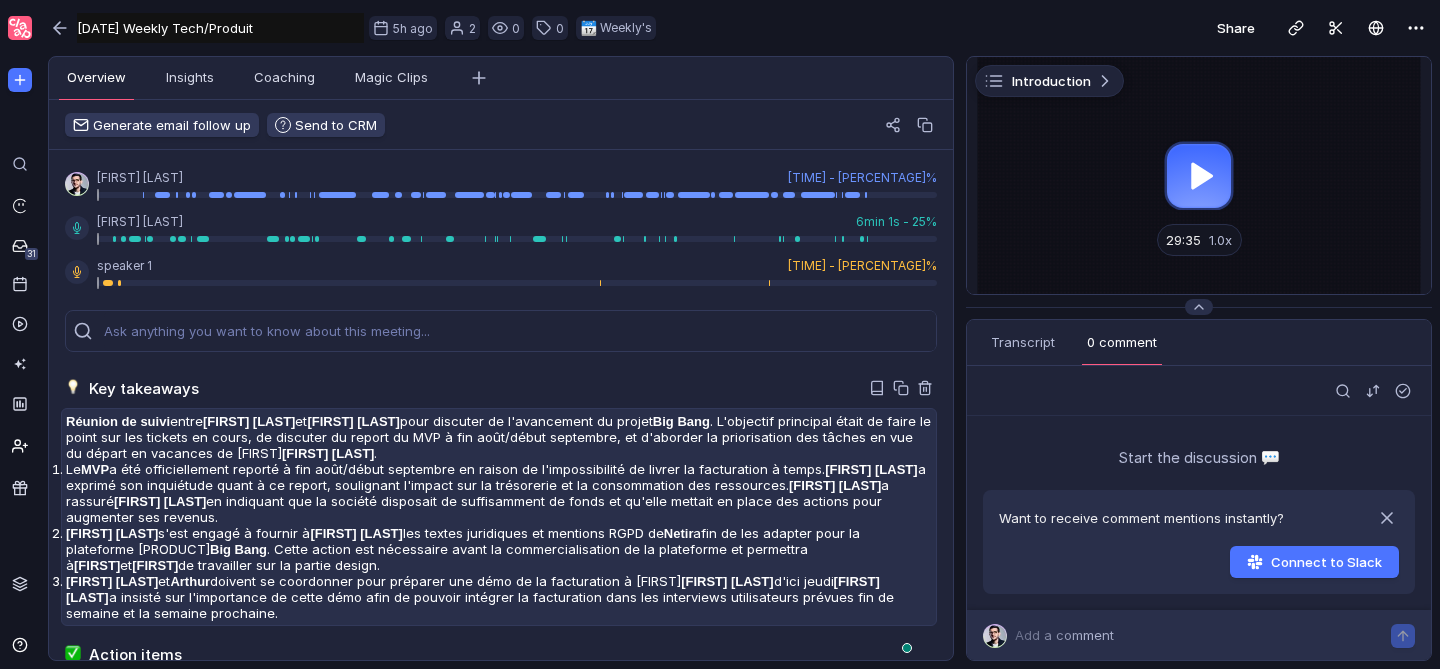 scroll, scrollTop: 29, scrollLeft: 0, axis: vertical 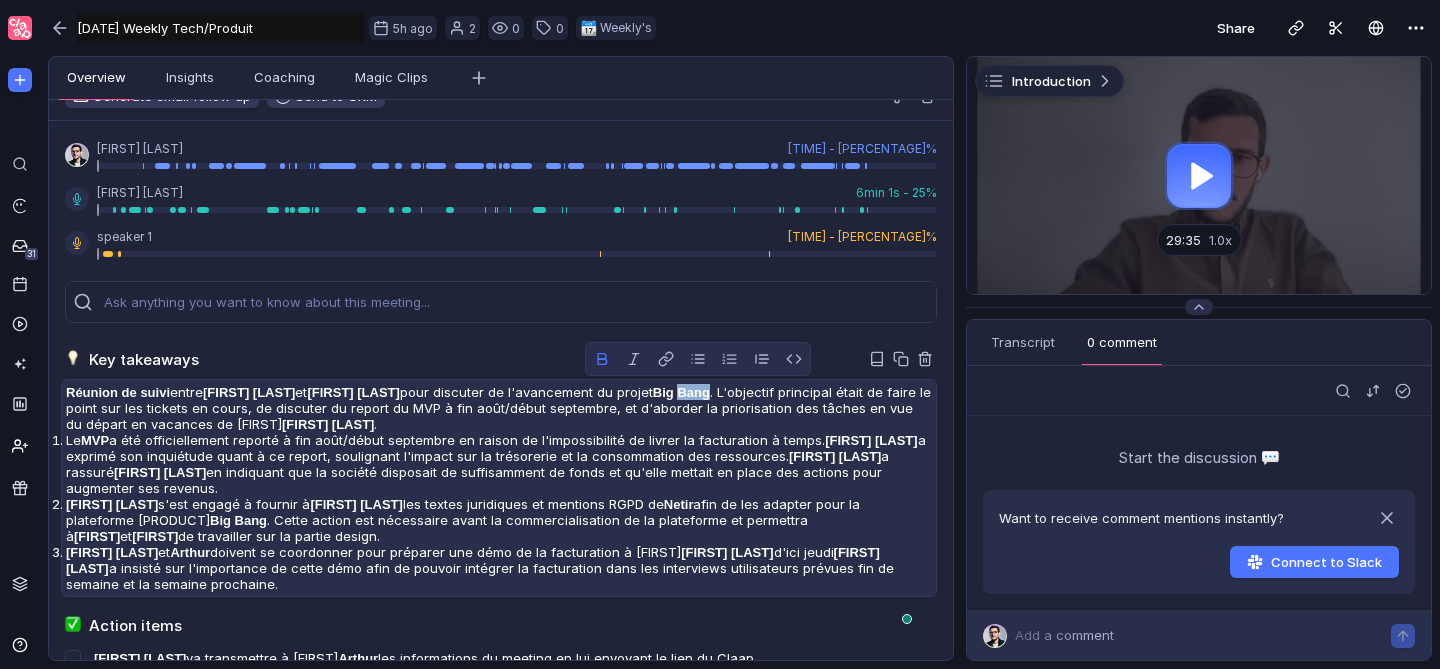 drag, startPoint x: 681, startPoint y: 394, endPoint x: 713, endPoint y: 392, distance: 32.06244 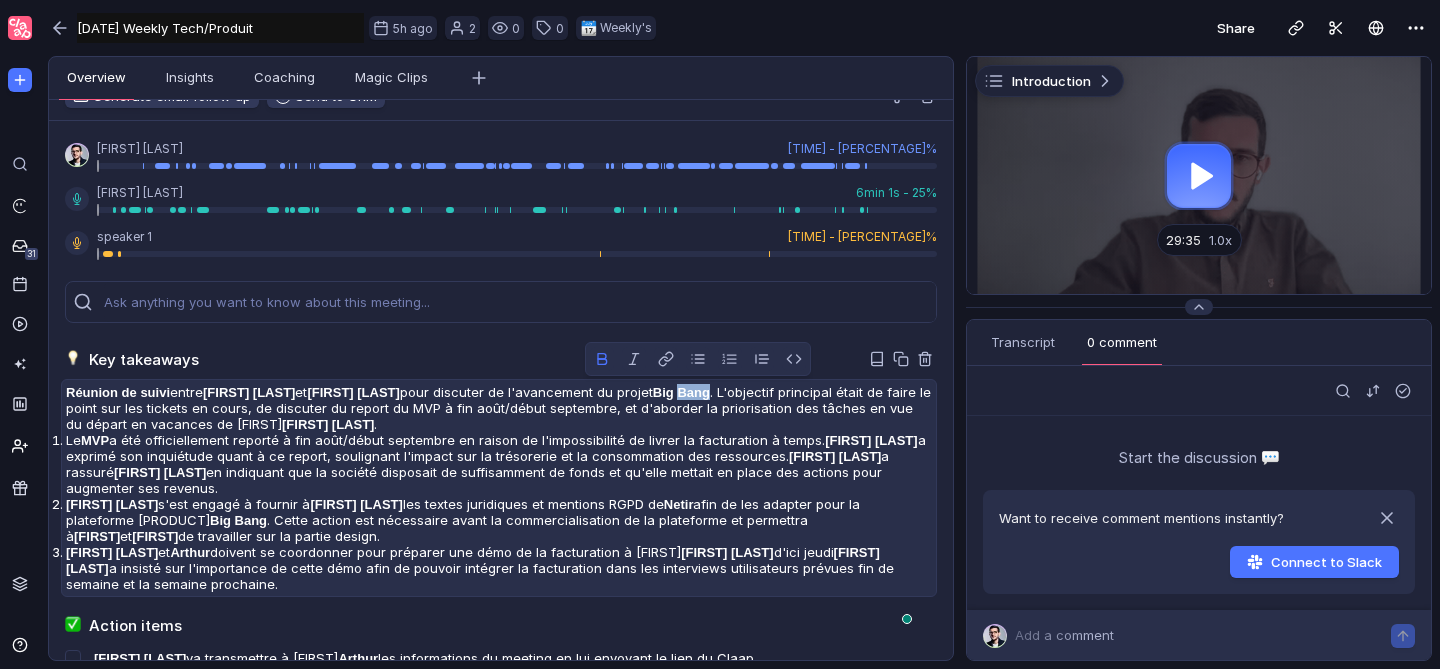 click on "Réunion de suivi  entre  Jim Breton  et  Alexandre Cailler  pour discuter de l'avancement du projet  Big Bang . L'objectif principal était de faire le point sur les tickets en cours, de discuter du report du MVP à fin août/début septembre, et d'aborder la priorisation des tâches en vue du départ en vacances de  Jim Breton ." at bounding box center [499, 408] 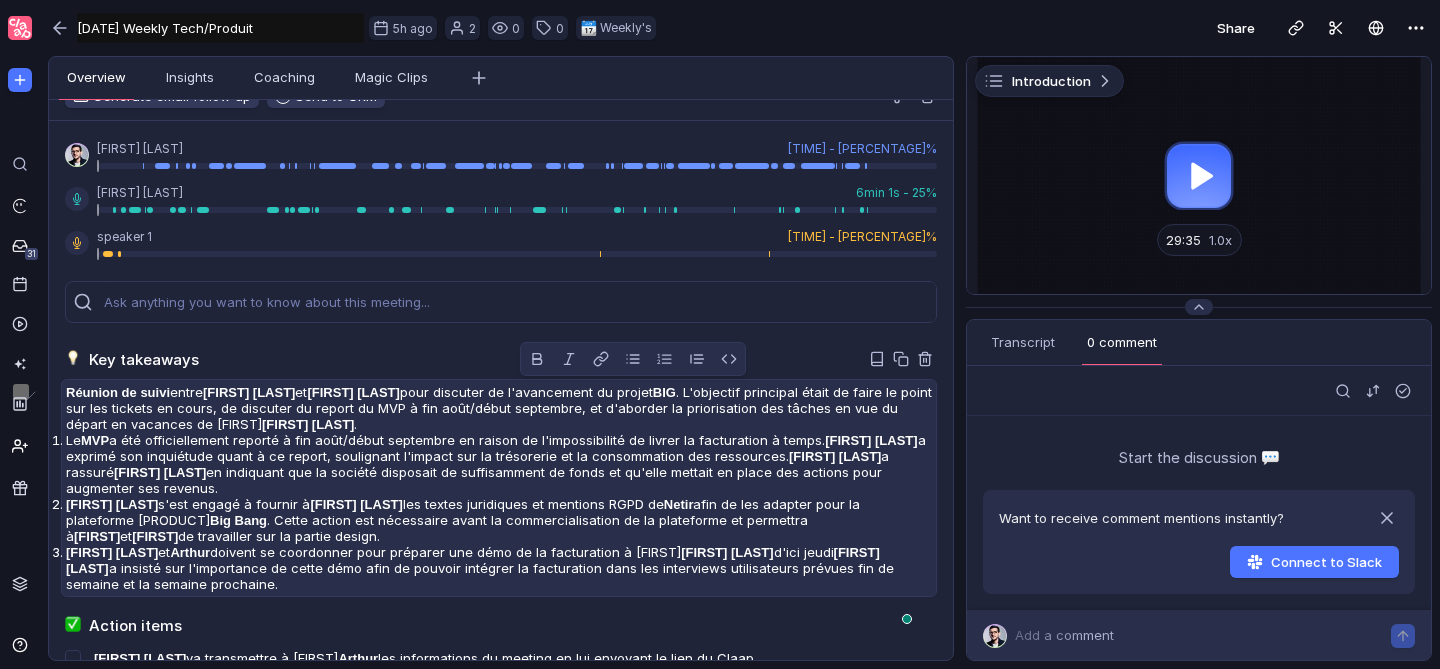 drag, startPoint x: 656, startPoint y: 392, endPoint x: 609, endPoint y: 392, distance: 47 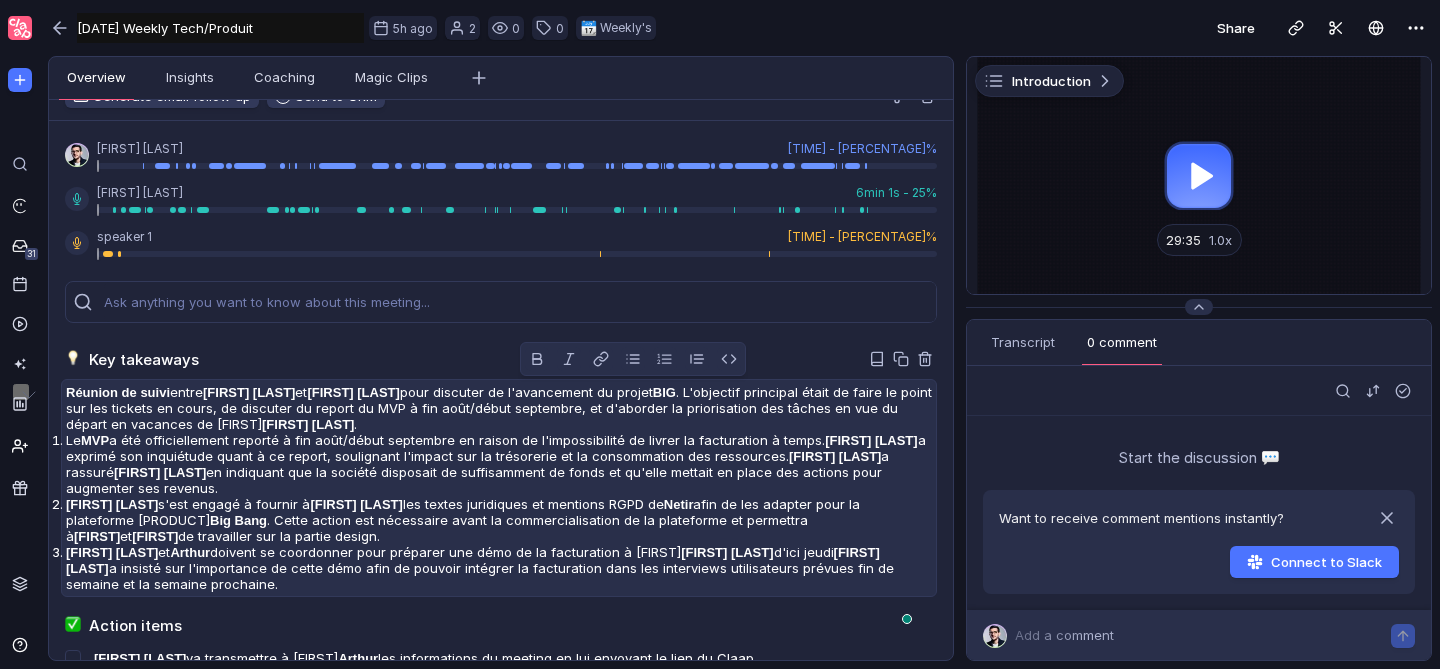 click on "Réunion de suivi  entre  Jim Breton  et  Alexandre Cailler  pour discuter de l'avancement du projet  BIG . L'objectif principal était de faire le point sur les tickets en cours, de discuter du report du MVP à fin août/début septembre, et d'aborder la priorisation des tâches en vue du départ en vacances de  Jim Breton ." at bounding box center (499, 408) 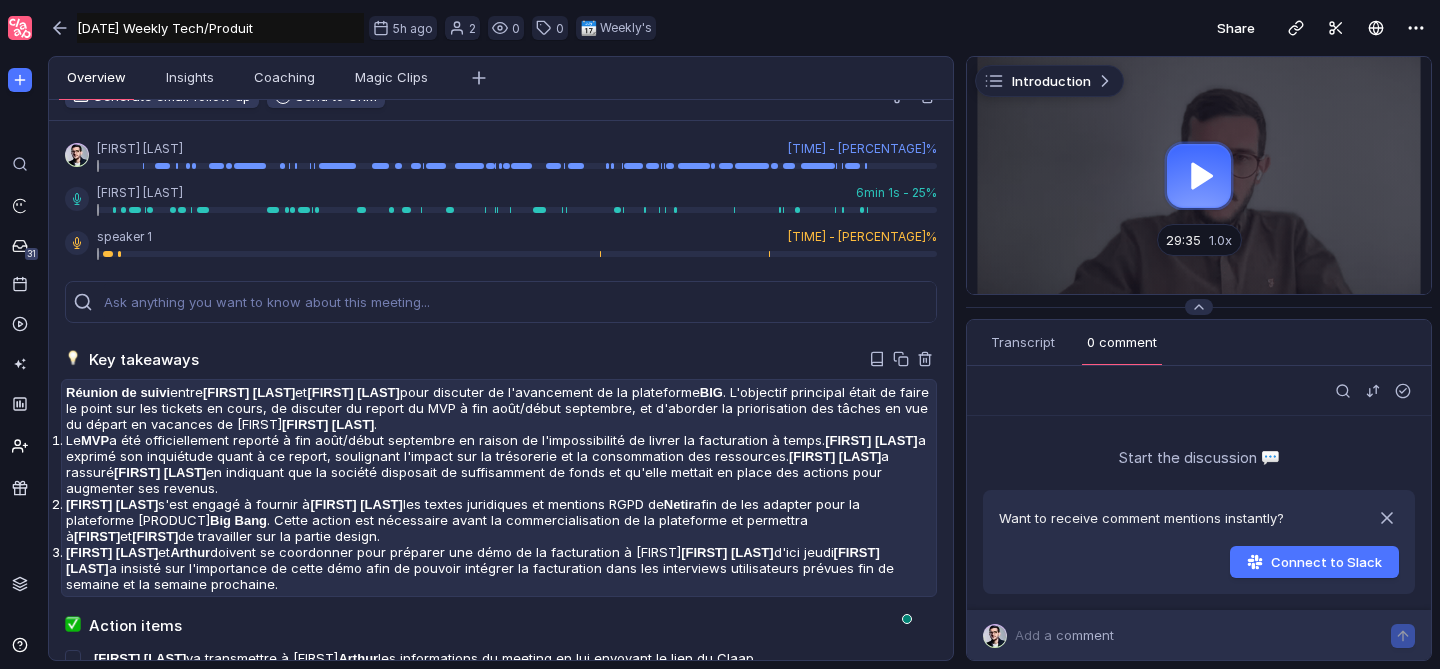 click on "Réunion de suivi  entre  Jim Breton  et  Alexandre Cailler  pour discuter de l'avancement de la plateforme  BIG . L'objectif principal était de faire le point sur les tickets en cours, de discuter du report du MVP à fin août/début septembre, et d'aborder la priorisation des tâches en vue du départ en vacances de  Jim Breton ." at bounding box center [499, 408] 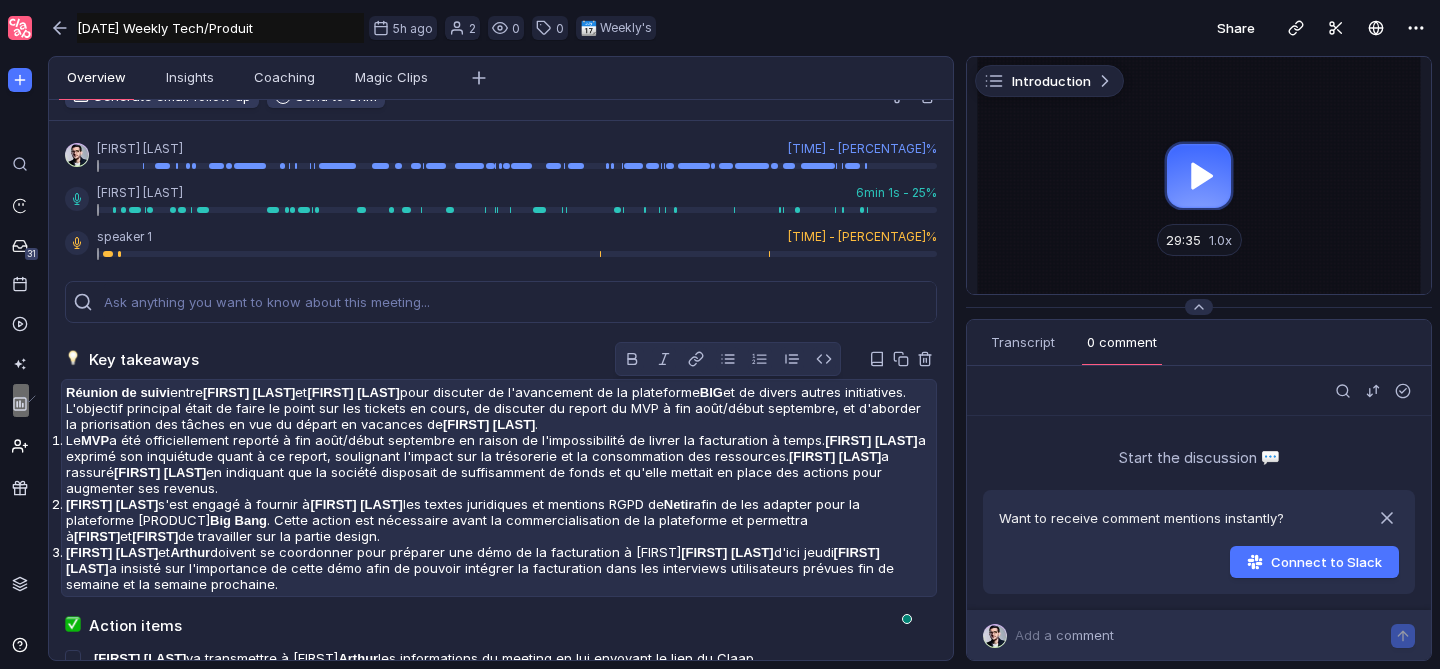 click on "Le  MVP  a été officiellement reporté à fin août/début septembre en raison de l'impossibilité de livrer la facturation à temps.  Alexandre Cailler  a exprimé son inquiétude quant à ce report, soulignant l'impact sur la trésorerie et la consommation des ressources.  Jim Breton  a rassuré  Alexandre Cailler  en indiquant que la société disposait de suffisamment de fonds et qu'elle mettait en place des actions pour augmenter ses revenus." at bounding box center [499, 464] 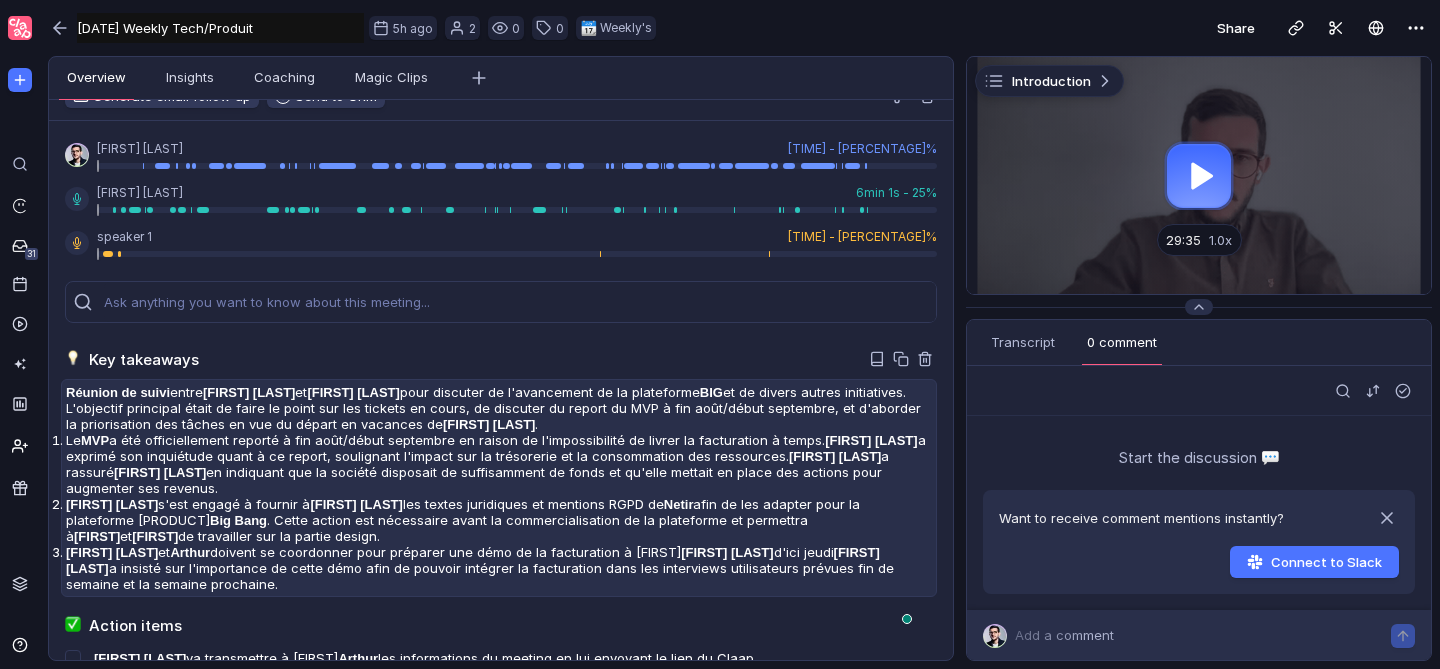 scroll, scrollTop: 62, scrollLeft: 0, axis: vertical 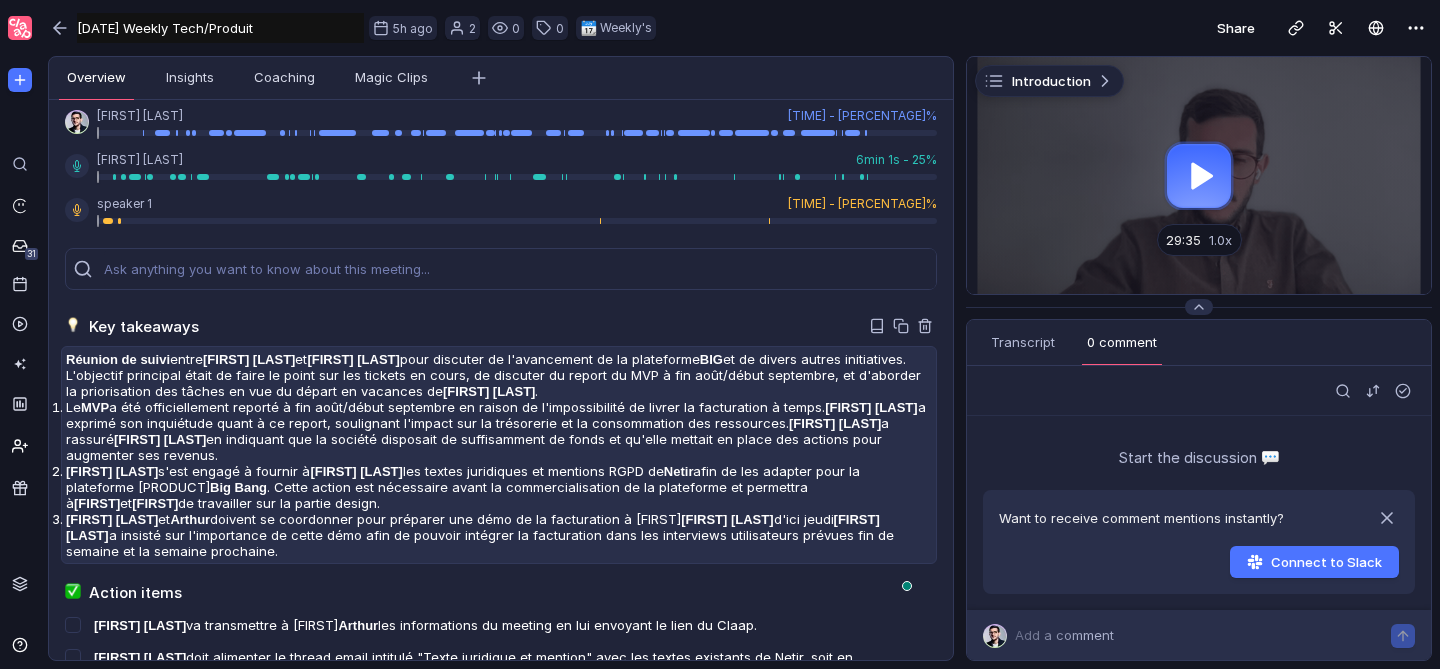 click on "[PERSON]" at bounding box center (489, 391) 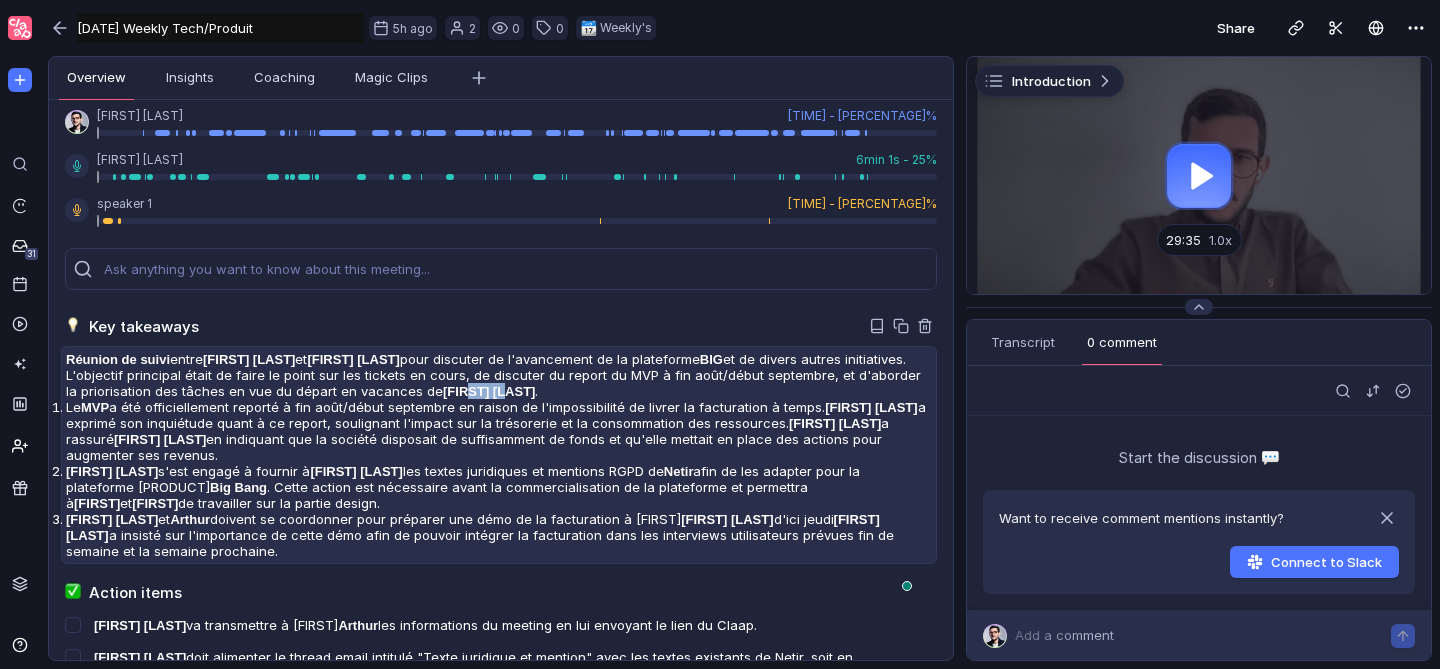click on "[PERSON]" at bounding box center [489, 391] 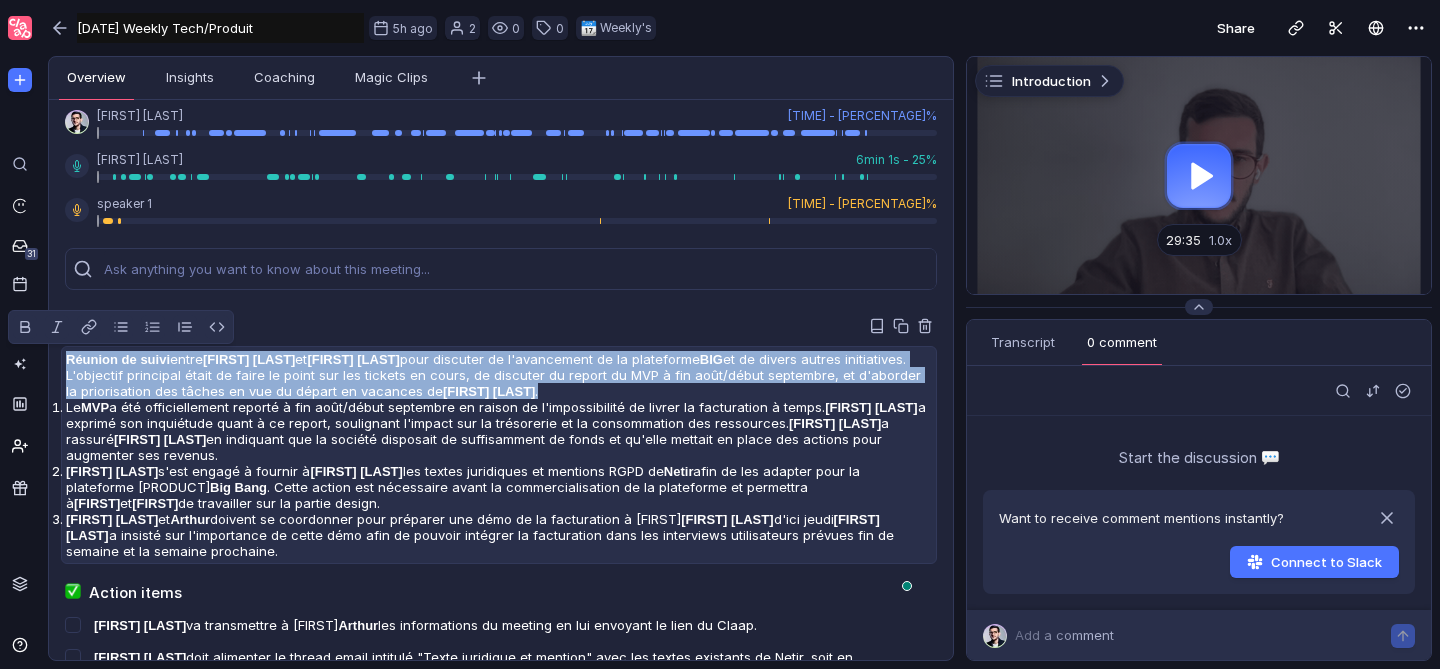 click on "[PERSON]" at bounding box center (489, 391) 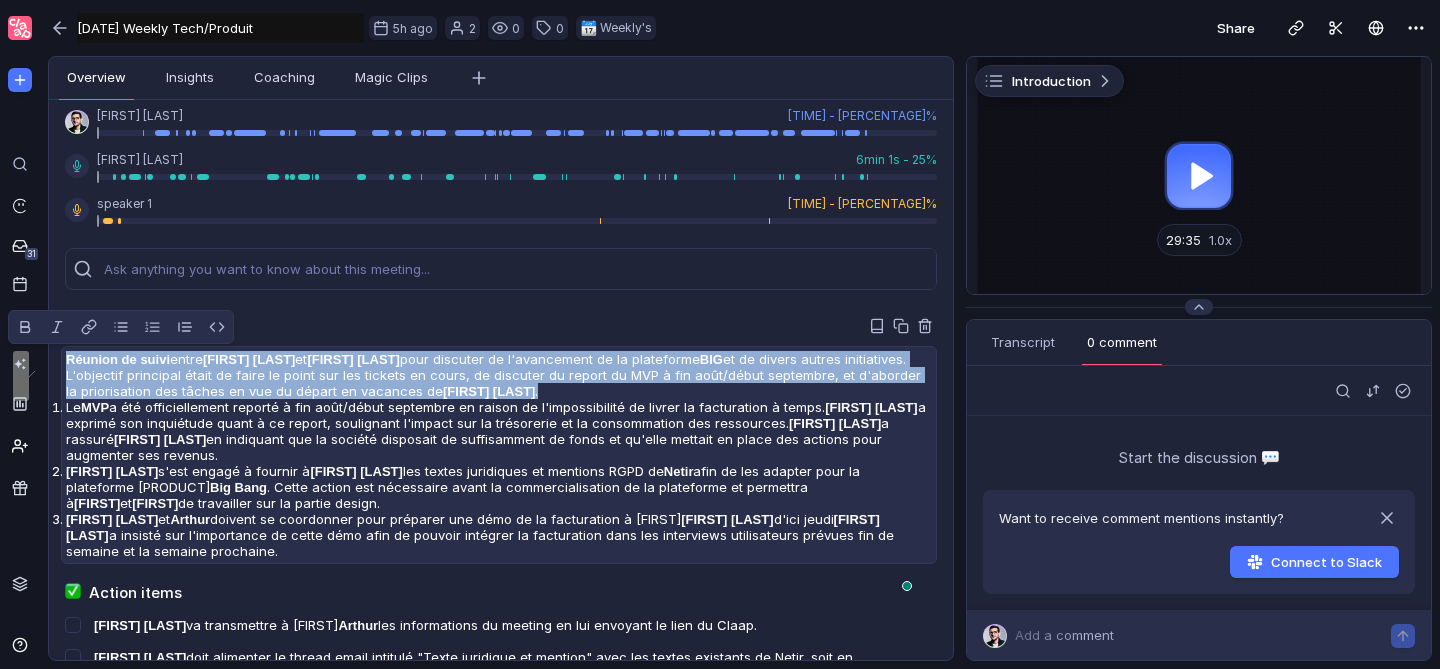 click on "[PERSON]" at bounding box center [489, 391] 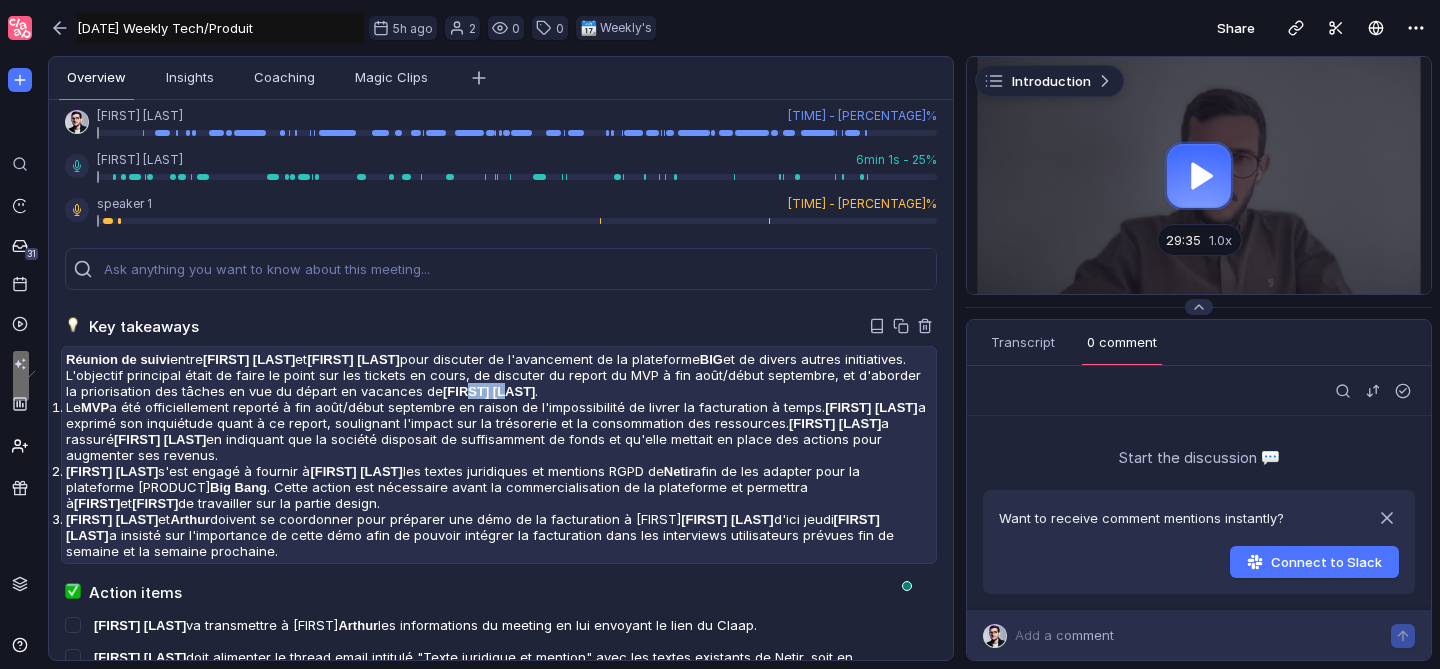 click on "[PERSON]" at bounding box center (489, 391) 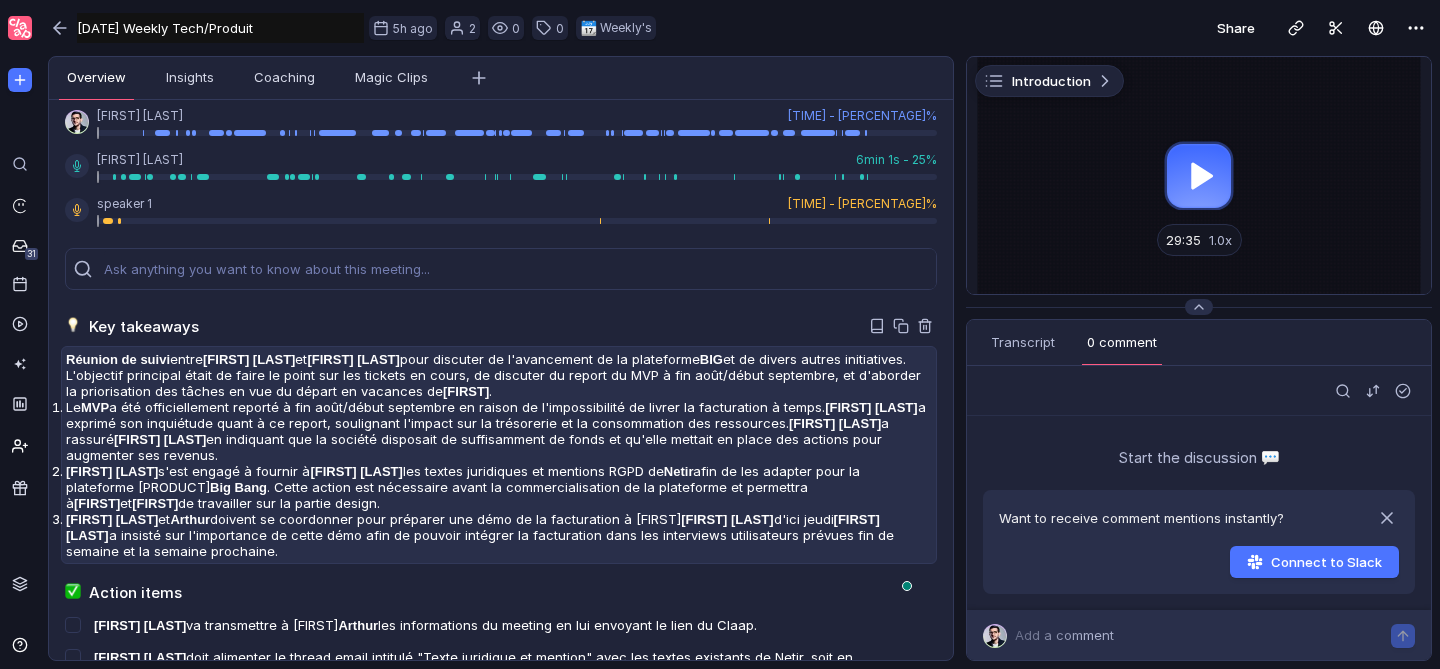scroll, scrollTop: 74, scrollLeft: 0, axis: vertical 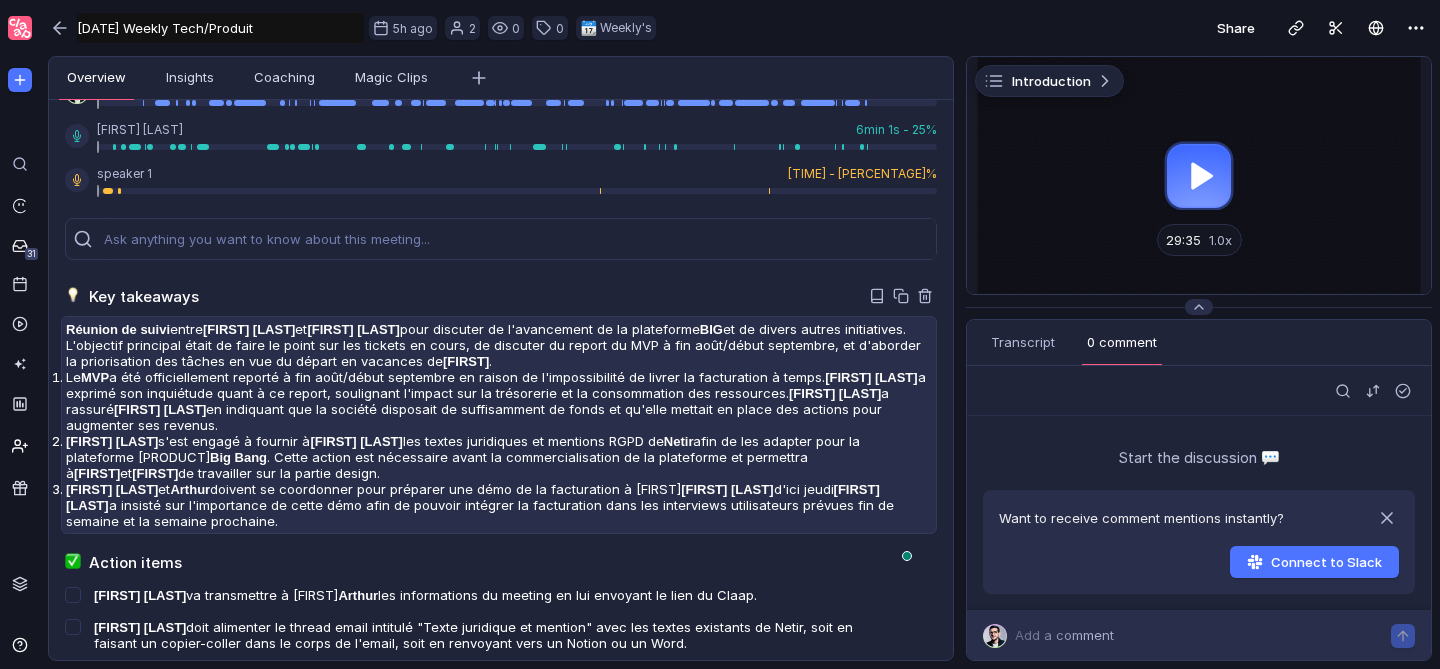 click on "Alexandre Cailler" at bounding box center (871, 377) 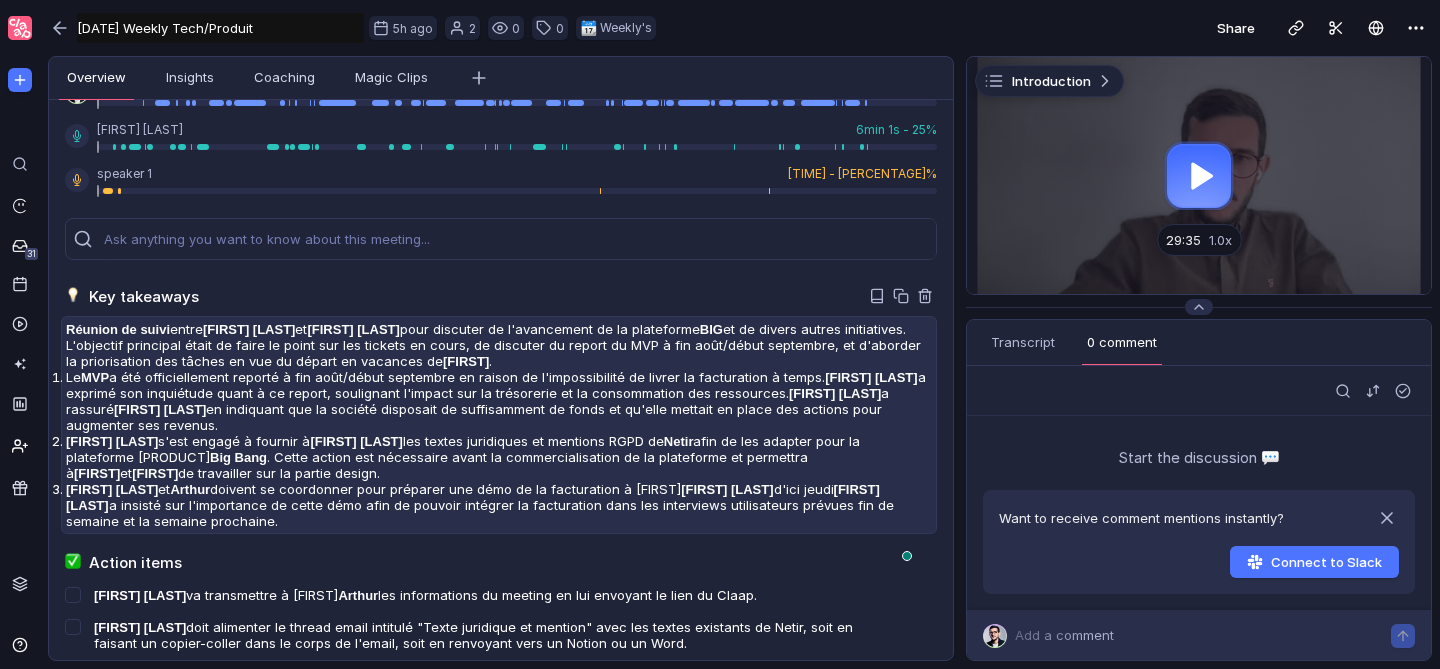 click on "Alexandre Cailler" at bounding box center [871, 377] 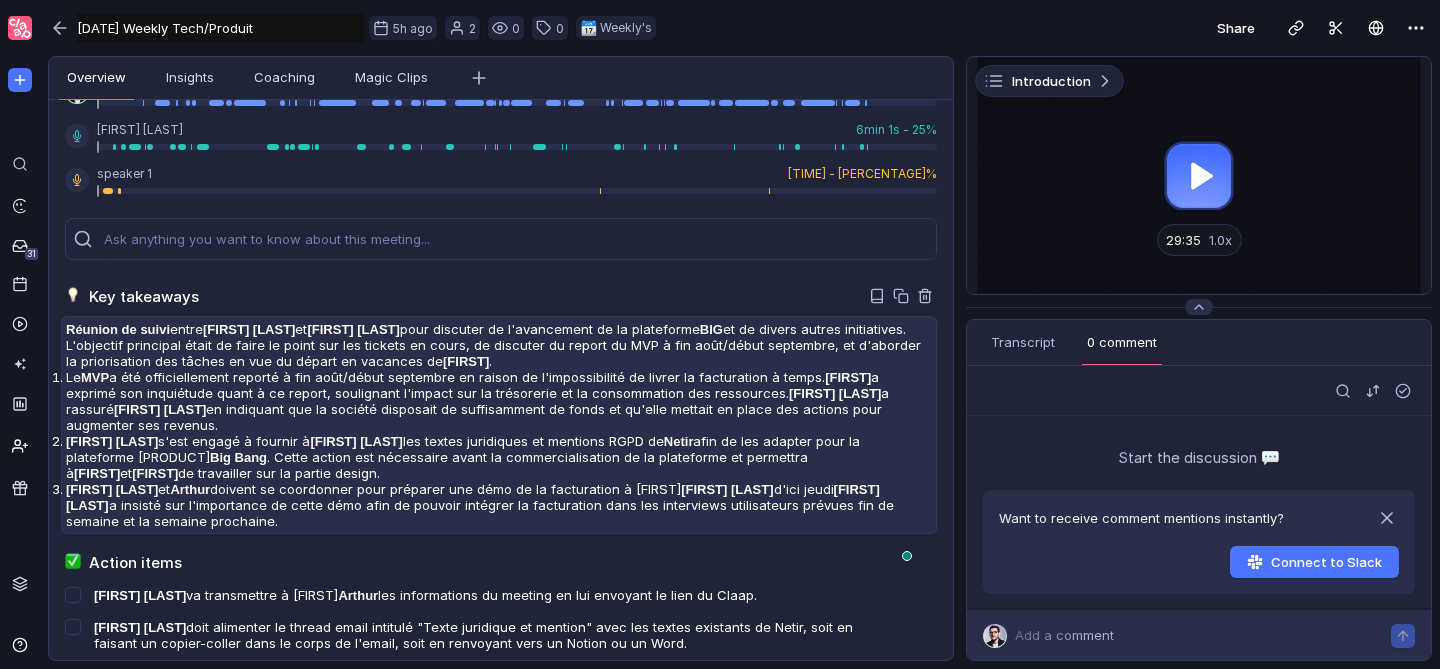 click on "Le  MVP  a été officiellement reporté à fin août/début septembre en raison de l'impossibilité de livrer la facturation à temps.  Alexandre  a exprimé son inquiétude quant à ce report, soulignant l'impact sur la trésorerie et la consommation des ressources.  Jim Breton  a rassuré  Alexandre Cailler  en indiquant que la société disposait de suffisamment de fonds et qu'elle mettait en place des actions pour augmenter ses revenus." at bounding box center (499, 401) 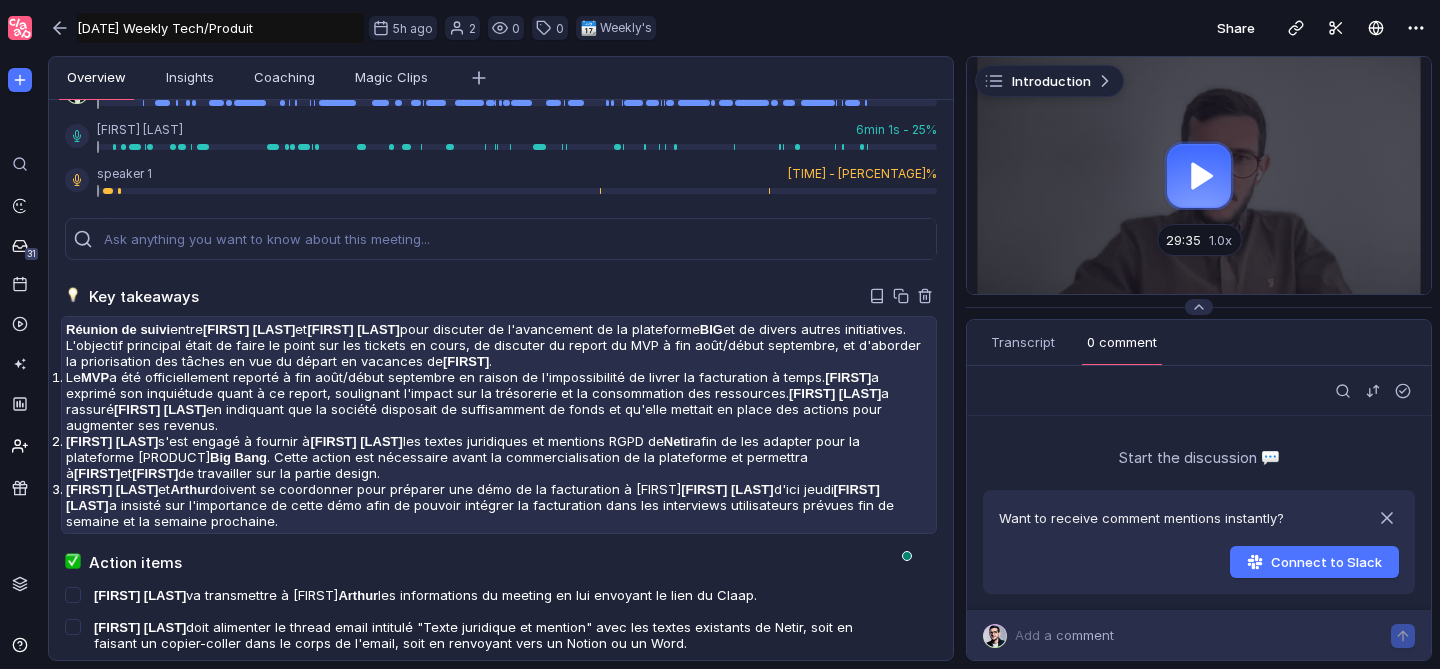 click on "[PERSON]" at bounding box center [835, 393] 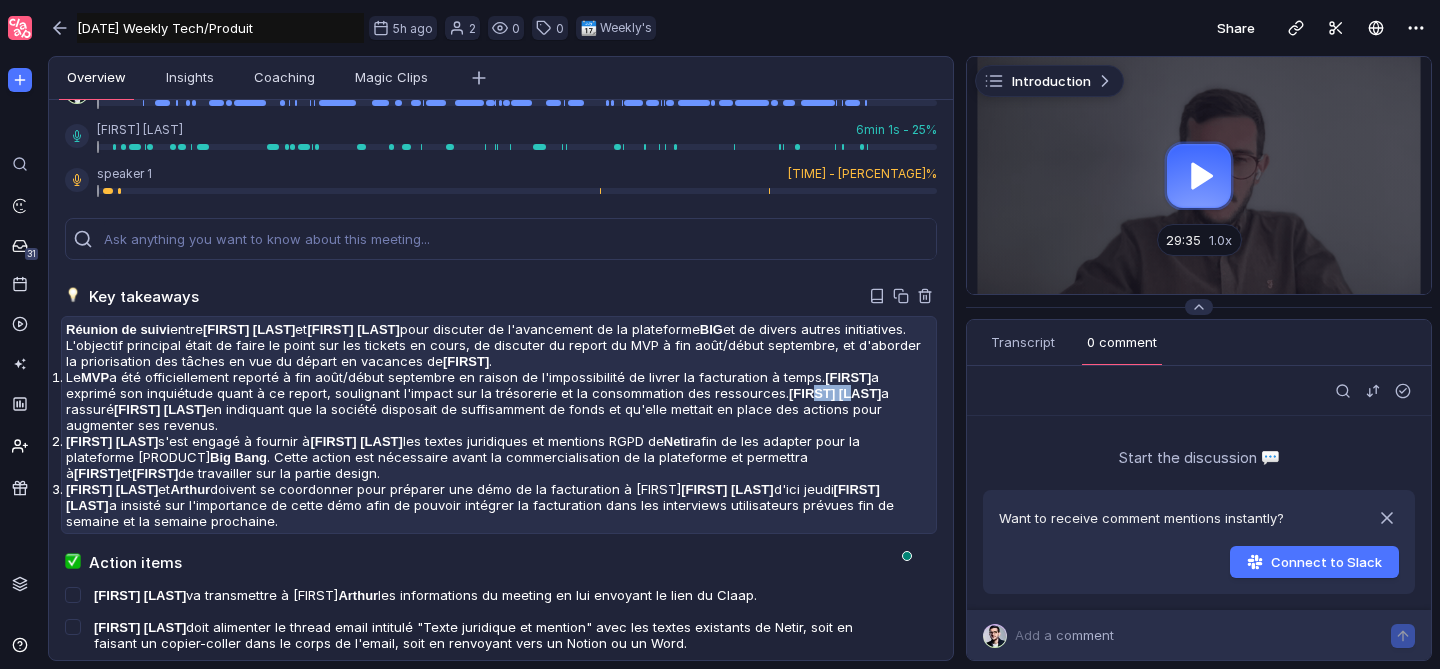 click on "[PERSON]" at bounding box center (835, 393) 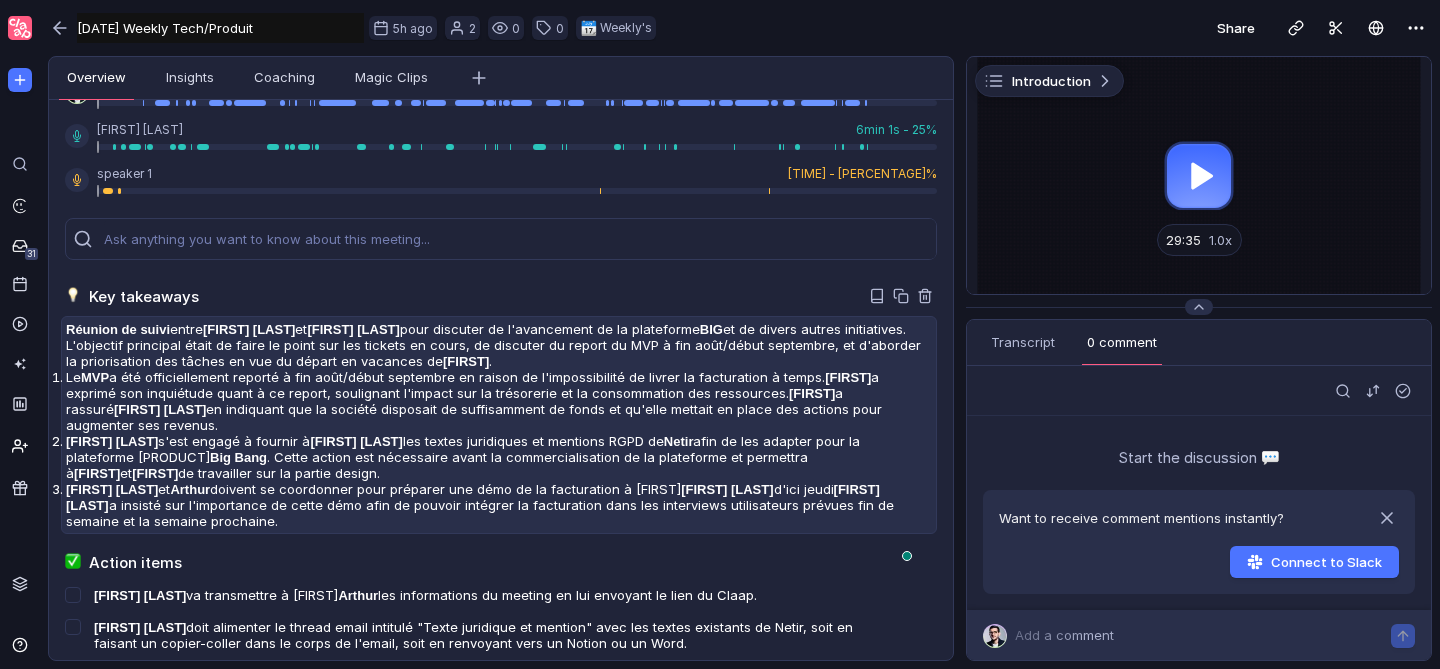 click on "Alexandre Cailler" at bounding box center (160, 409) 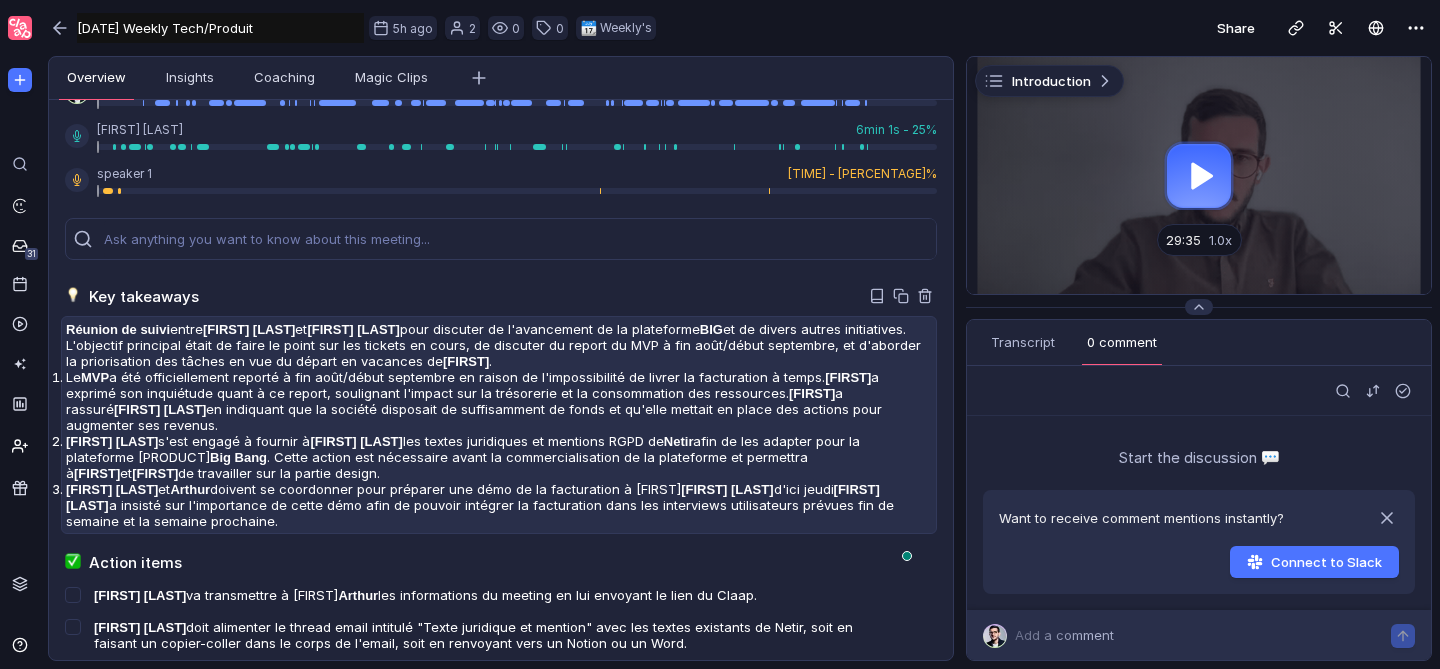click on "Alexandre Cailler" at bounding box center (160, 409) 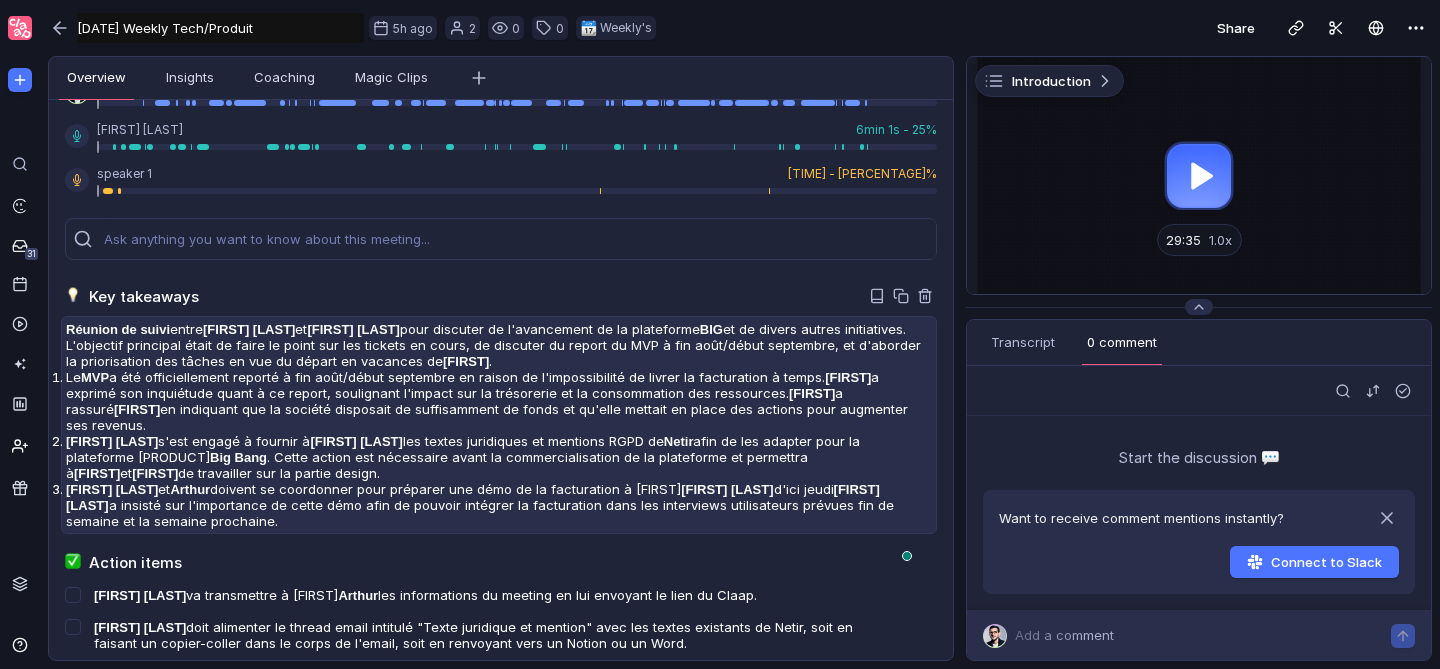 click on "Le  MVP  a été officiellement reporté à fin août/début septembre en raison de l'impossibilité de livrer la facturation à temps.  Alexandre  a exprimé son inquiétude quant à ce report, soulignant l'impact sur la trésorerie et la consommation des ressources.  Jim  a rassuré  Alexandre  en indiquant que la société disposait de suffisamment de fonds et qu'elle mettait en place des actions pour augmenter ses revenus." at bounding box center (499, 401) 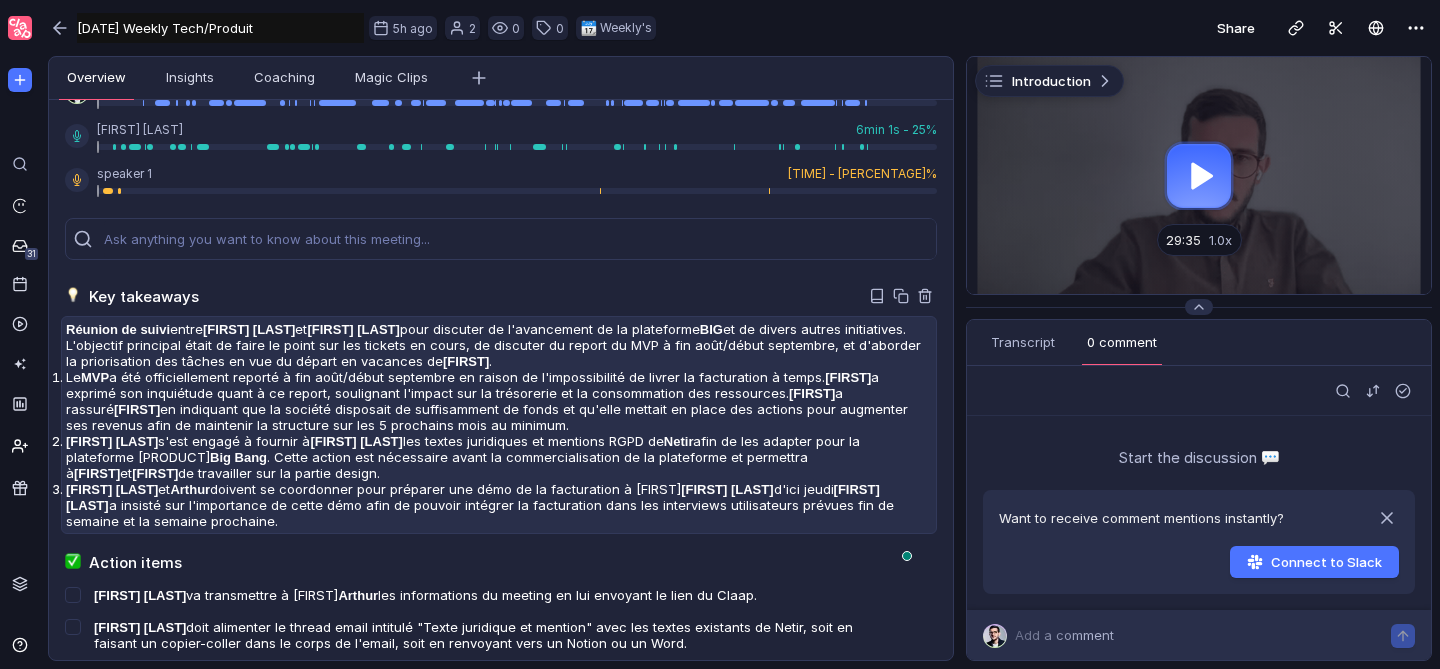 click on "Alexandre Cailler" at bounding box center [95, 377] 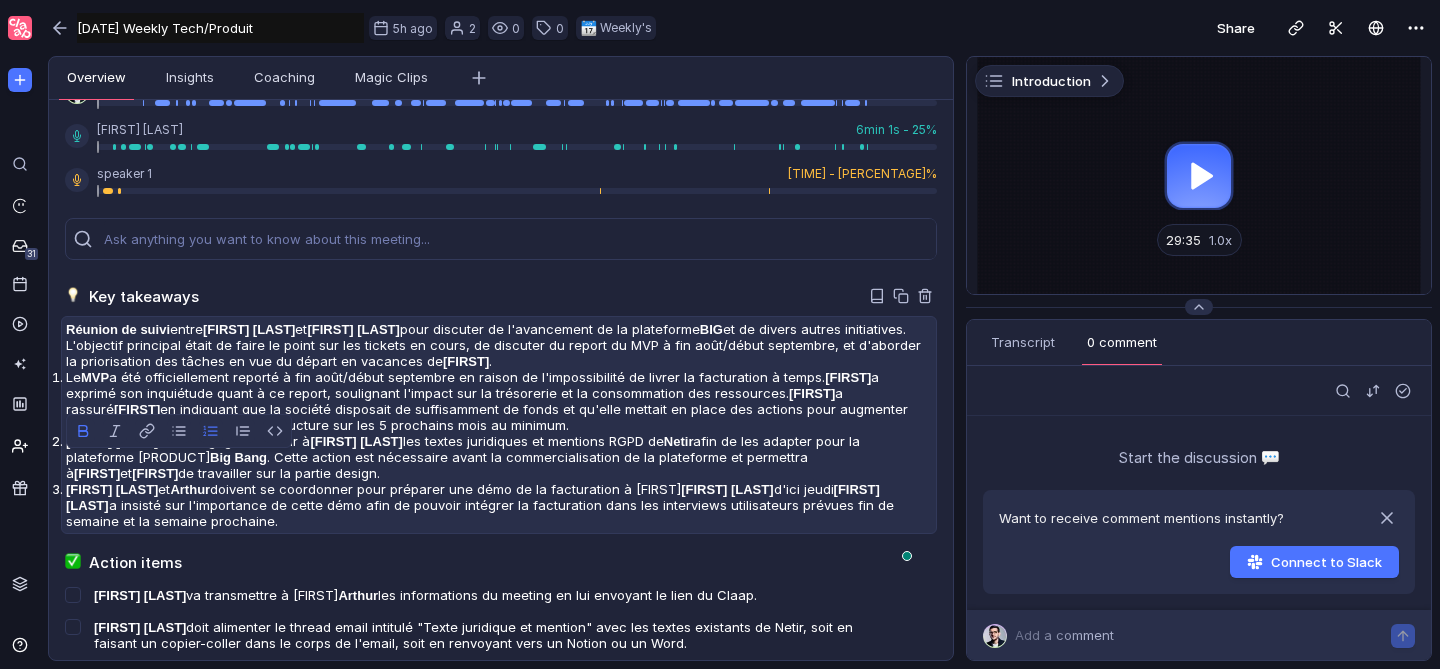 click on "Alexandre Cailler" at bounding box center (95, 377) 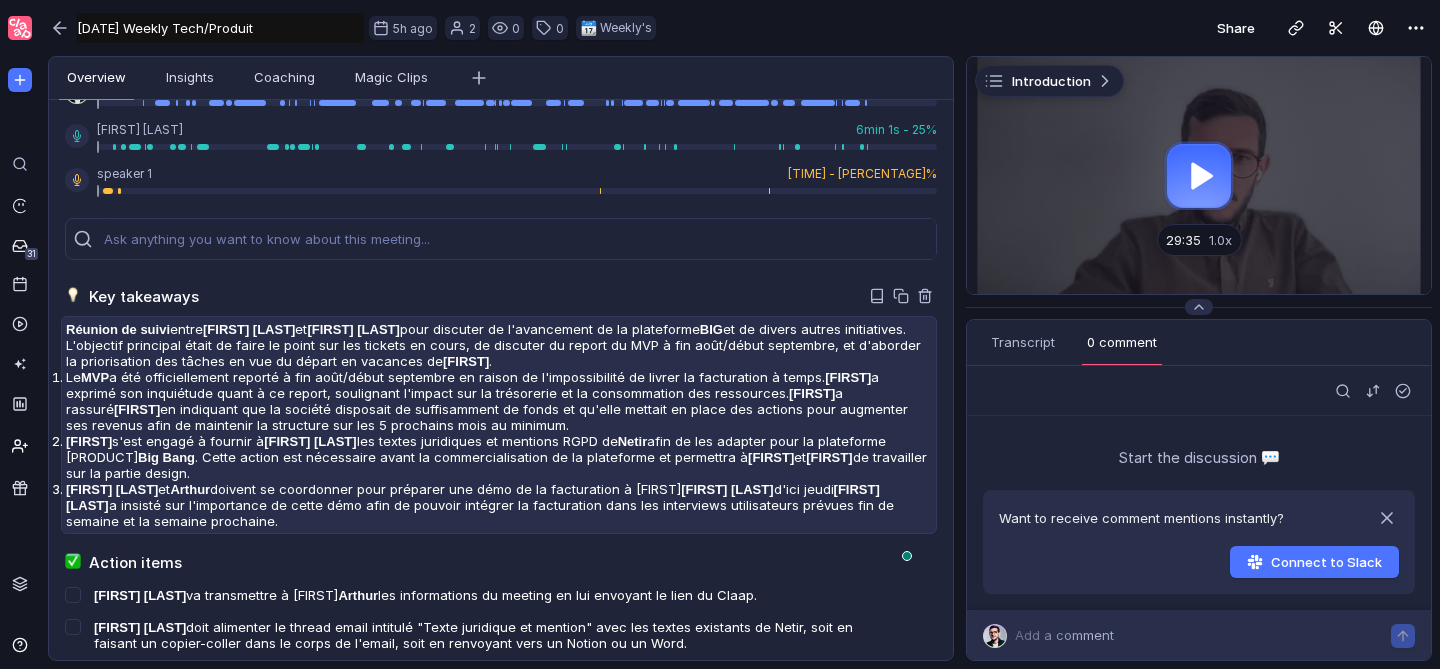 click on "[FIRST] [LAST]" at bounding box center (848, 377) 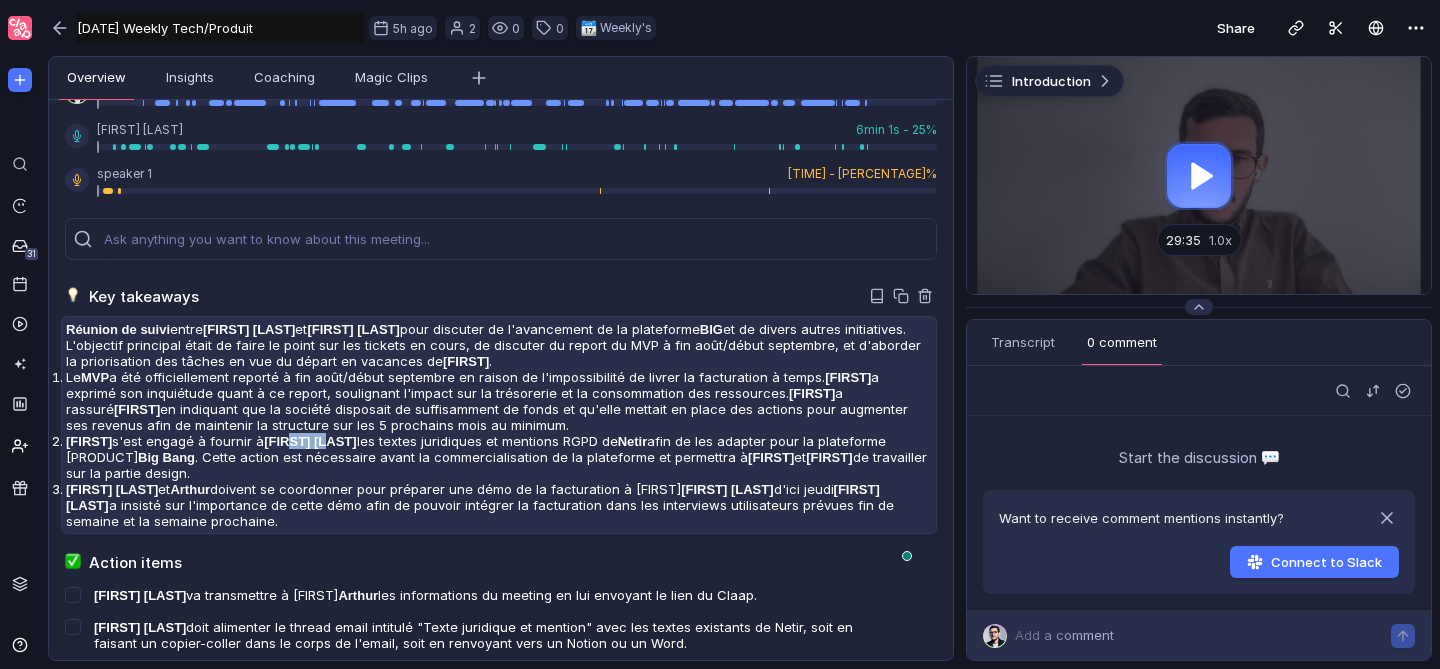 click on "[FIRST] [LAST]" at bounding box center [848, 377] 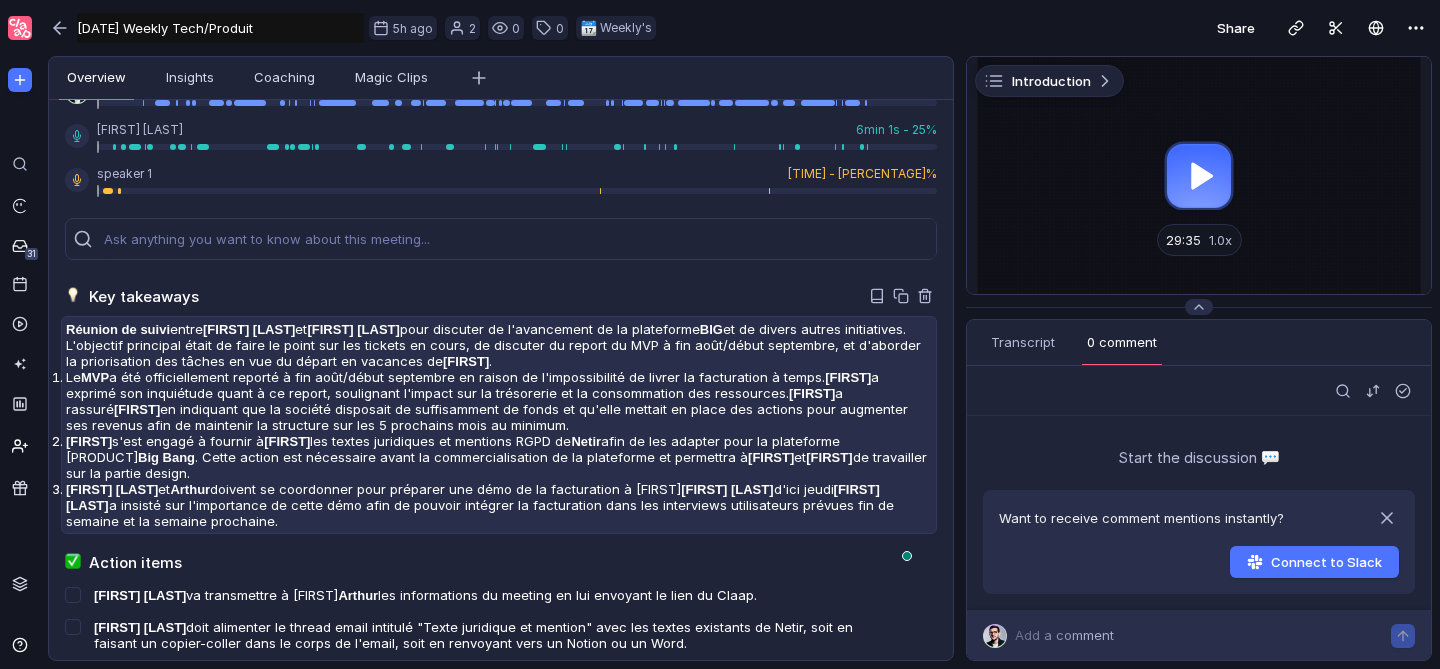 drag, startPoint x: 876, startPoint y: 467, endPoint x: 931, endPoint y: 495, distance: 61.7171 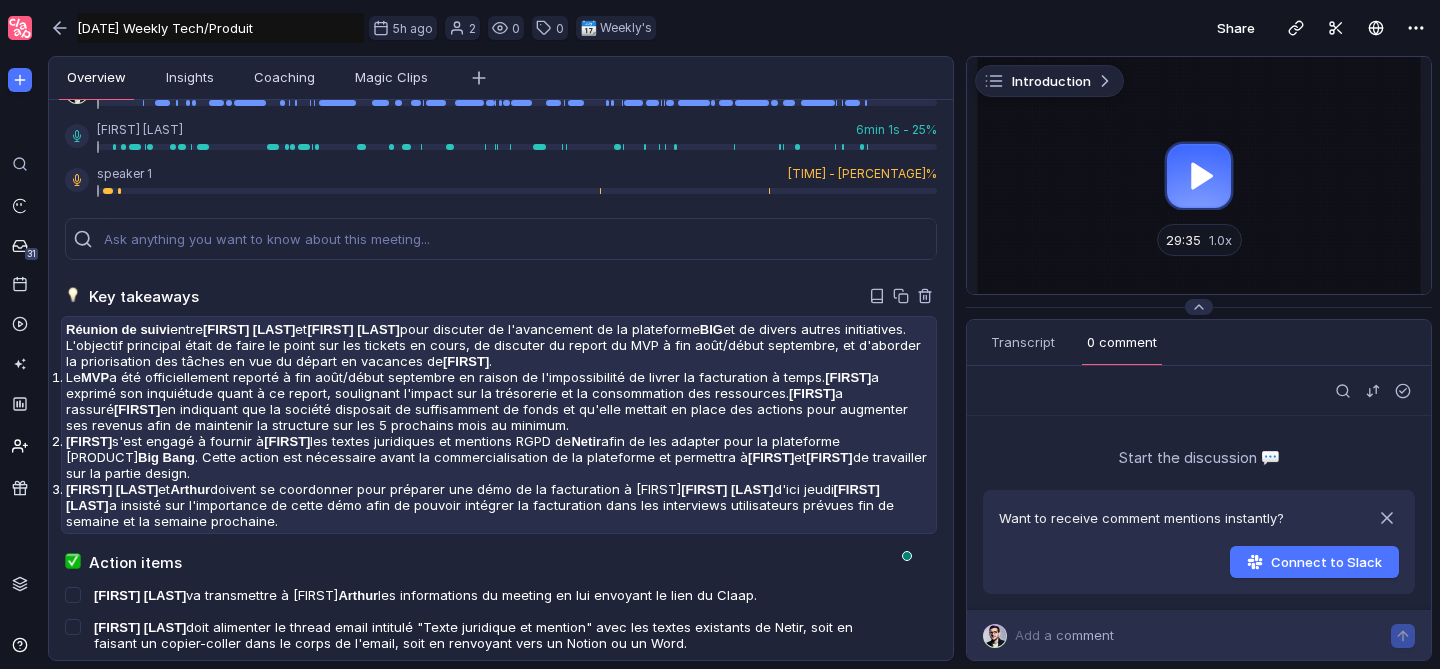 click on "Big Bang" at bounding box center [137, 409] 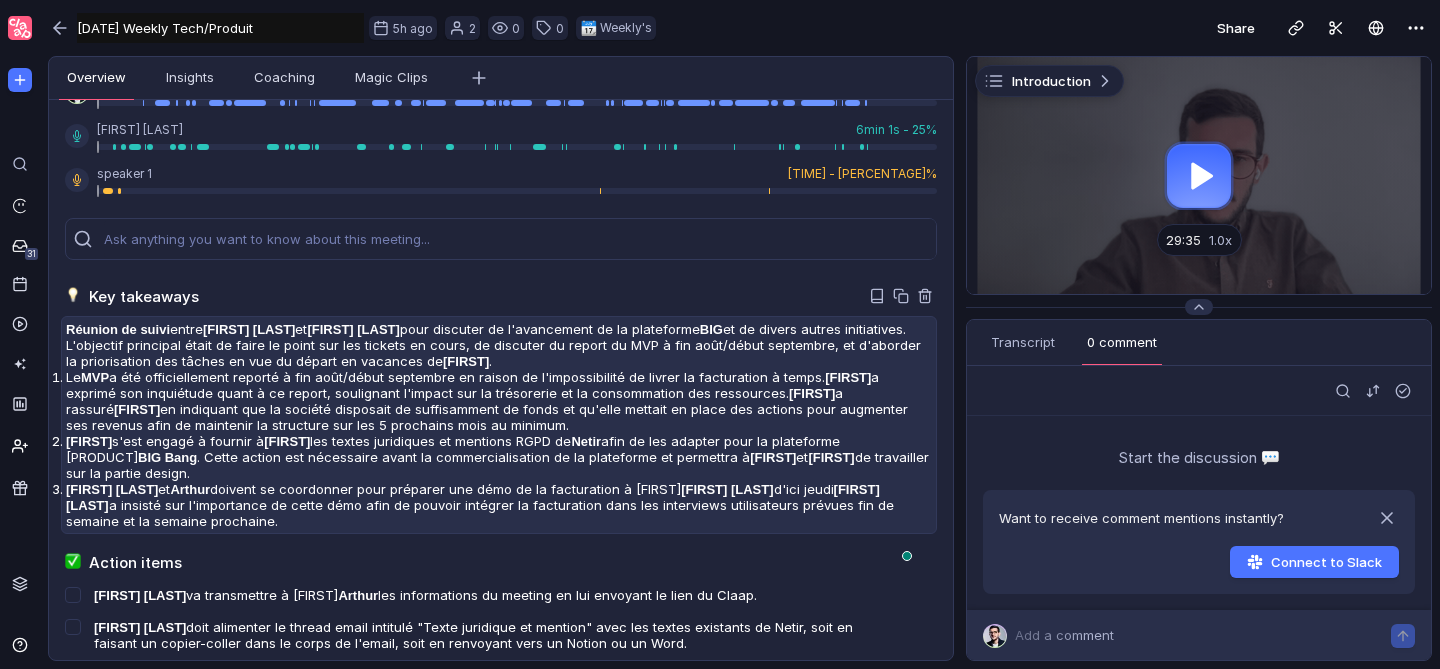 click on "BIG Bang" at bounding box center (137, 409) 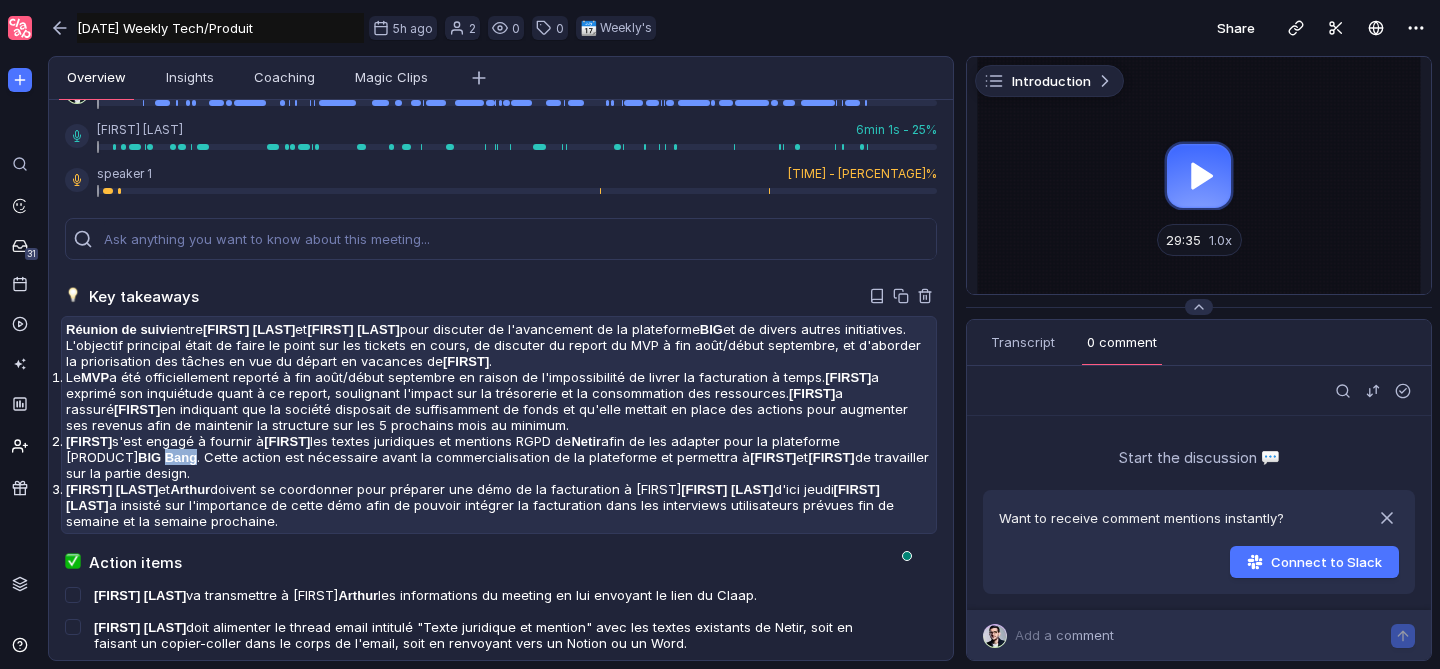 click on "BIG Bang" at bounding box center (137, 409) 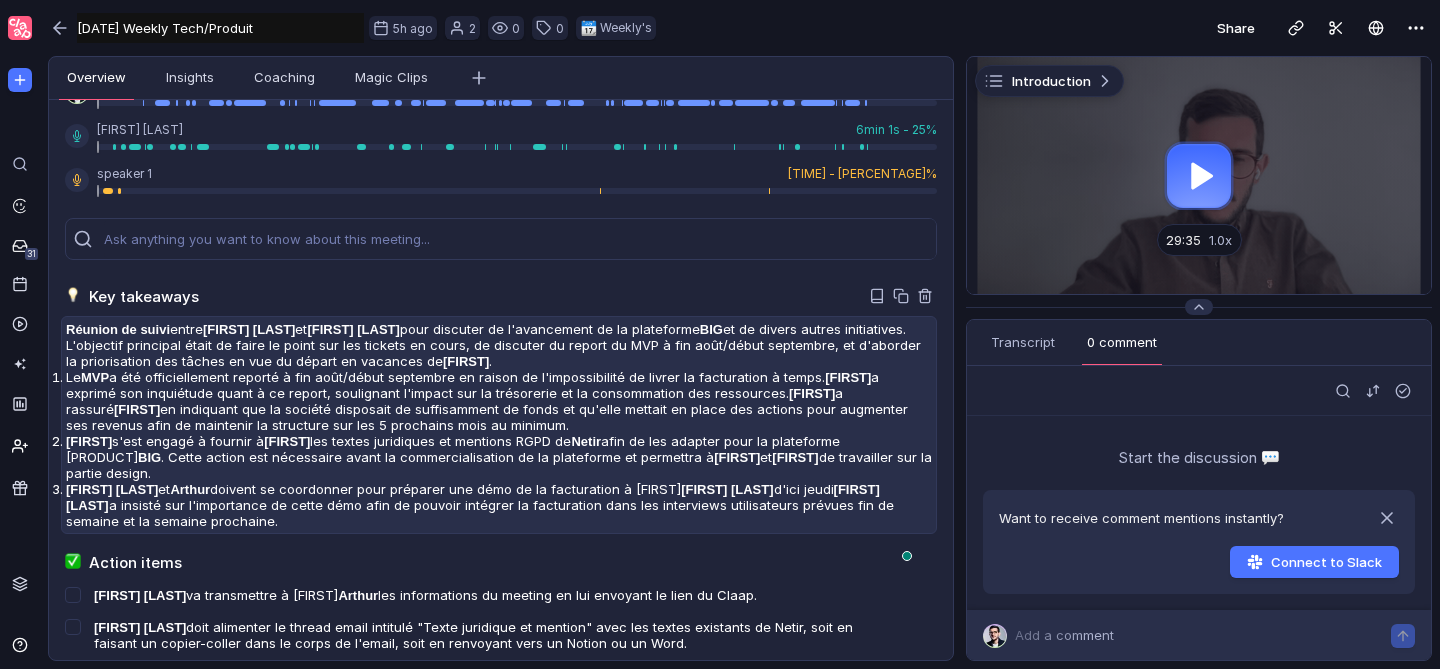 click on "Alexandre Cailler" at bounding box center (95, 377) 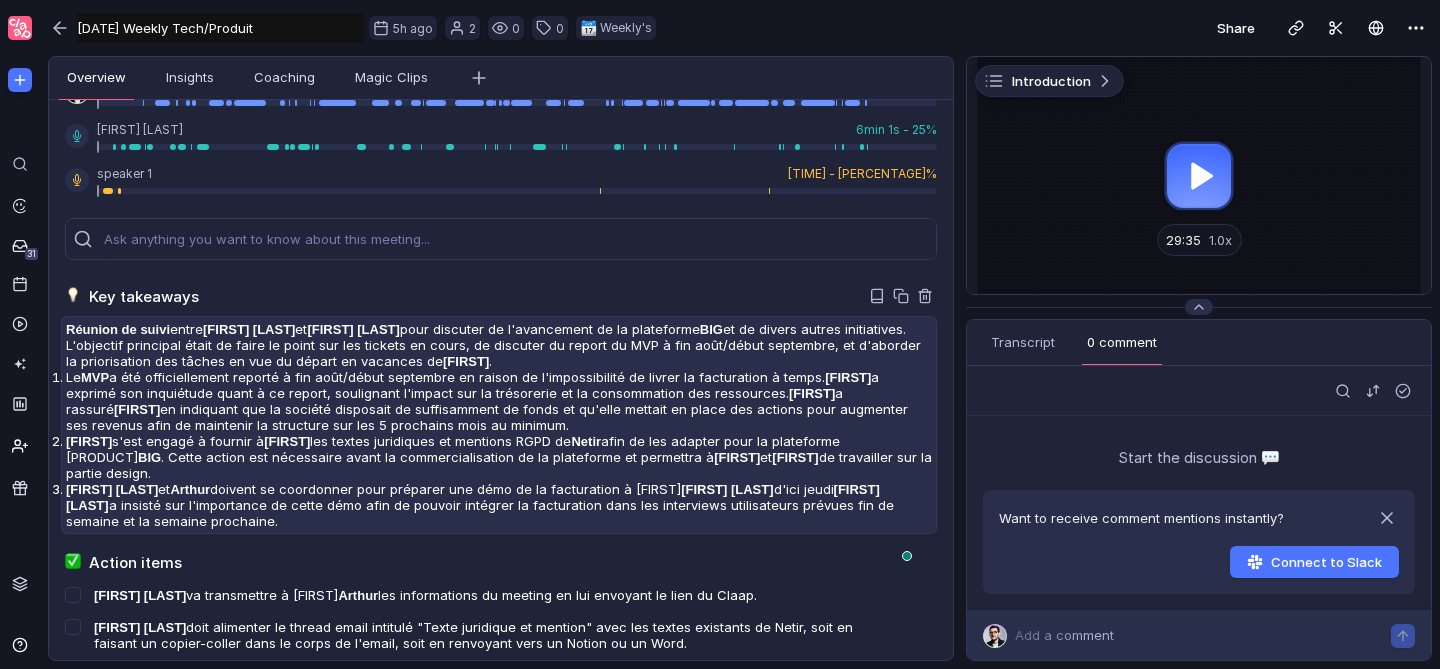click on "Alexandre Cailler" at bounding box center [95, 377] 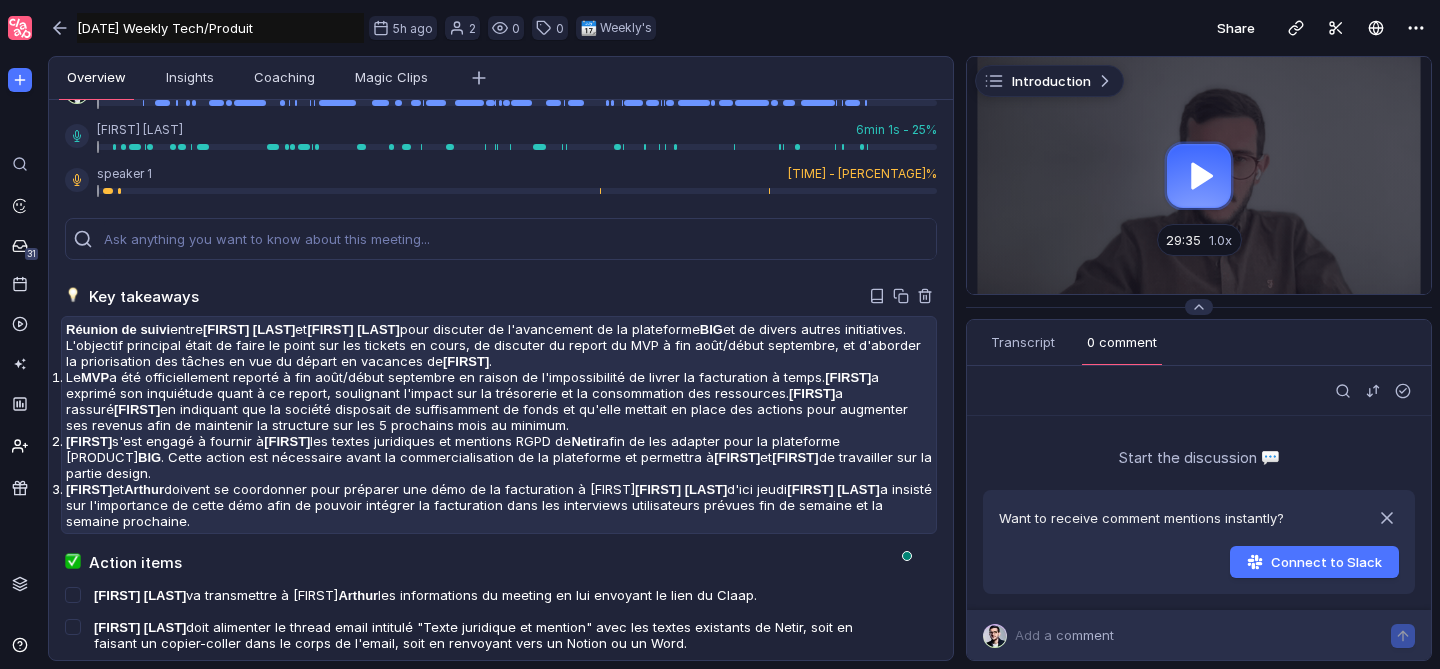 click on "[FIRST] [LAST]" at bounding box center [812, 393] 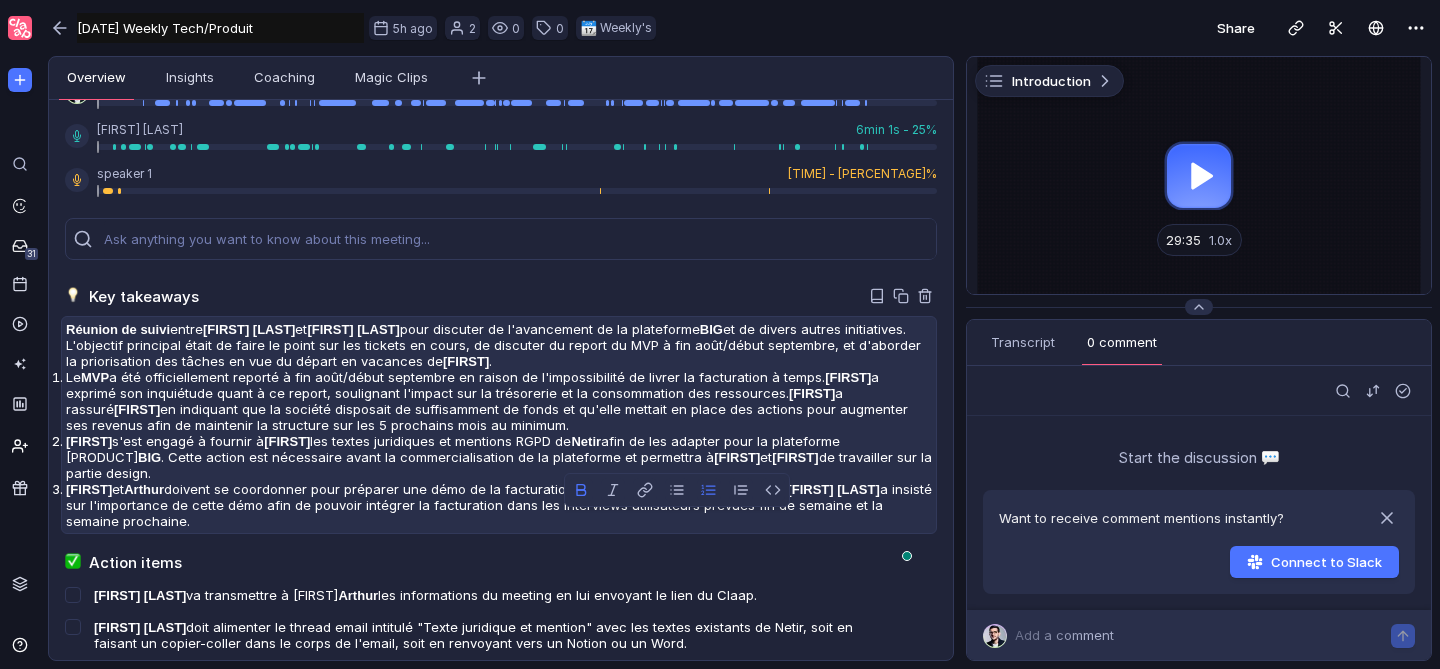 click on "[FIRST] [LAST]" at bounding box center [812, 393] 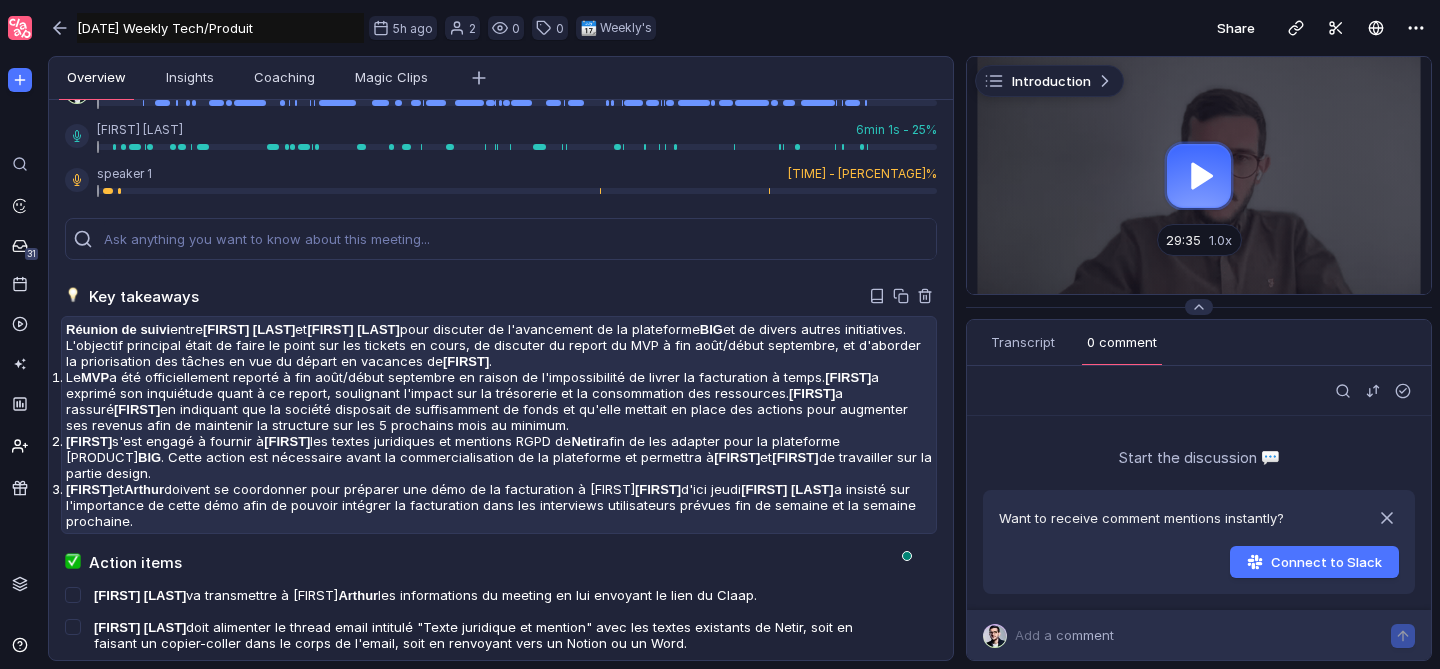 click on "[FIRST] [LAST]" at bounding box center [137, 409] 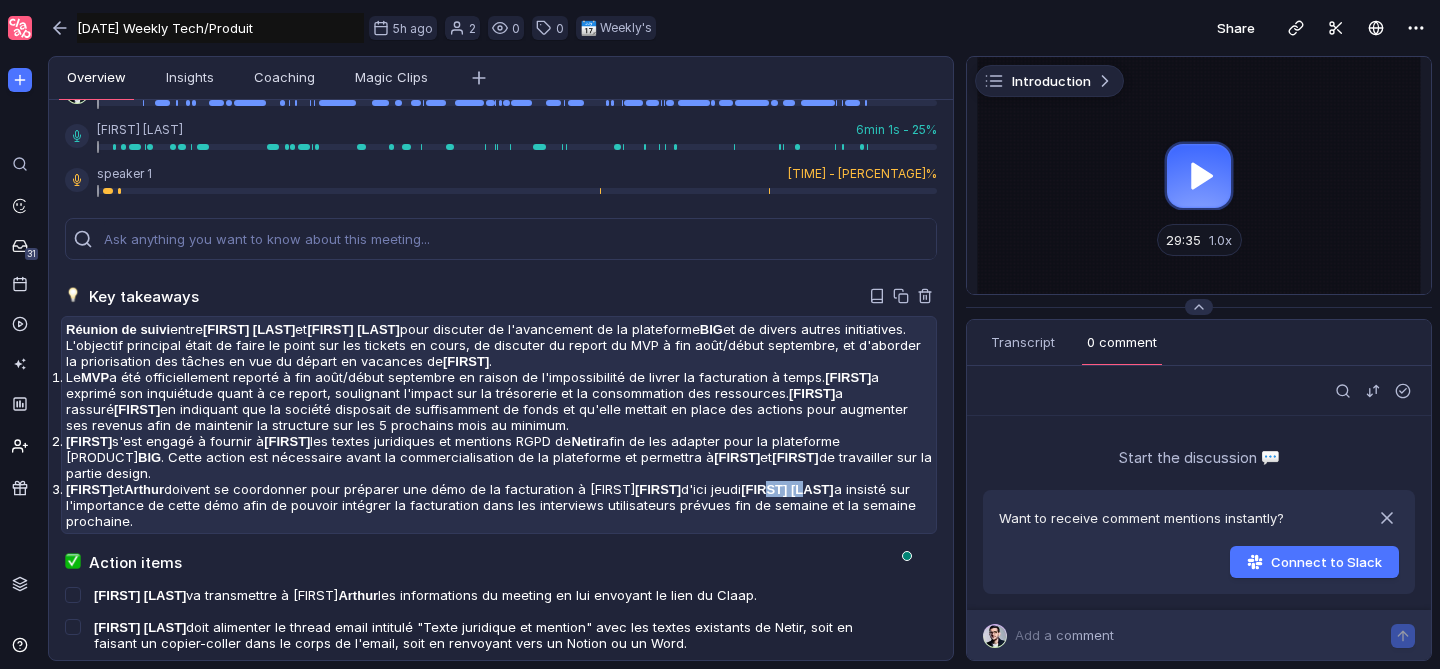 click on "[FIRST] [LAST]" at bounding box center (137, 409) 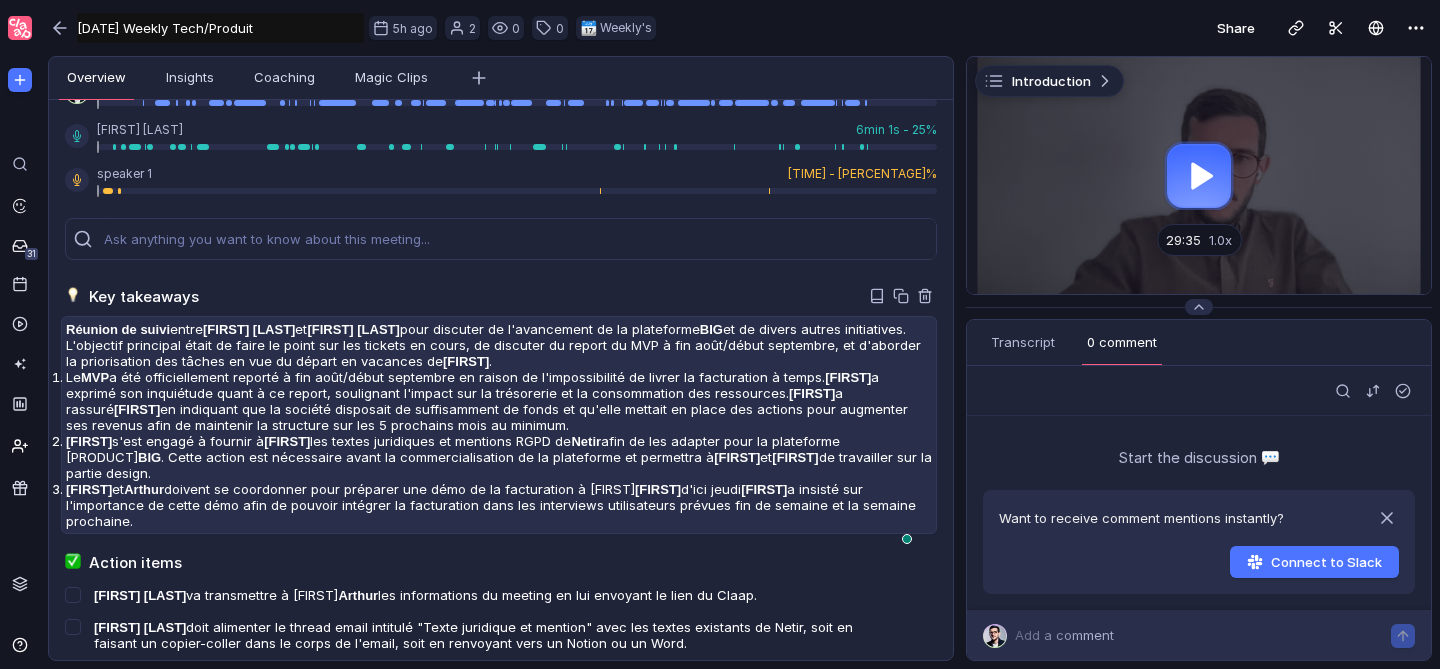 click on "Alexandre  et  Arthur  doivent se coordonner pour préparer une démo de la facturation à  Jim  d'ici jeudi.  Jim  a insisté sur l'importance de cette démo afin de pouvoir intégrer la facturation dans les interviews utilisateurs prévues fin de semaine et la semaine prochaine." at bounding box center (499, 401) 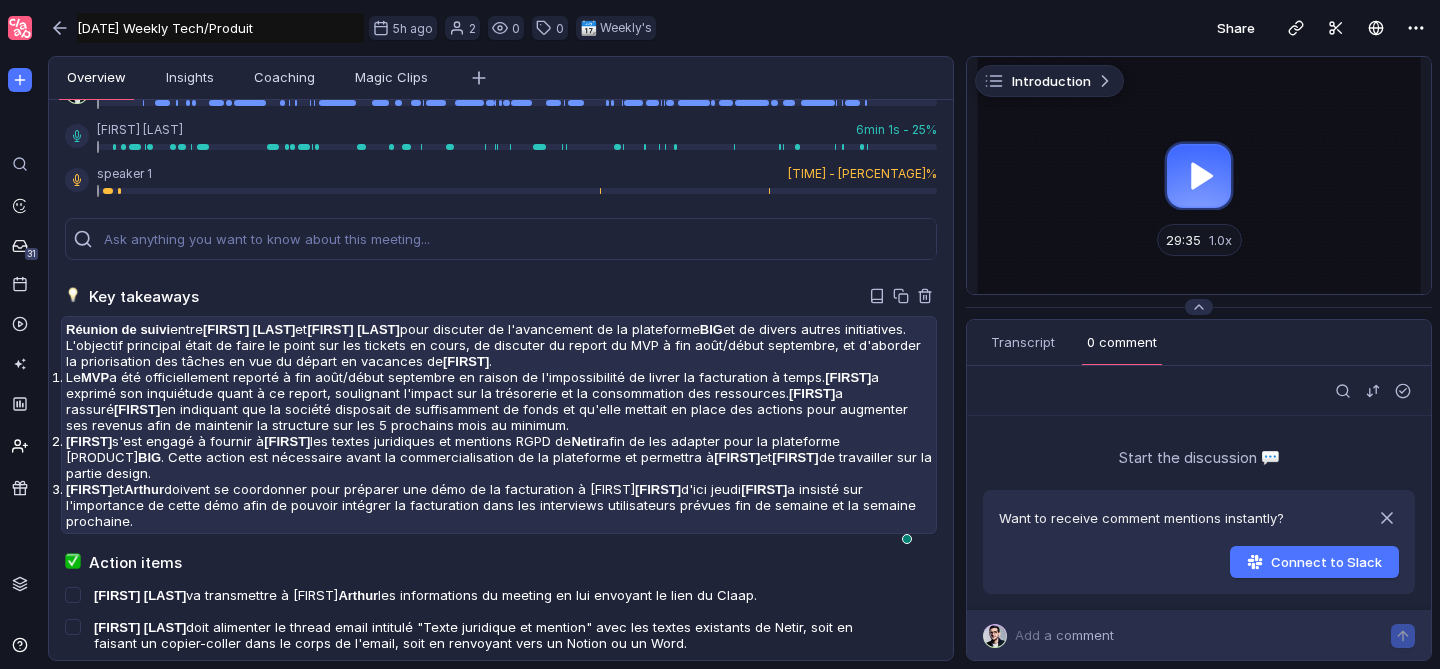 scroll, scrollTop: 210, scrollLeft: 0, axis: vertical 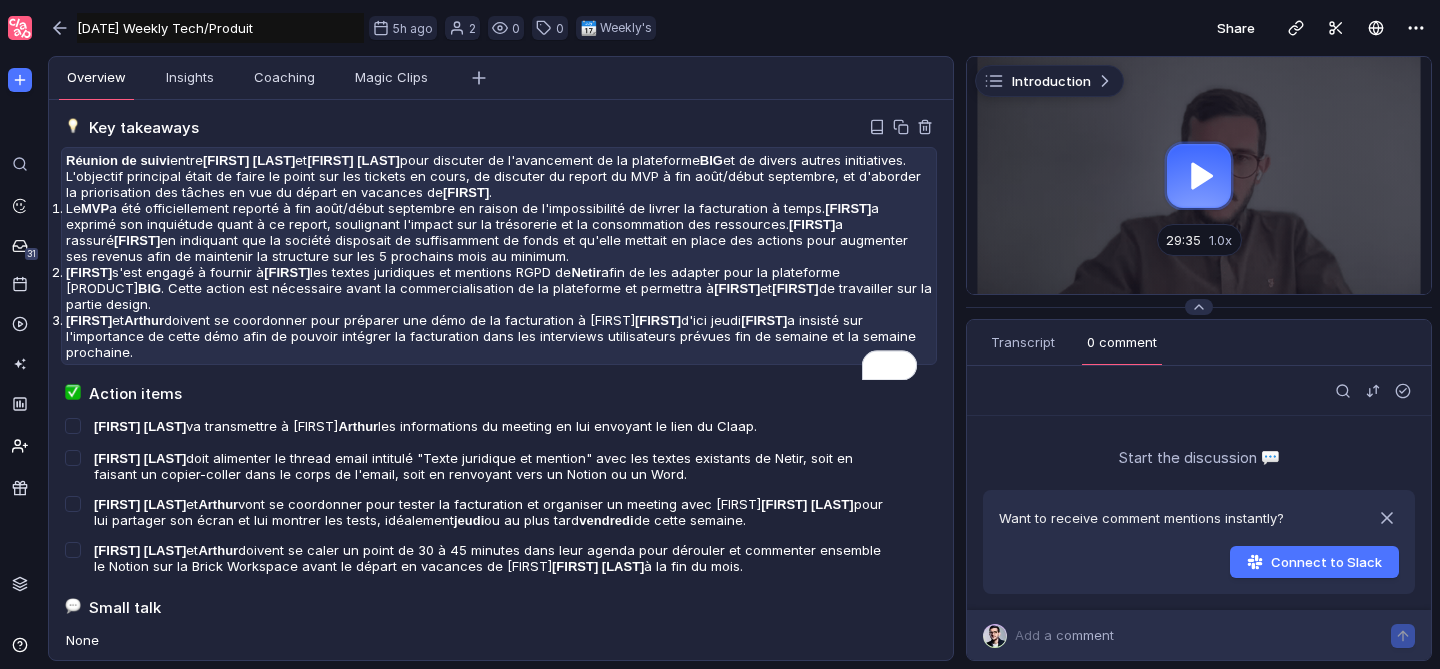 click on "Alexandre  s'est engagé à fournir à  Jim  les textes juridiques et mentions RGPD de  Netir  afin de les adapter pour la plateforme  BIG . Cette action est nécessaire avant la commercialisation de la plateforme et permettra à  Perrine  et  Laure  de travailler sur la partie design." at bounding box center (499, 232) 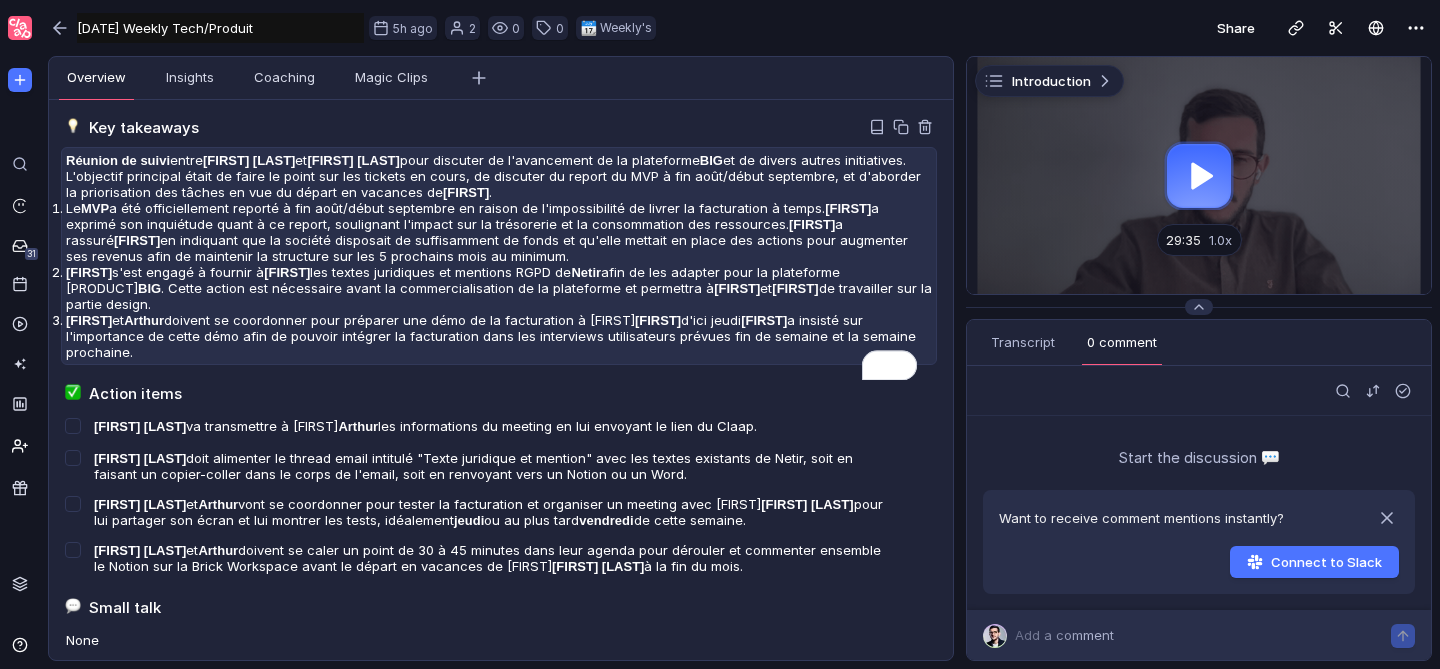 scroll, scrollTop: 245, scrollLeft: 0, axis: vertical 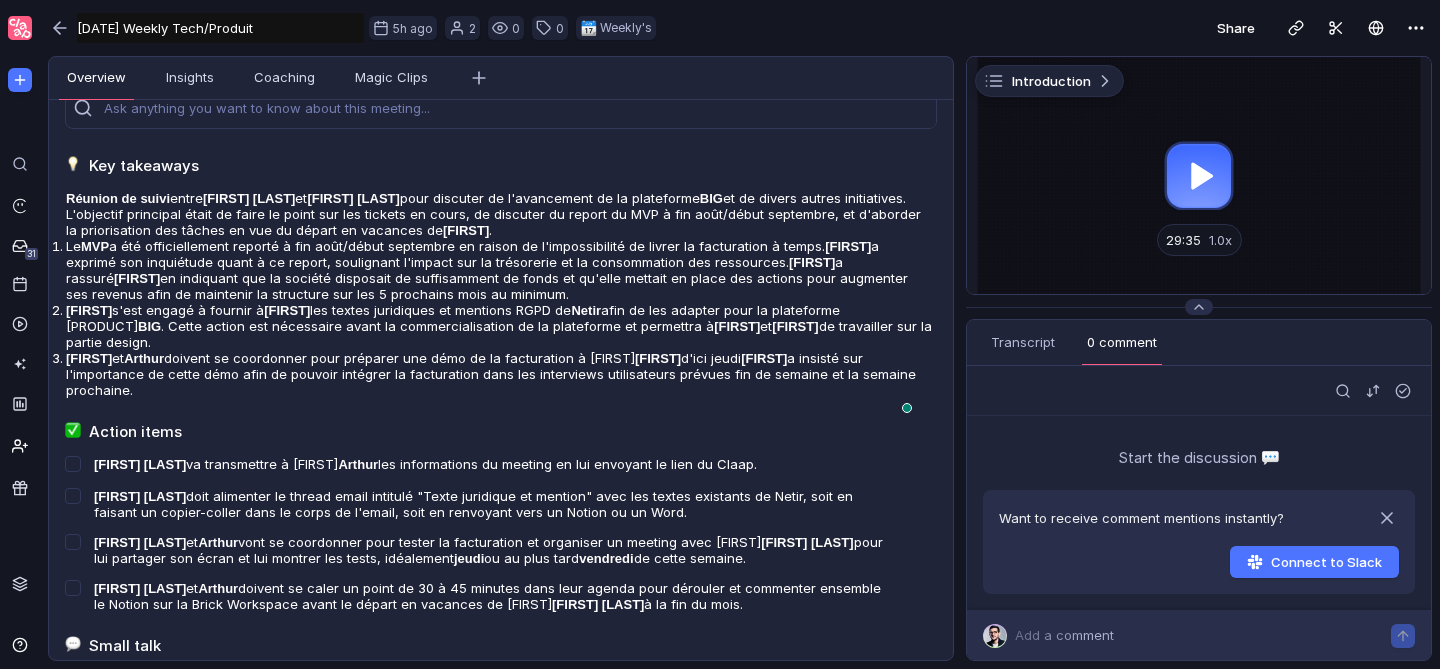 click on "08-07-2025 Weekly Tech/Produit" at bounding box center [220, 28] 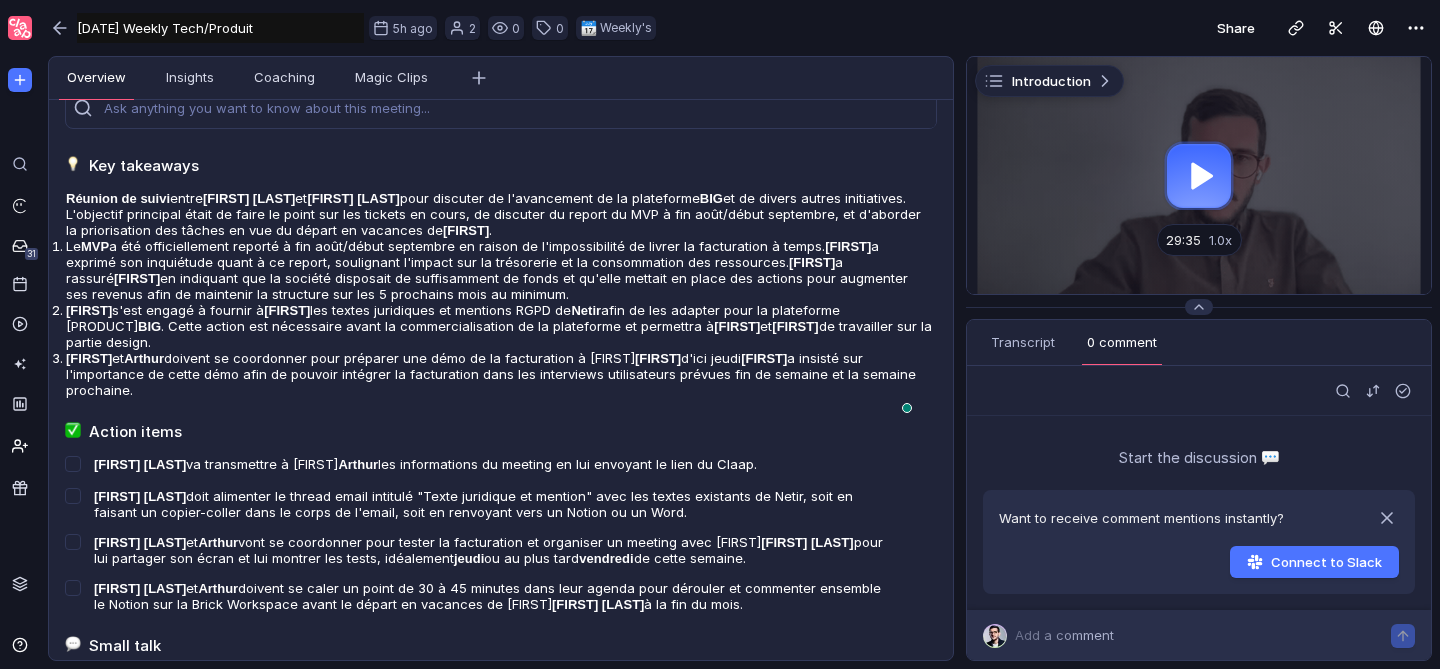 click on "08-07-2025 Weekly Tech/Produit" at bounding box center (220, 28) 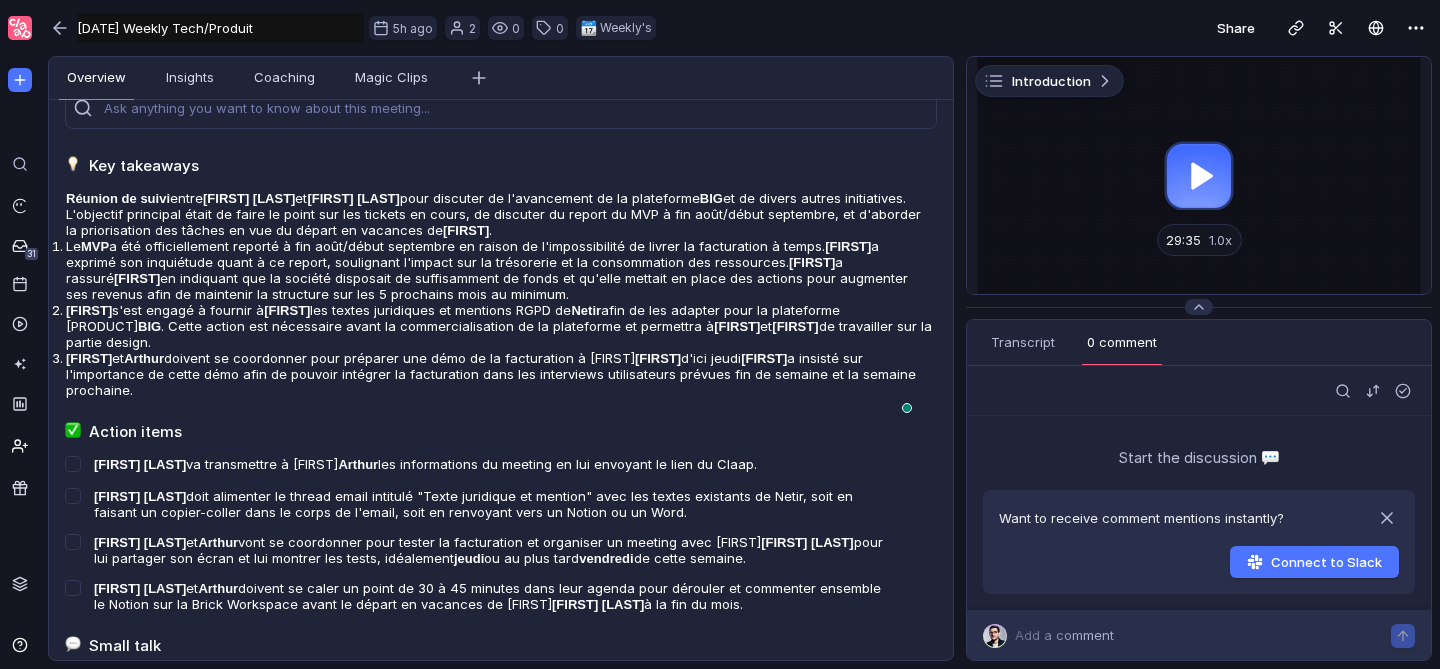 click on "08-07-2025 Weekly Tech/Produit" at bounding box center (220, 28) 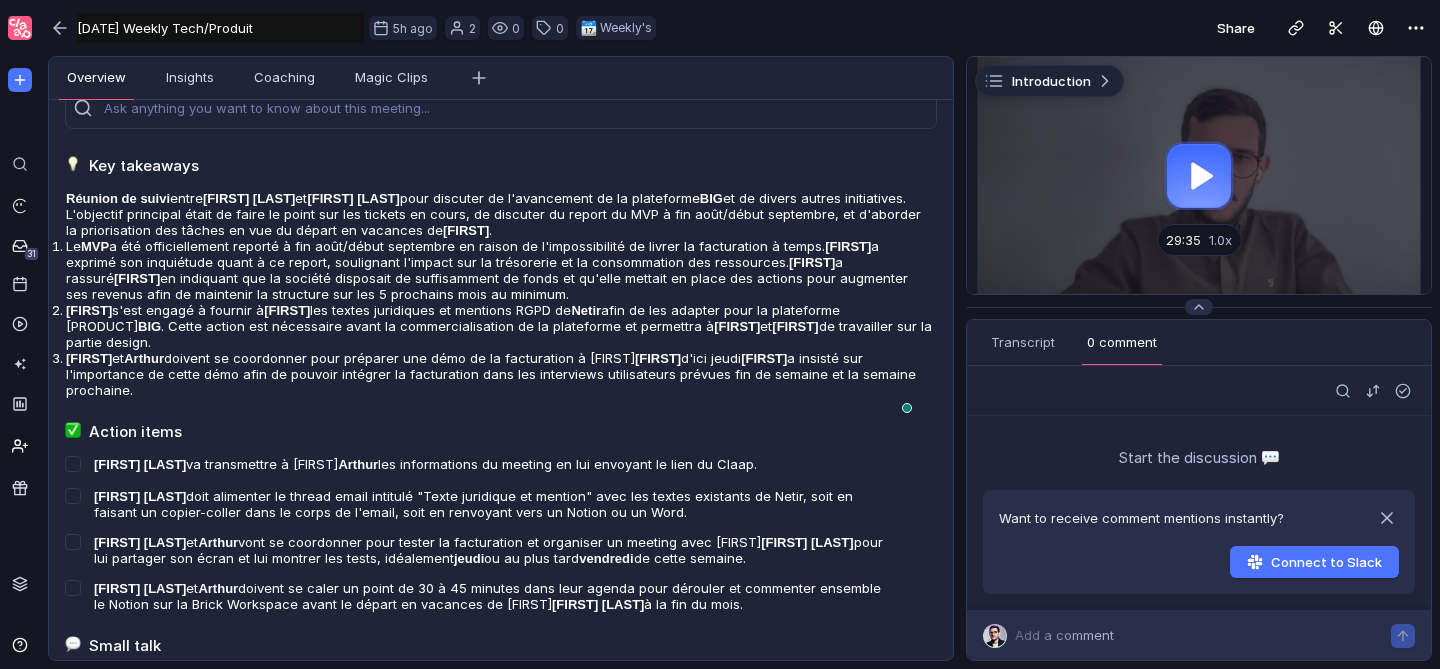 paste on "Stra" 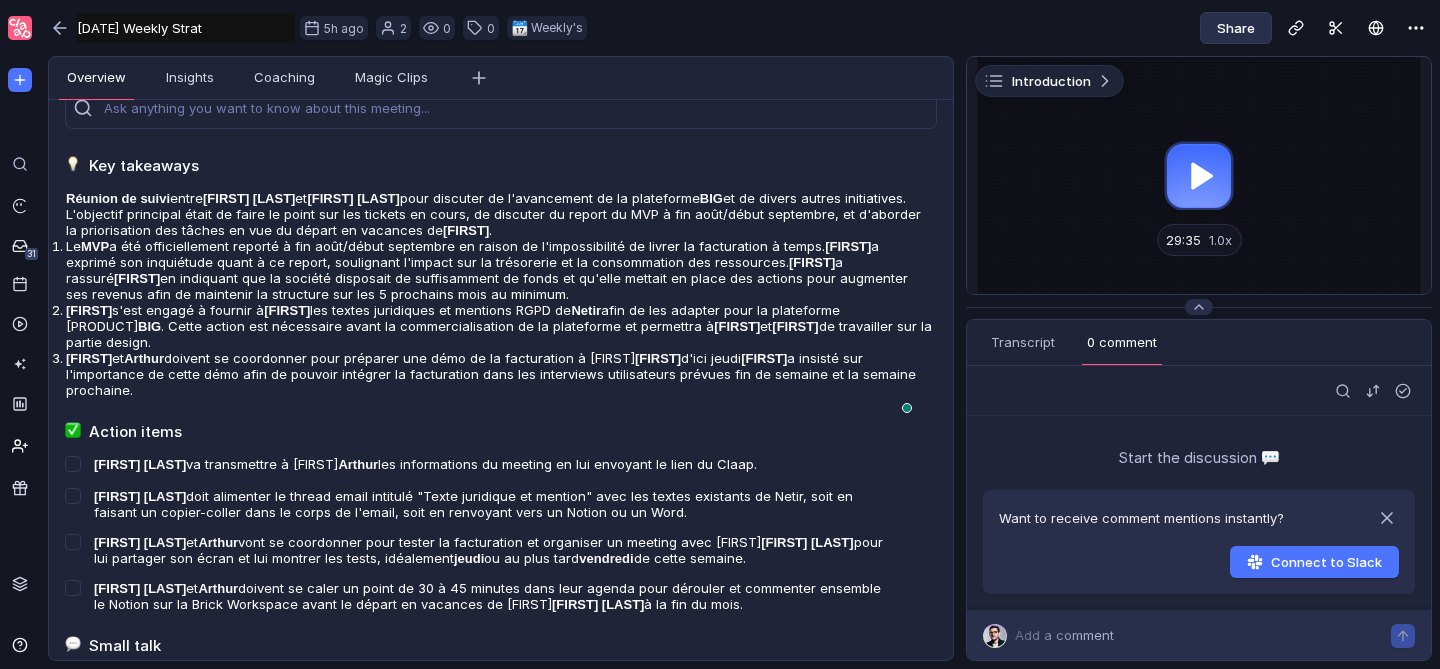 click on "Share" at bounding box center [1236, 28] 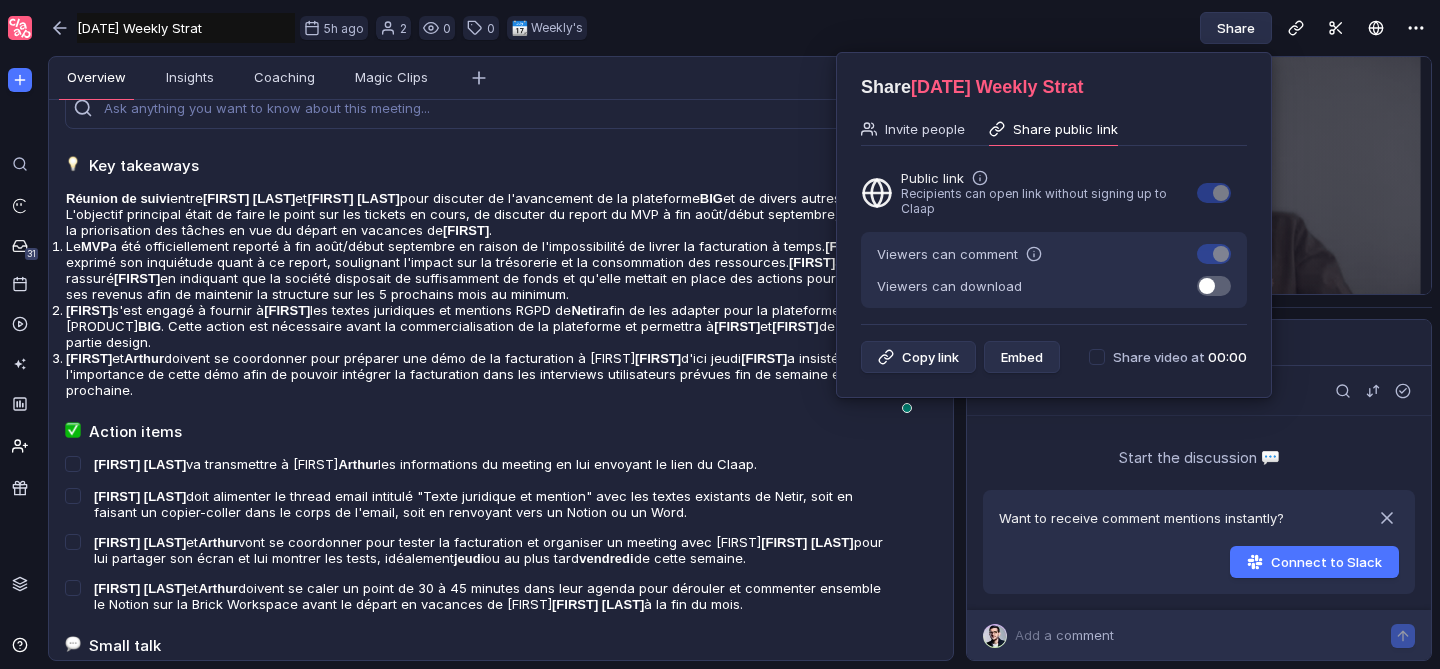 click on "Share public link" at bounding box center [1053, 129] 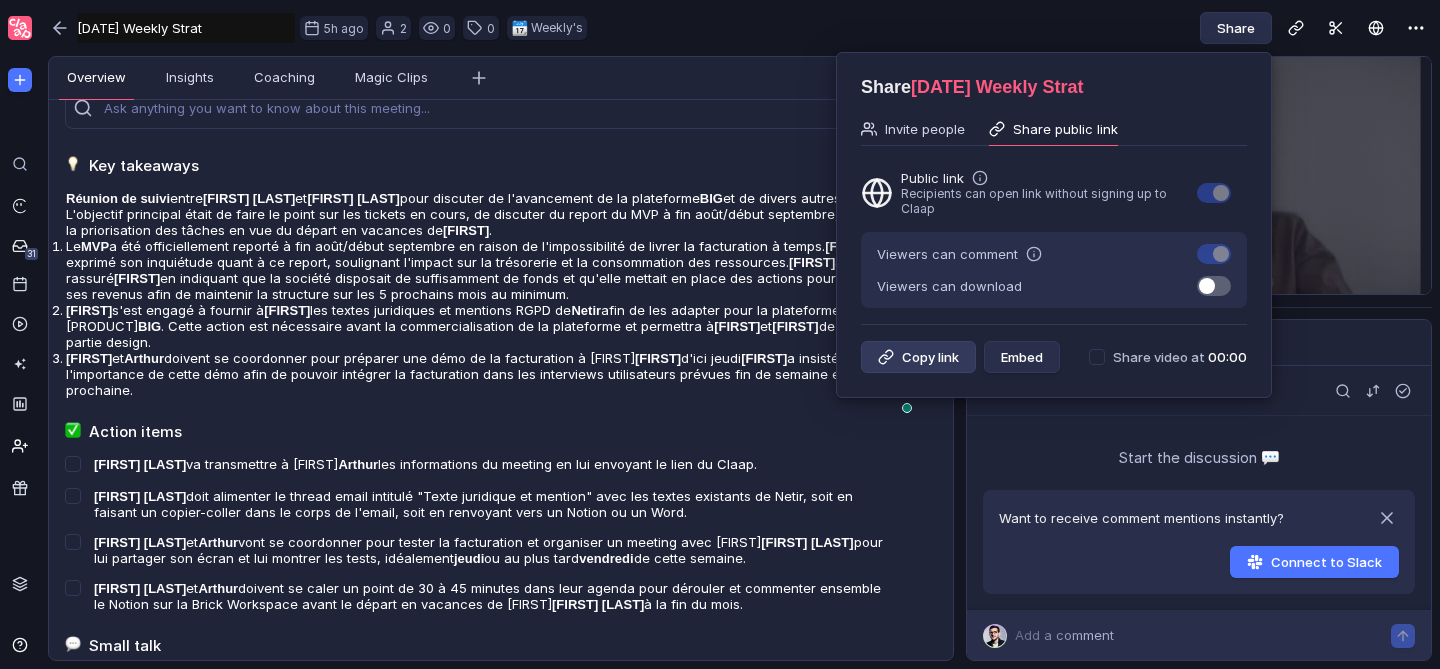 click on "Copy link" at bounding box center (918, 357) 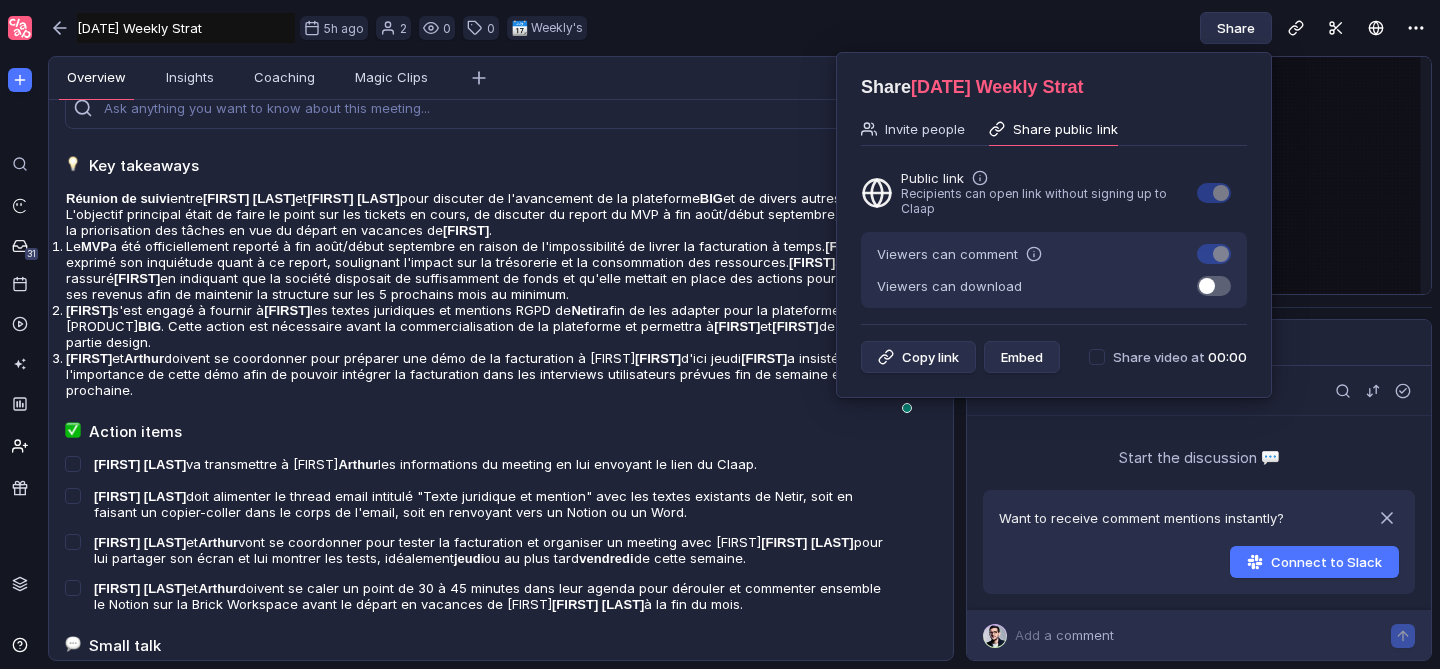 click at bounding box center (720, 334) 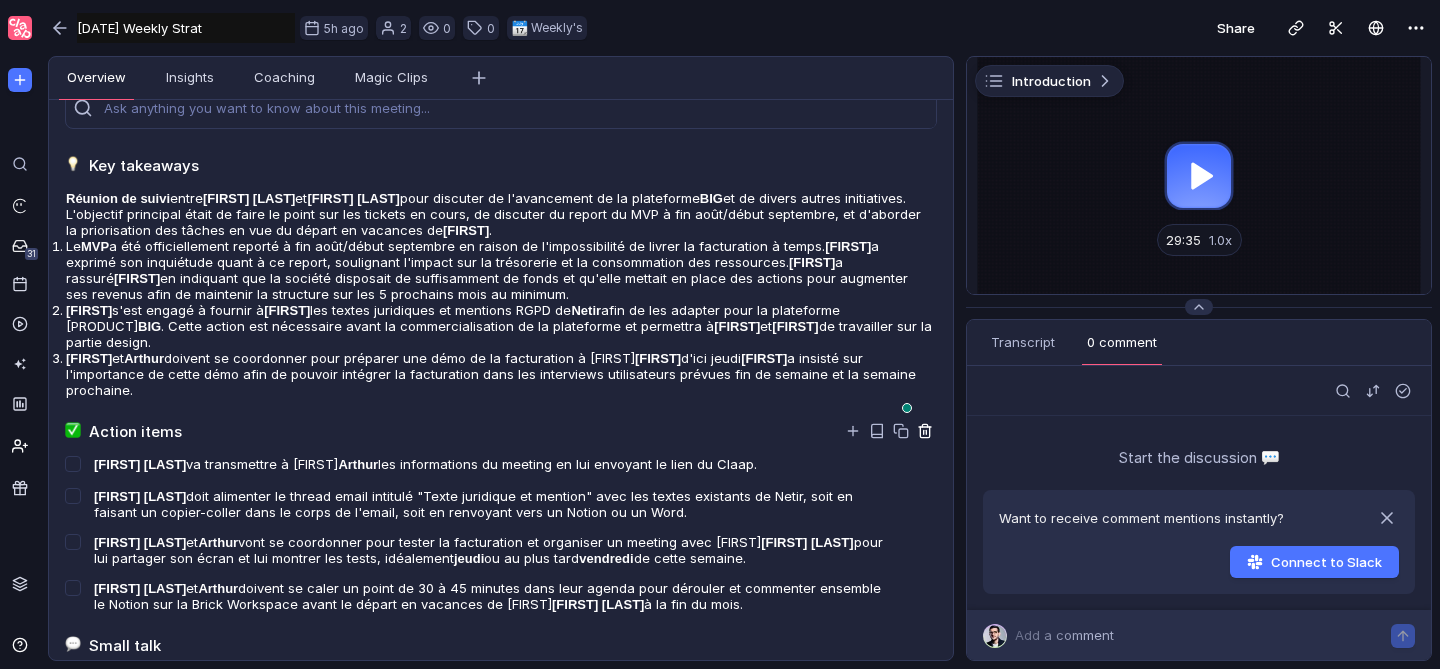 click at bounding box center (925, 165) 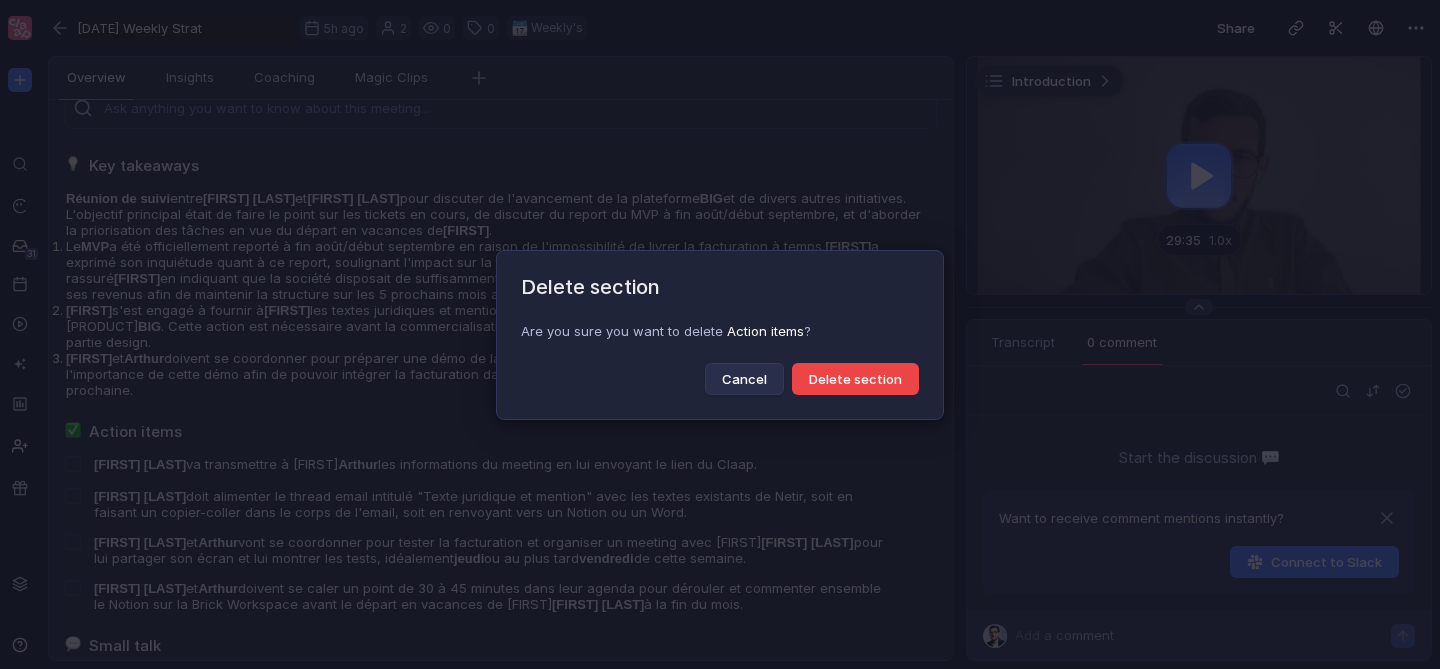 click on "Delete section" at bounding box center (855, 379) 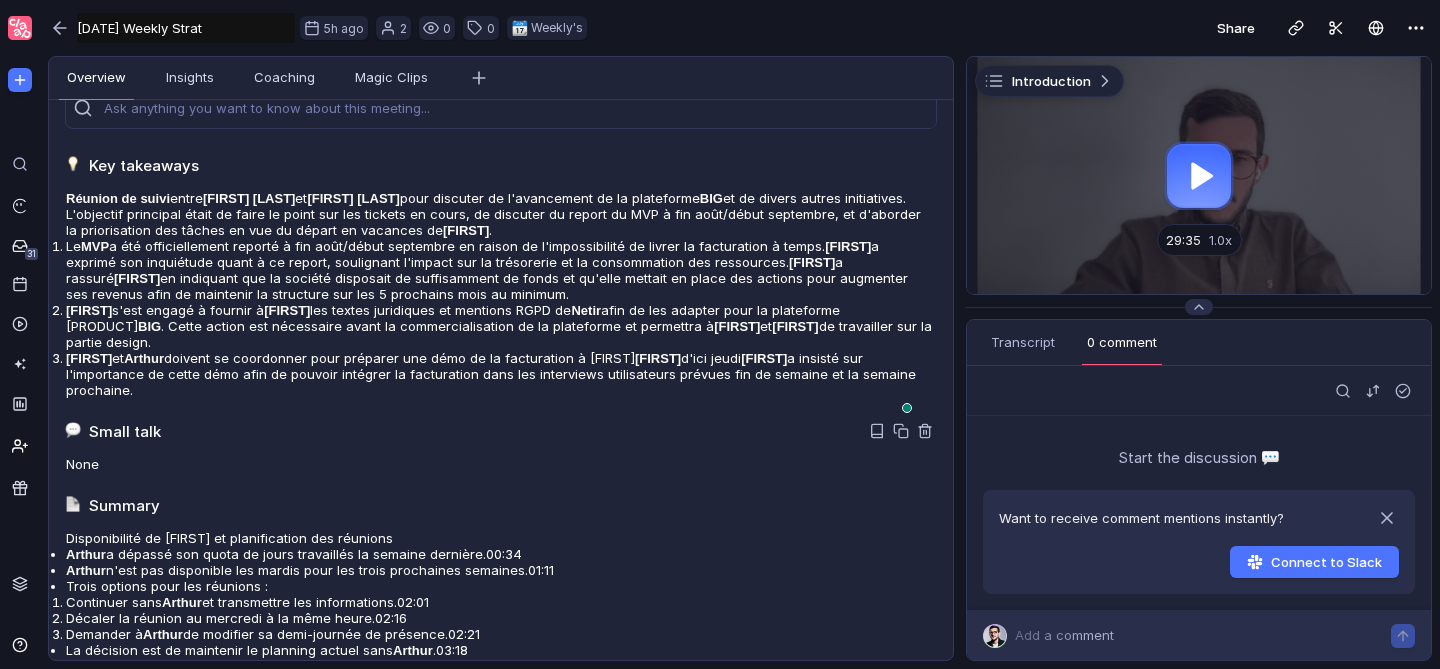 scroll, scrollTop: 268, scrollLeft: 0, axis: vertical 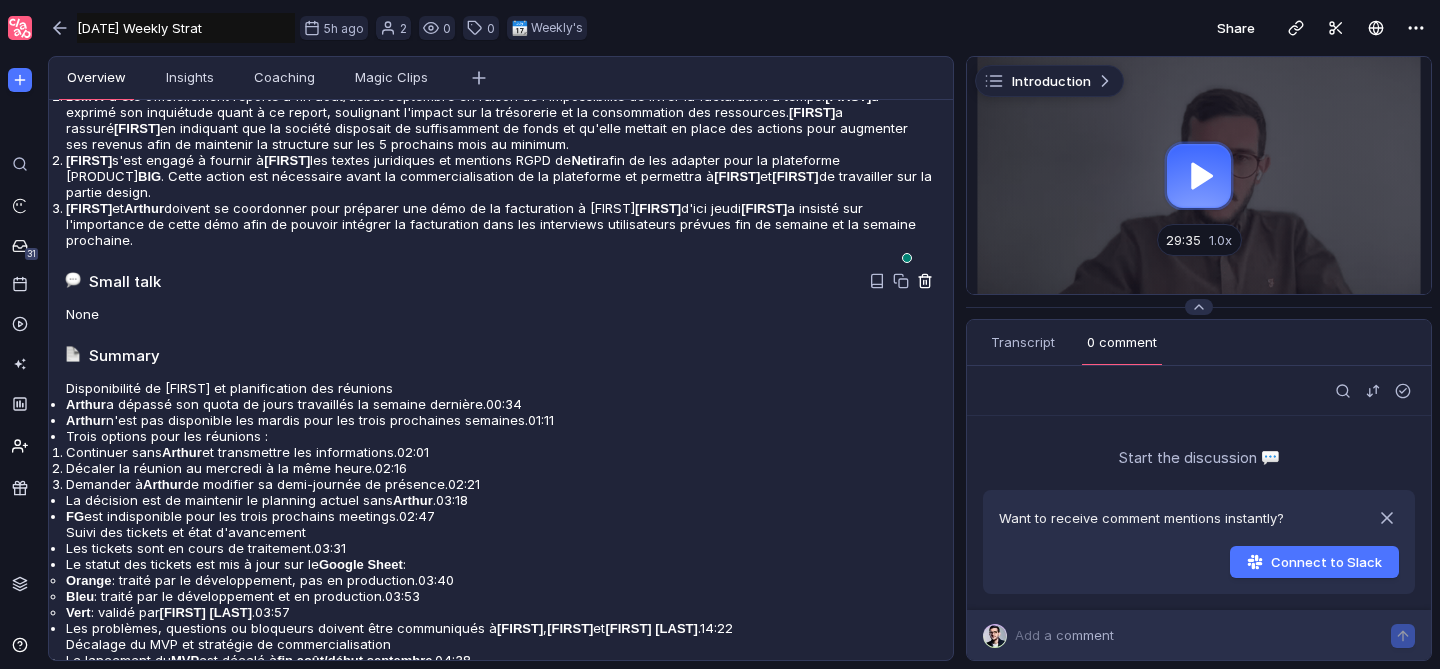 click at bounding box center (925, 15) 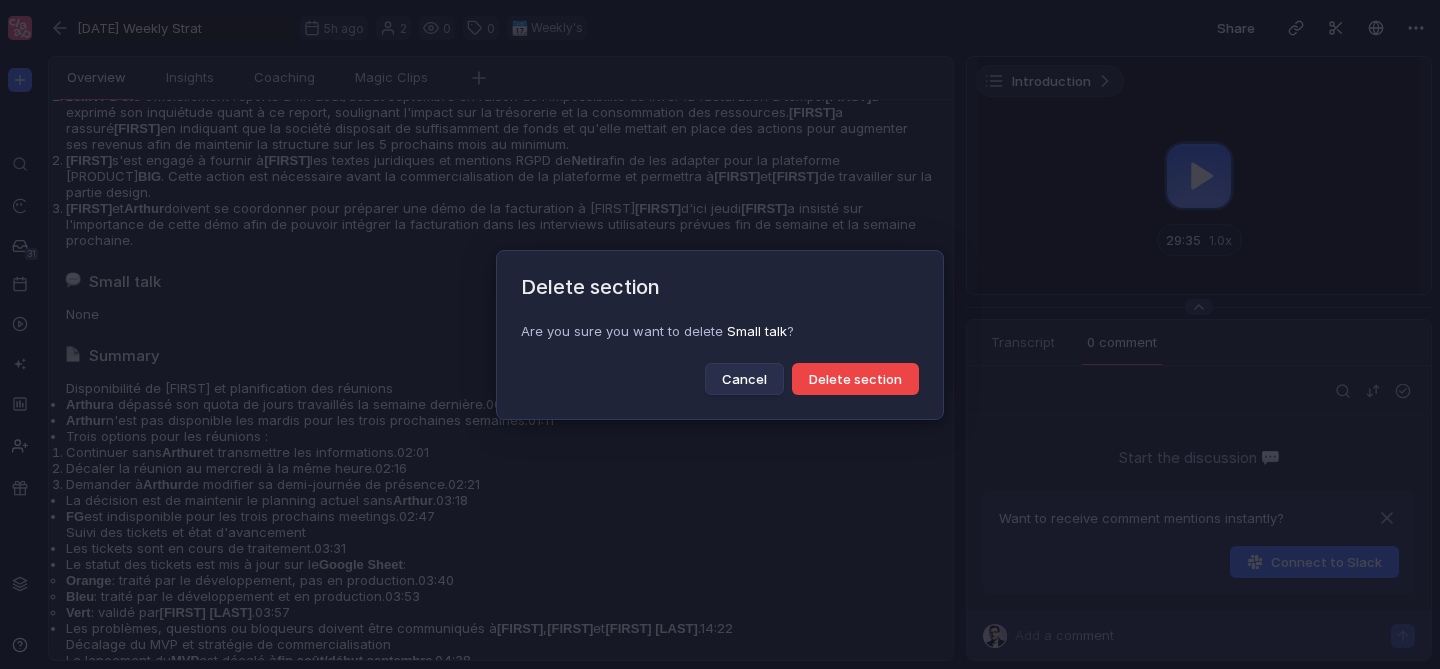 click on "Delete section" at bounding box center [855, 379] 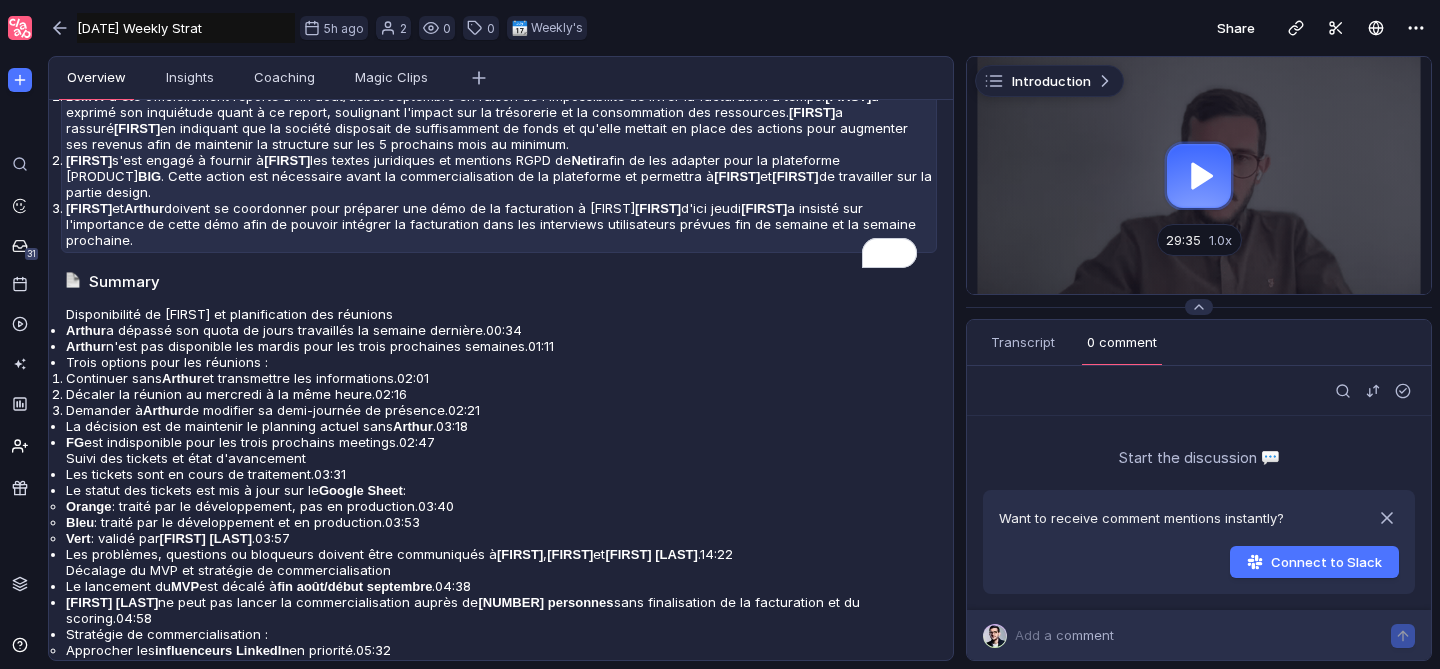 scroll, scrollTop: 118, scrollLeft: 0, axis: vertical 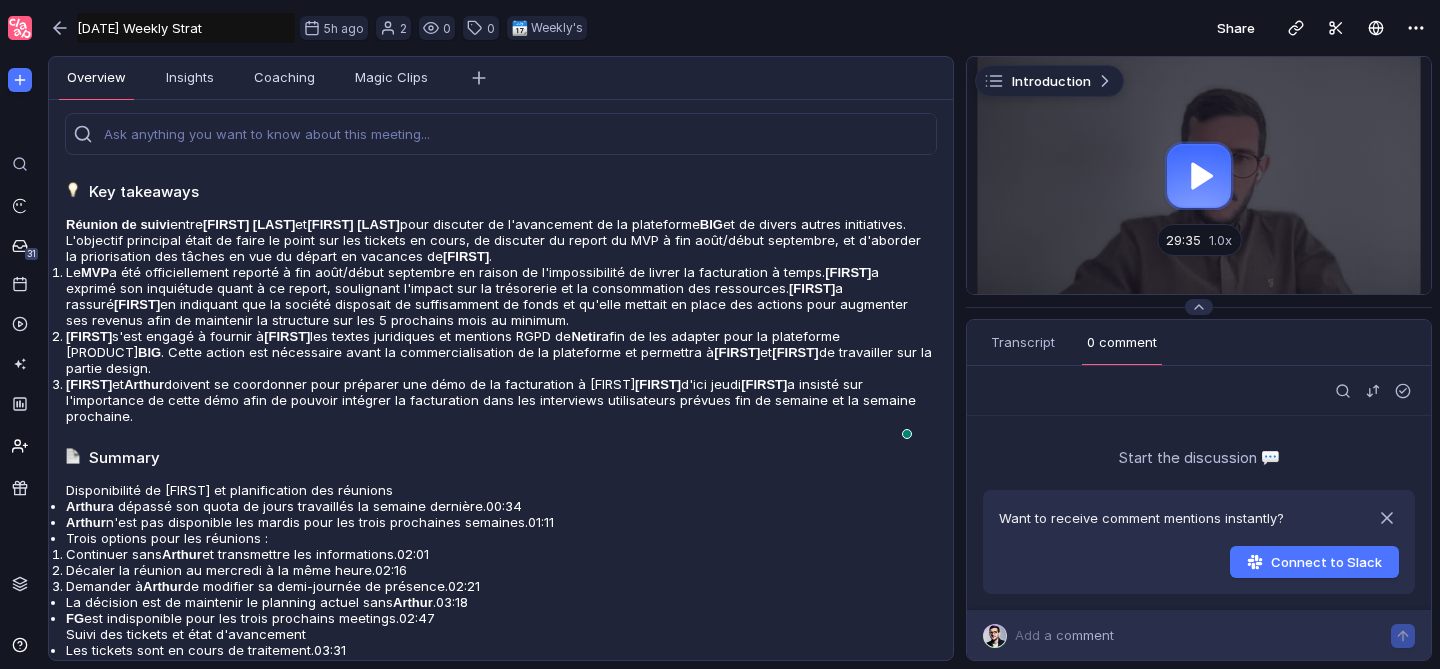 click on "08-07-2025 Weekly Strat" at bounding box center (186, 28) 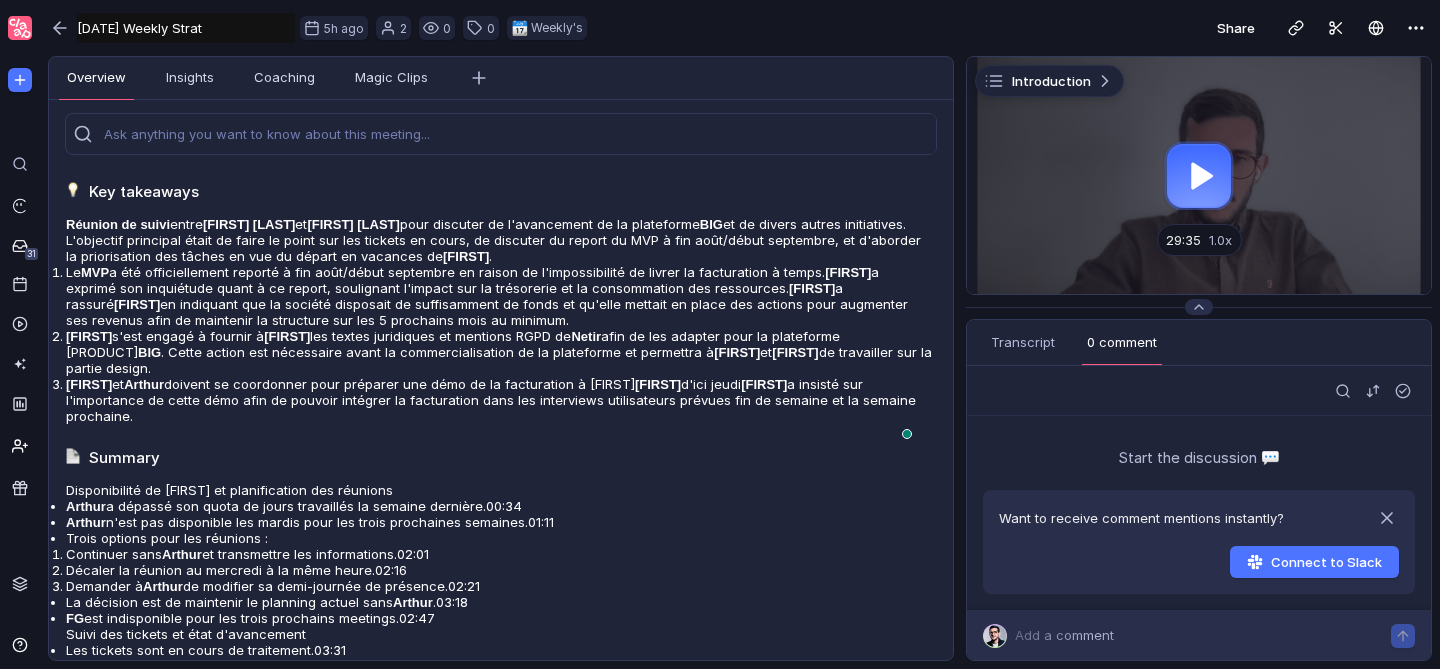 click on "08-07-2025 Weekly Strat" at bounding box center [186, 28] 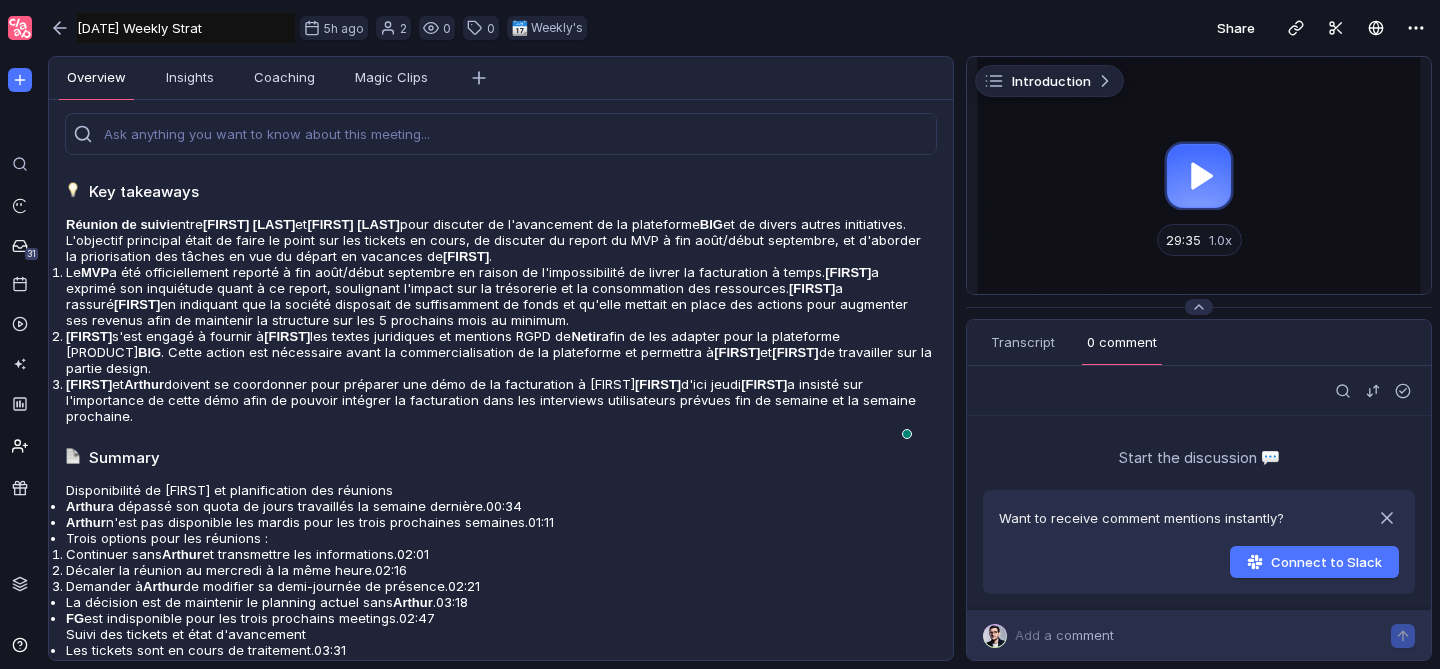 click on "08-07-2025 Weekly Strat" at bounding box center (186, 28) 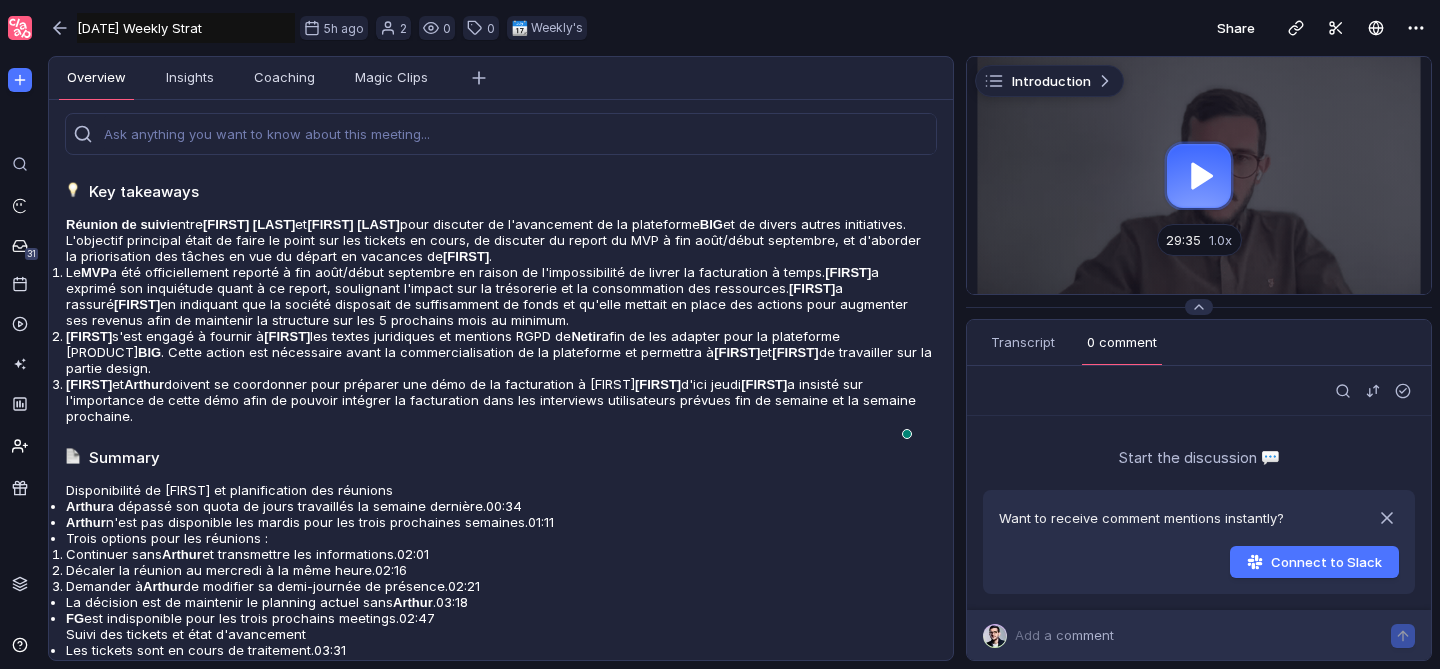 paste on "Tech/Produi" 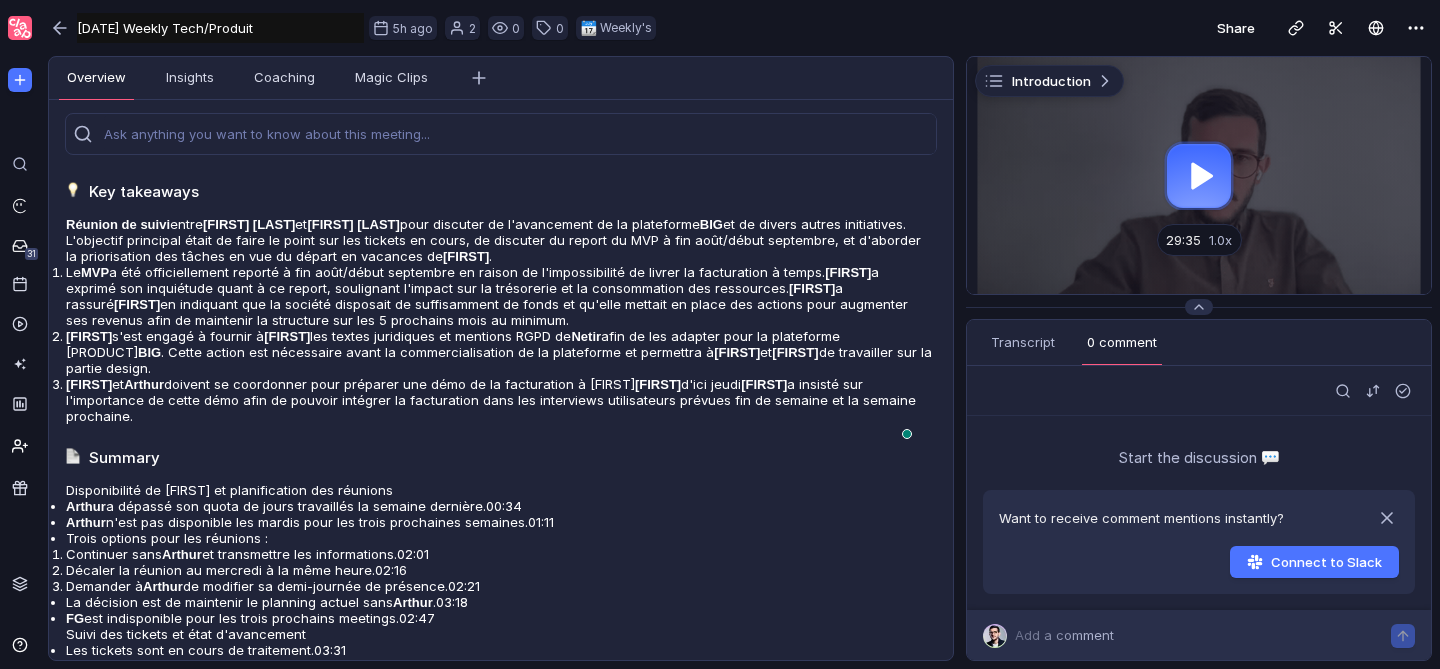 type on "08-07-2025 Weekly Tech/Produit" 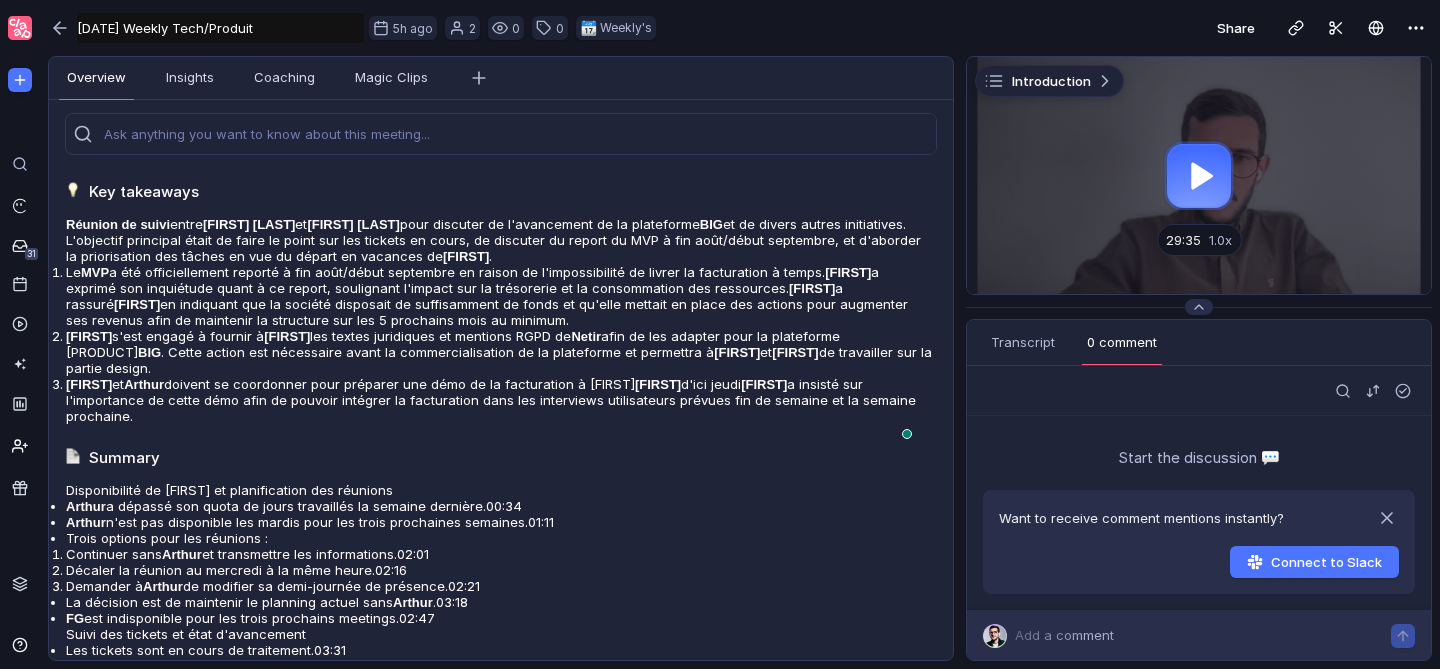 click on "Share" at bounding box center (1054, 28) 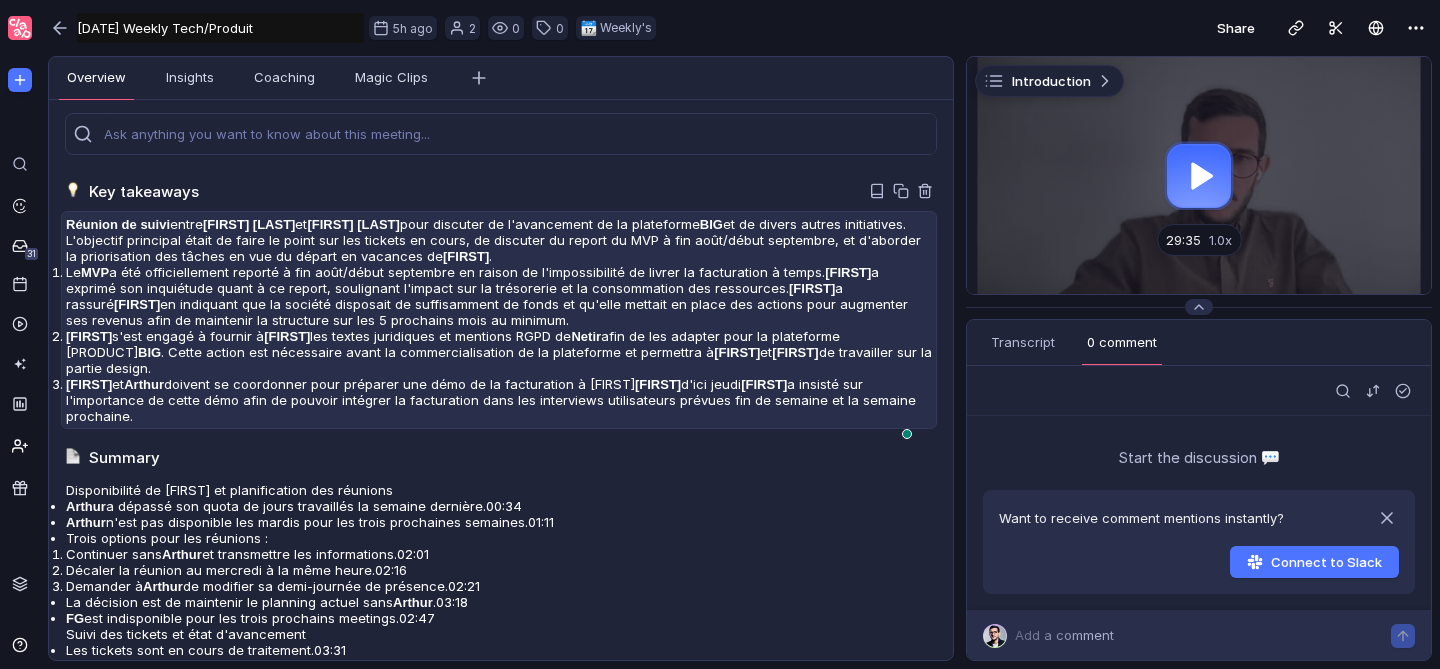 click on "Alexandre  et  Arthur  doivent se coordonner pour préparer une démo de la facturation à  Jim  d'ici jeudi.  Jim  a insisté sur l'importance de cette démo afin de pouvoir intégrer la facturation dans les interviews utilisateurs prévues fin de semaine et la semaine prochaine." at bounding box center [499, 296] 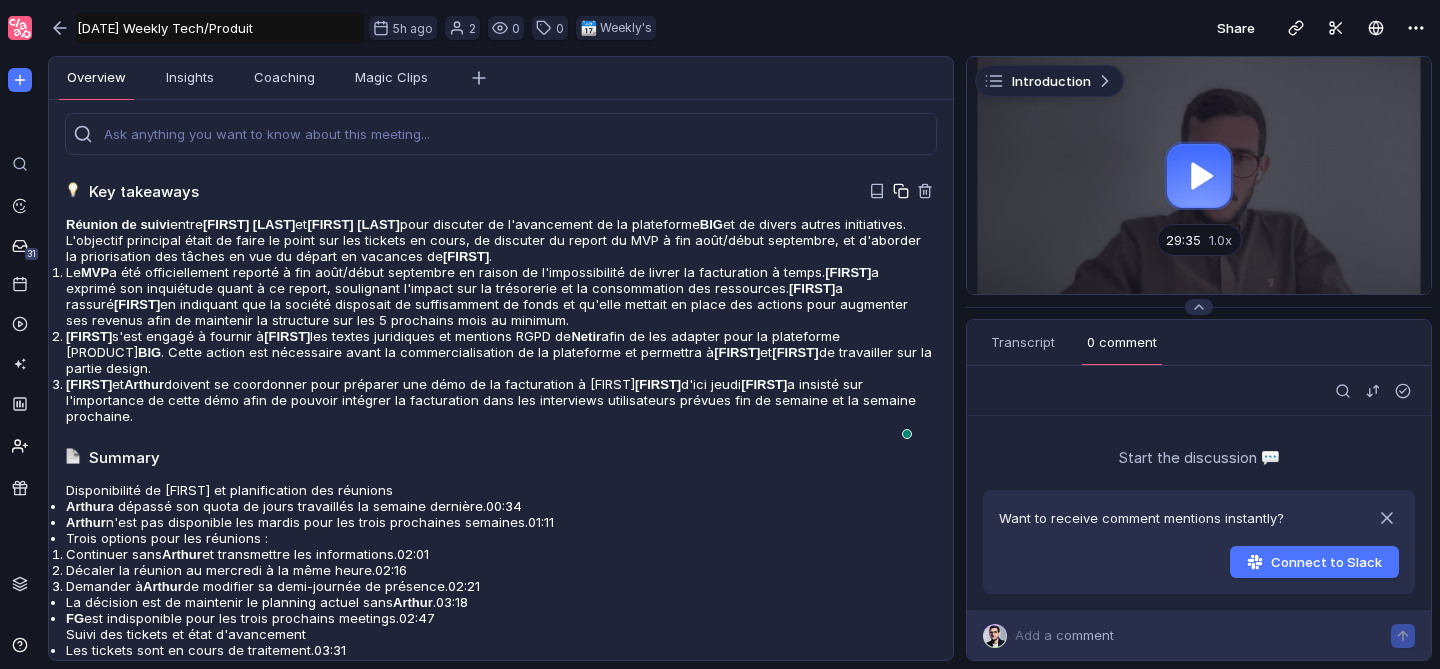 click at bounding box center (901, 191) 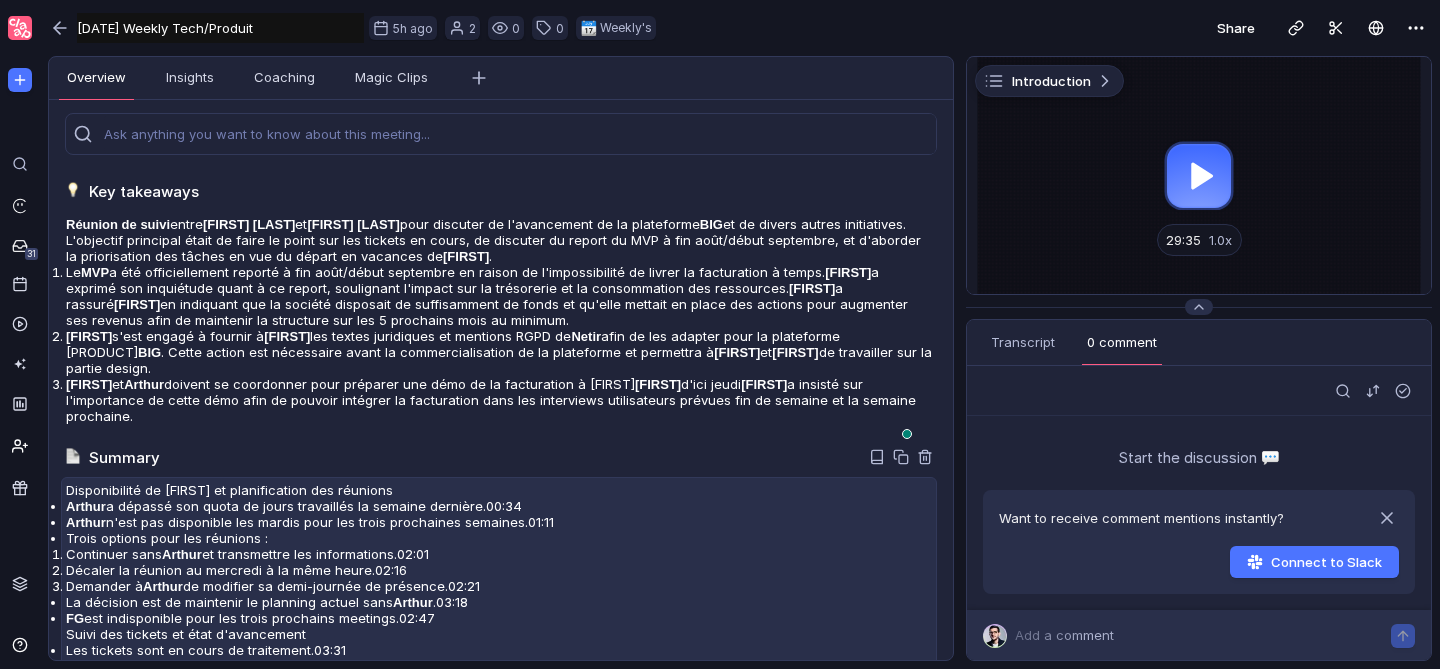 scroll, scrollTop: 229, scrollLeft: 0, axis: vertical 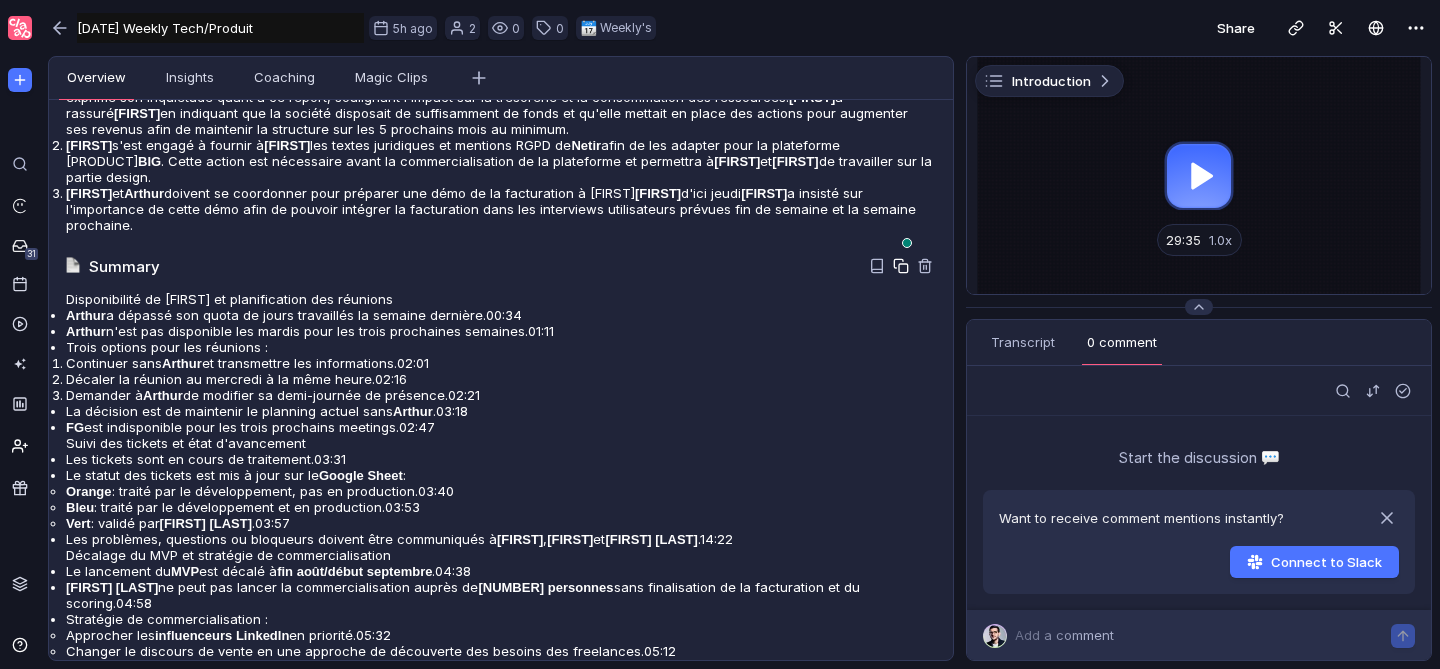 click at bounding box center (901, 0) 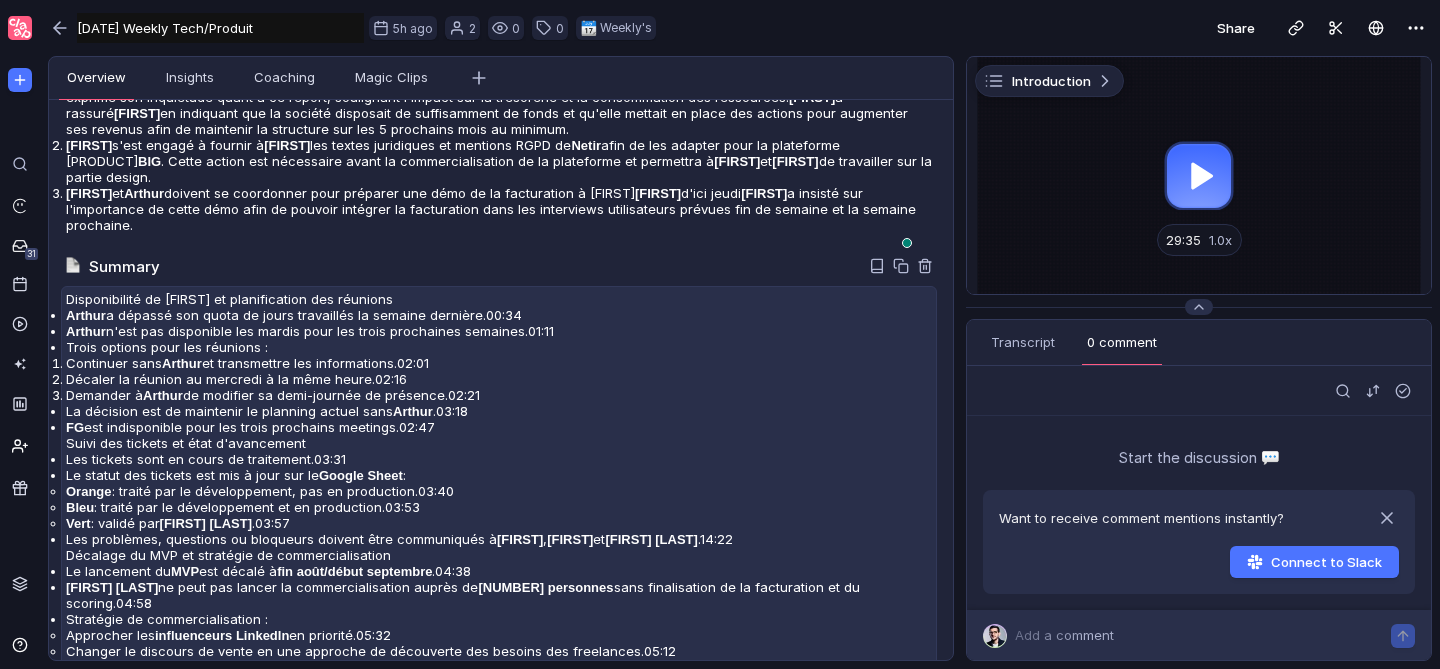 scroll, scrollTop: 565, scrollLeft: 0, axis: vertical 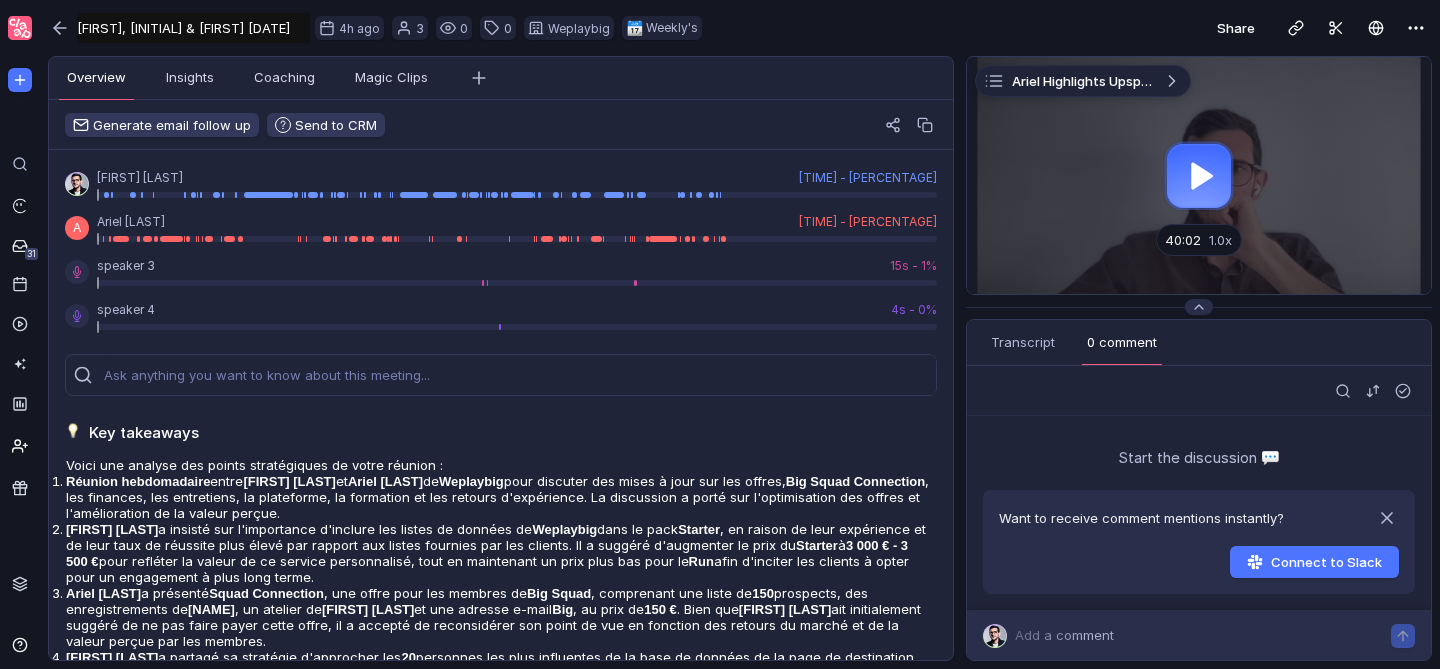 click on "Ariel, FG & Jim 08/07/2025" at bounding box center (193, 28) 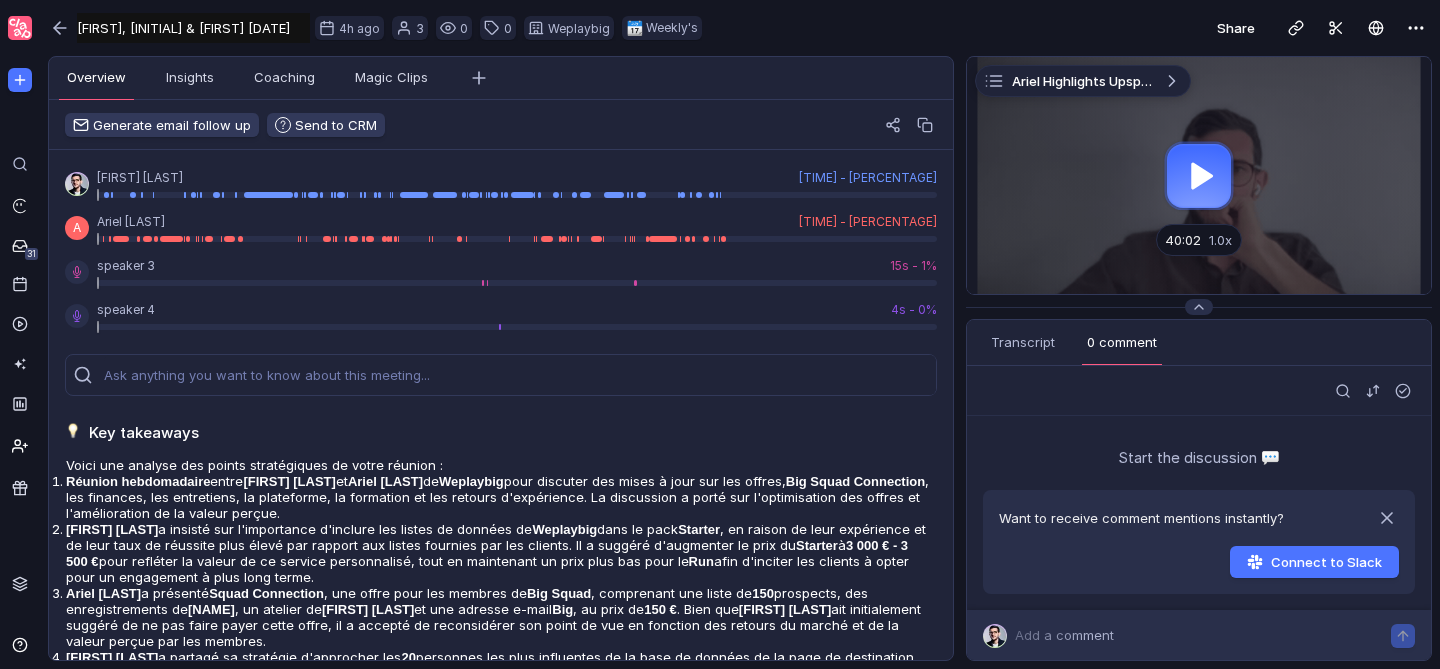 click on "Ariel, FG & Jim 08/07/2025" at bounding box center [193, 28] 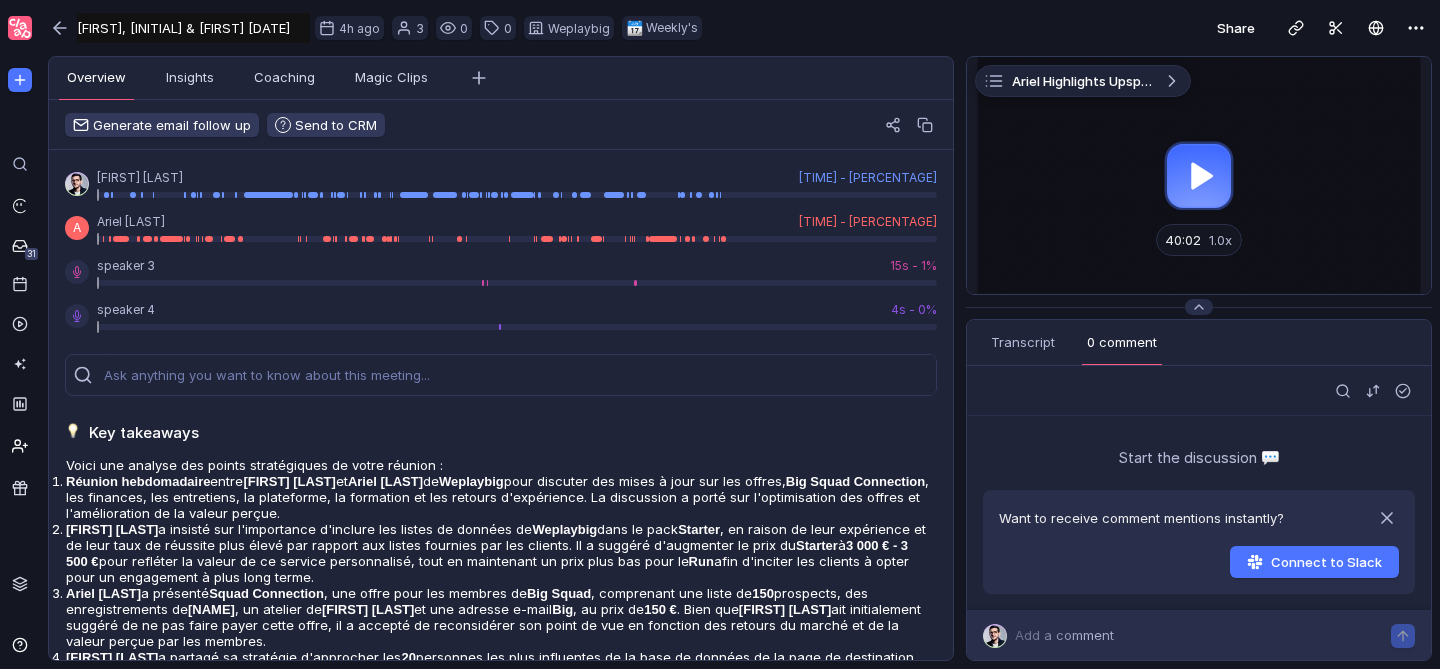 click on "Ariel, FG & Jim 08/07/2025" at bounding box center [193, 28] 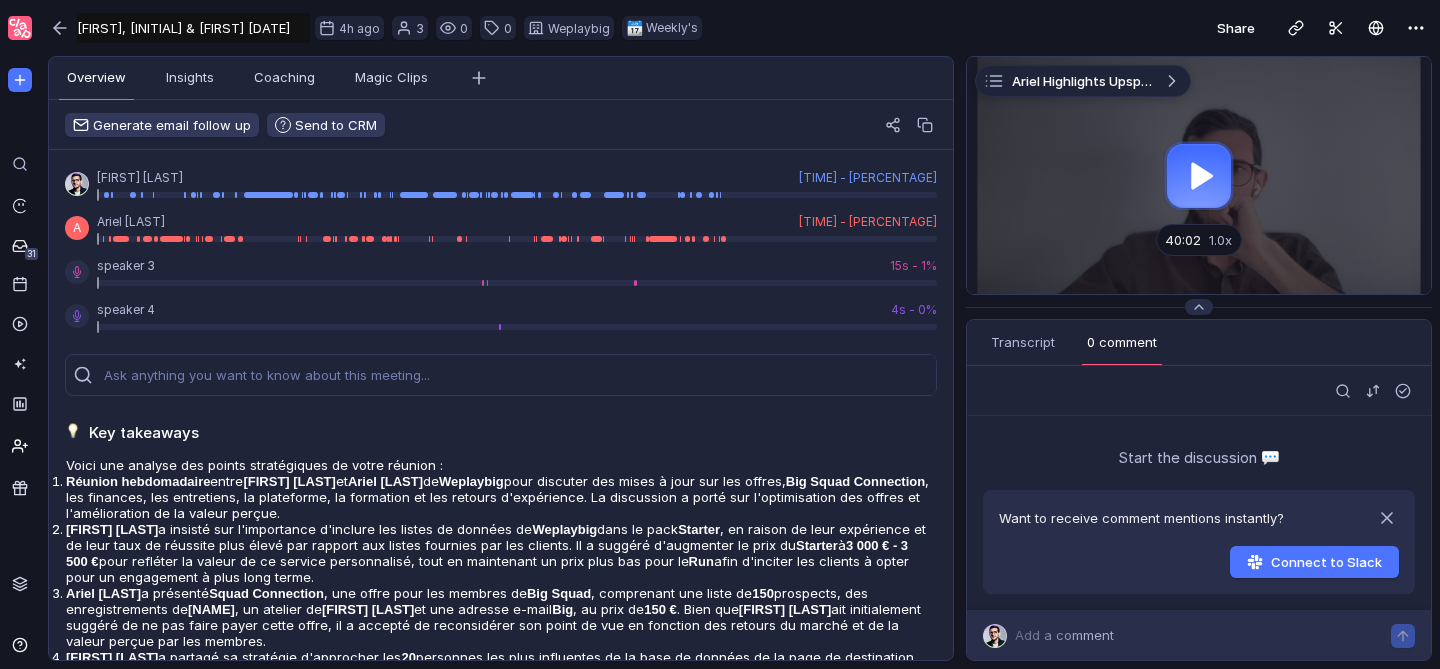 paste on "[DATE] Weekly Strat" 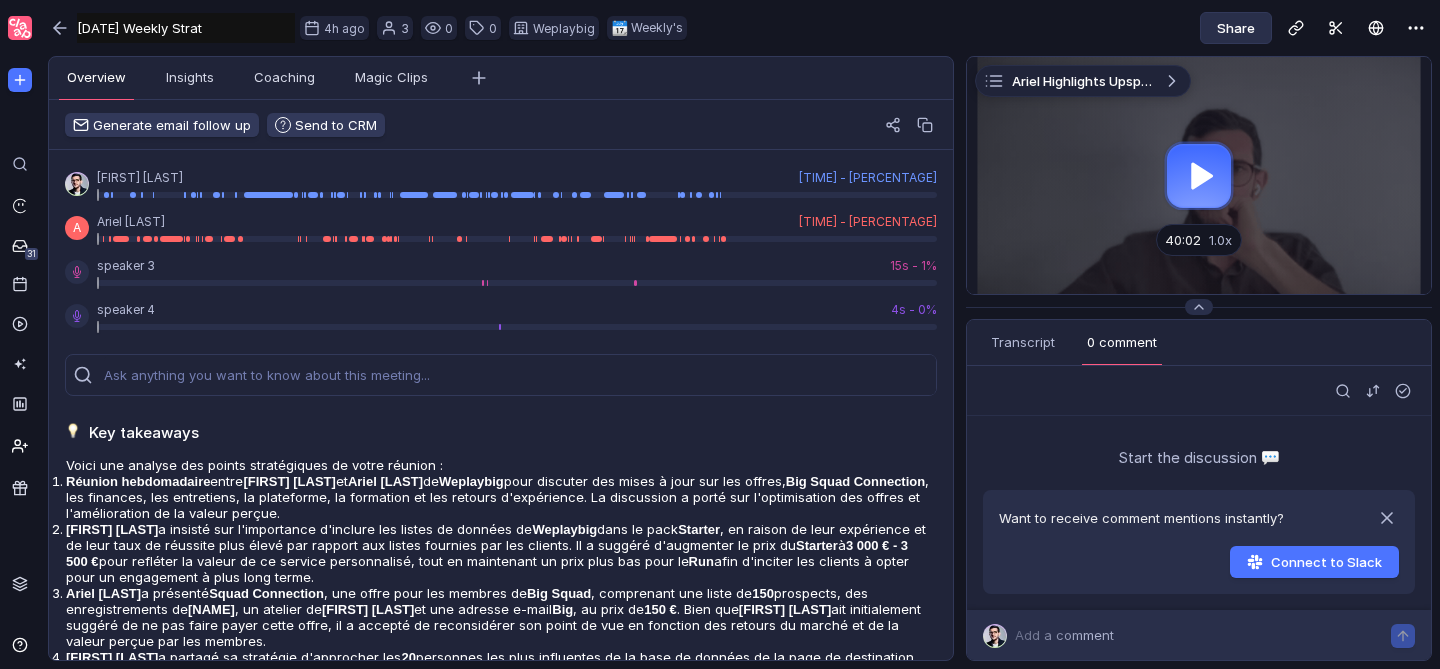 type on "[DATE] Weekly Strat" 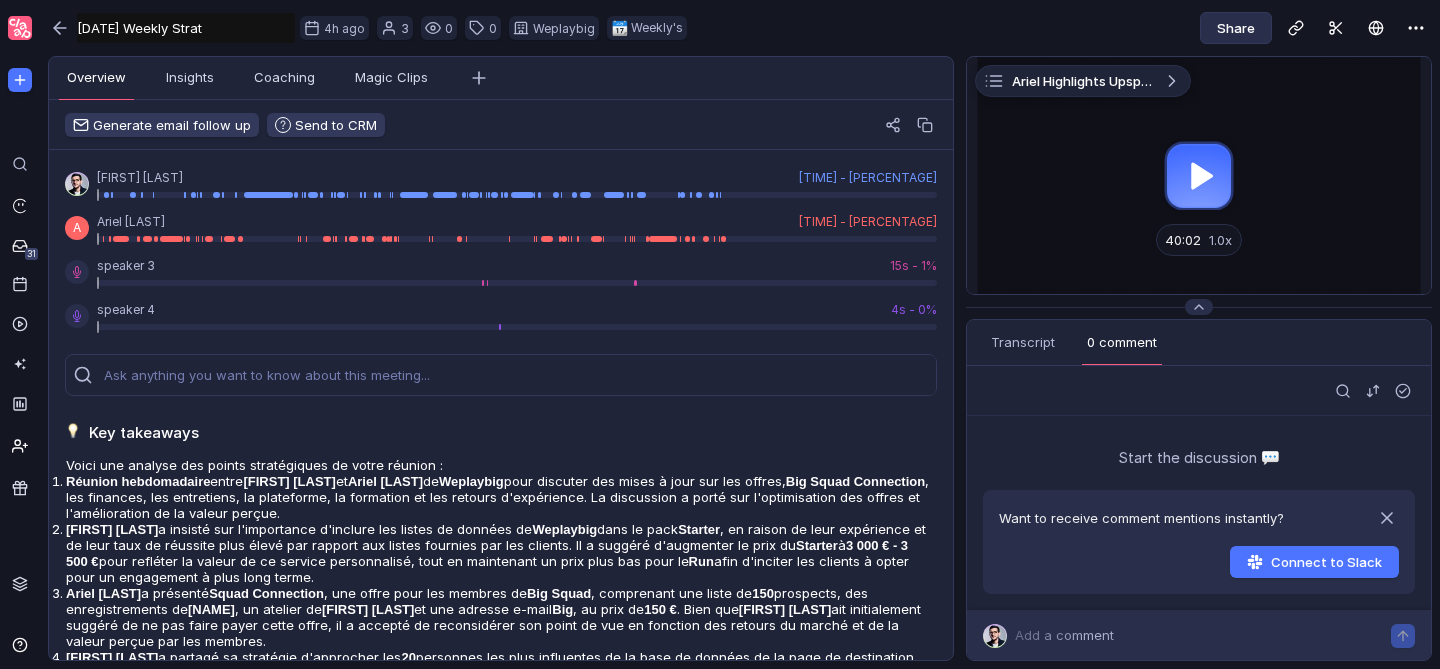 click on "Share" at bounding box center [1236, 28] 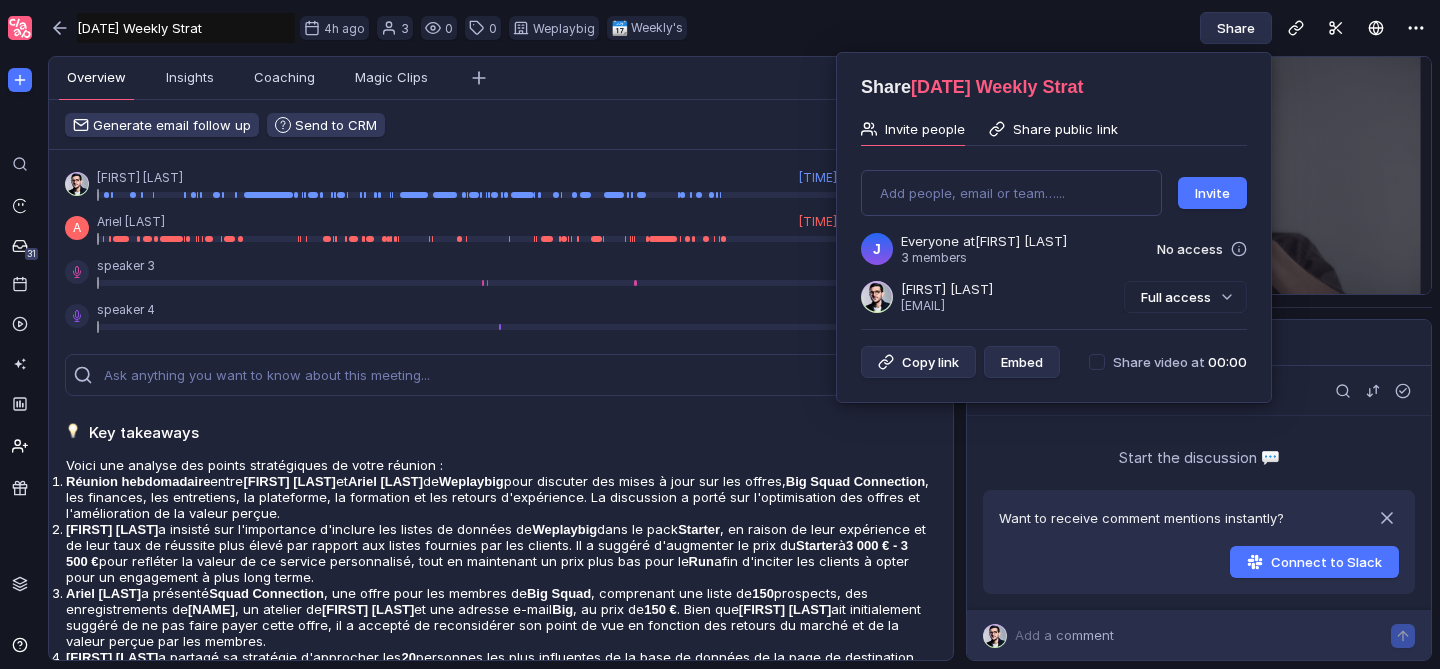 click on "Share public link" at bounding box center (1065, 129) 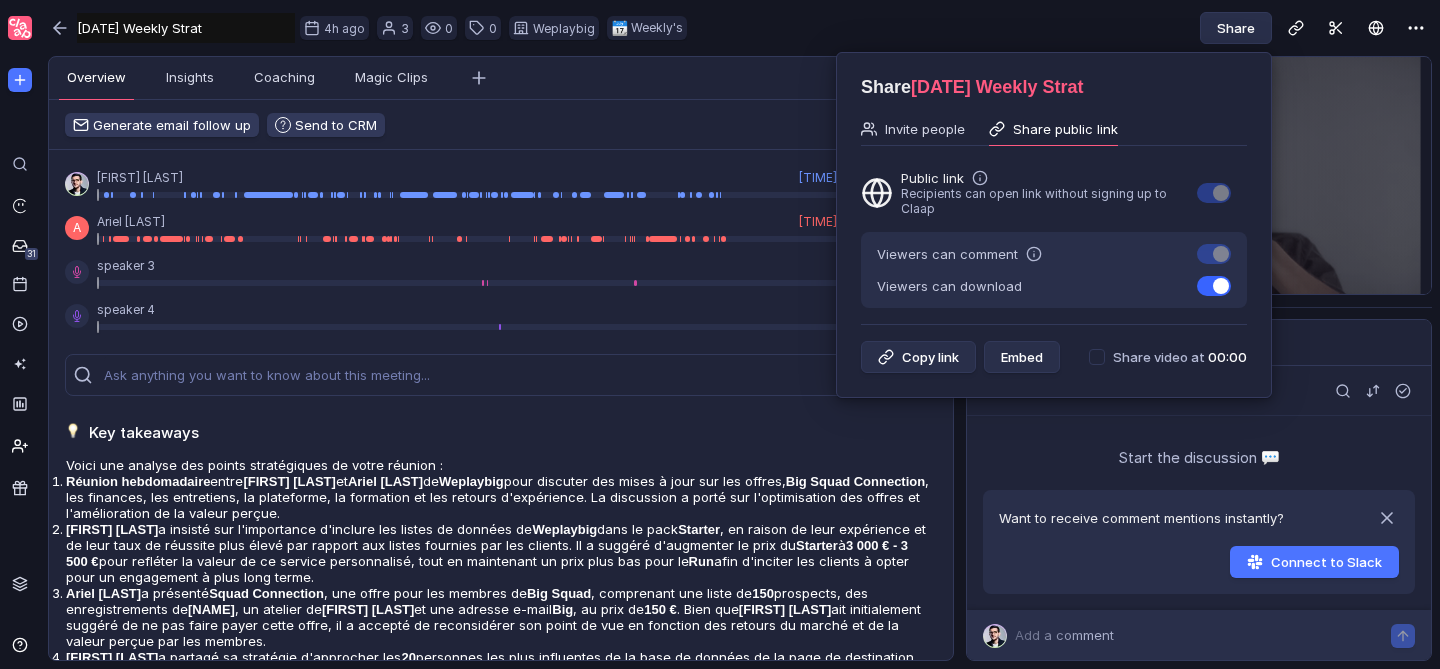 click at bounding box center (1214, 254) 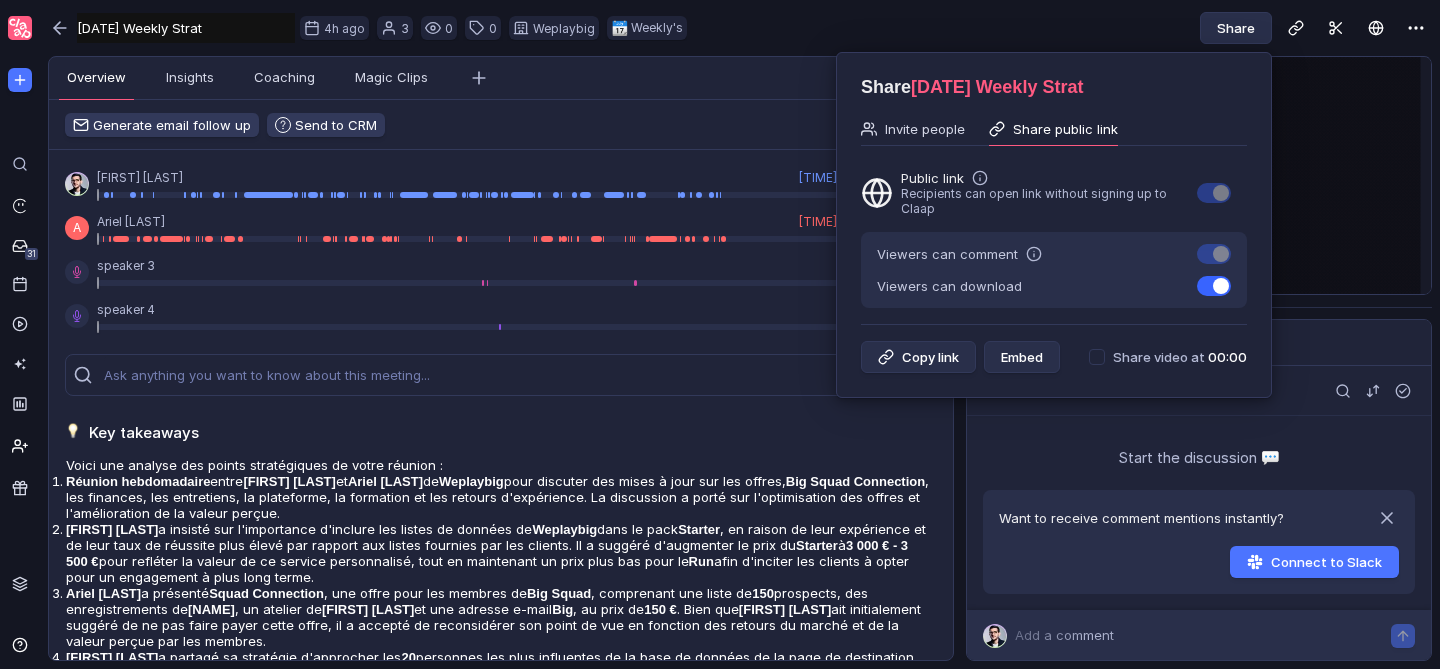 click at bounding box center (1196, 243) 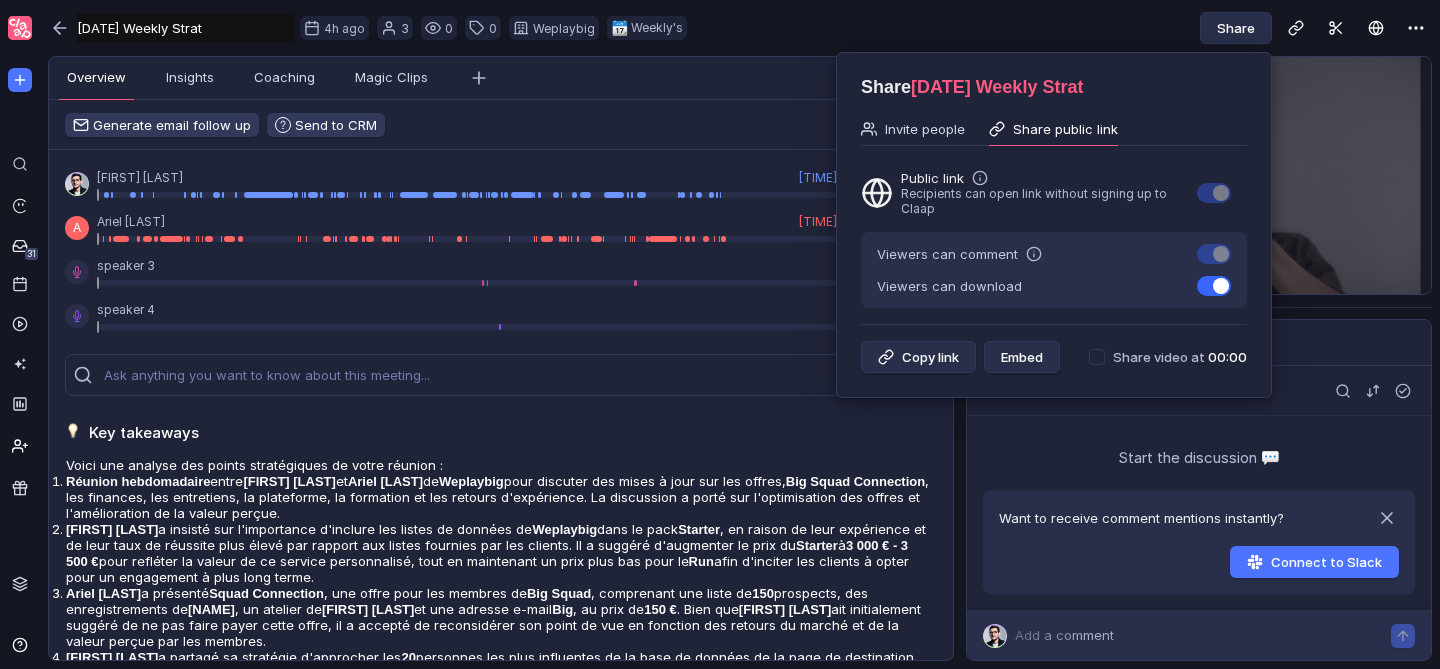checkbox on "false" 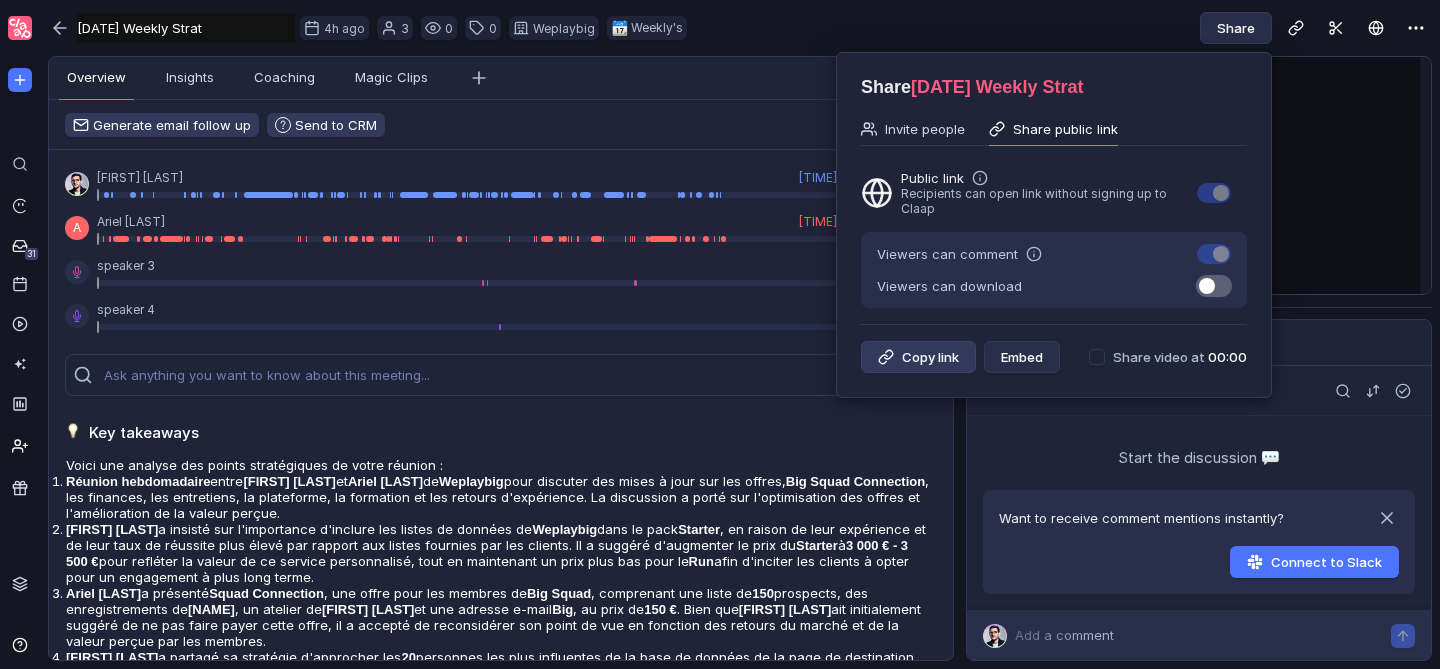 click on "Copy link" at bounding box center [918, 357] 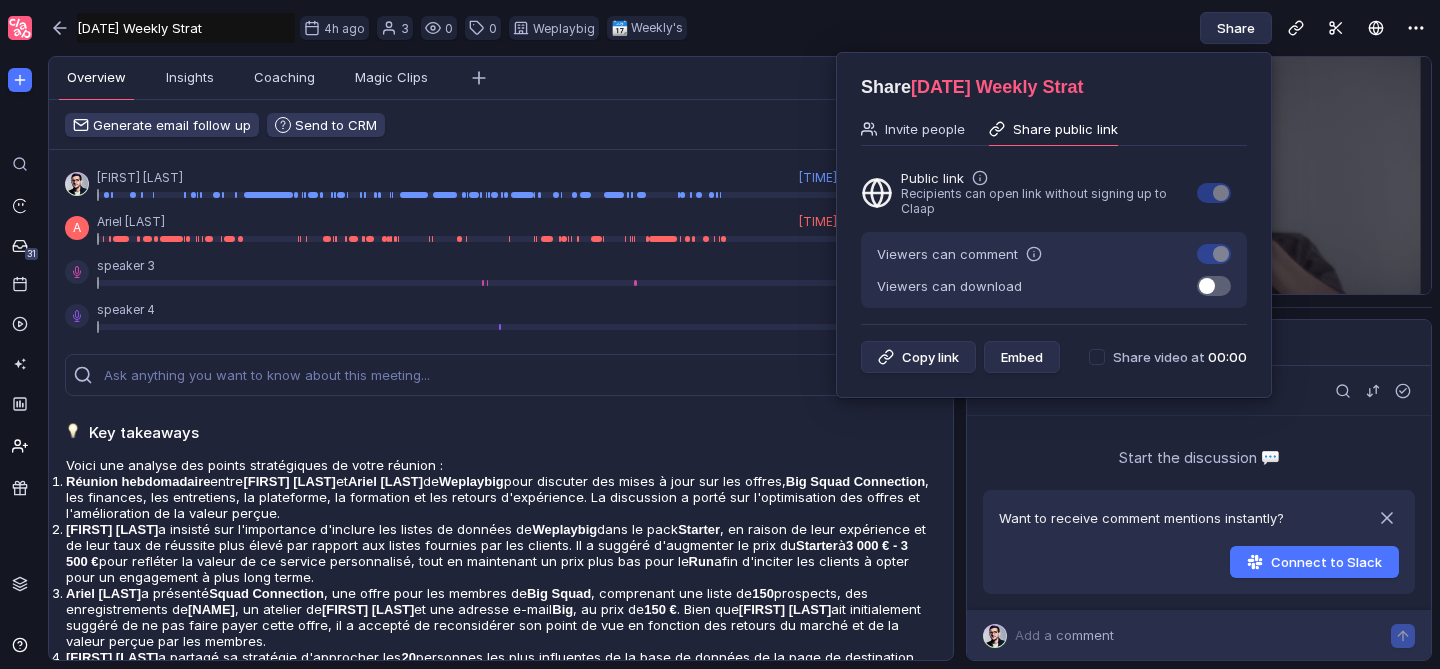 click at bounding box center [720, 334] 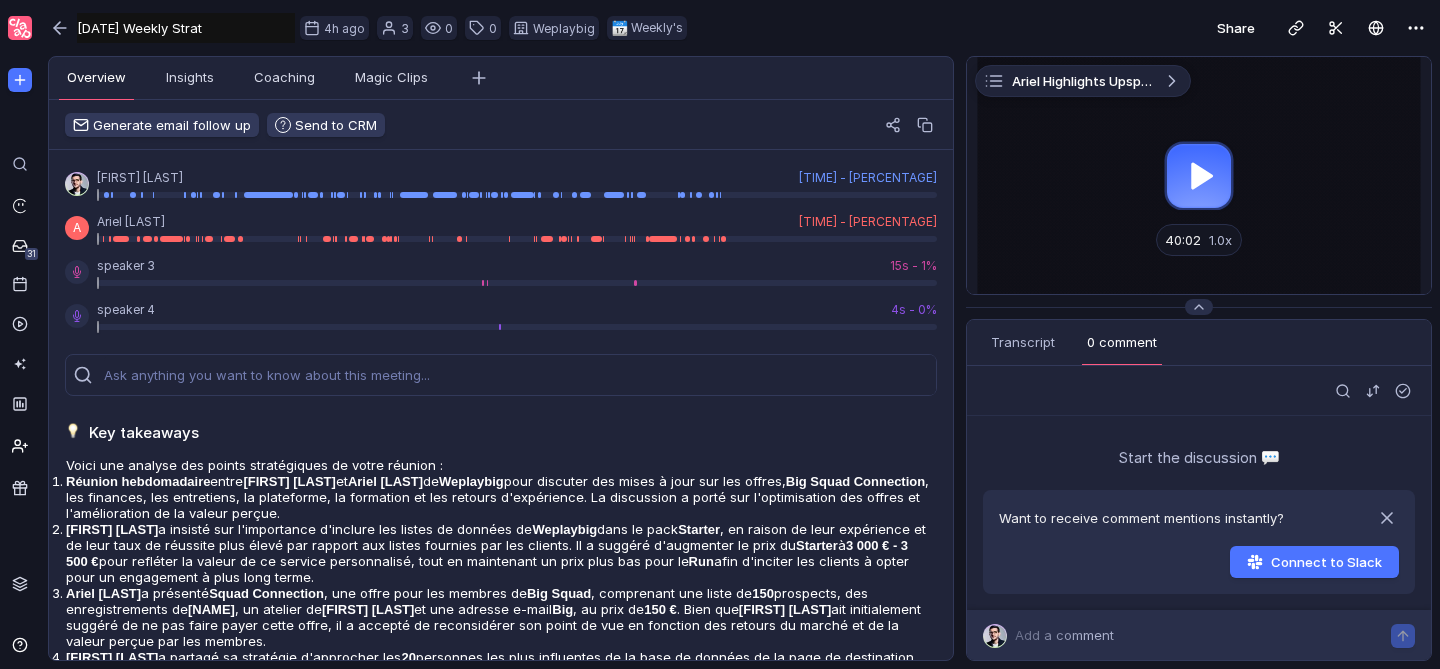 scroll, scrollTop: 405, scrollLeft: 0, axis: vertical 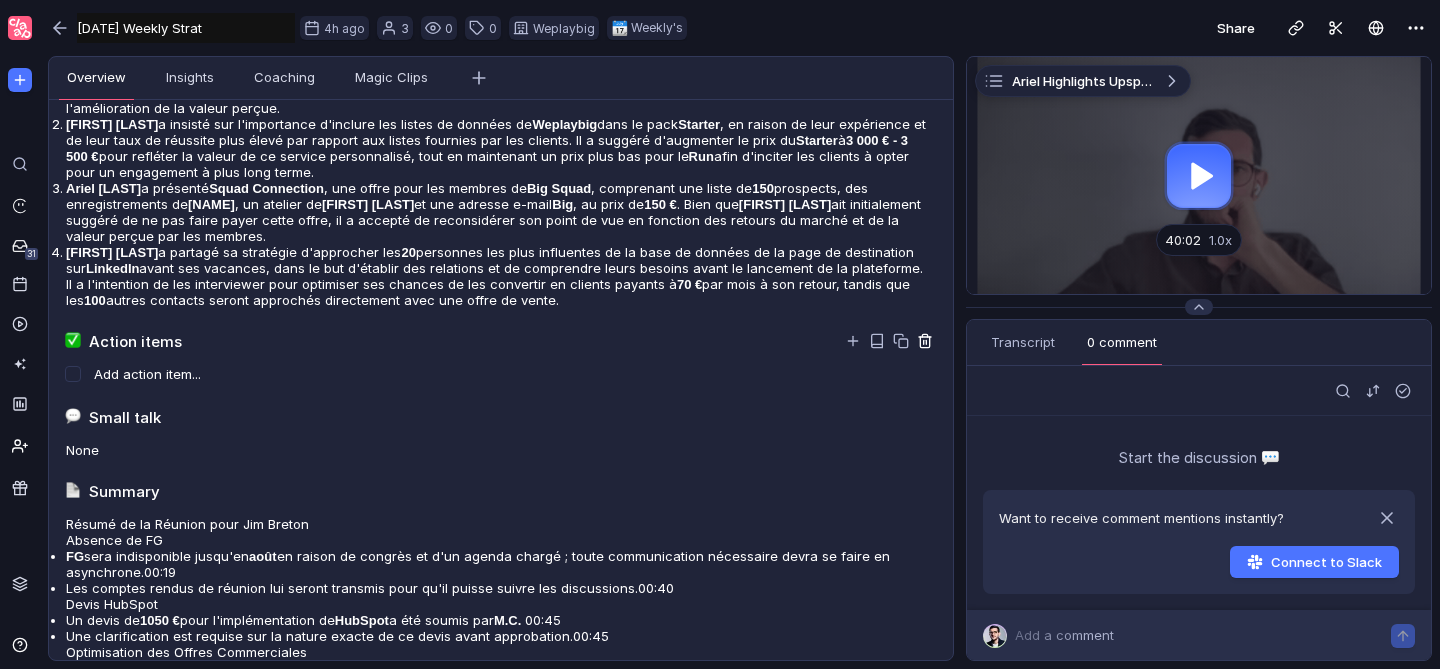 click at bounding box center [924, 26] 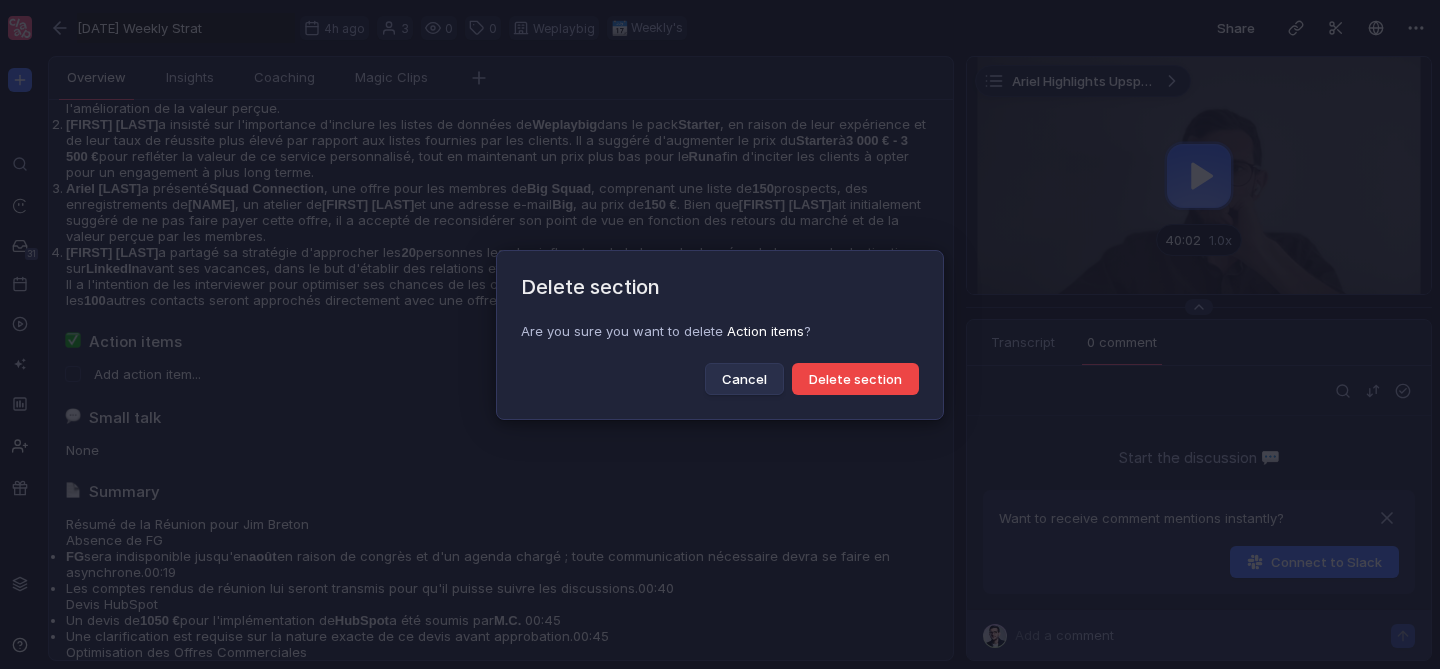click on "Delete section" at bounding box center (855, 379) 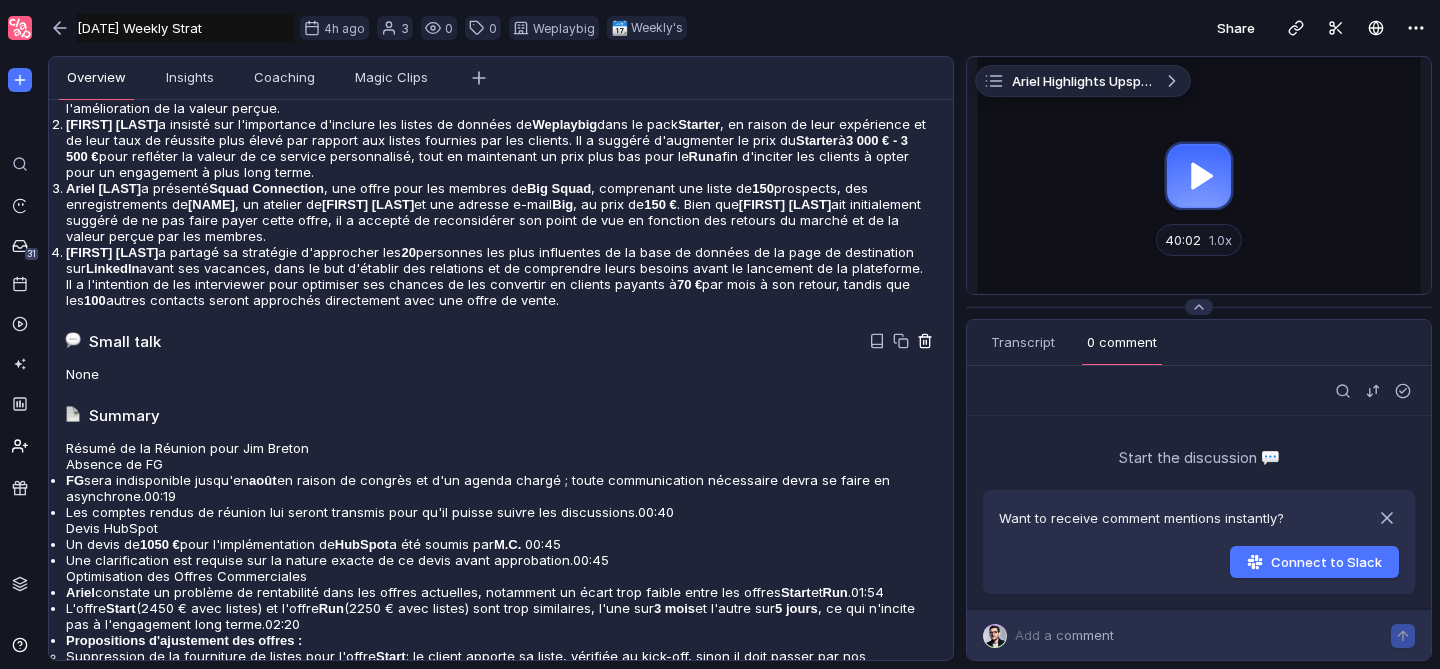 click at bounding box center [925, 27] 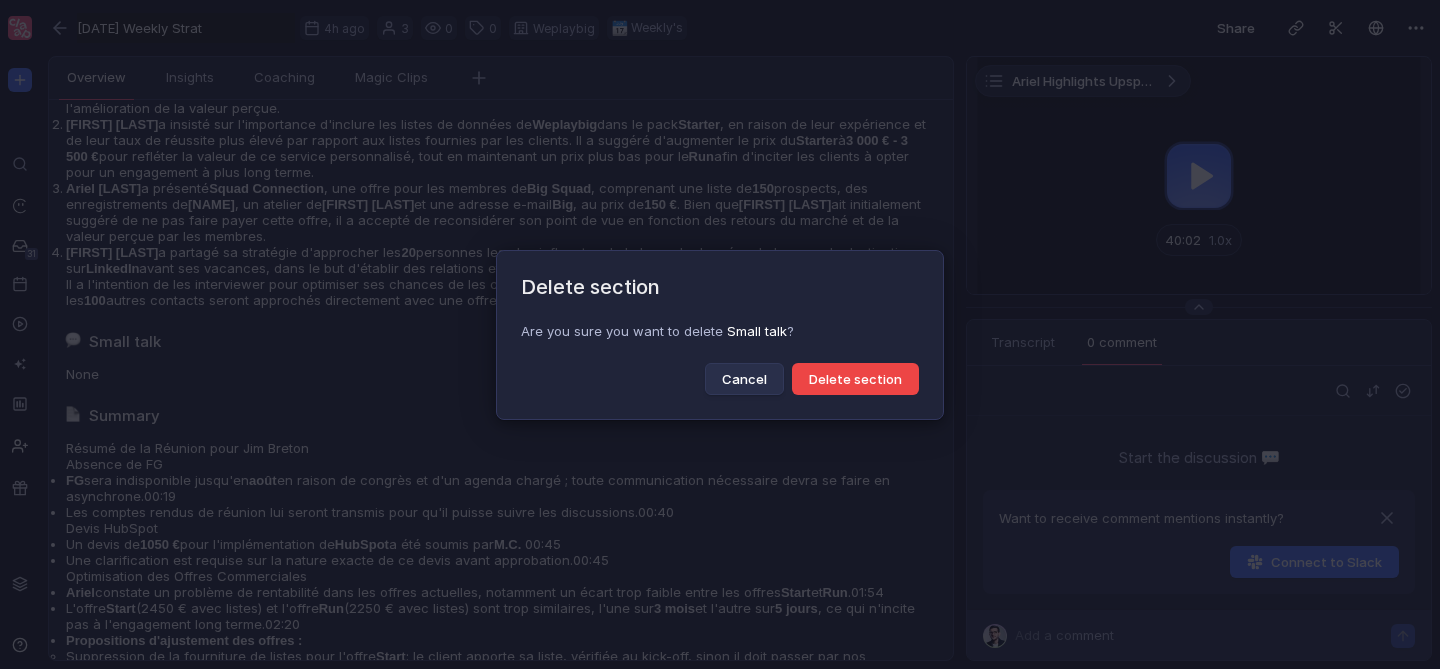 click on "Delete section" at bounding box center (855, 379) 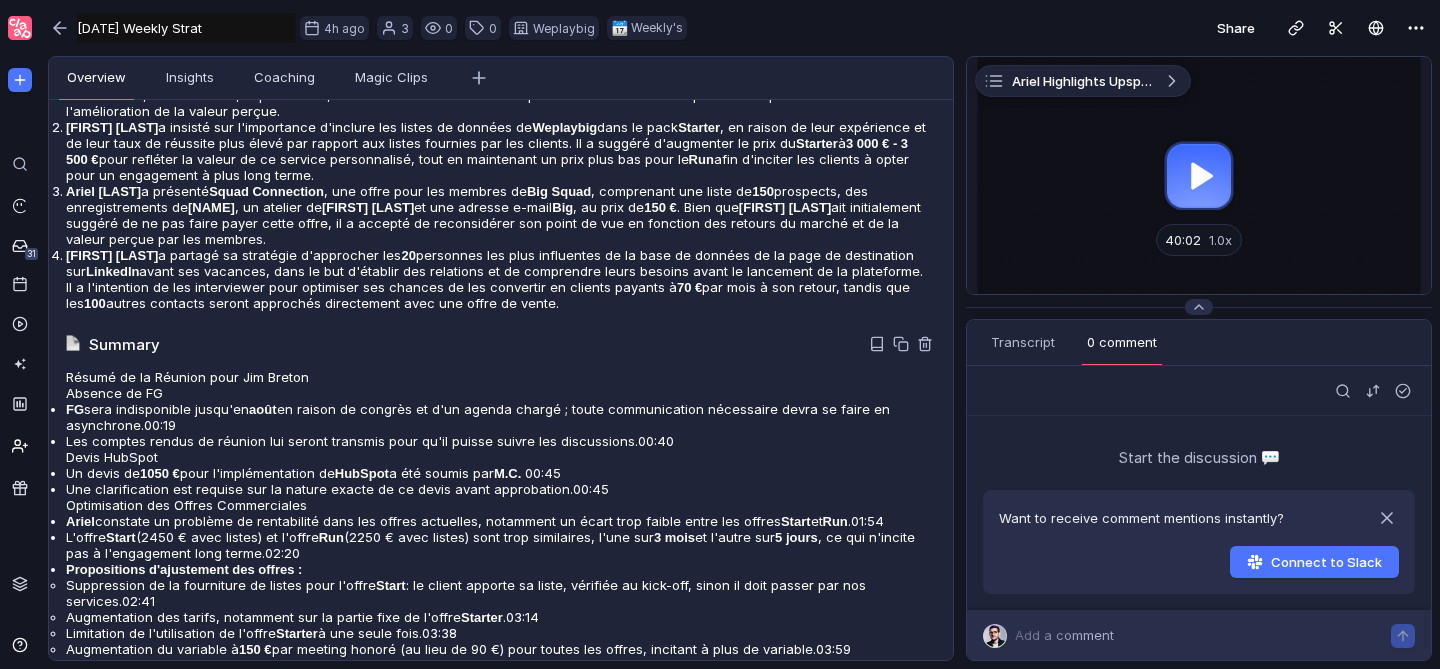 scroll, scrollTop: 236, scrollLeft: 0, axis: vertical 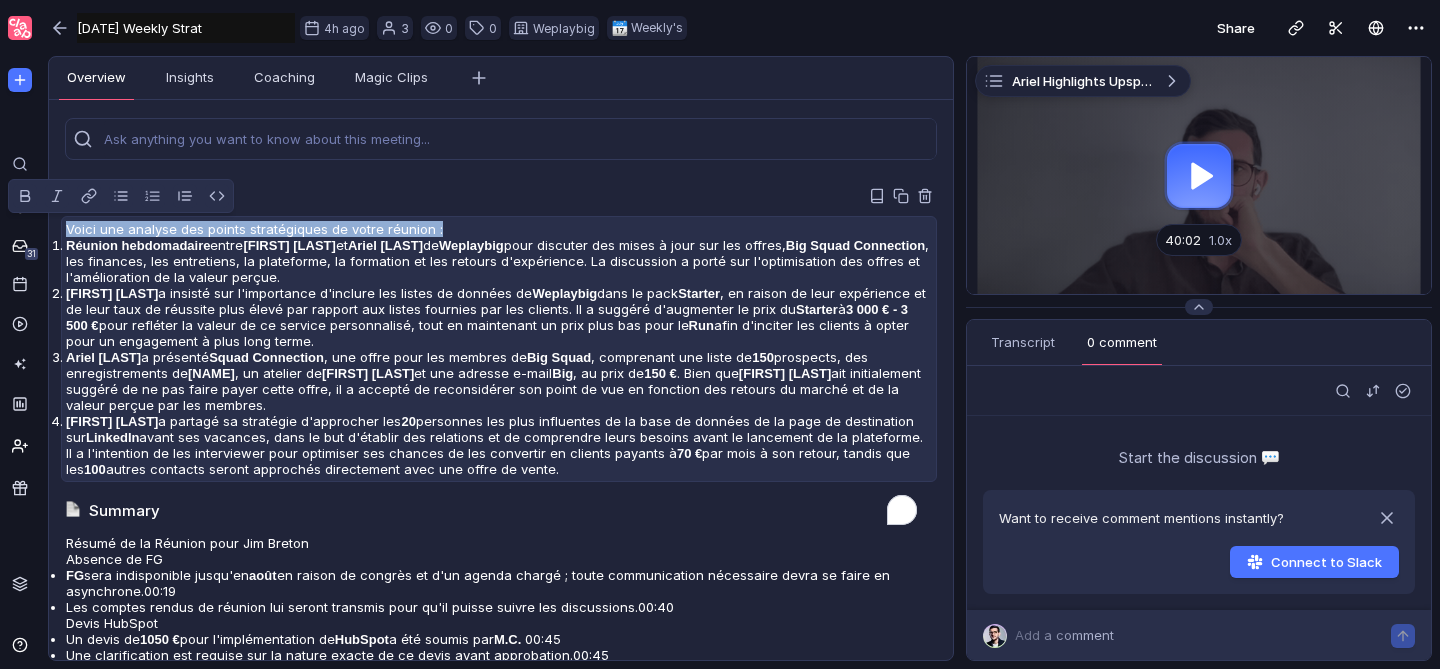 drag, startPoint x: 93, startPoint y: 254, endPoint x: 69, endPoint y: 225, distance: 37.64306 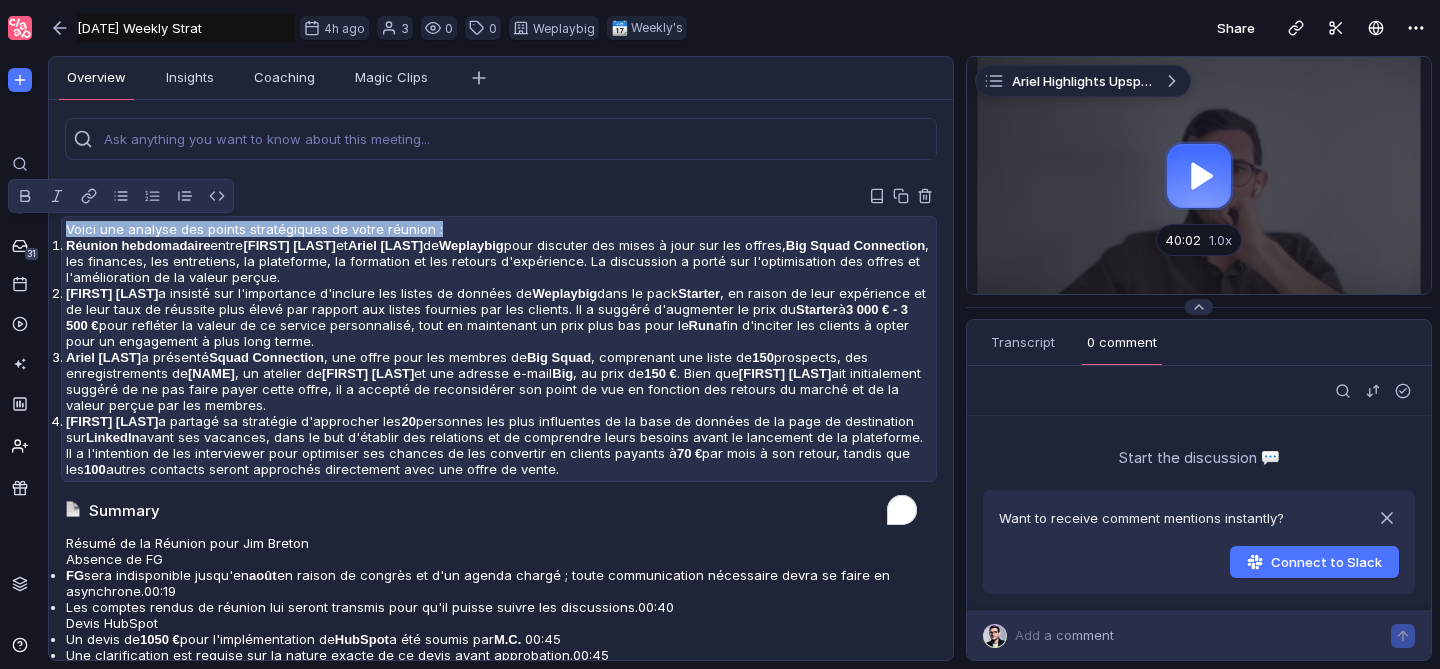 click on "Voici une analyse des points stratégiques de votre réunion : Réunion hebdomadaire  entre  Jim Breton  et  Ariel Rozenblum  de  Weplaybig  pour discuter des mises à jour sur les offres,  Big Squad Connection , les finances, les entretiens, la plateforme, la formation et les retours d'expérience. La discussion a porté sur l'optimisation des offres et l'amélioration de la valeur perçue. Jim Breton  a insisté sur l'importance d'inclure les listes de données de  Weplaybig  dans le pack  Starter , en raison de leur expérience et de leur taux de réussite plus élevé par rapport aux listes fournies par les clients. Il a suggéré d'augmenter le prix du  Starter  à  3 000 € - 3 500 €  pour refléter la valeur de ce service personnalisé, tout en maintenant un prix plus bas pour le  Run  afin d'inciter les clients à opter pour un engagement à plus long terme. Ariel Rozenblum  a présenté  Squad Connection , une offre pour les membres de  Big Squad , comprenant une liste de  150 Yori Jim Breton" at bounding box center [499, 349] 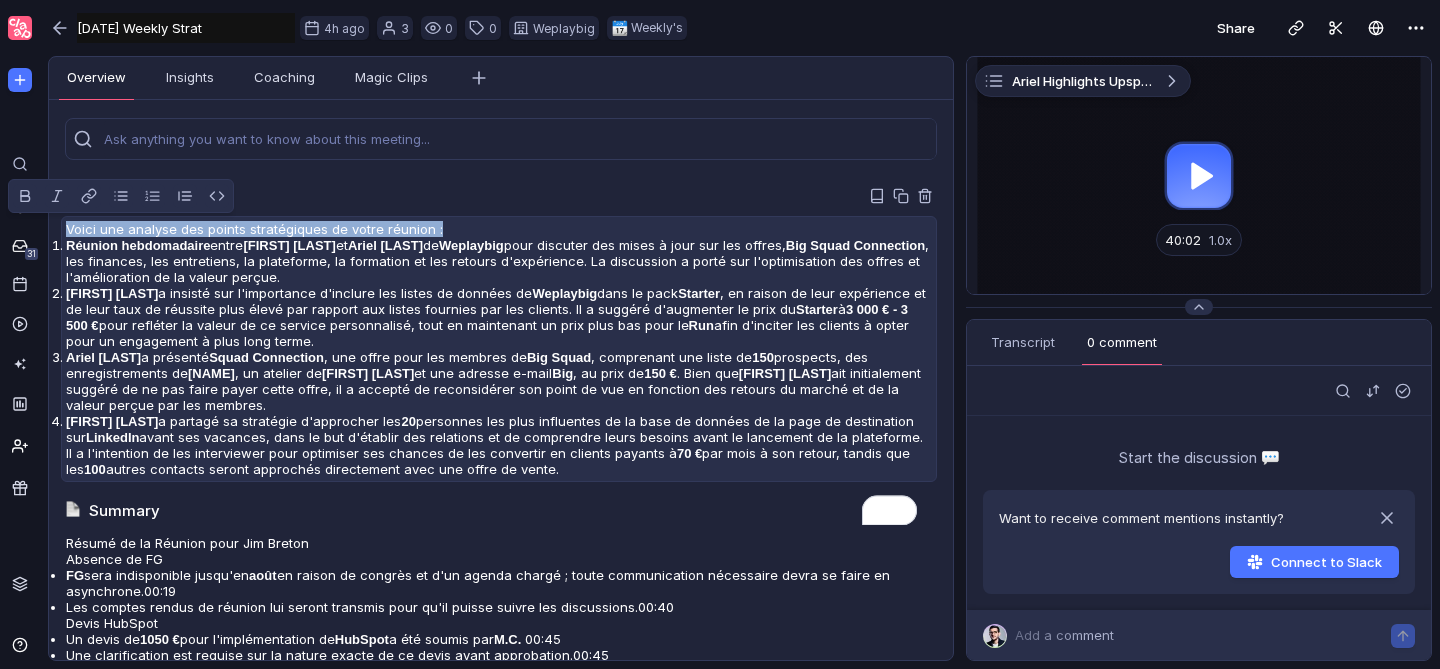 scroll, scrollTop: 236, scrollLeft: 0, axis: vertical 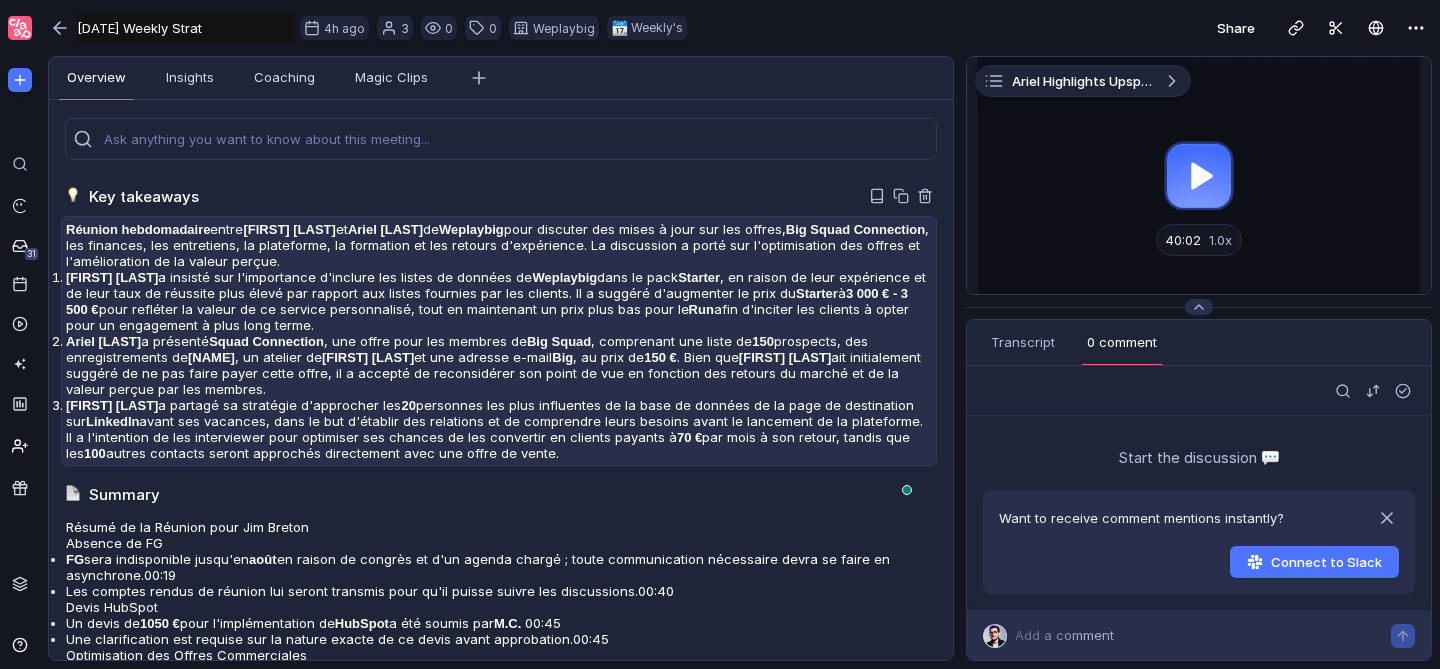click on "Weplaybig" at bounding box center (471, 229) 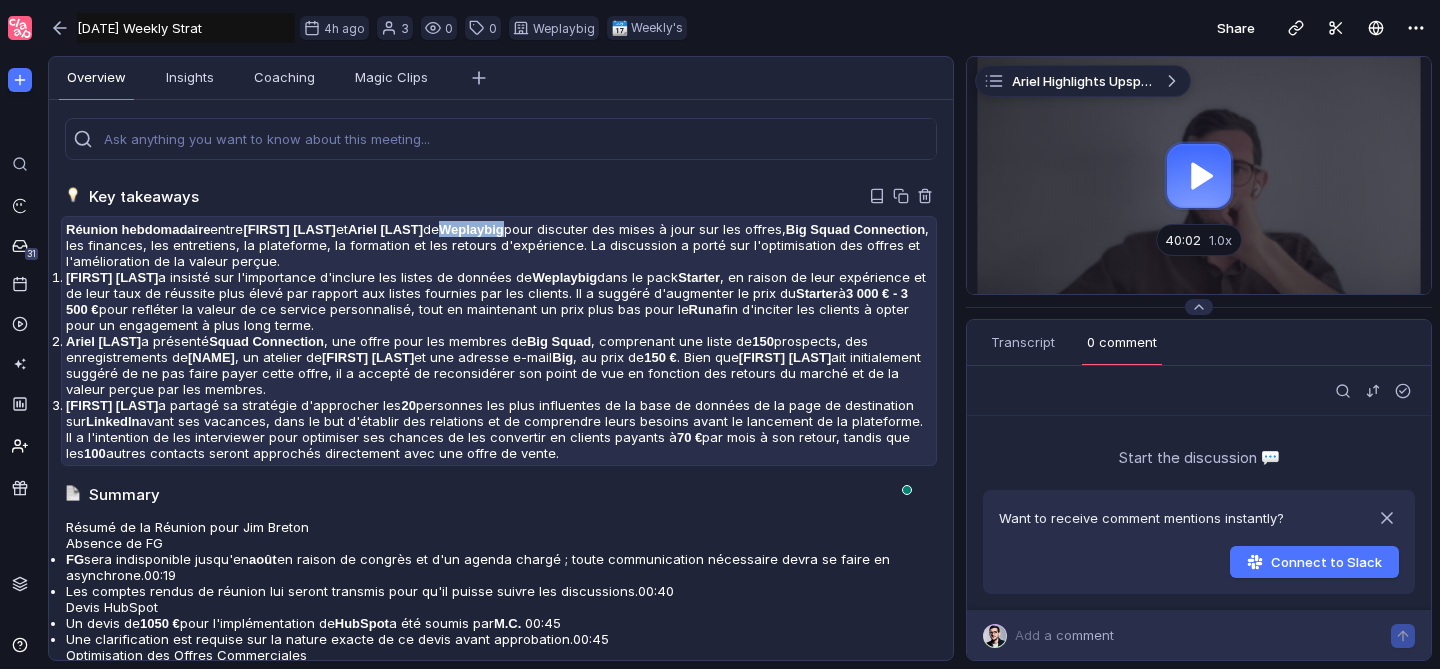 click on "Weplaybig" at bounding box center [471, 229] 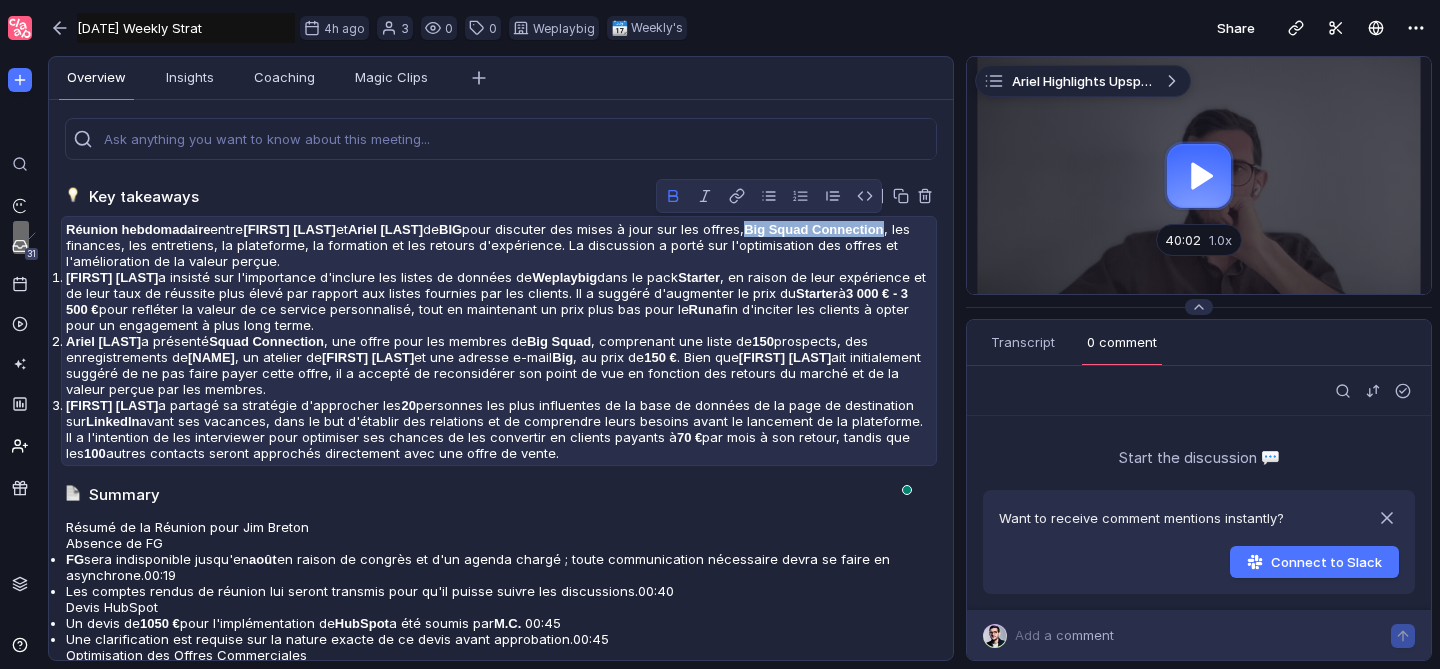 drag, startPoint x: 770, startPoint y: 228, endPoint x: 139, endPoint y: 241, distance: 631.1339 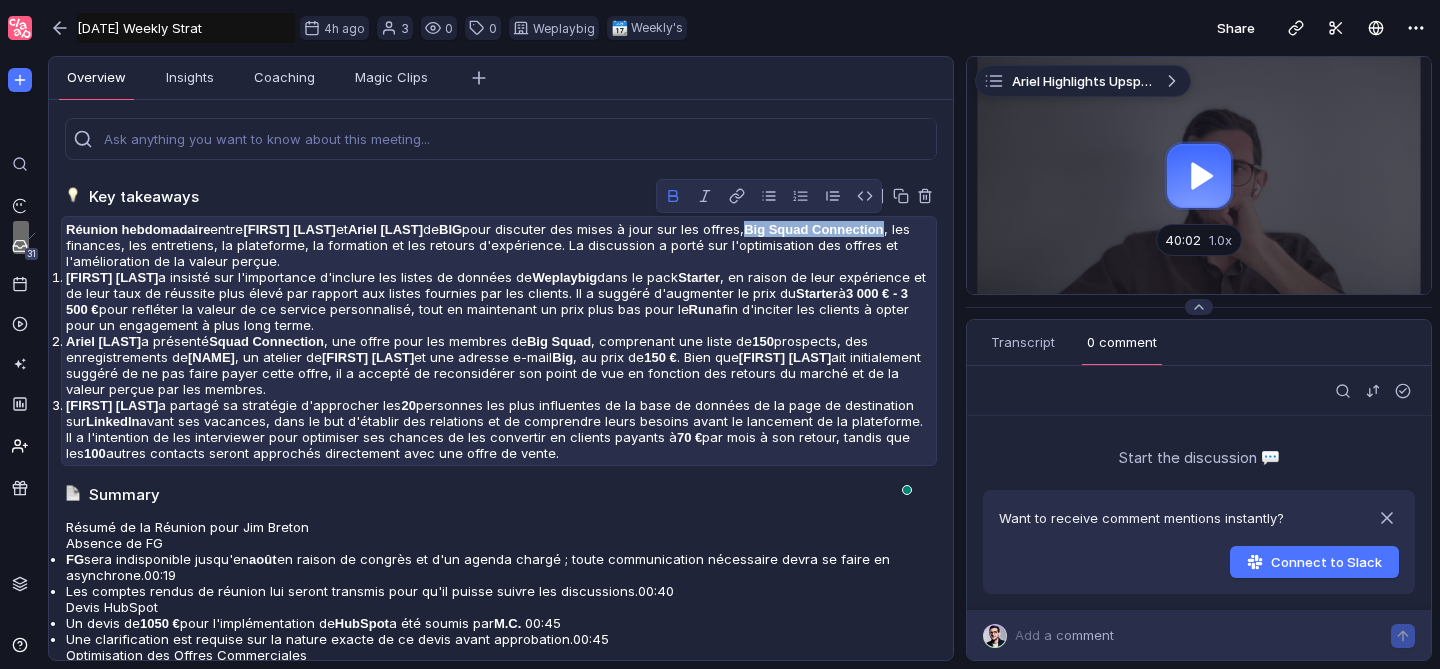 click on "Big Squad Connection" at bounding box center [813, 229] 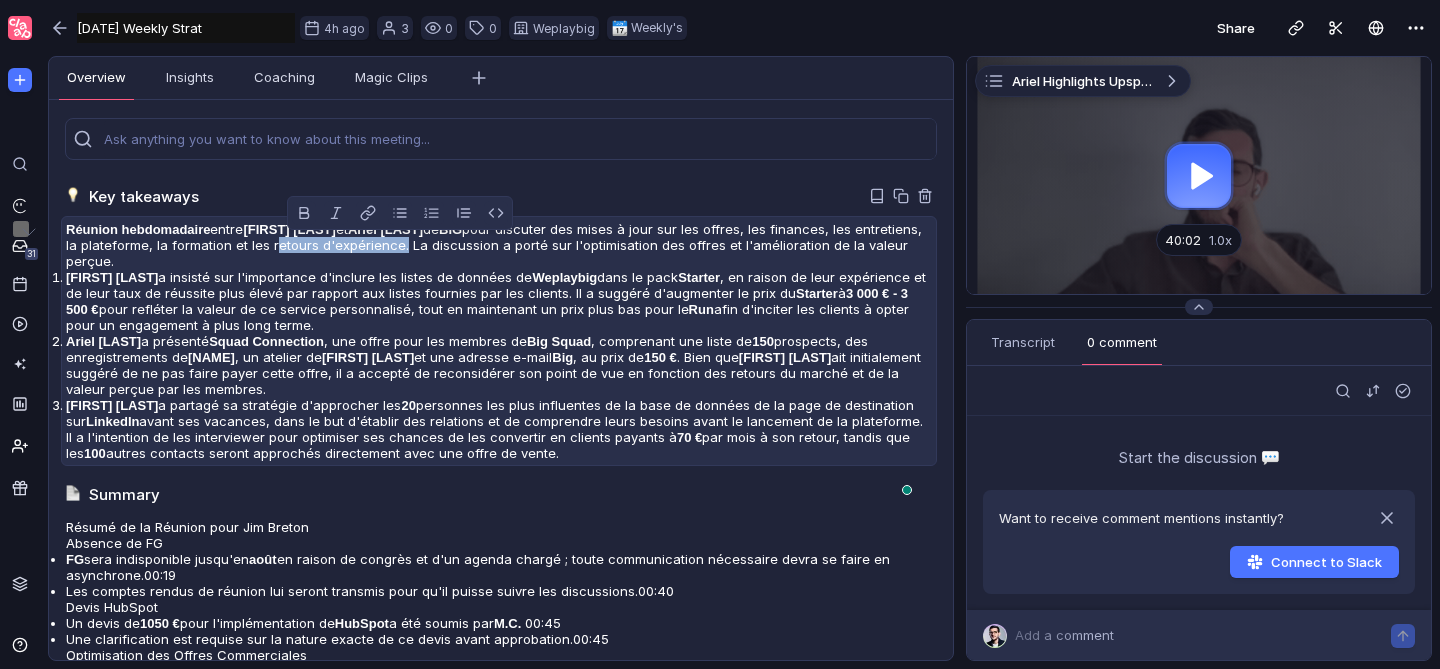 drag, startPoint x: 335, startPoint y: 242, endPoint x: 461, endPoint y: 247, distance: 126.09917 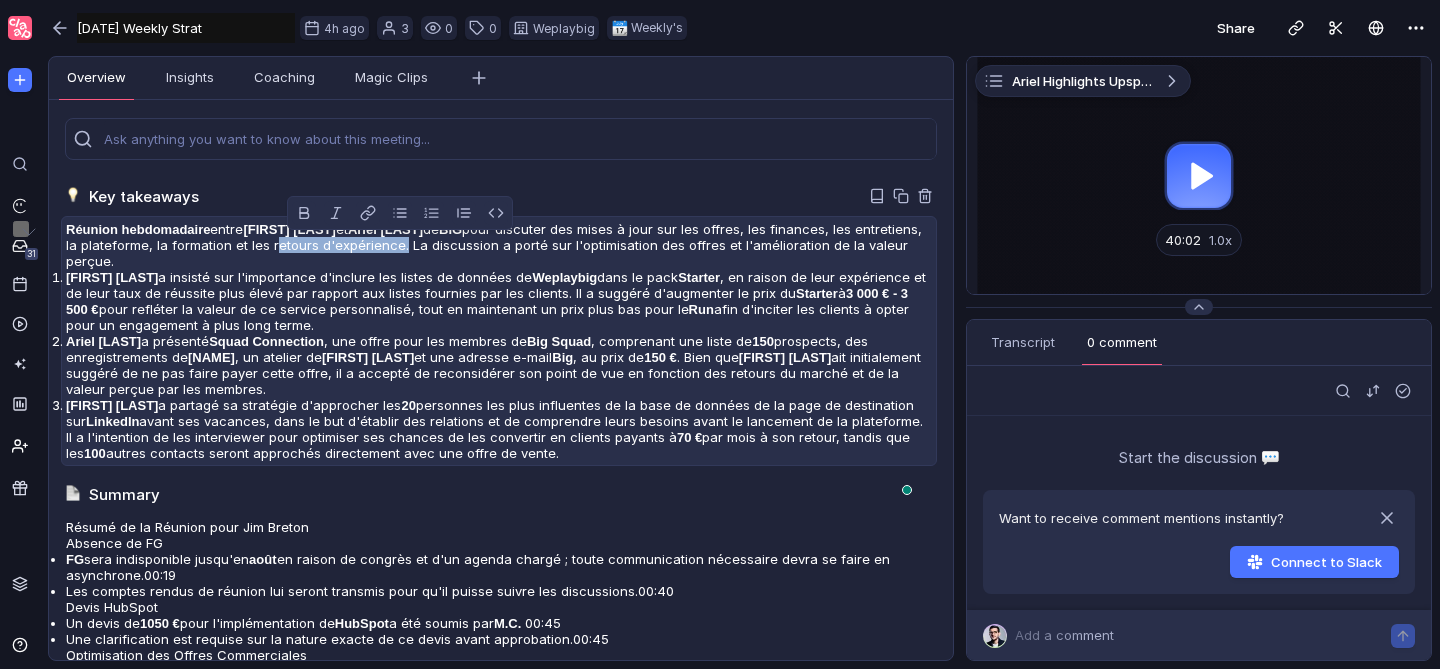 click on "Réunion hebdomadaire  entre  Jim Breton  et  Ariel Rozenblum  de  BIG  pour discuter des mises à jour sur les offres, les finances, les entretiens, la plateforme, la formation et les retours d'expérience. La discussion a porté sur l'optimisation des offres et l'amélioration de la valeur perçue." at bounding box center (499, 245) 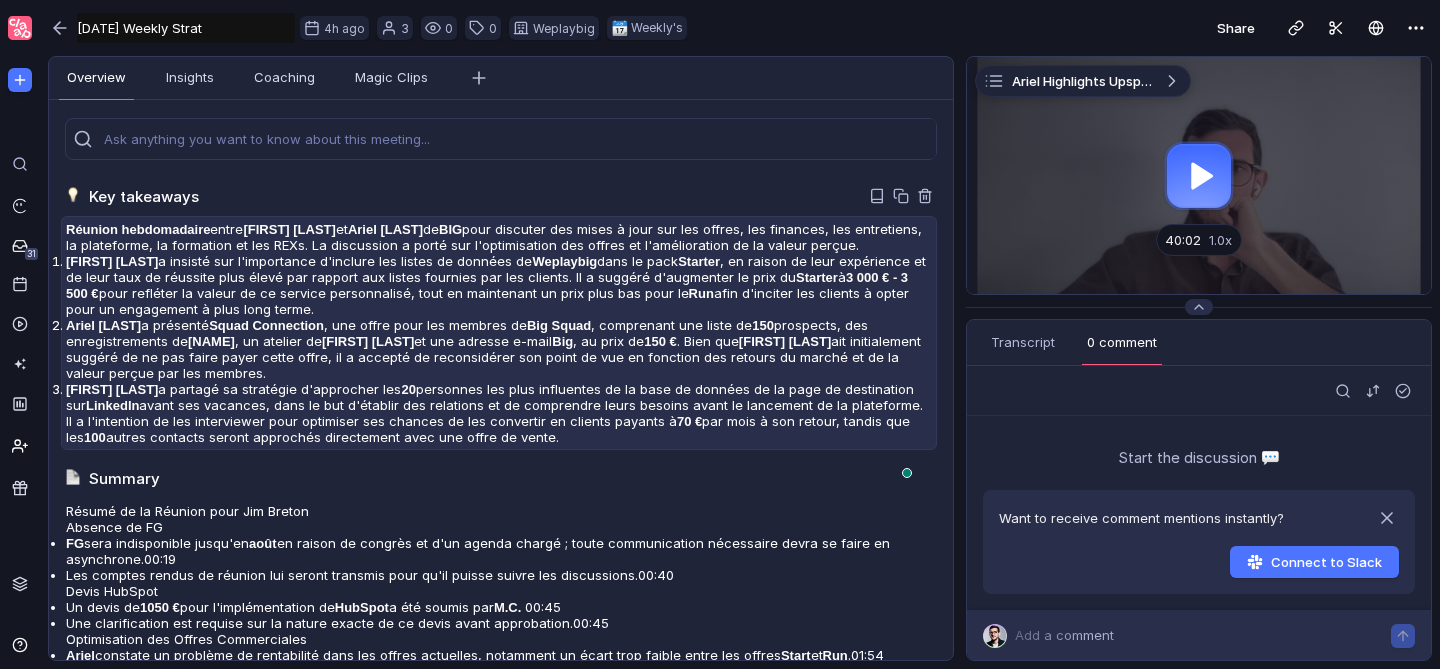 click on "Réunion hebdomadaire  entre  Jim Breton  et  Ariel Rozenblum  de  BIG  pour discuter des mises à jour sur les offres, les finances, les entretiens, la plateforme, la formation et les REXs. La discussion a porté sur l'optimisation des offres et l'amélioration de la valeur perçue." at bounding box center (499, 237) 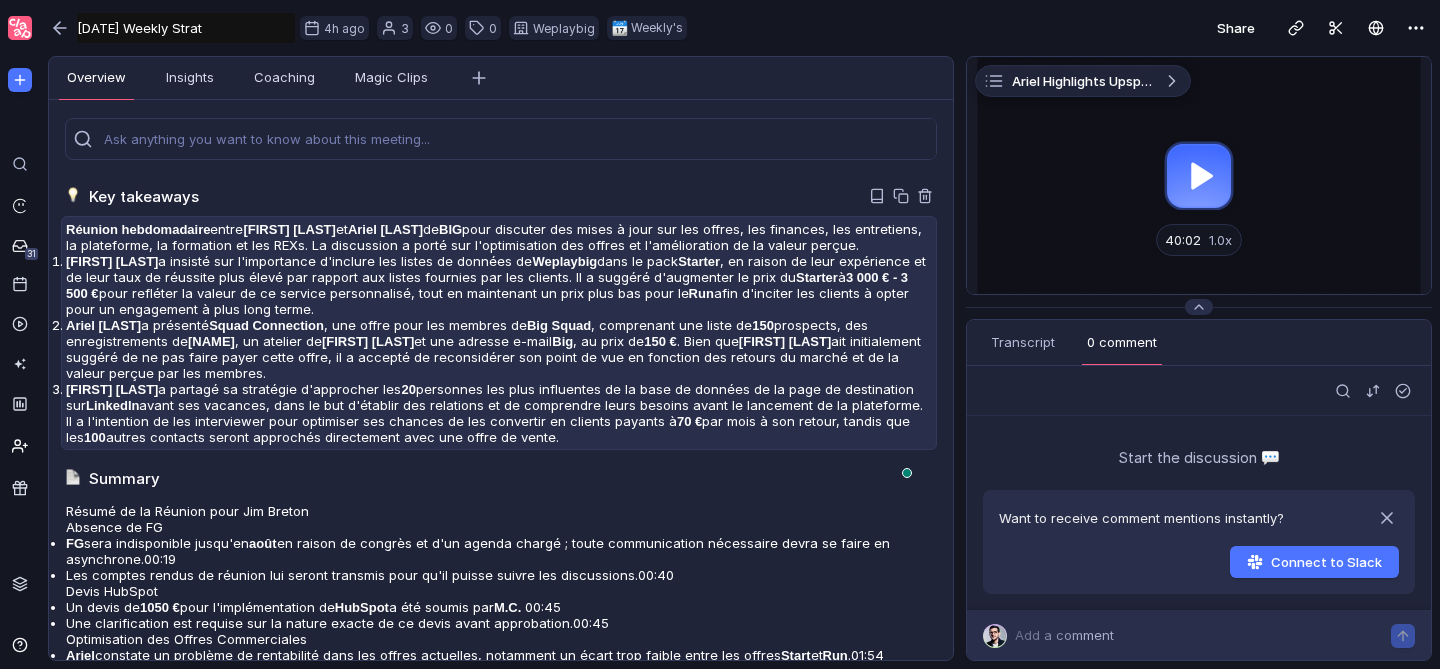 click on "[PERSON]" at bounding box center (112, 261) 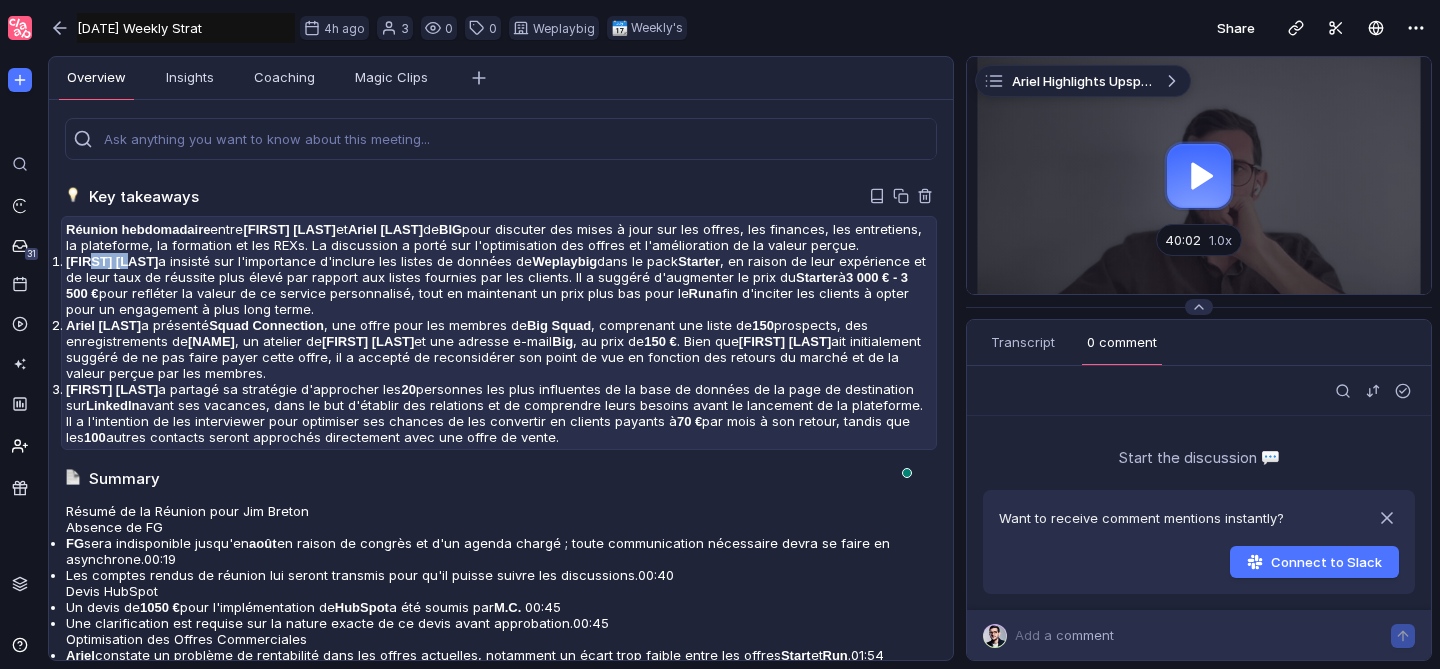 click on "[PERSON]" at bounding box center (112, 261) 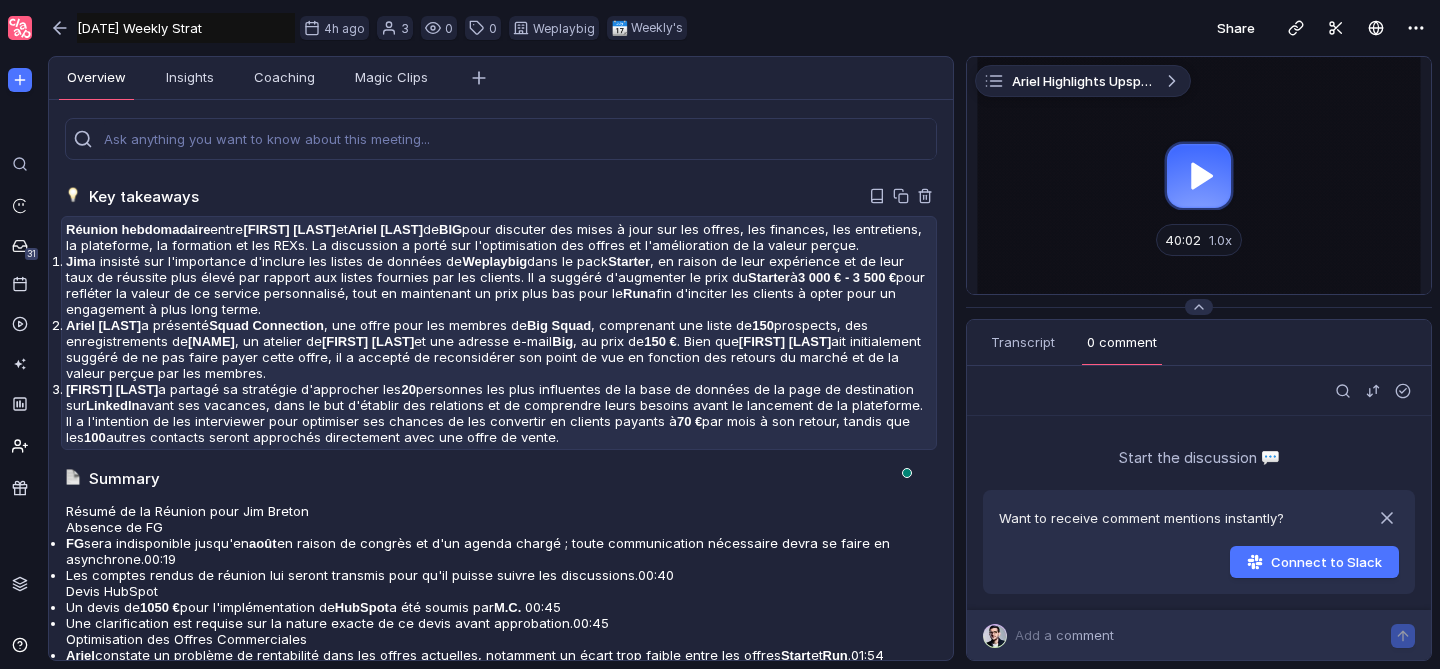 click on "Weplaybig" at bounding box center (494, 261) 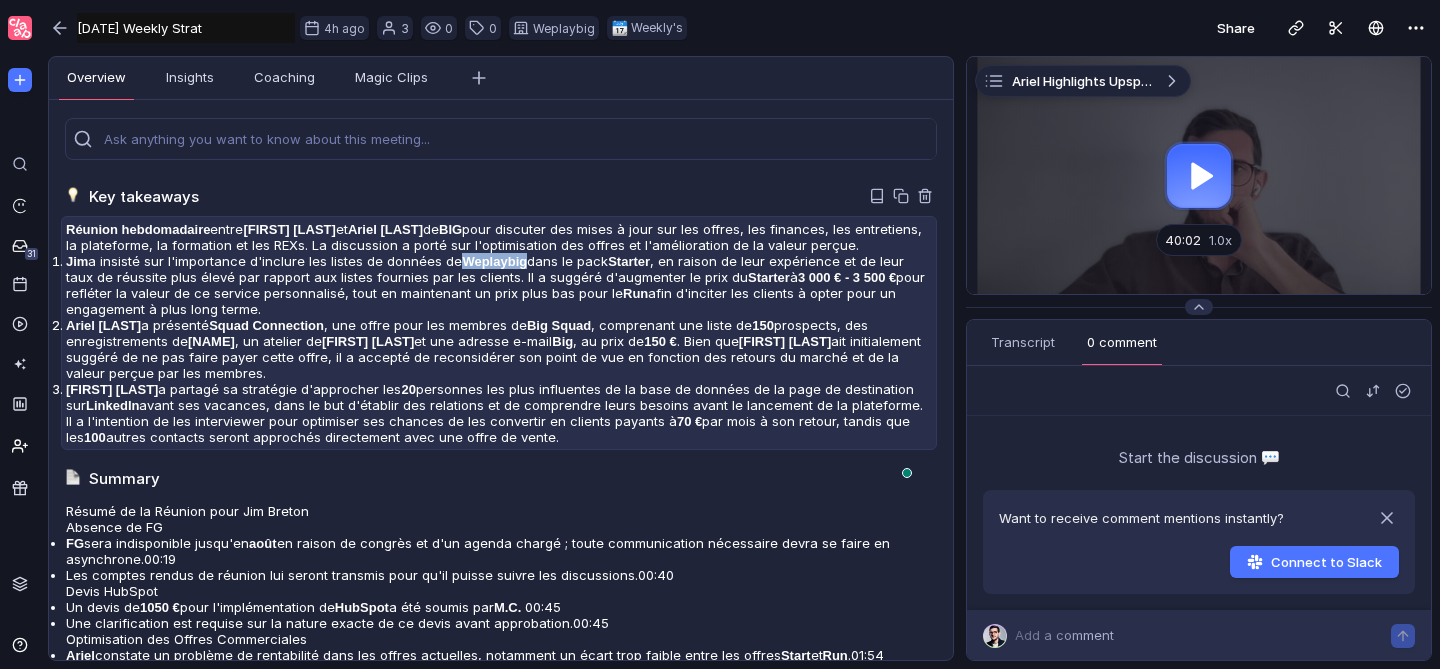 click on "Weplaybig" at bounding box center (494, 261) 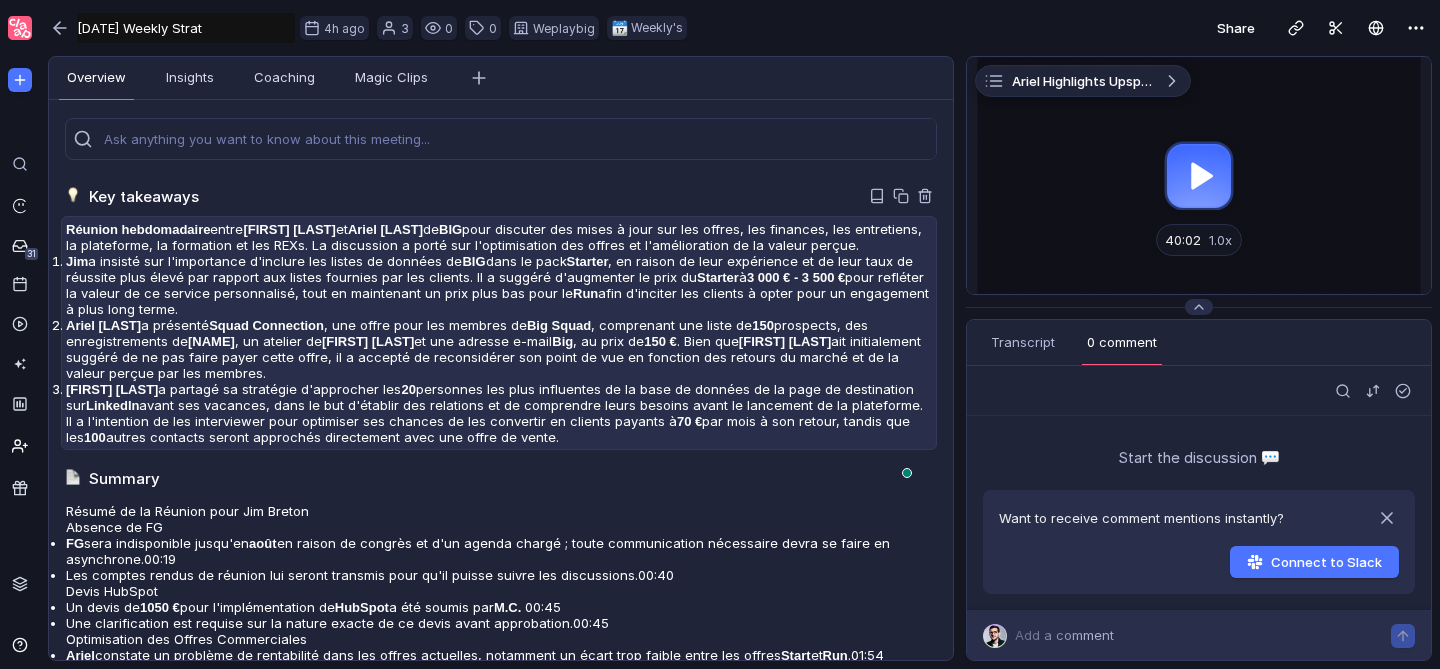 click on "Jim  a insisté sur l'importance d'inclure les listes de données de  BIG  dans le pack  Starter , en raison de leur expérience et de leur taux de réussite plus élevé par rapport aux listes fournies par les clients. Il a suggéré d'augmenter le prix du  Starter  à  3 000 € - 3 500 €  pour refléter la valeur de ce service personnalisé, tout en maintenant un prix plus bas pour le  Run  afin d'inciter les clients à opter pour un engagement à plus long terme." at bounding box center (499, 285) 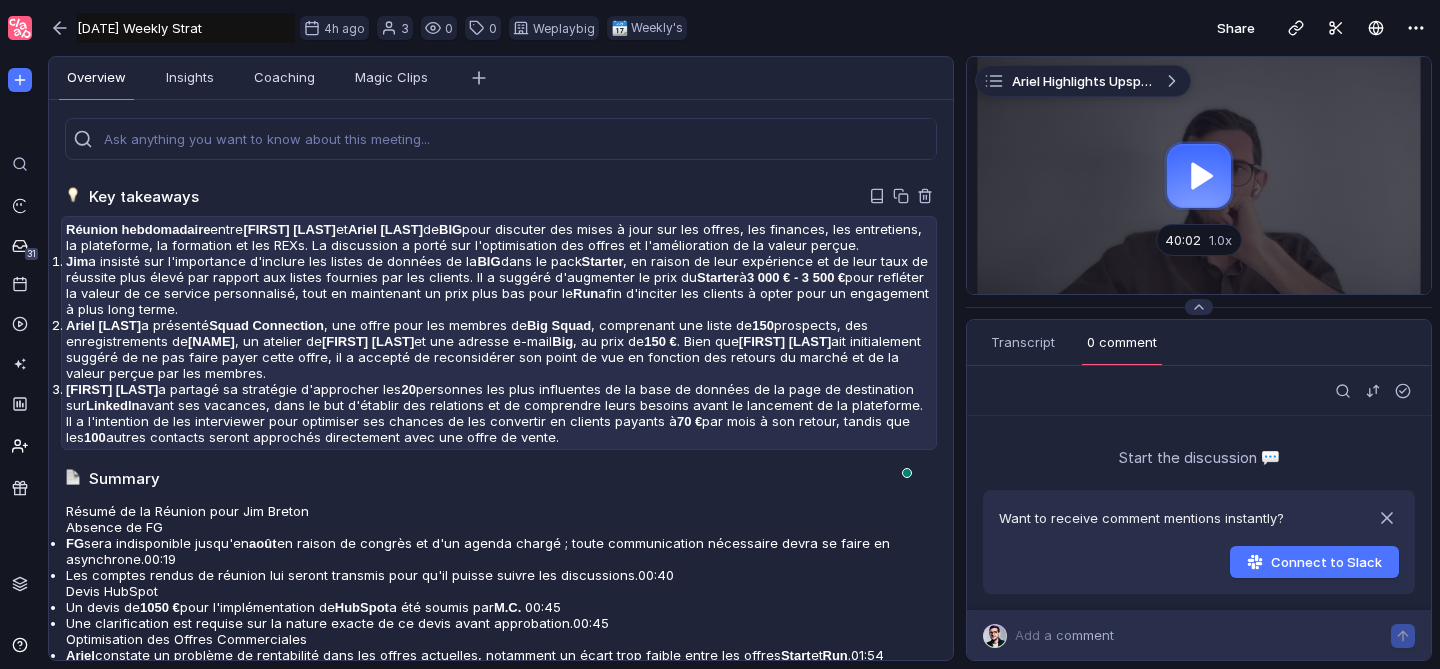 click on "Réunion hebdomadaire  entre  Jim Breton  et  Ariel Rozenblum  de  BIG  pour discuter des mises à jour sur les offres, les finances, les entretiens, la plateforme, la formation et les REXs. La discussion a porté sur l'optimisation des offres et l'amélioration de la valeur perçue. Jim  a insisté sur l'importance d'inclure les listes de données de la  BIG  dans le pack  Starter , en raison de leur expérience et de leur taux de réussite plus élevé par rapport aux listes fournies par les clients. Il a suggéré d'augmenter le prix du  Starter  à  3 000 € - 3 500 €  pour refléter la valeur de ce service personnalisé, tout en maintenant un prix plus bas pour le  Run  afin d'inciter les clients à opter pour un engagement à plus long terme. Ariel Rozenblum  a présenté  Squad Connection , une offre pour les membres de  Big Squad , comprenant une liste de  150  prospects, des enregistrements de  Yori , un atelier de  Jim Breton  et une adresse e-mail  Big , au prix de  150 € . Bien que  20" at bounding box center [499, 333] 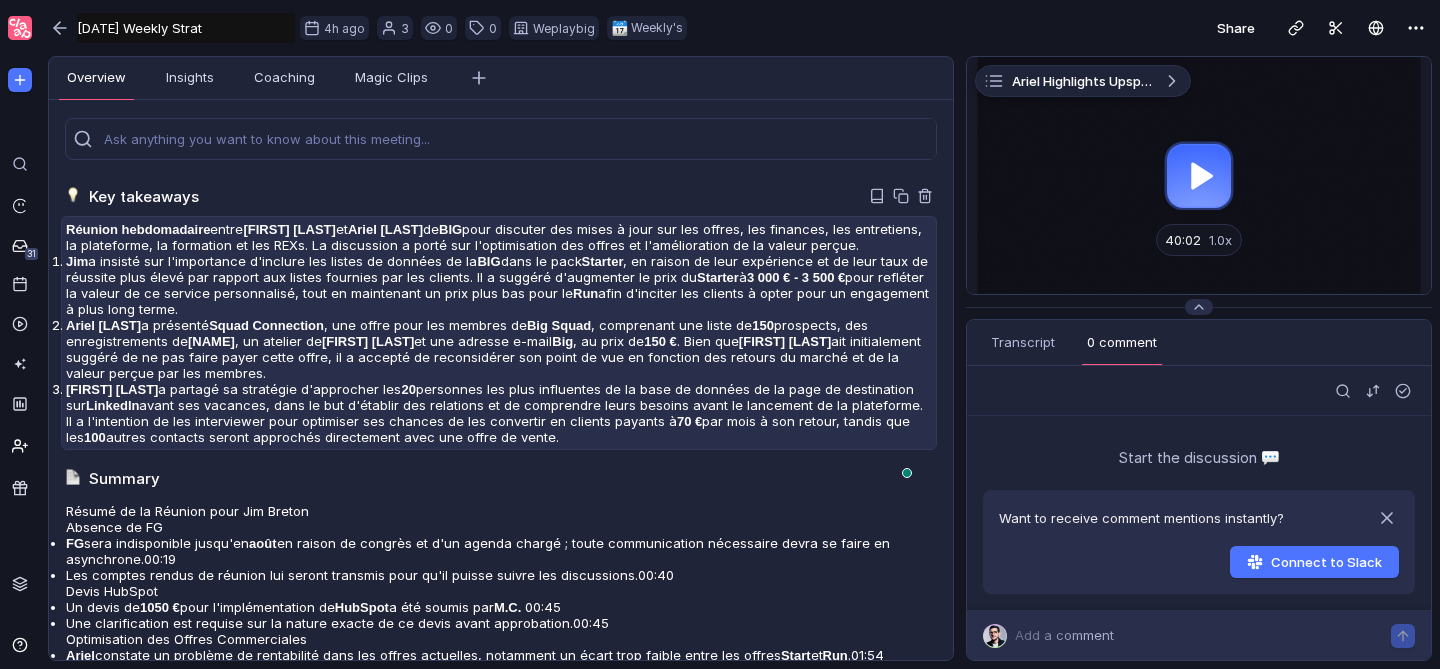 click on "Jim  a insisté sur l'importance d'inclure les listes de données de la  BIG  dans le pack  Starter , en raison de leur expérience et de leur taux de réussite plus élevé par rapport aux listes fournies par les clients. Il a suggéré d'augmenter le prix du  Starter  à  3 000 € - 3 500 €  pour refléter la valeur de ce service personnalisé, tout en maintenant un prix plus bas pour le  Run  afin d'inciter les clients à opter pour un engagement à plus long terme." at bounding box center (499, 285) 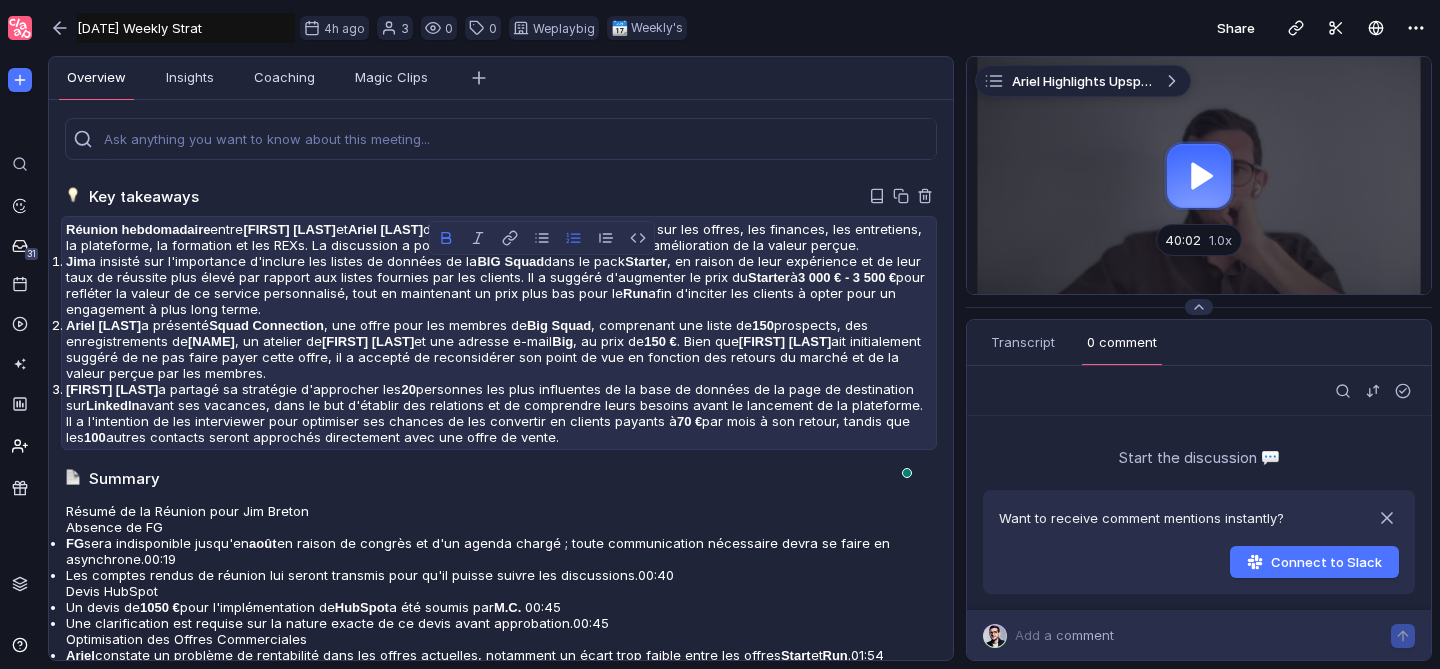 click on "Ariel Rozenblum" at bounding box center [77, 261] 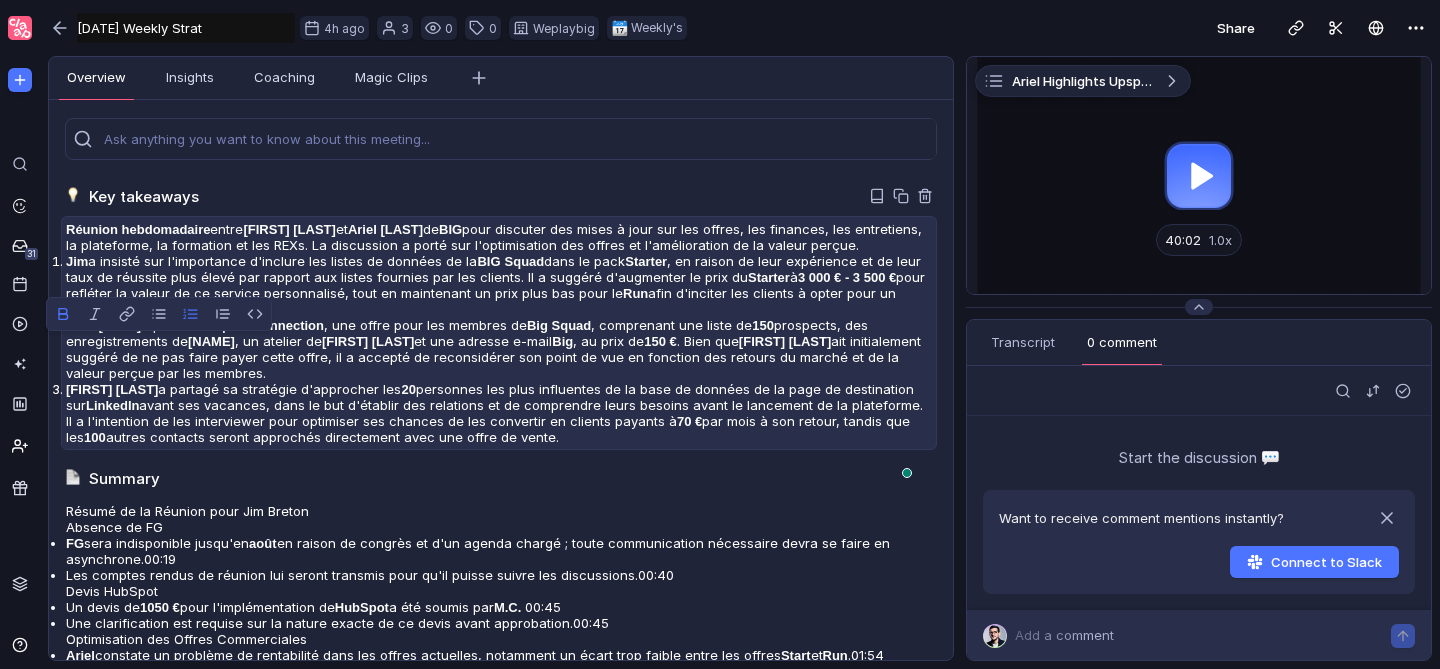 click on "Ariel Rozenblum" at bounding box center [77, 261] 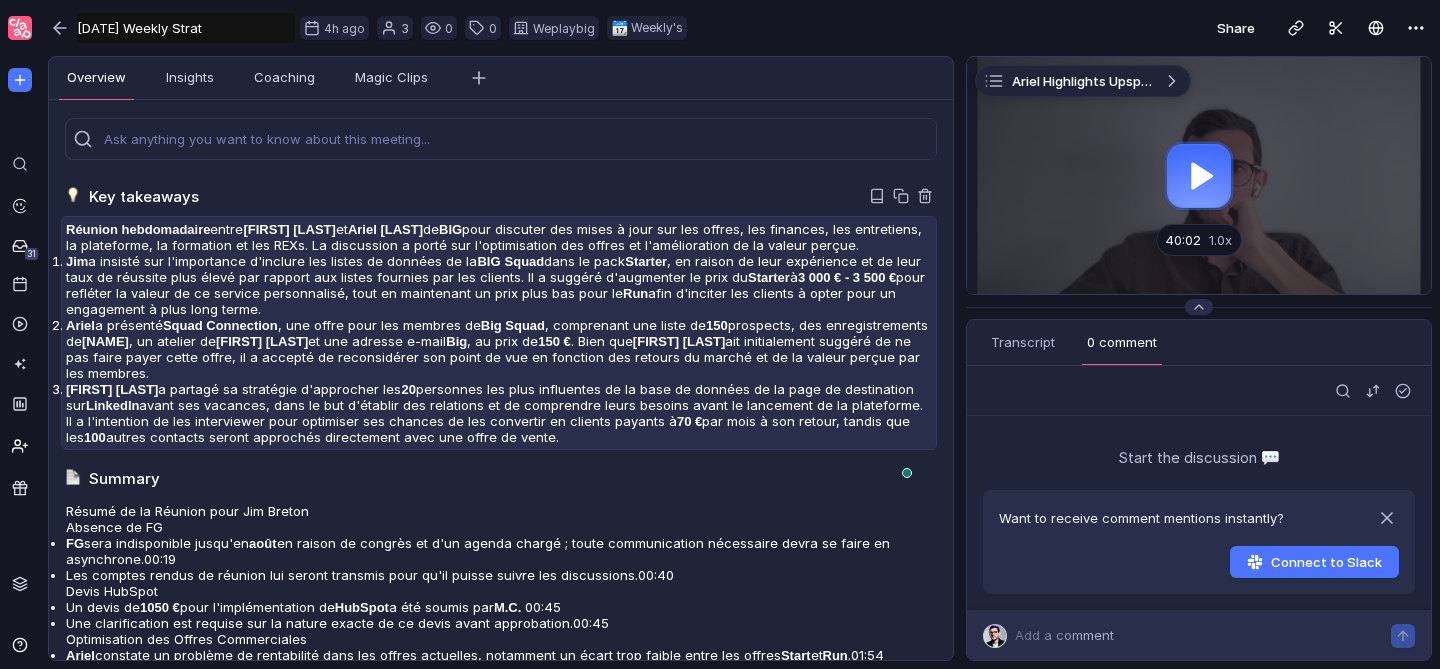 click on "Big Squad" at bounding box center (525, 261) 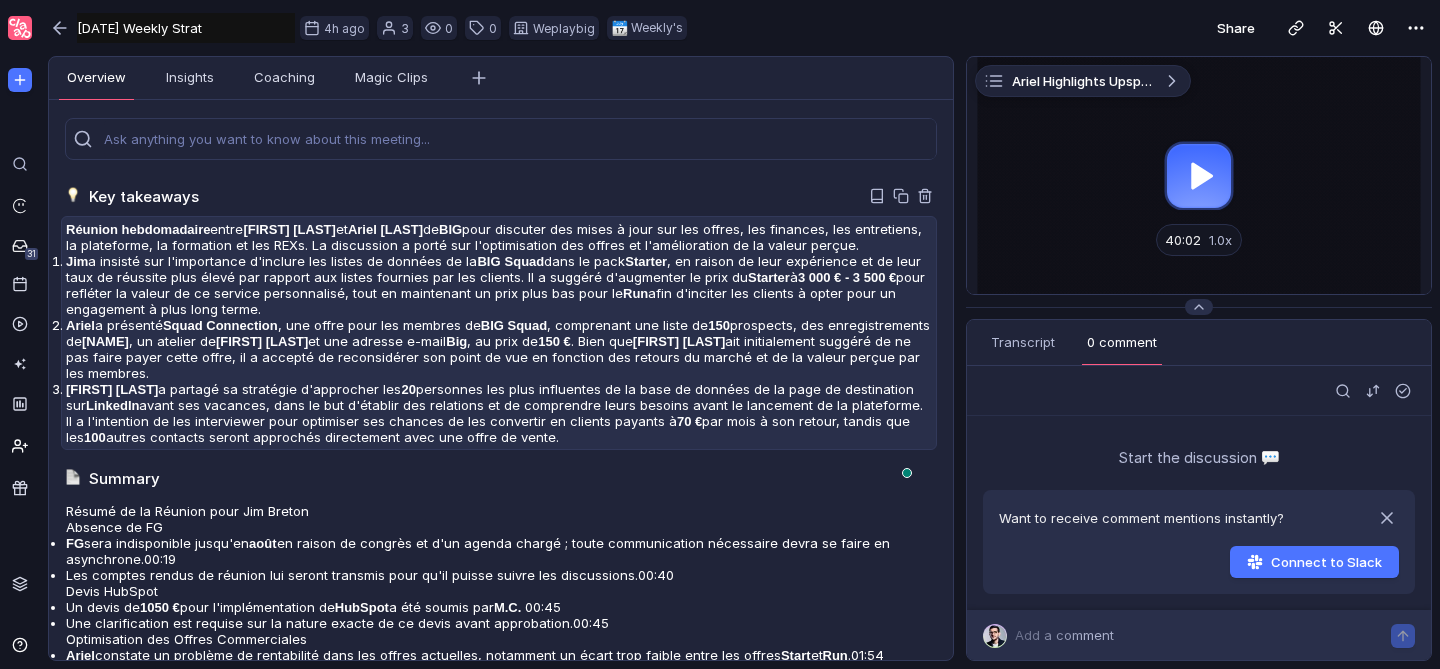 click on "Ariel  a présenté  Squad Connection , une offre pour les membres de  BIG Squad , comprenant une liste de  150  prospects, des enregistrements de  Yori , un atelier de  Jim Breton  et une adresse e-mail  Big , au prix de  150 € . Bien que  Jim Breton  ait initialement suggéré de ne pas faire payer cette offre, il a accepté de reconsidérer son point de vue en fonction des retours du marché et de la valeur perçue par les membres." at bounding box center (499, 285) 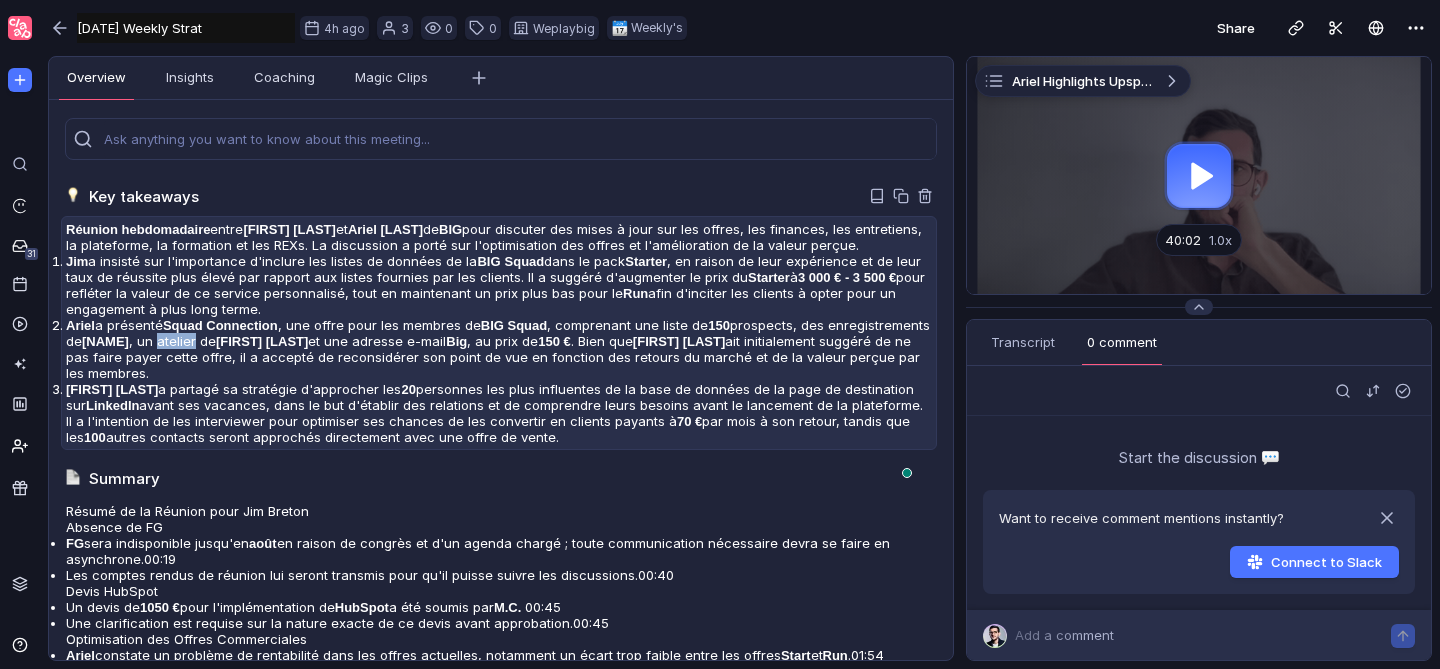 click on "Ariel  a présenté  Squad Connection , une offre pour les membres de  BIG Squad , comprenant une liste de  150  prospects, des enregistrements de  Yori , un atelier de  Jim Breton  et une adresse e-mail  Big , au prix de  150 € . Bien que  Jim Breton  ait initialement suggéré de ne pas faire payer cette offre, il a accepté de reconsidérer son point de vue en fonction des retours du marché et de la valeur perçue par les membres." at bounding box center (499, 285) 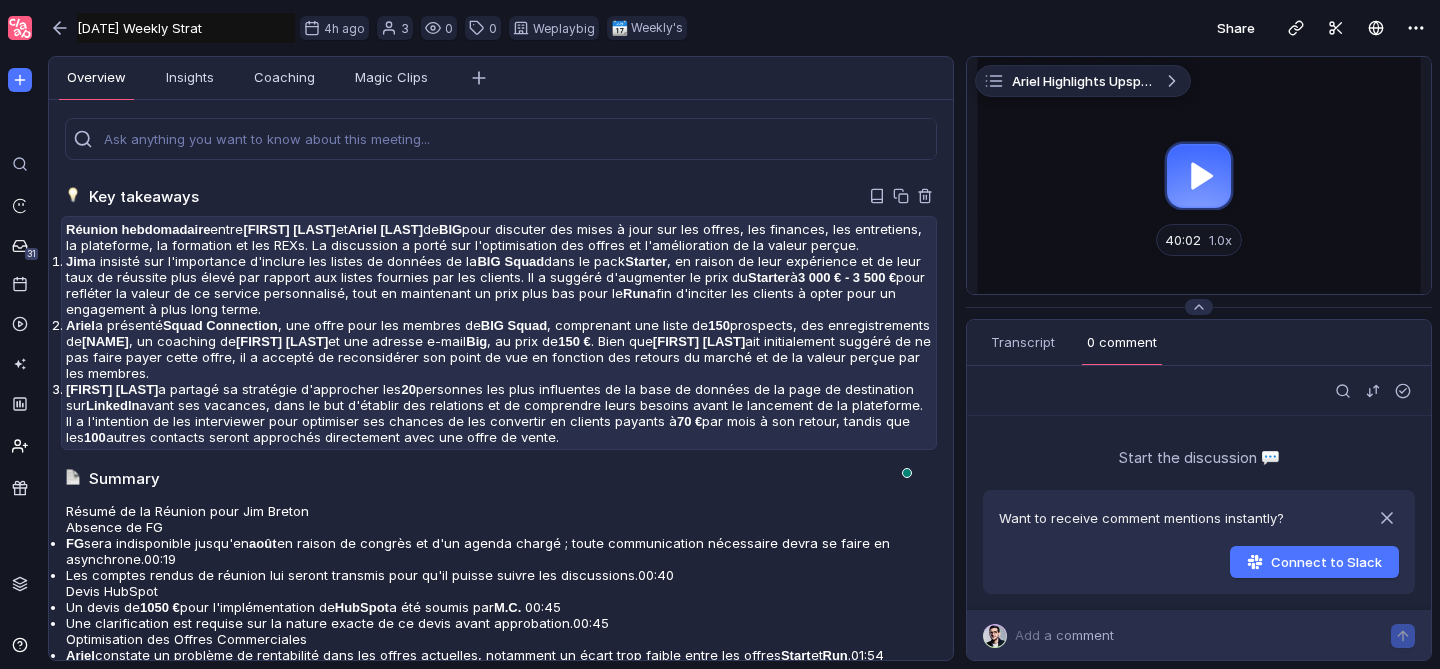 click on "[FIRST] [LAST]" at bounding box center (847, 277) 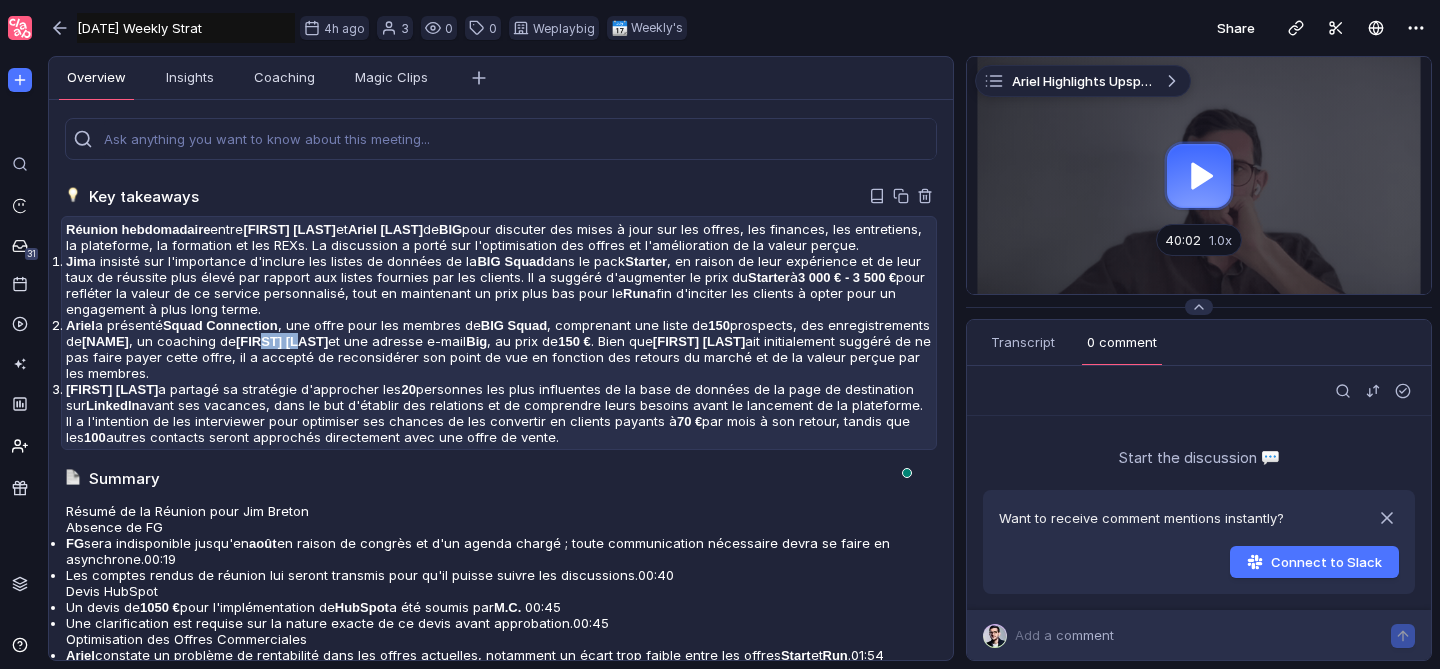click on "[FIRST] [LAST]" at bounding box center (847, 277) 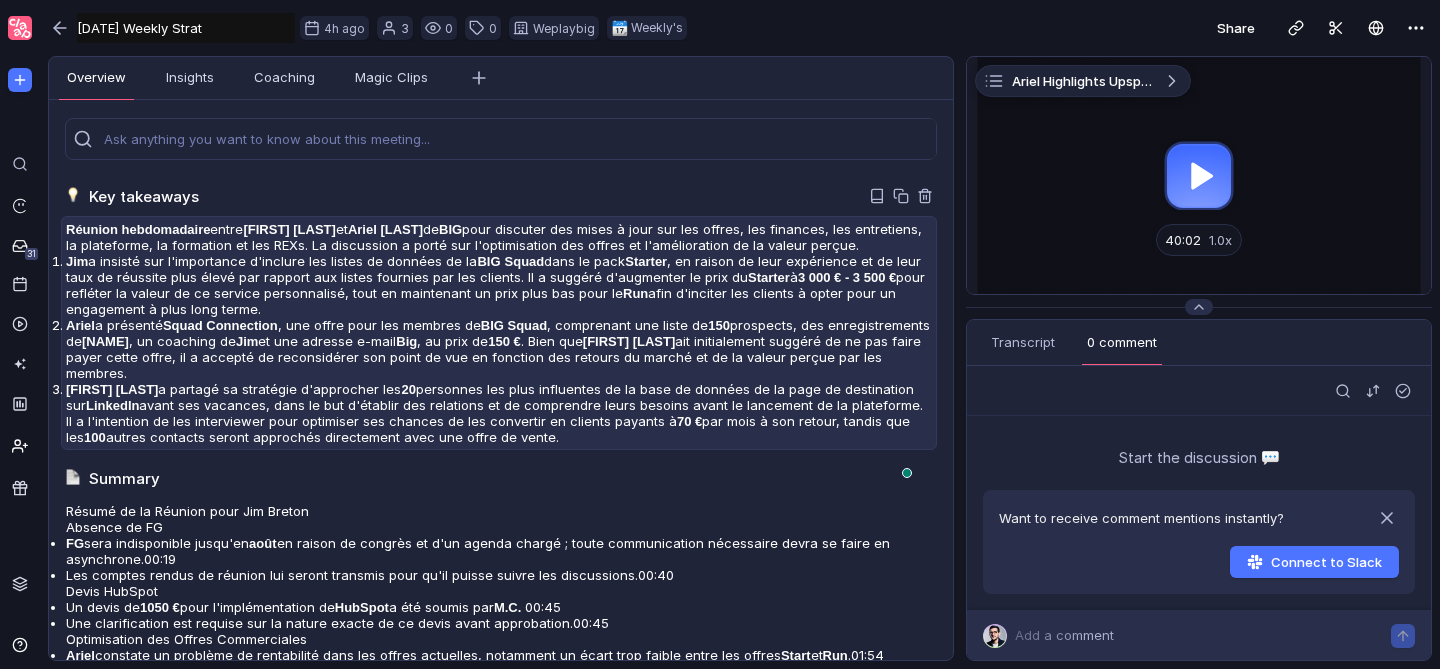 click on "Big" at bounding box center [635, 293] 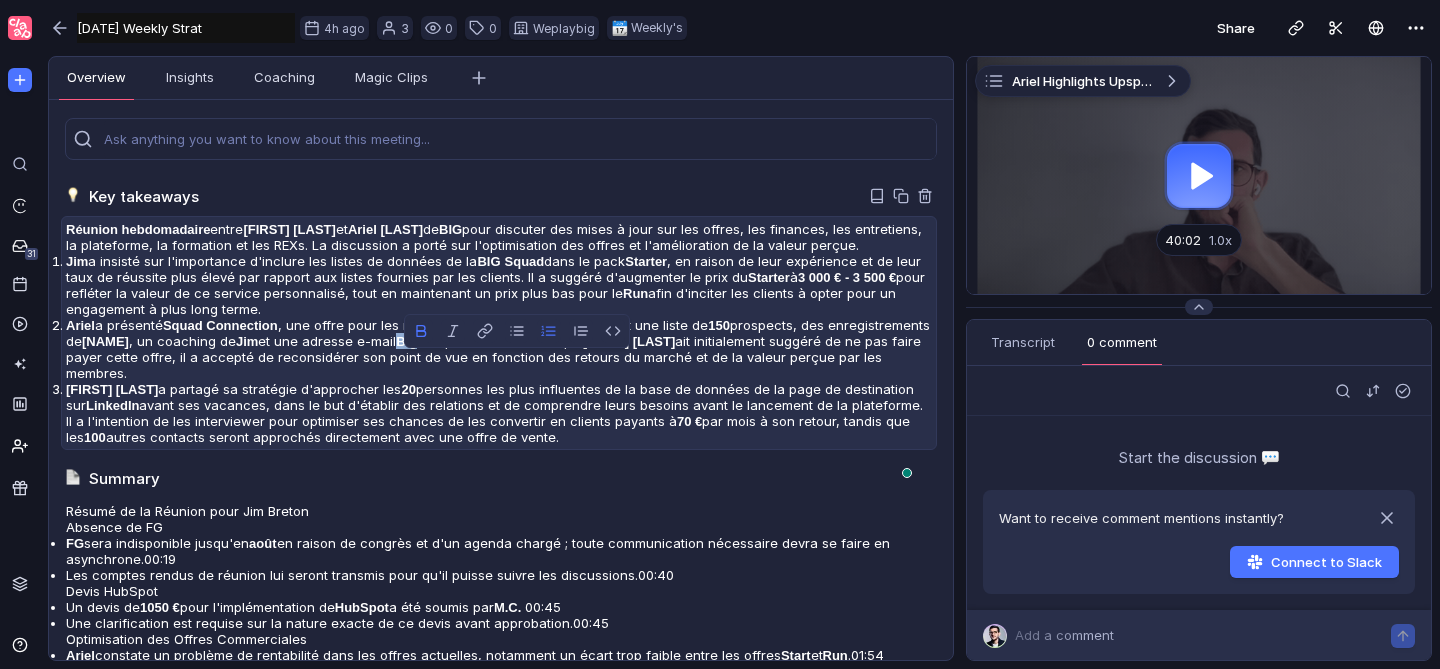 click on "Big" at bounding box center [635, 293] 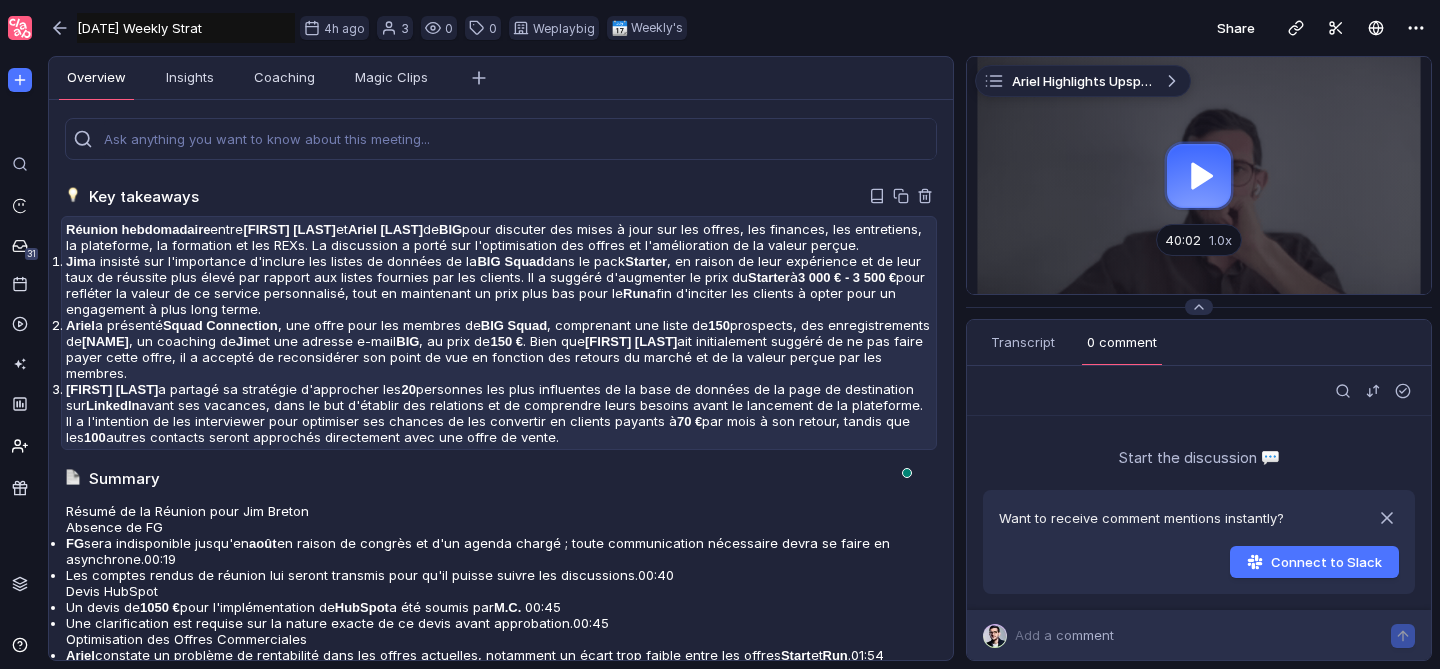 click on "[FIRST] [LAST]" at bounding box center (631, 341) 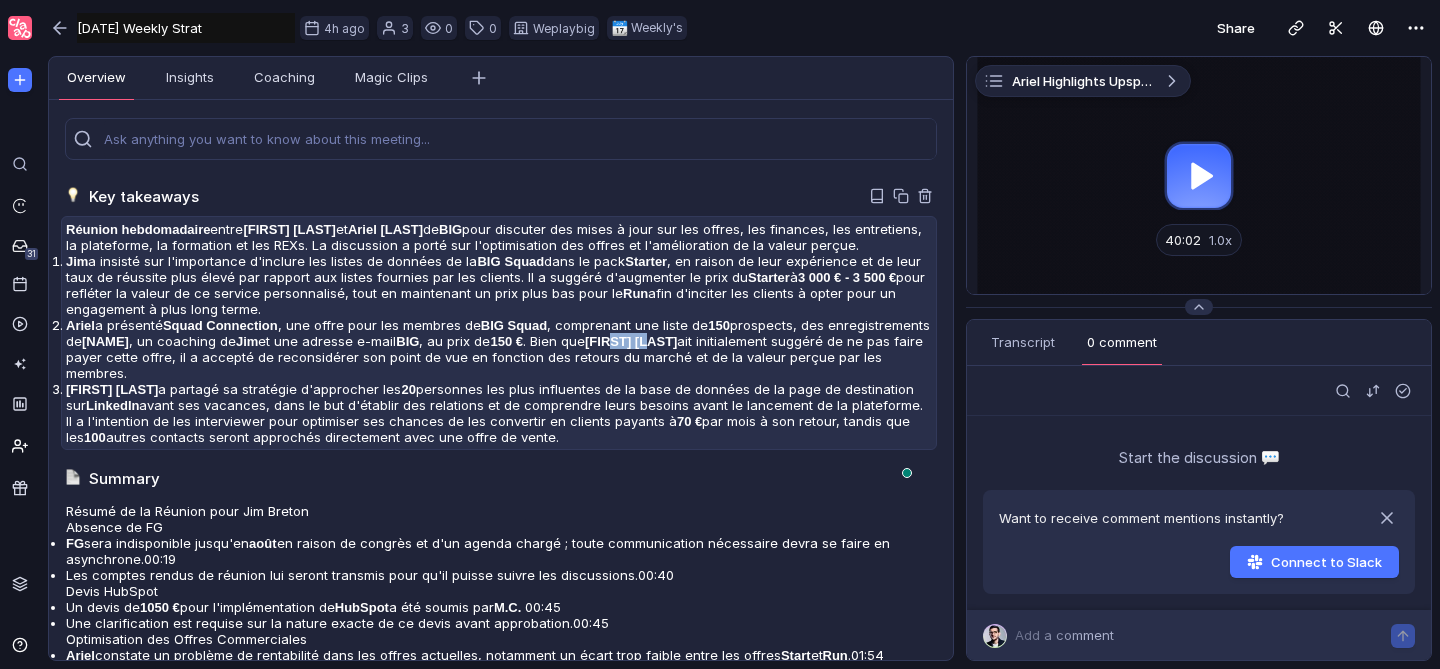click on "[FIRST] [LAST]" at bounding box center [631, 341] 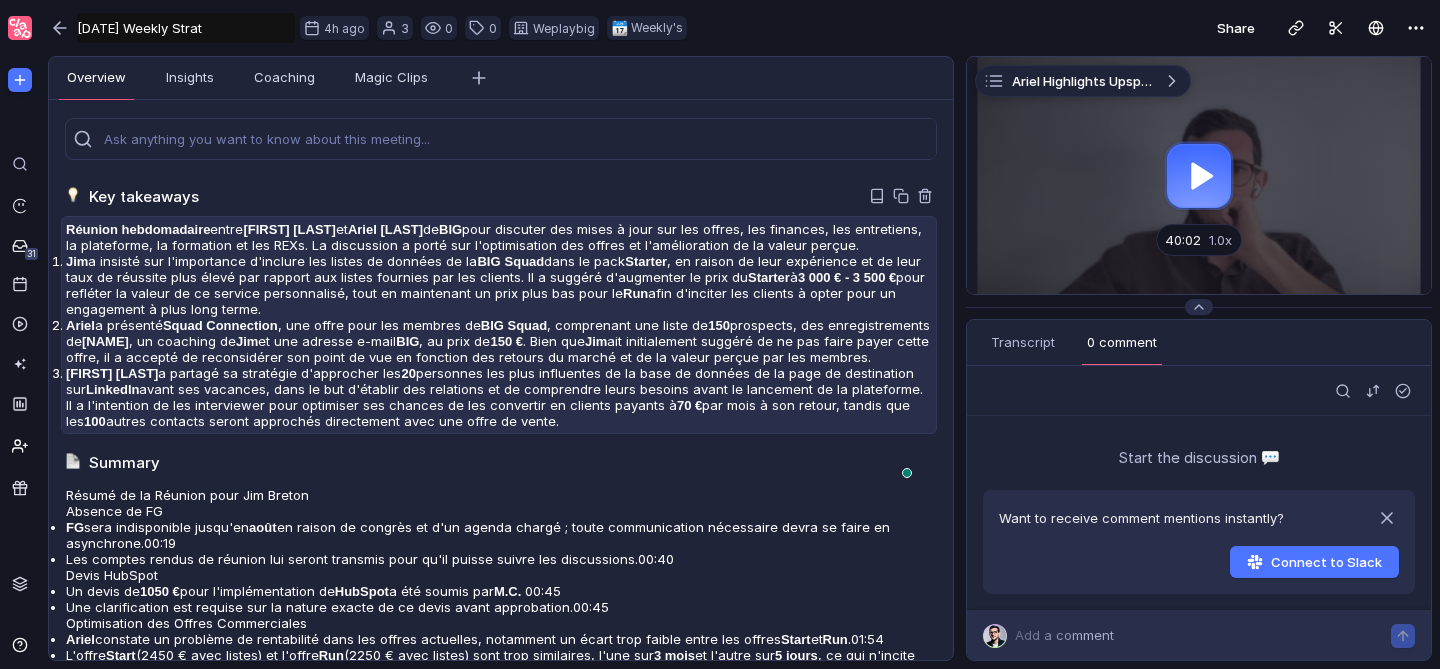 click on "[FIRST] [LAST]" at bounding box center (77, 261) 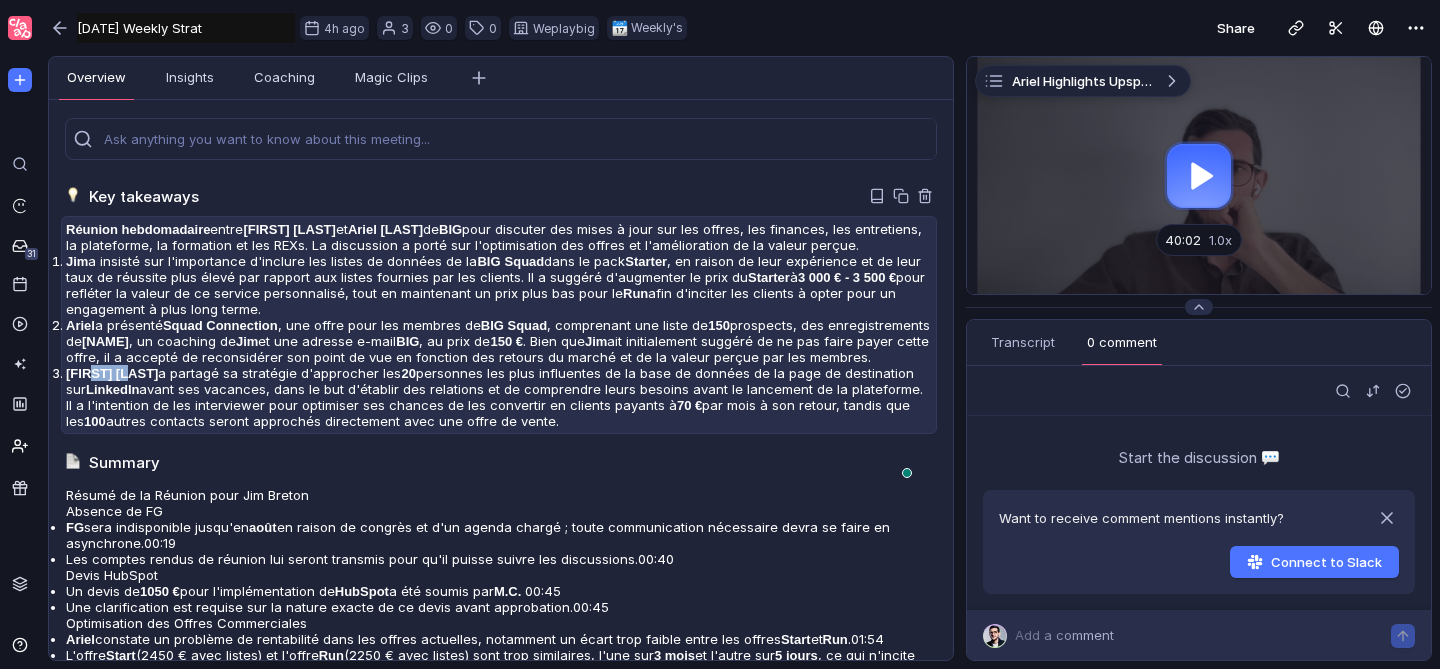 click on "[FIRST] [LAST]" at bounding box center [77, 261] 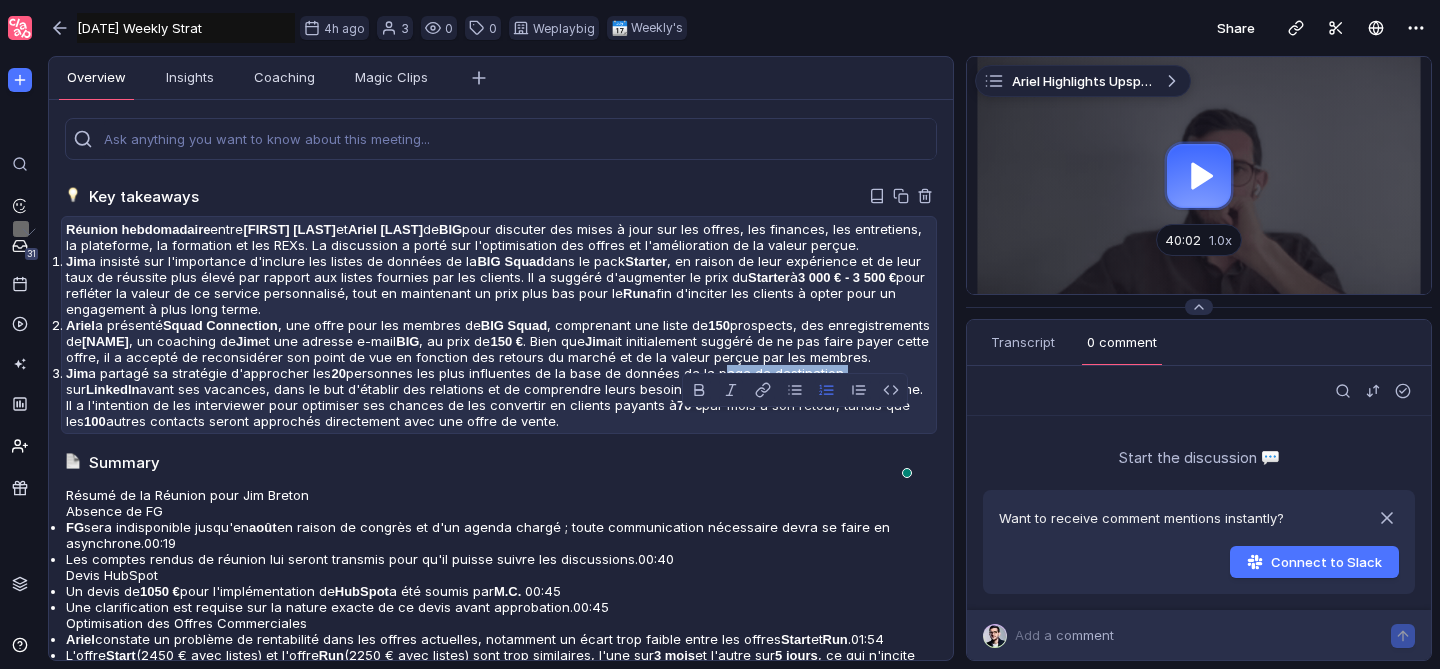 drag, startPoint x: 736, startPoint y: 423, endPoint x: 850, endPoint y: 420, distance: 114.03947 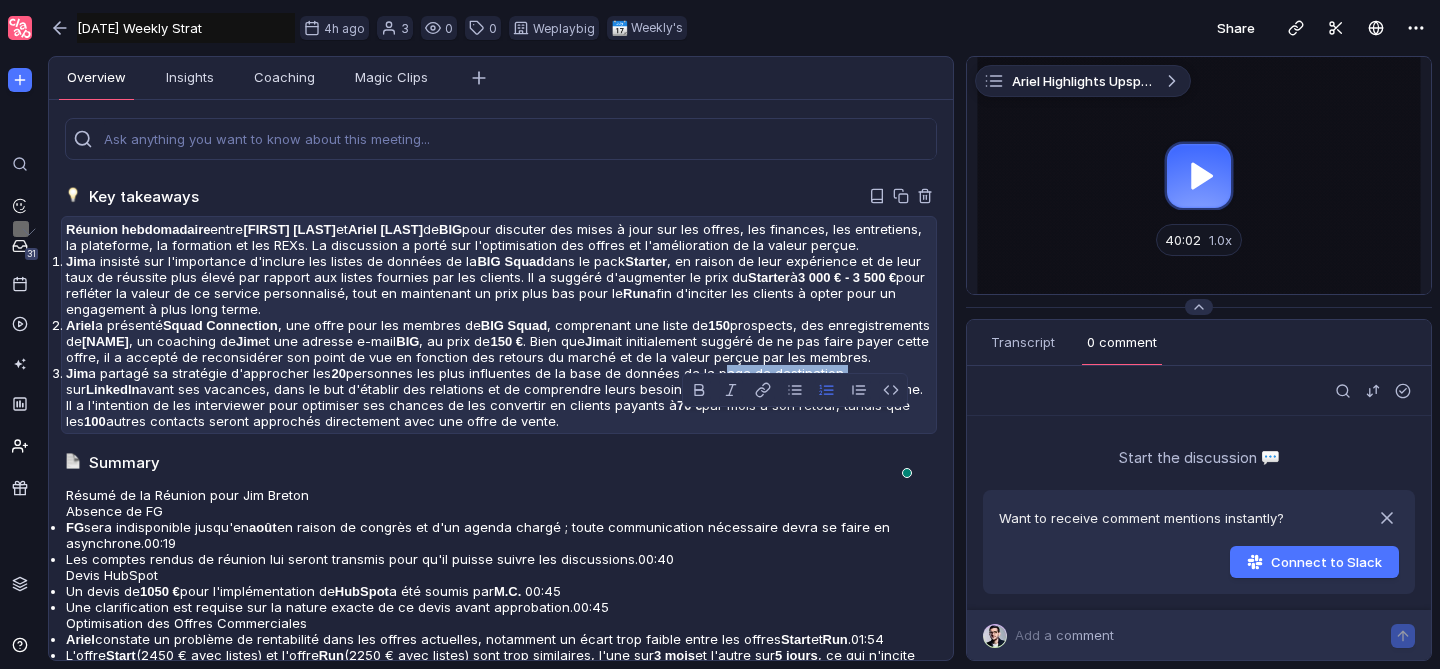 click on "Jim  a partagé sa stratégie d'approcher les  20  personnes les plus influentes de la base de données de la page de destination sur  LinkedIn  avant ses vacances, dans le but d'établir des relations et de comprendre leurs besoins avant le lancement de la plateforme. Il a l'intention de les interviewer pour optimiser ses chances de les convertir en clients payants à  70 €  par mois à son retour, tandis que les  100  autres contacts seront approchés directement avec une offre de vente." at bounding box center (499, 285) 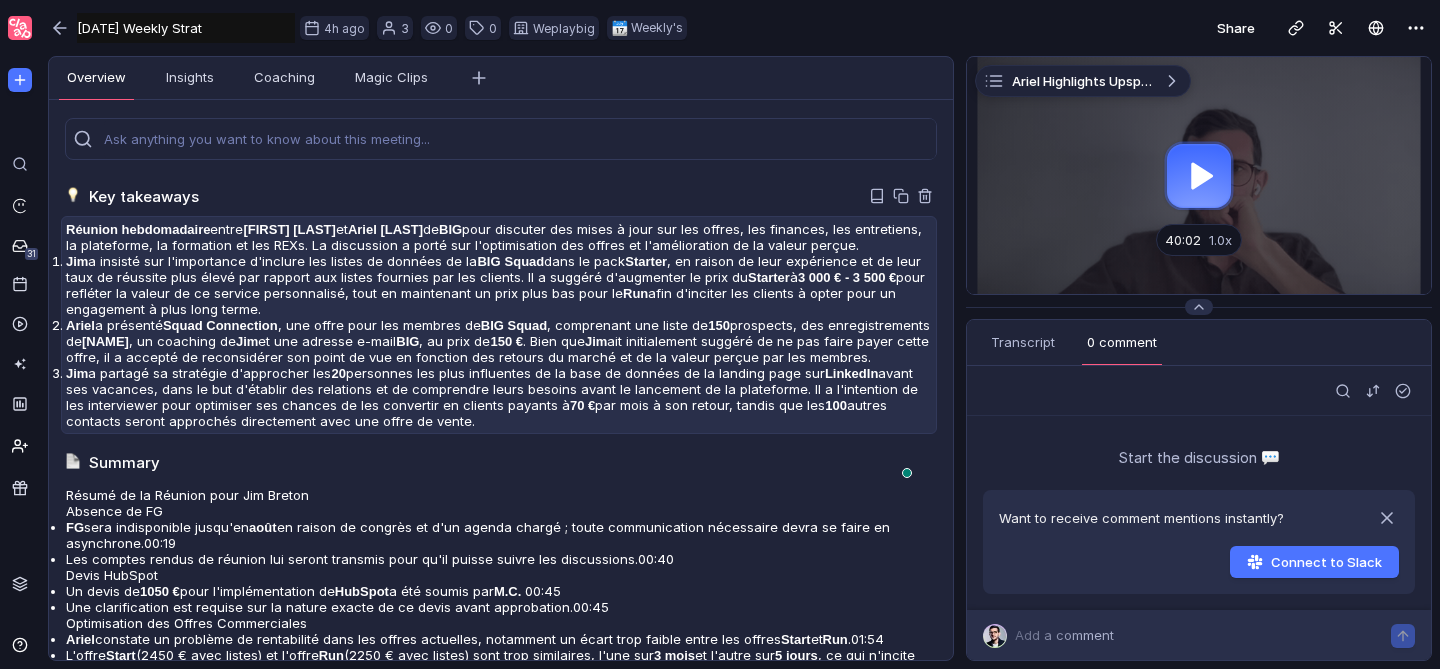 click on "Jim  a partagé sa stratégie d'approcher les  20  personnes les plus influentes de la base de données de la landing page sur  LinkedIn  avant ses vacances, dans le but d'établir des relations et de comprendre leurs besoins avant le lancement de la plateforme. Il a l'intention de les interviewer pour optimiser ses chances de les convertir en clients payants à  70 €  par mois à son retour, tandis que les  100  autres contacts seront approchés directement avec une offre de vente." at bounding box center (499, 285) 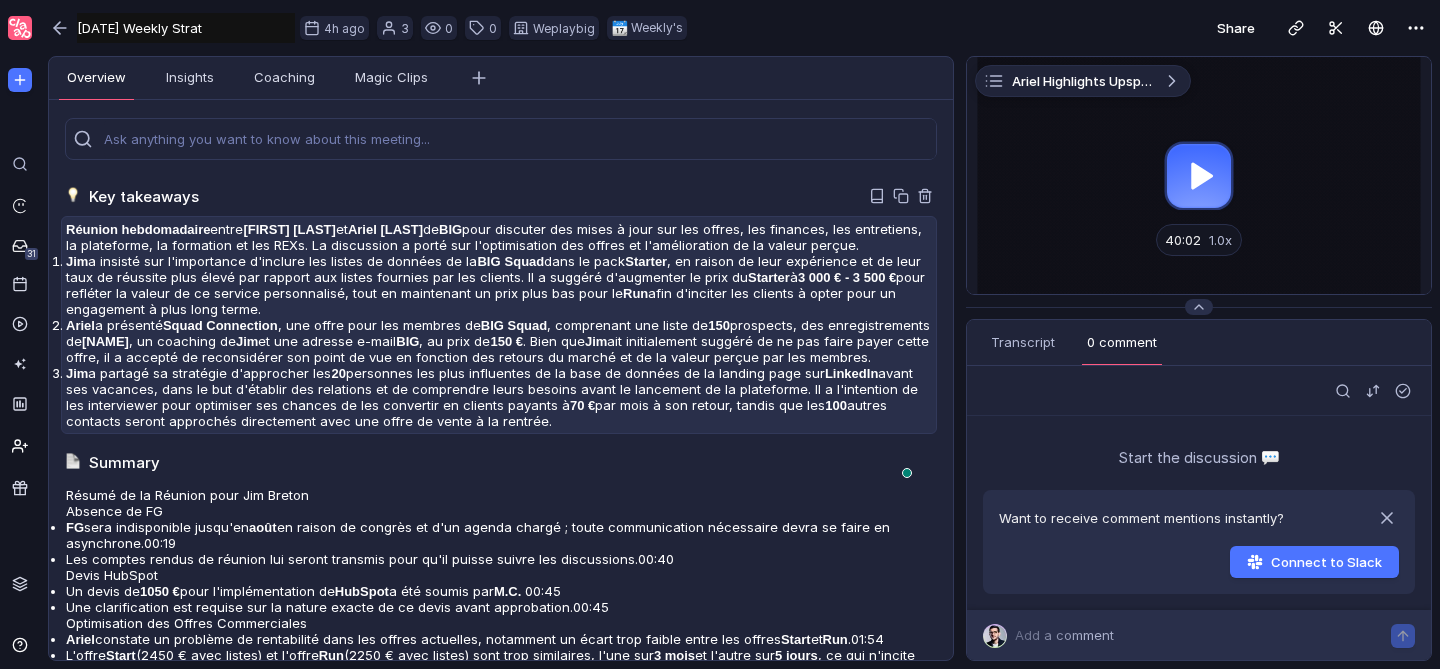 click on "Jim  a insisté sur l'importance d'inclure les listes de données de la  BIG   Squad  dans le pack  Starter , en raison de leur expérience et de leur taux de réussite plus élevé par rapport aux listes fournies par les clients. Il a suggéré d'augmenter le prix du  Starter  à  3 000 € - 3 500 €  pour refléter la valeur de ce service personnalisé, tout en maintenant un prix plus bas pour le  Run  afin d'inciter les clients à opter pour un engagement à plus long terme." at bounding box center (499, 285) 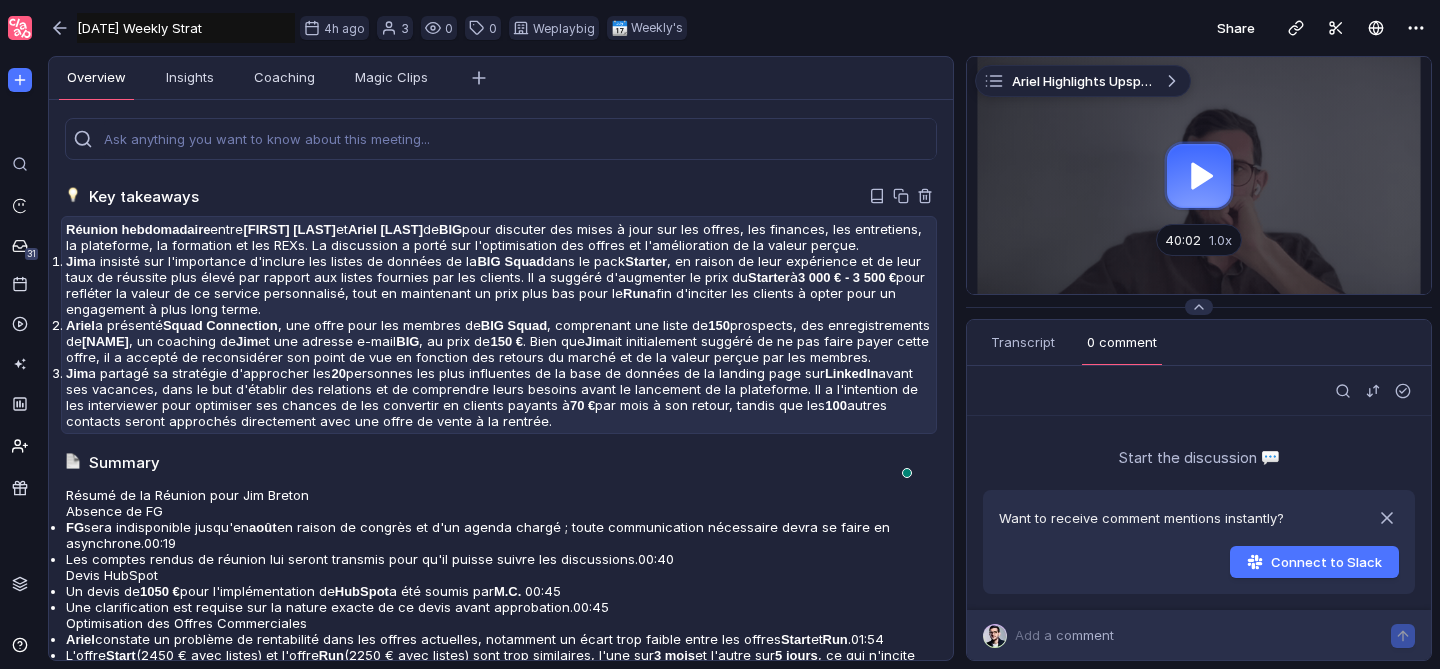 click on "Jim  a partagé sa stratégie d'approcher les  20  personnes les plus influentes de la base de données de la landing page sur  LinkedIn  avant ses vacances, dans le but d'établir des relations et de comprendre leurs besoins avant le lancement de la plateforme. Il a l'intention de les interviewer pour optimiser ses chances de les convertir en clients payants à  70 €  par mois à son retour, tandis que les  100  autres contacts seront approchés directement avec une offre de vente à la rentrée." at bounding box center [499, 285] 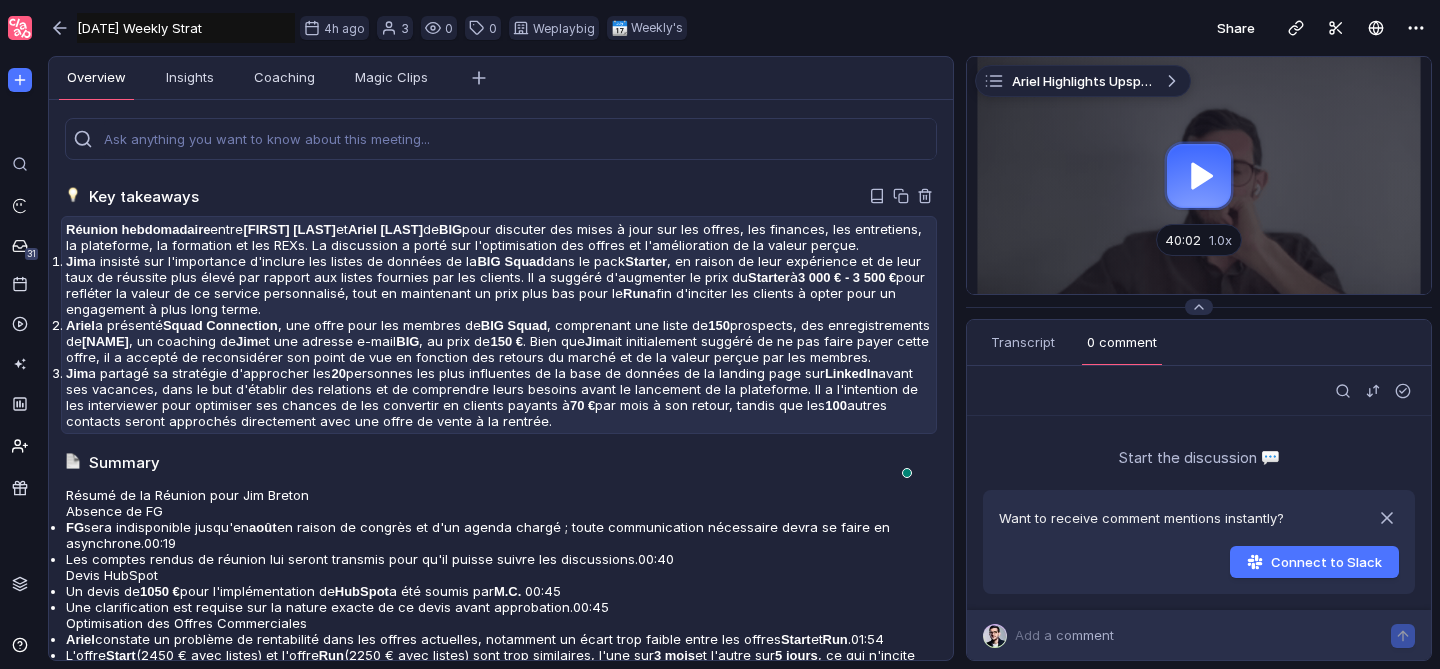 click on "Jim  a partagé sa stratégie d'approcher les  20  personnes les plus influentes de la base de données de la landing page sur  LinkedIn  avant ses vacances, dans le but d'établir des relations et de comprendre leurs besoins avant le lancement de la plateforme. Il a l'intention de les interviewer pour optimiser ses chances de les convertir en clients payants à  70 €  par mois à son retour, tandis que les  100  autres contacts seront approchés directement avec une offre de vente à la rentrée." at bounding box center [499, 285] 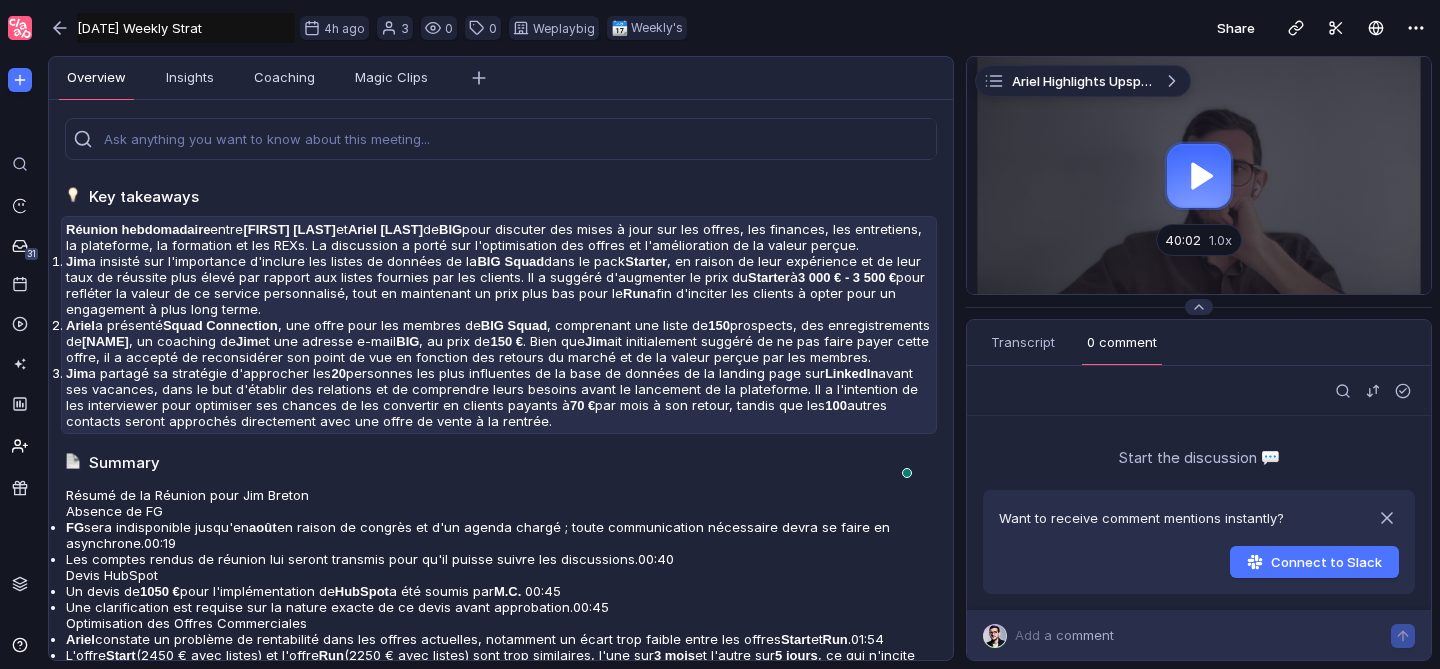 scroll, scrollTop: 222, scrollLeft: 0, axis: vertical 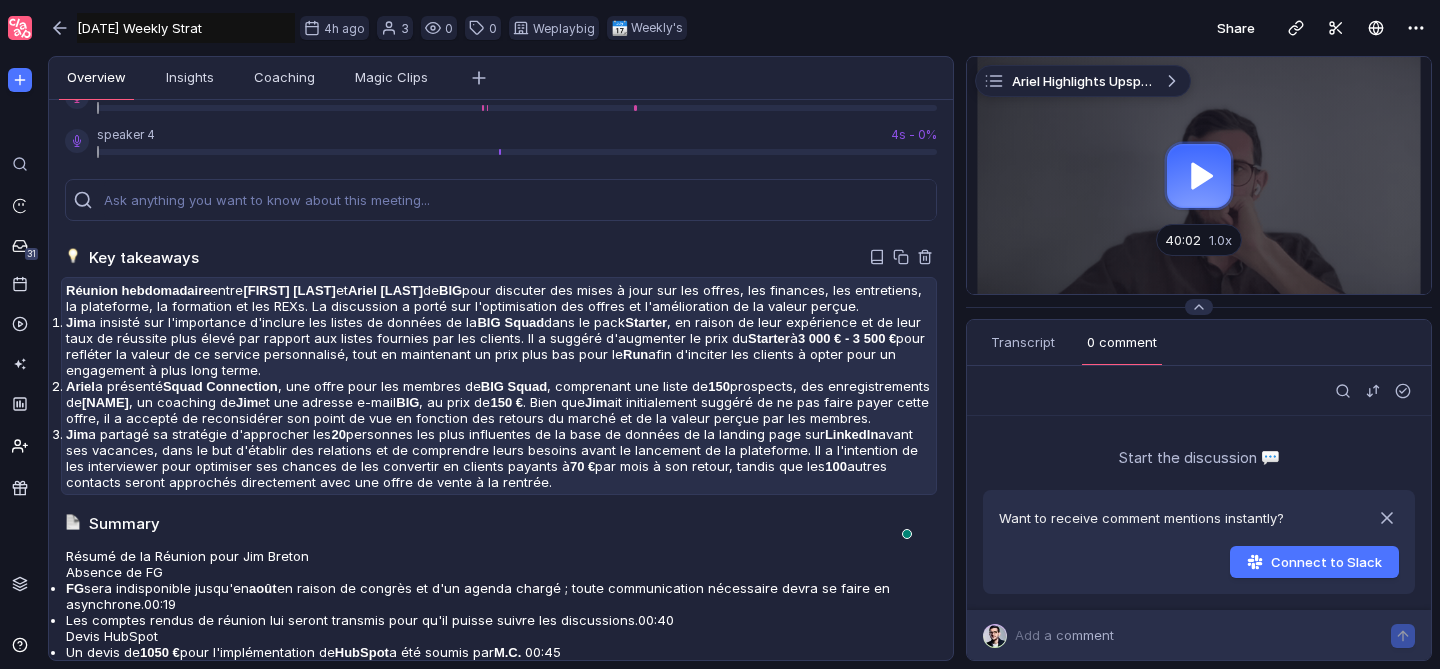 click on "Jim  a partagé sa stratégie d'approcher les  20  personnes les plus influentes de la base de données de la landing page sur  LinkedIn  avant ses vacances, dans le but d'établir des relations et de comprendre leurs besoins avant le lancement de la plateforme. Il a l'intention de les interviewer pour optimiser ses chances de les convertir en clients payants à  70 €  par mois à son retour, tandis que les  100  autres contacts seront approchés directement avec une offre de vente à la rentrée." at bounding box center [499, 346] 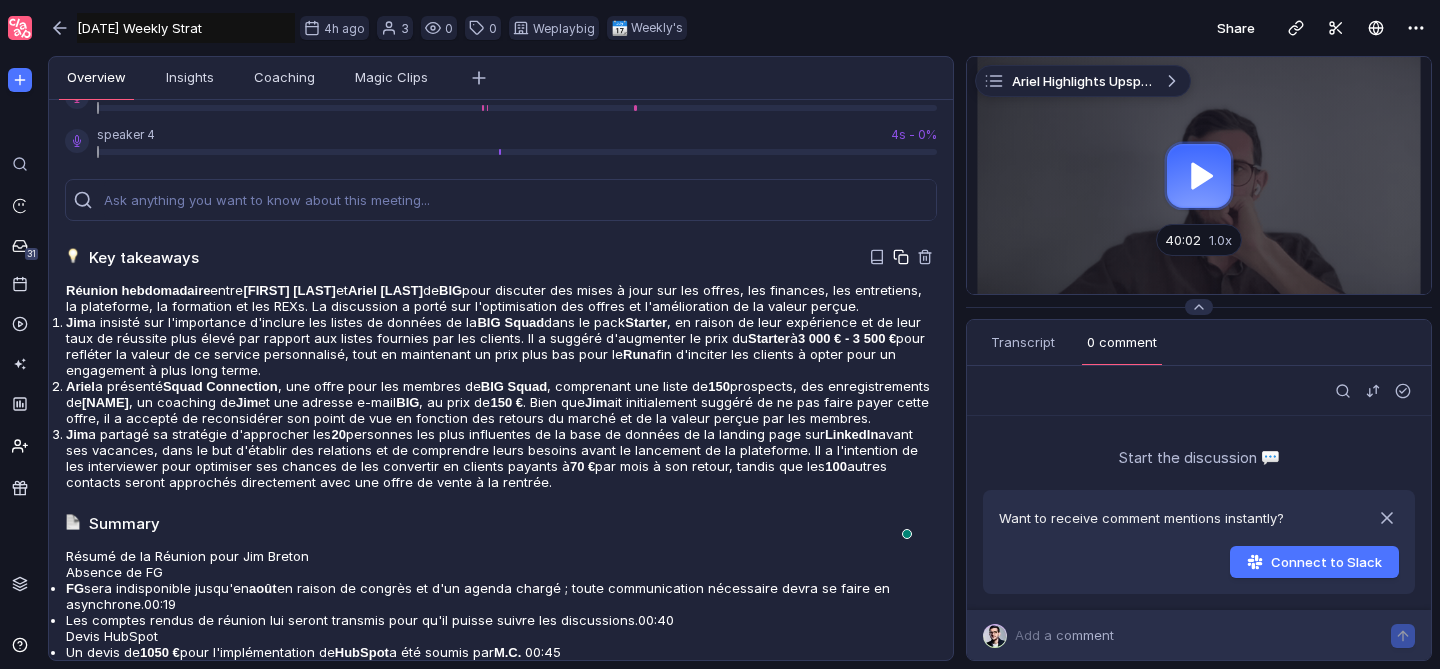 click at bounding box center [901, 257] 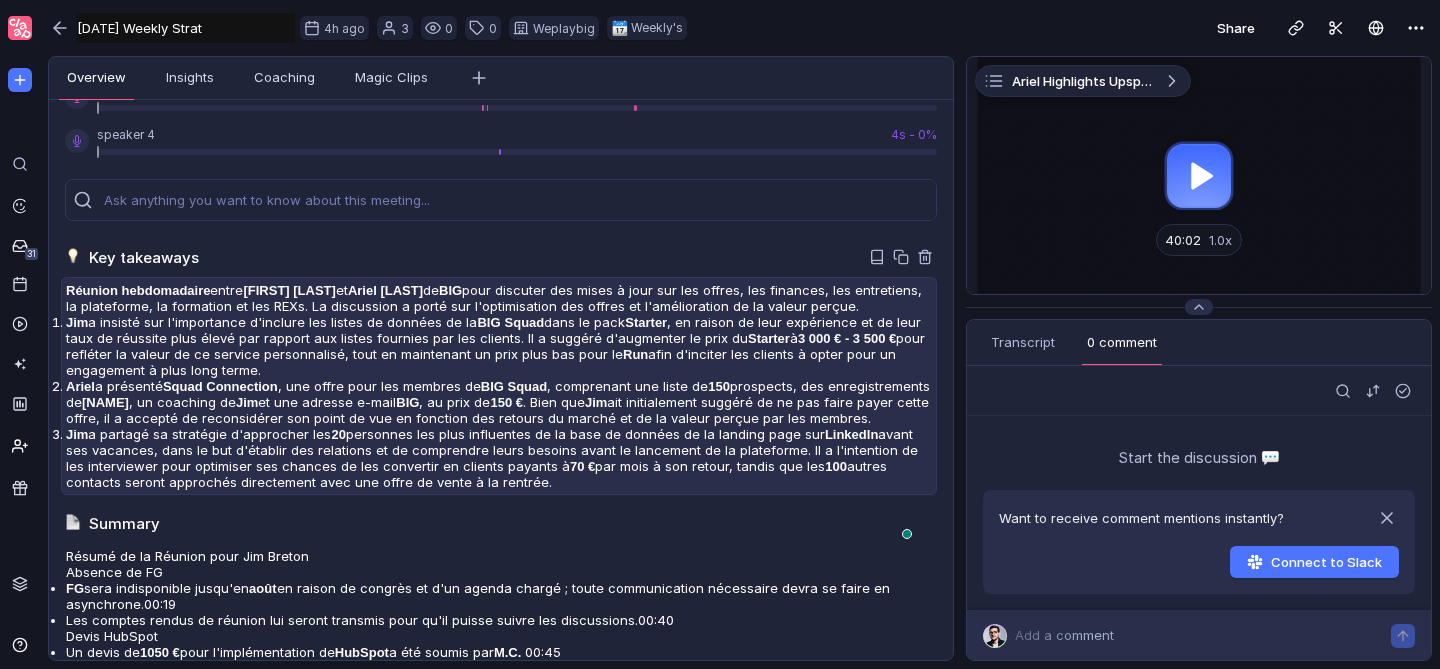click on "Jim  a partagé sa stratégie d'approcher les  20  personnes les plus influentes de la base de données de la landing page sur  LinkedIn  avant ses vacances, dans le but d'établir des relations et de comprendre leurs besoins avant le lancement de la plateforme. Il a l'intention de les interviewer pour optimiser ses chances de les convertir en clients payants à  70 €  par mois à son retour, tandis que les  100  autres contacts seront approchés directement avec une offre de vente à la rentrée." at bounding box center [499, 346] 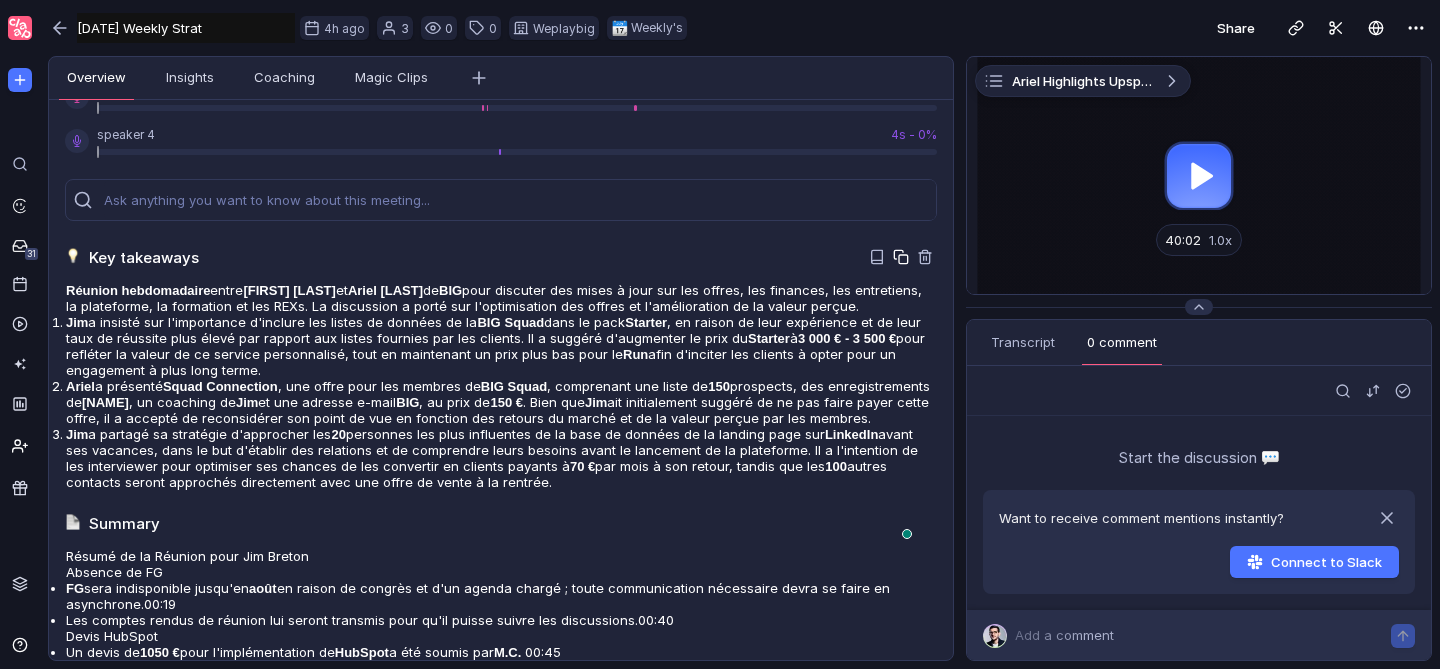 click at bounding box center [901, 257] 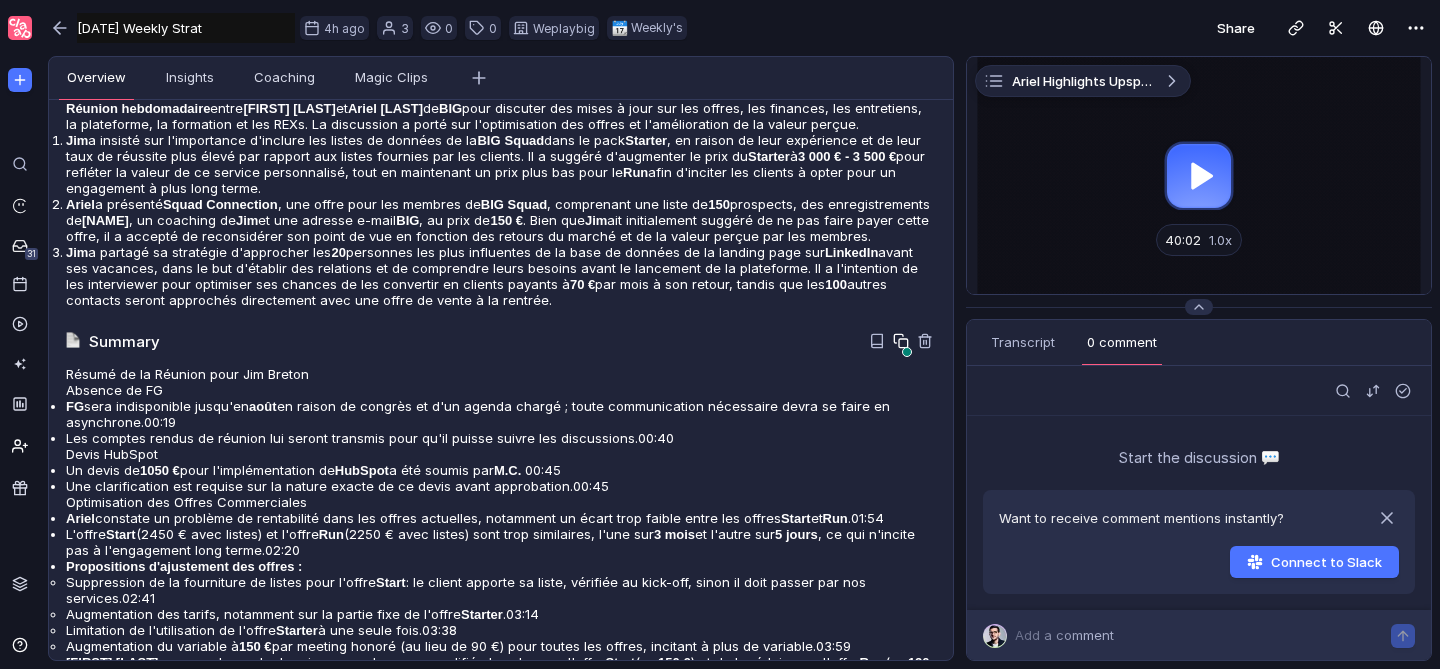 click at bounding box center (903, 77) 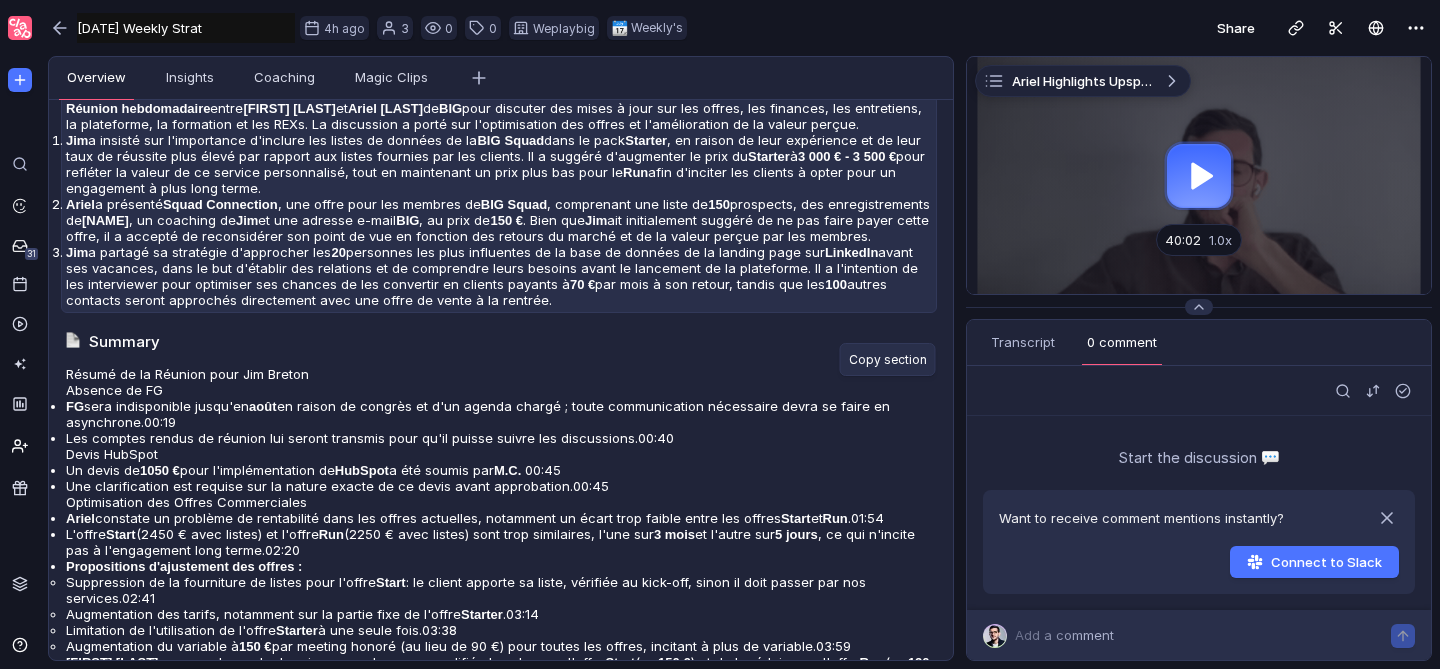 scroll, scrollTop: 353, scrollLeft: 0, axis: vertical 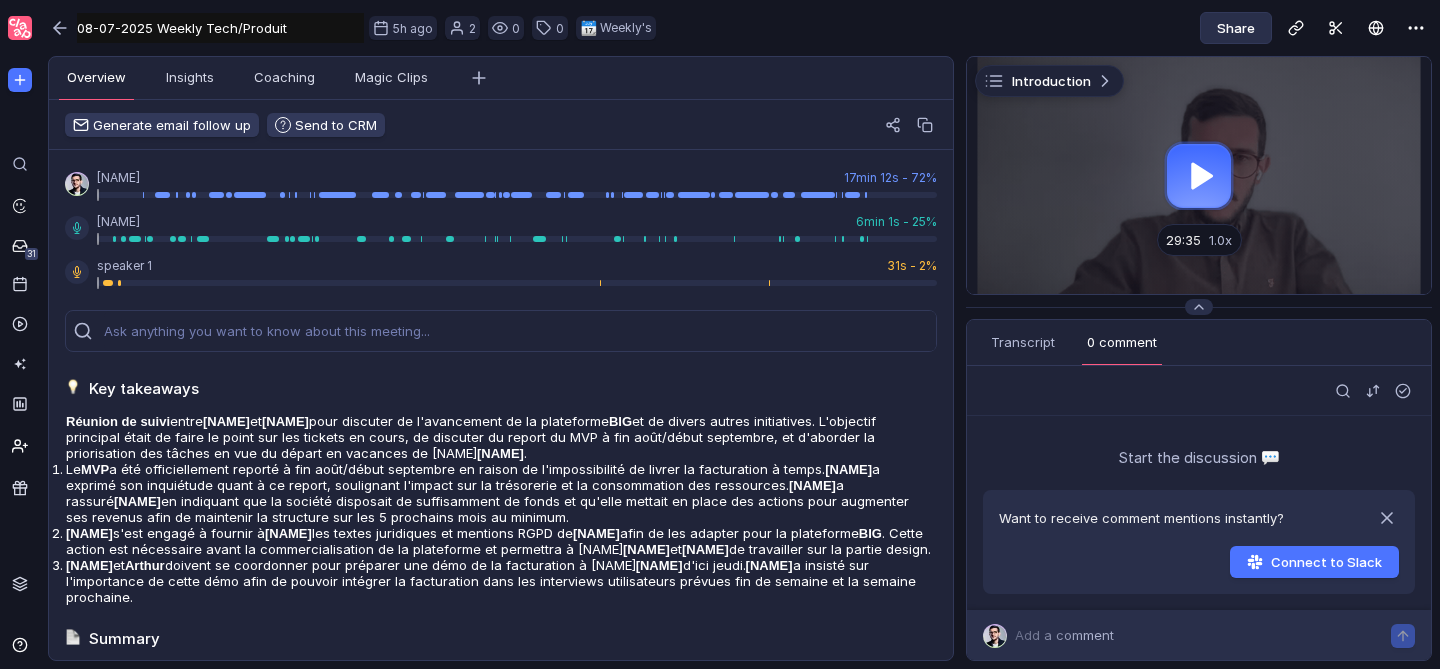 click on "Share" at bounding box center [1236, 28] 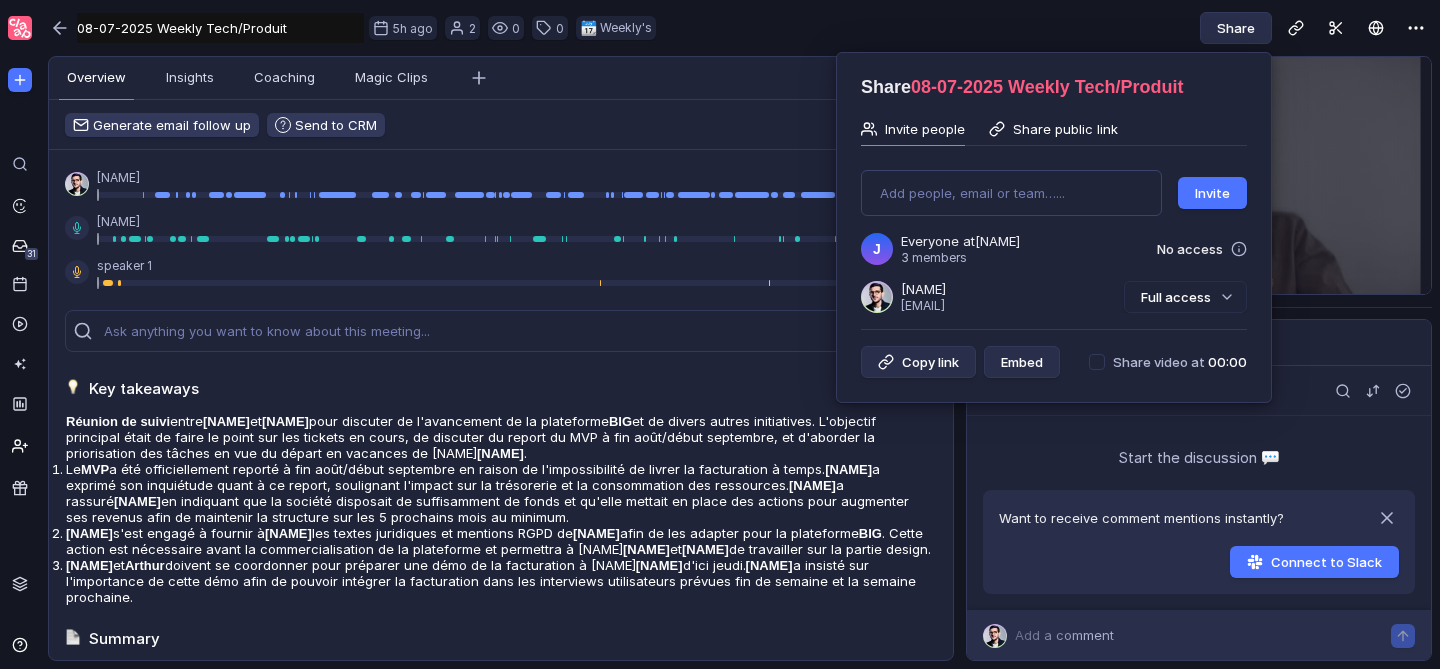 click on "Share public link" at bounding box center [1065, 129] 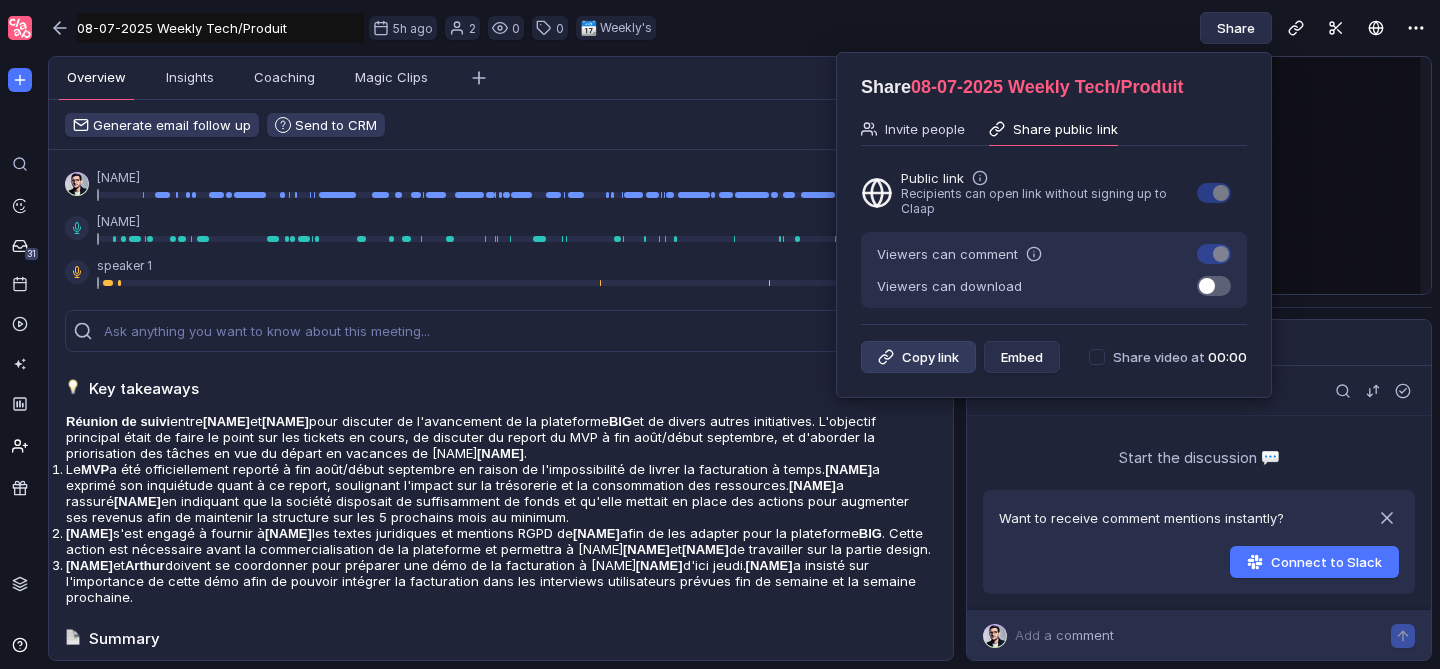 click on "Copy link" at bounding box center (918, 357) 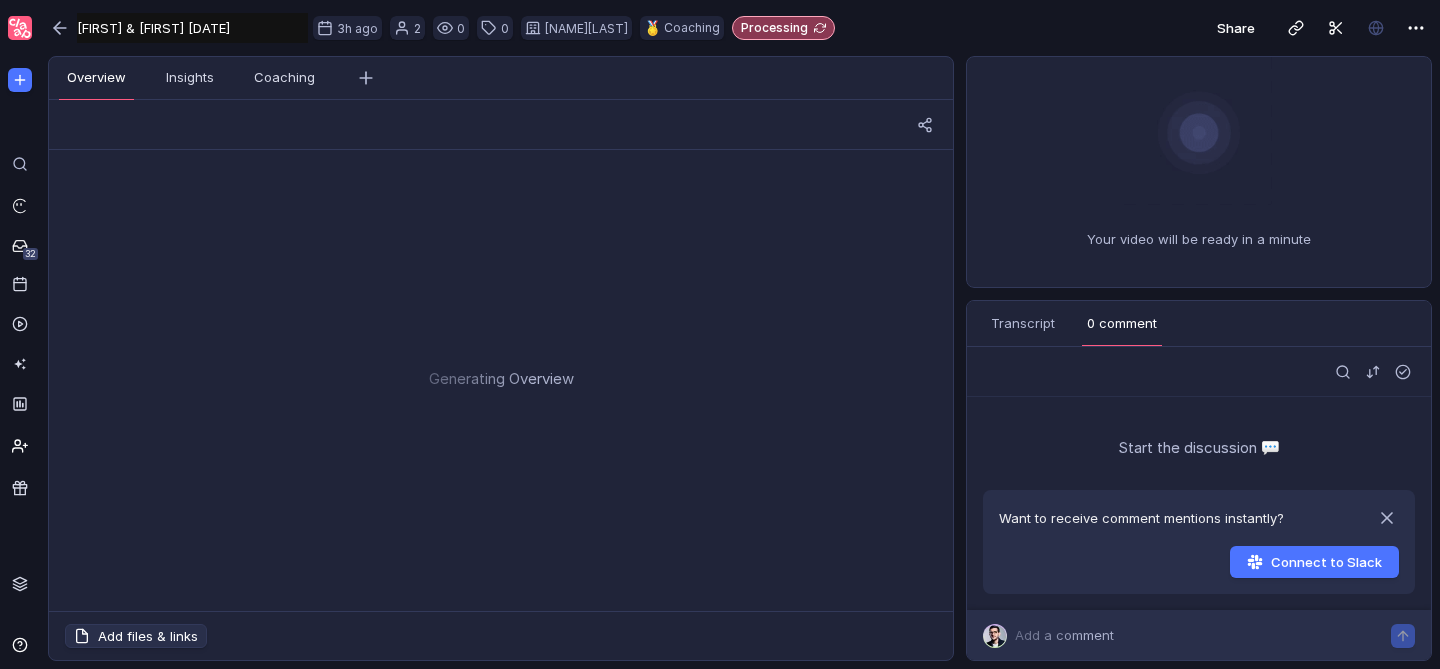 scroll, scrollTop: 0, scrollLeft: 0, axis: both 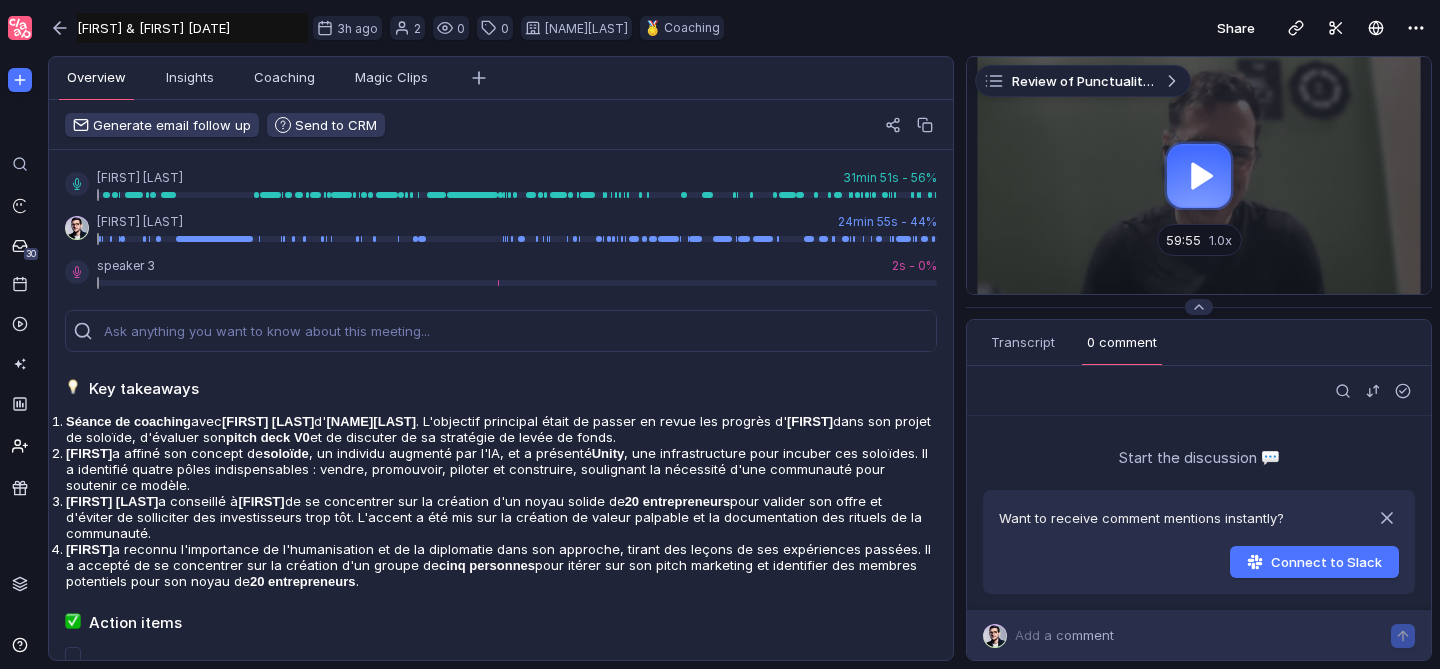 click on "Edouard & Jim 08/07/2025" at bounding box center [192, 28] 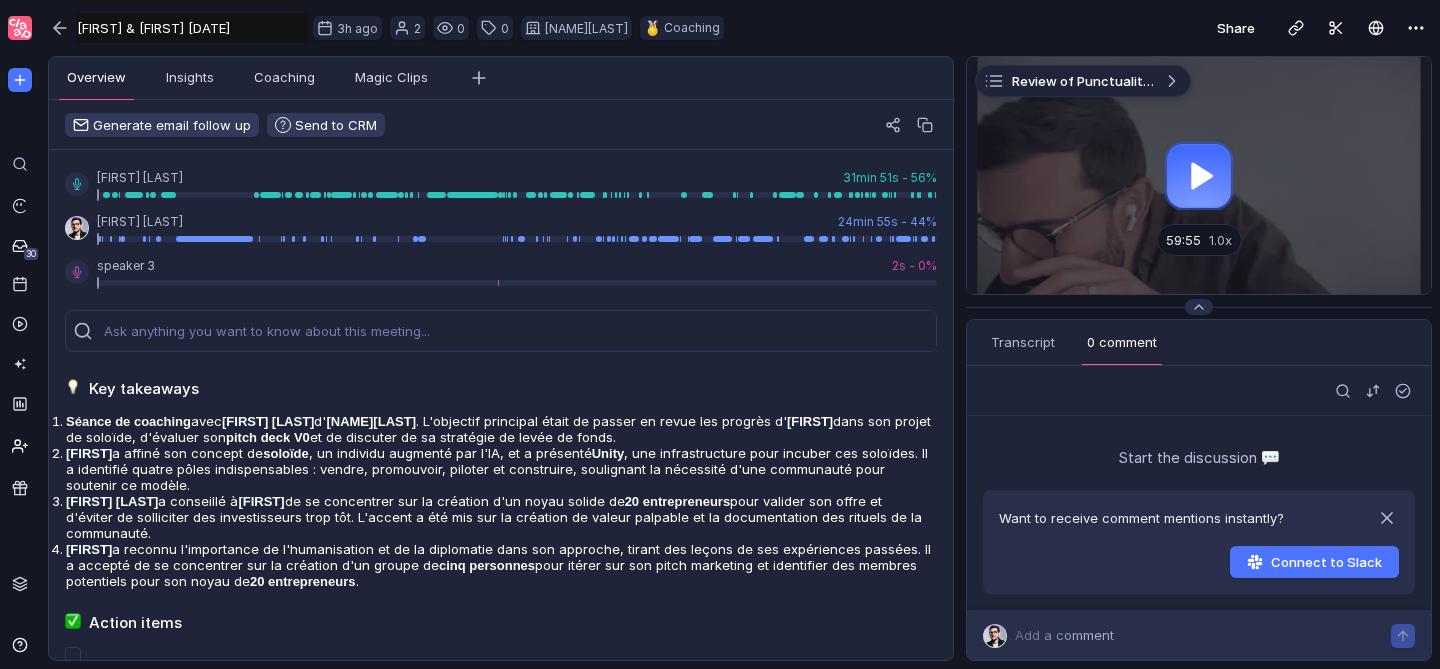 click on "Edouard & Jim 08/07/2025" at bounding box center [192, 28] 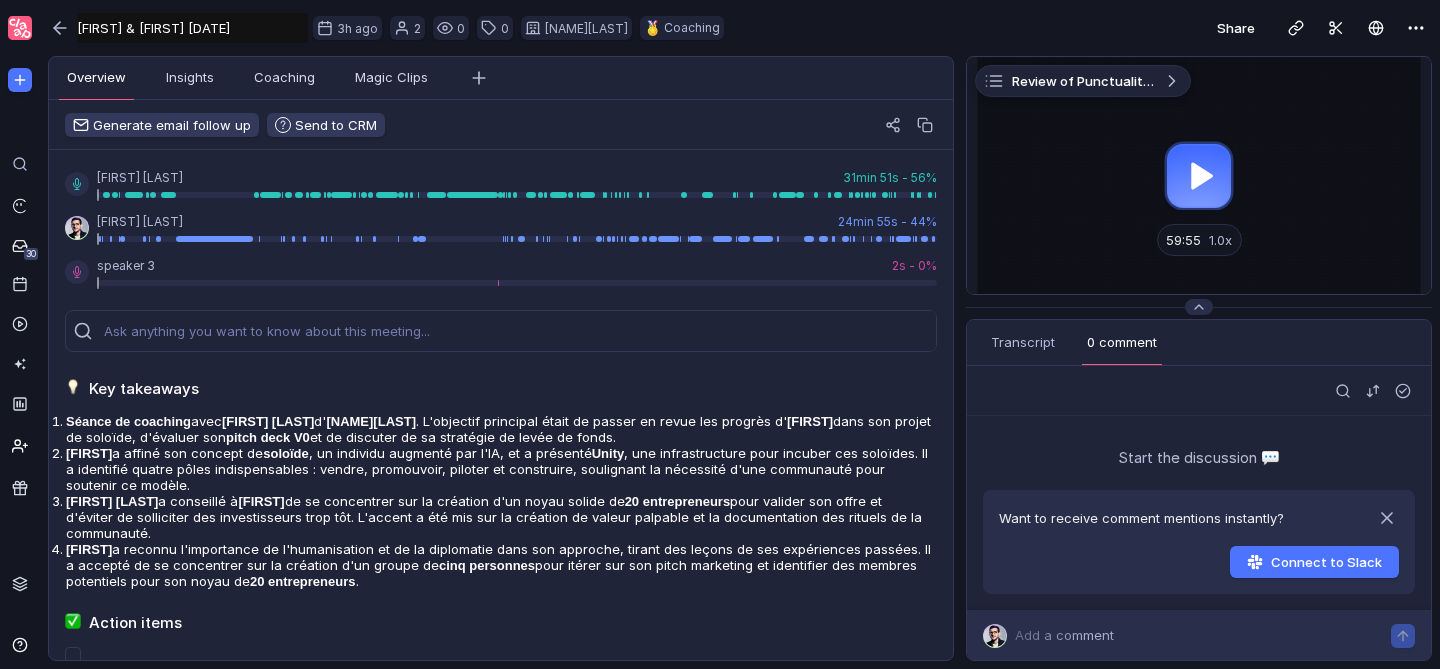 click on "Edouard & Jim 08/07/2025" at bounding box center [192, 28] 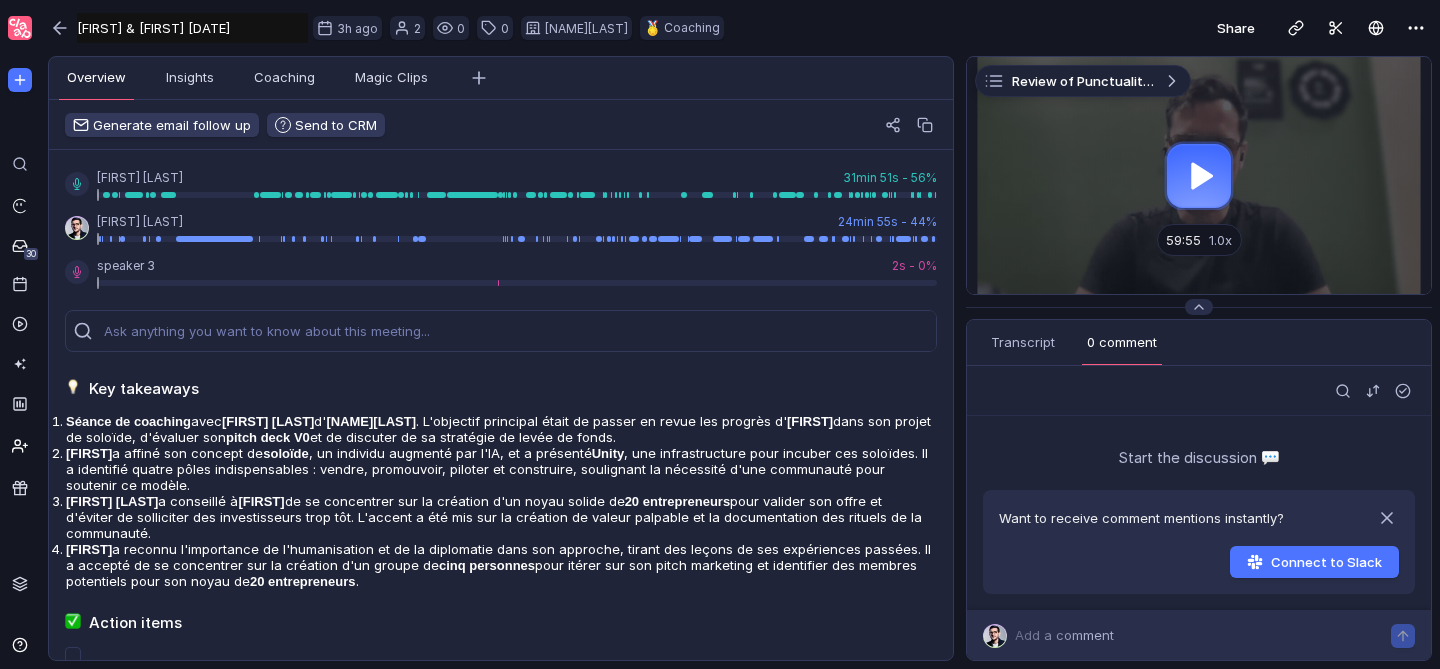 paste on "01-07-2025 Edouard & Jim - Advisory call 6" 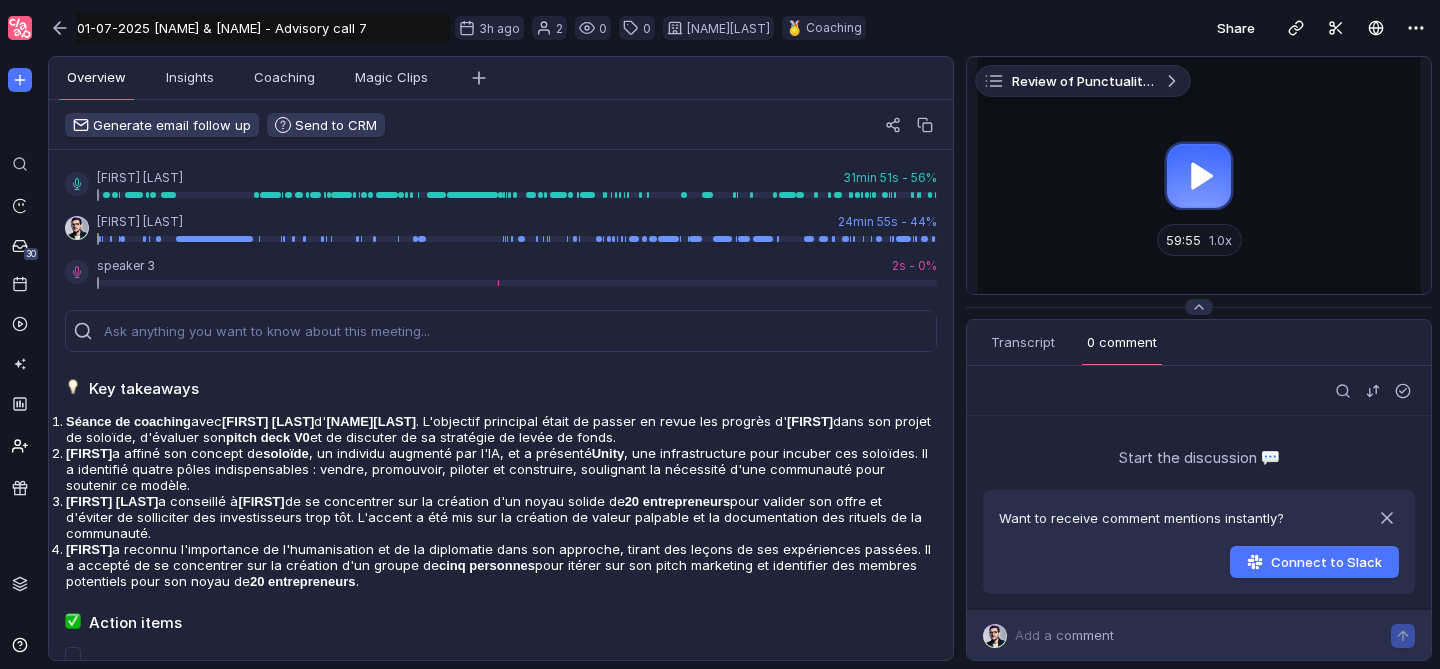 click on "01-07-2025 Edouard & Jim - Advisory call 7" at bounding box center [263, 28] 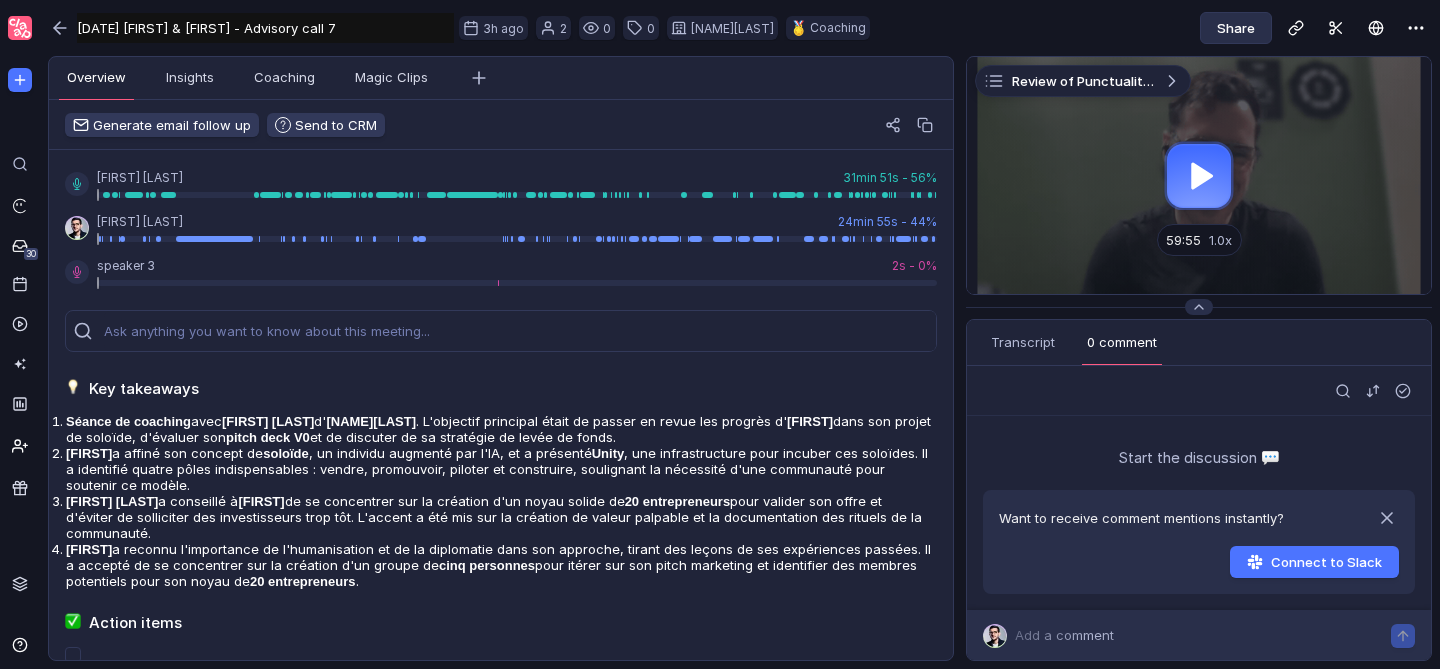 type on "08-07-2025 Edouard & Jim - Advisory call 7" 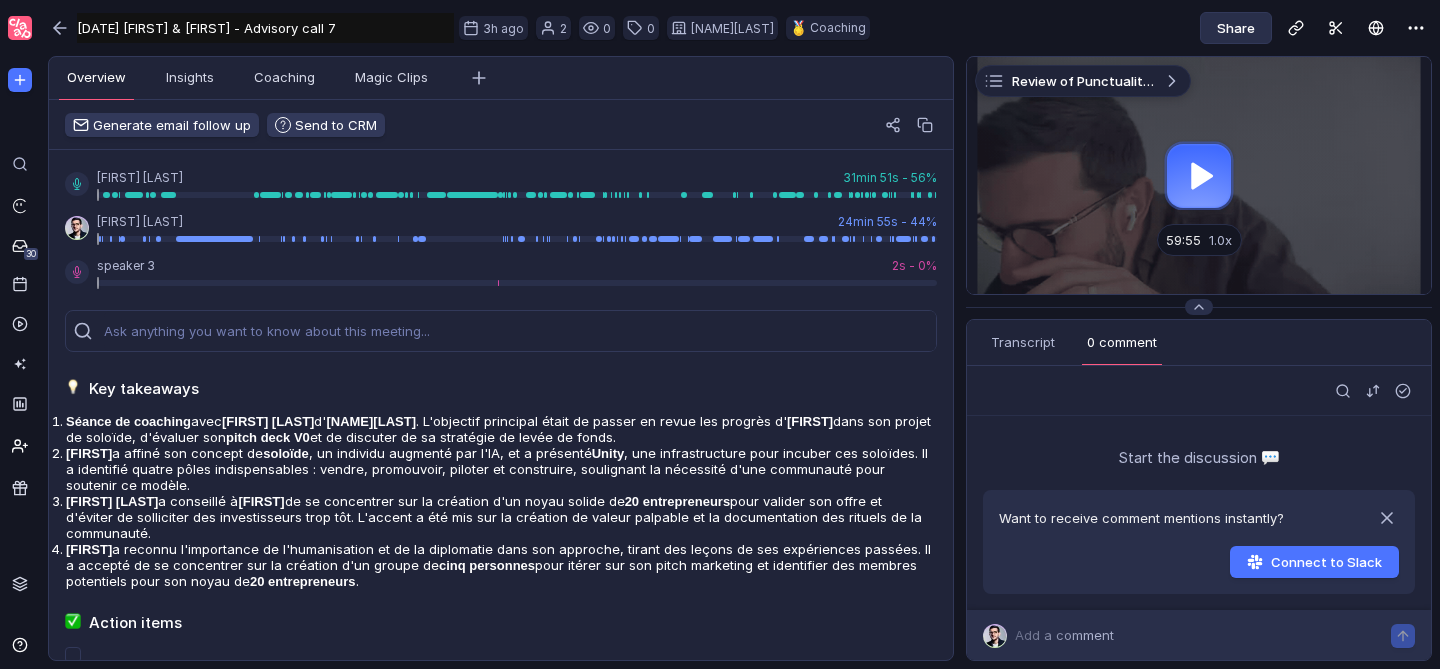 click on "Share" at bounding box center (1236, 28) 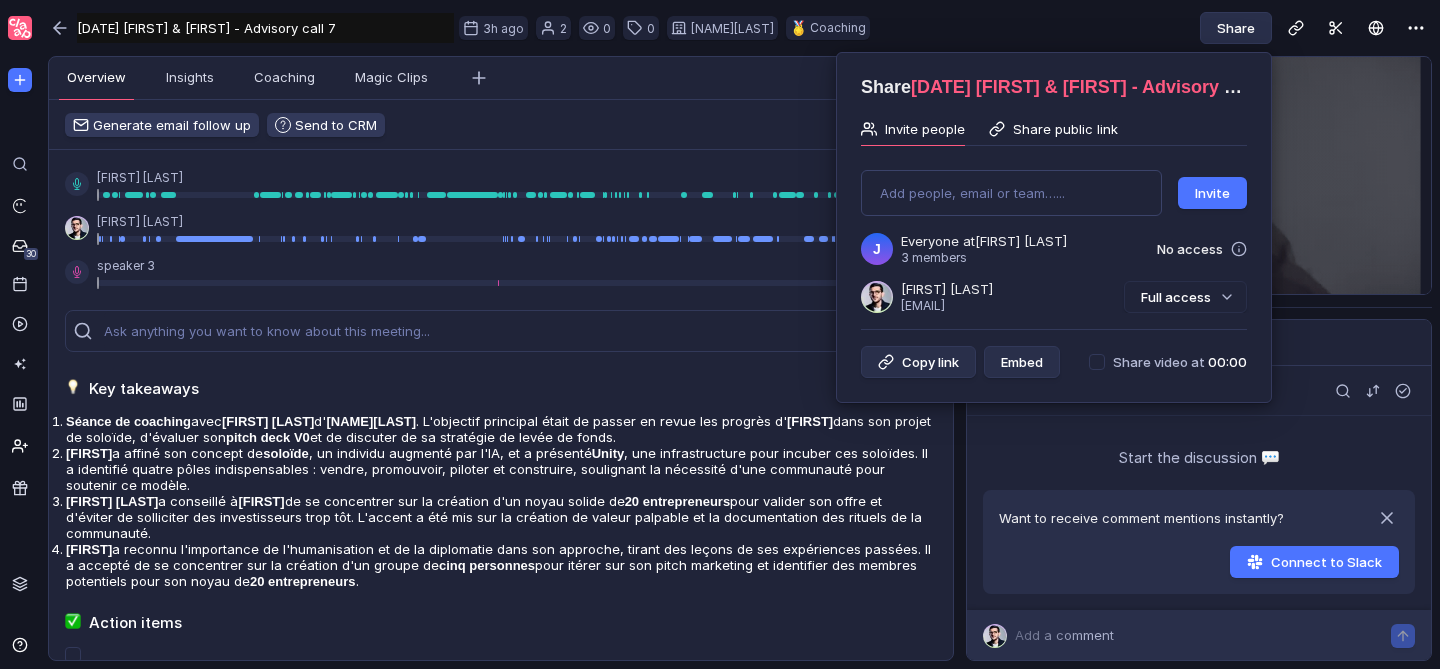 click on "Share public link" at bounding box center [1065, 129] 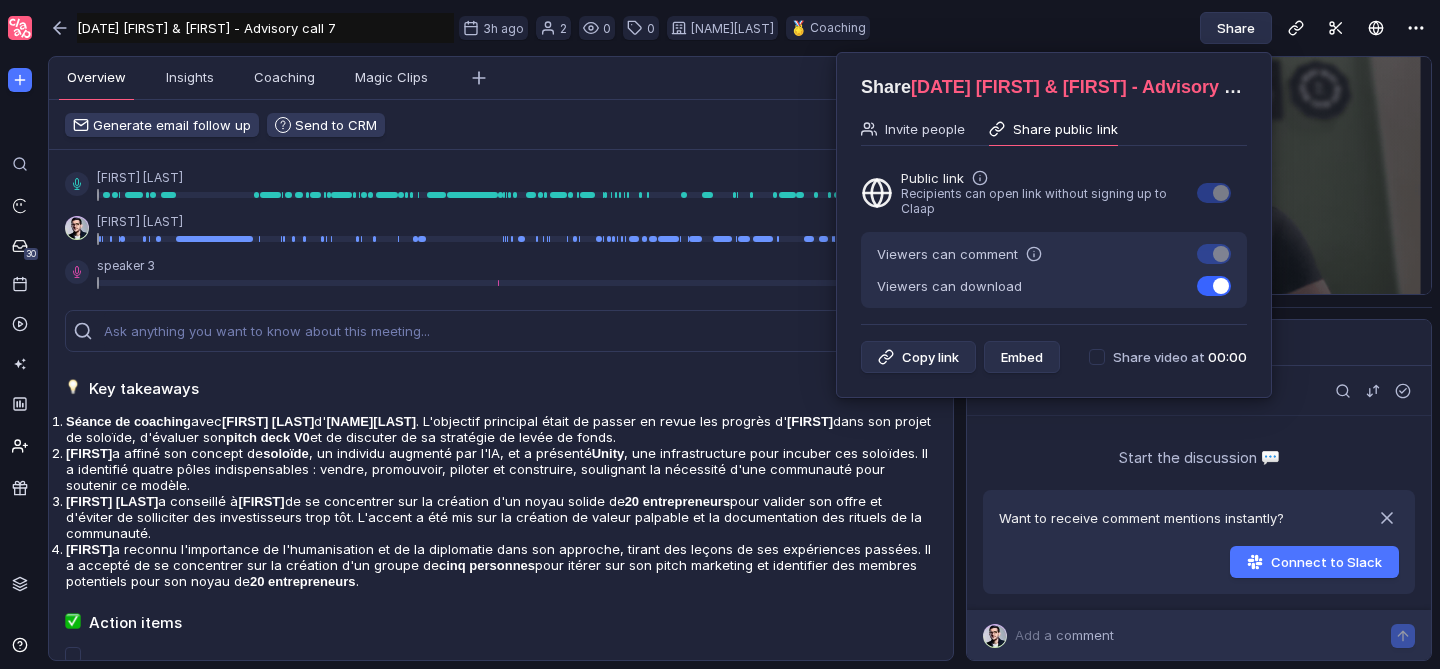 click at bounding box center (1221, 254) 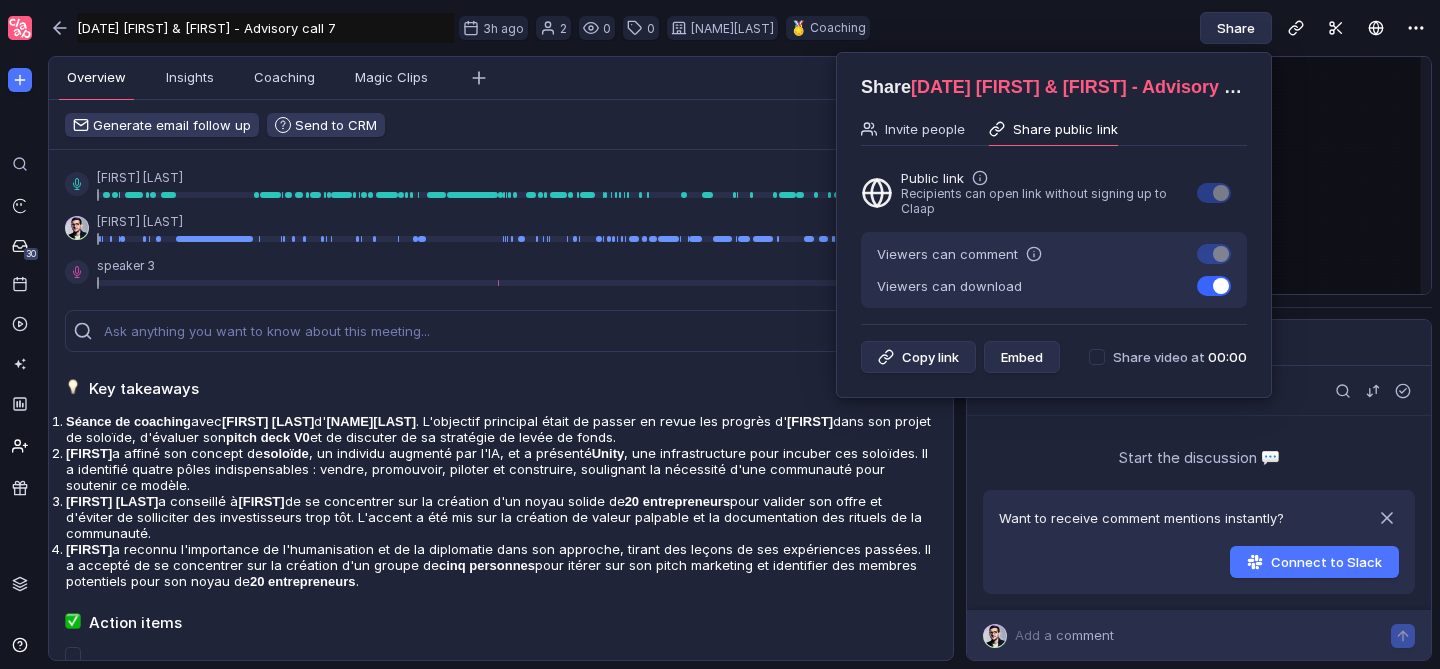 click at bounding box center [1196, 243] 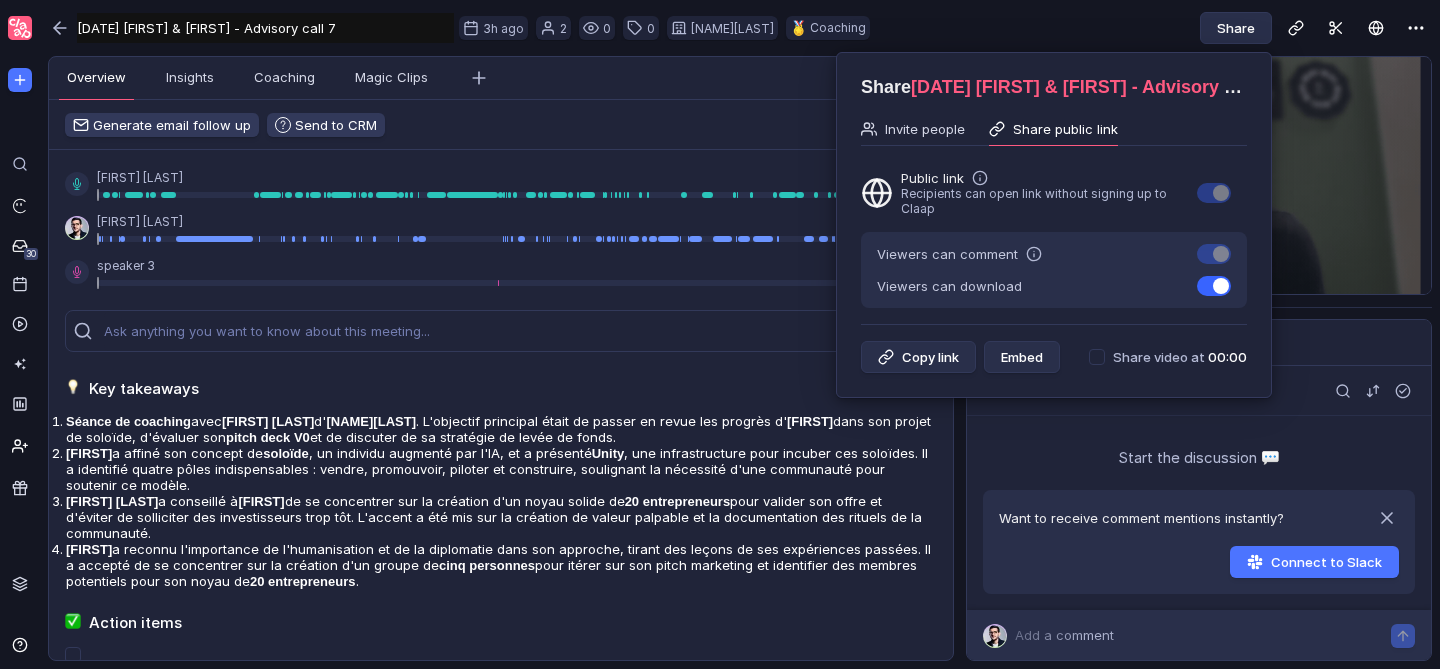 checkbox on "false" 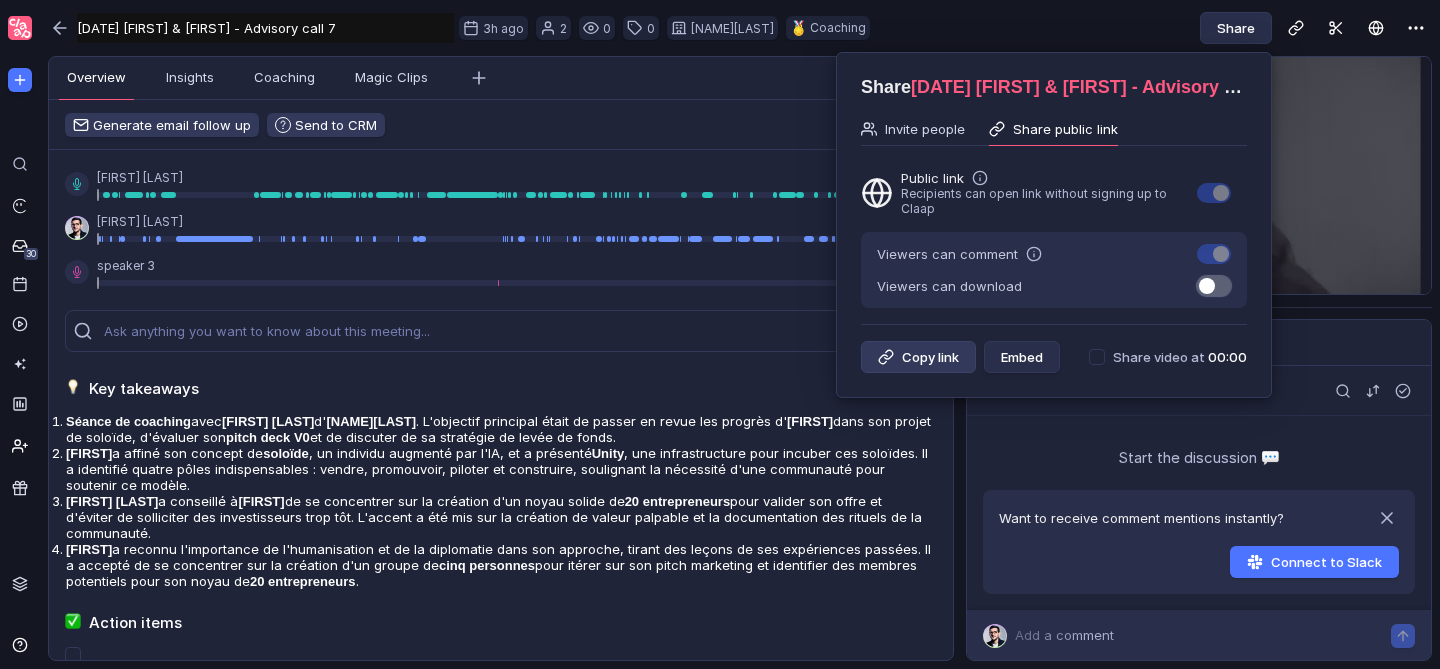 click on "Copy link" at bounding box center [918, 357] 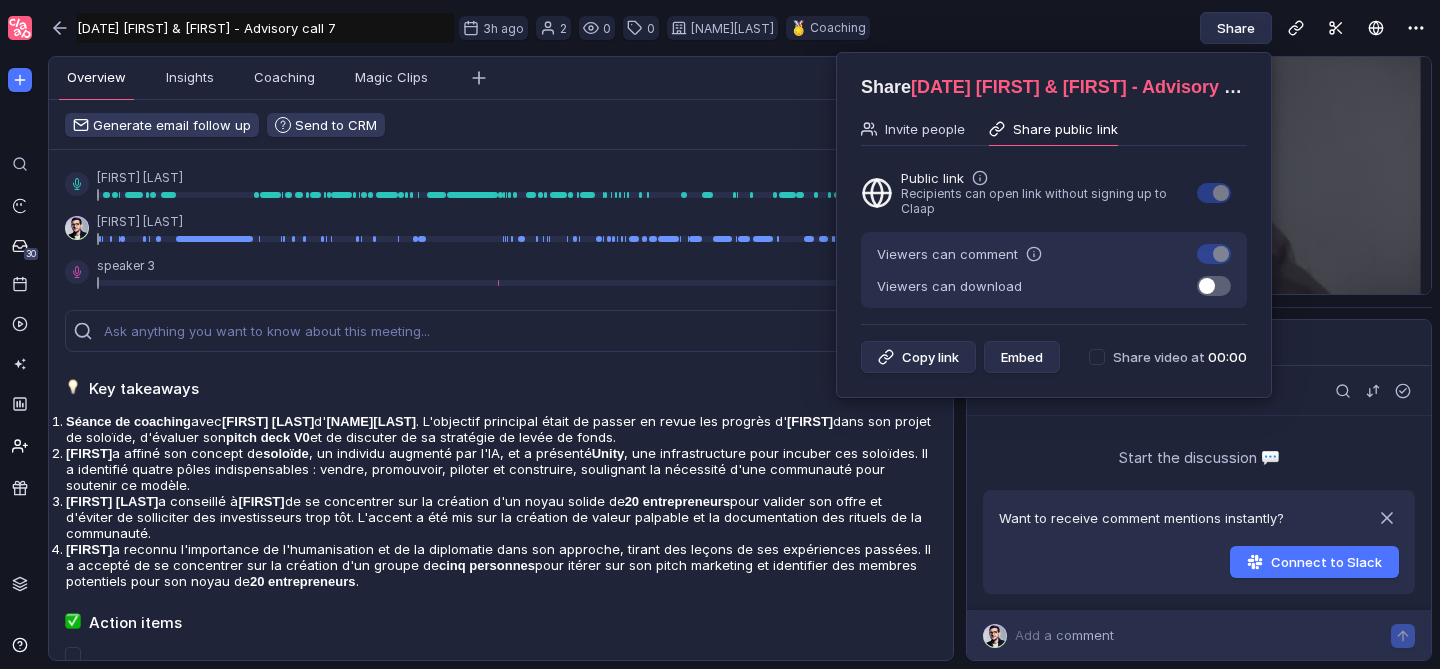 click at bounding box center [720, 334] 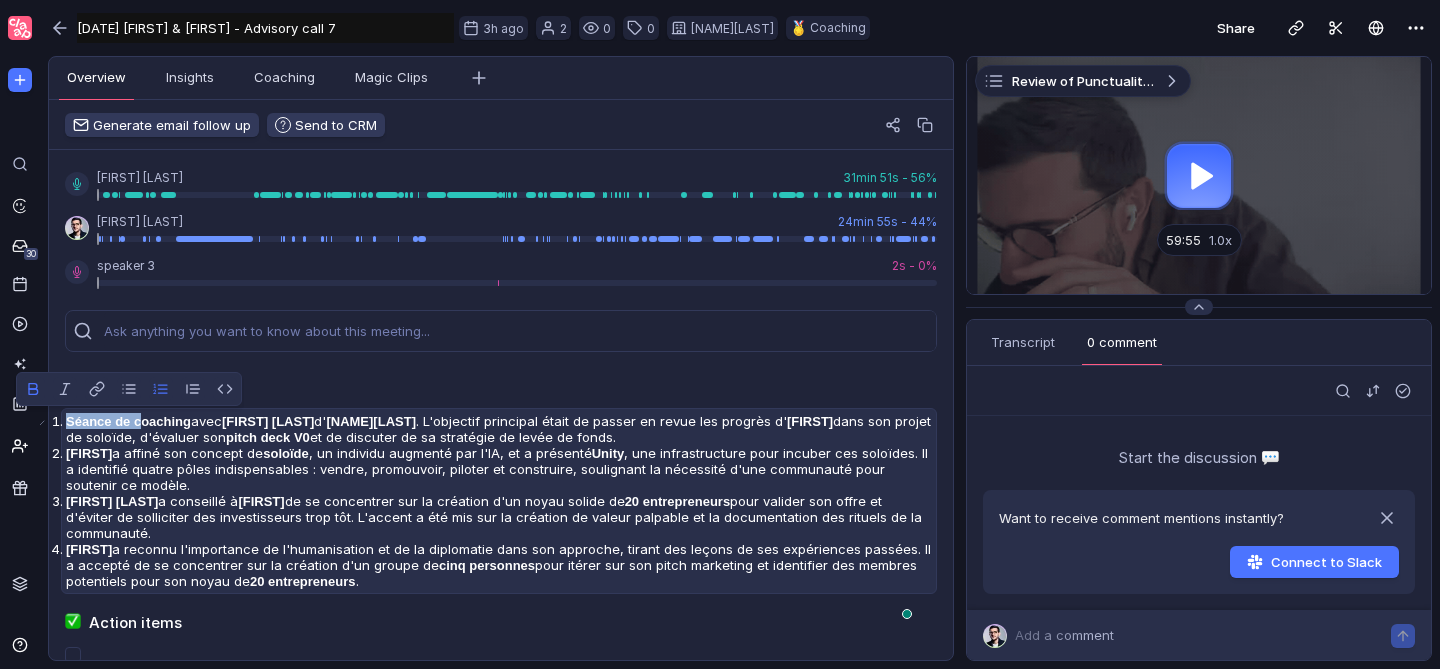 drag, startPoint x: 156, startPoint y: 419, endPoint x: 62, endPoint y: 407, distance: 94.76286 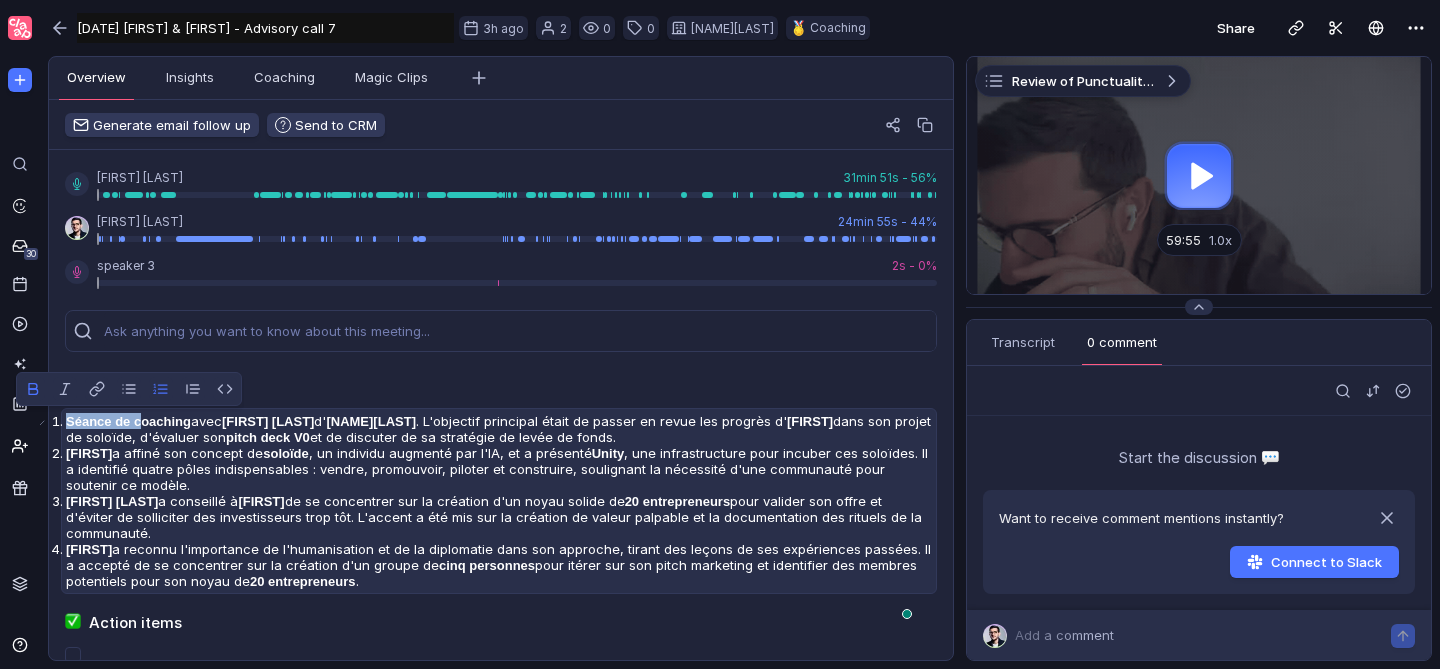 click on "Edouard Voyer 31min 51s - 56% Jim Breton 24min 55s - 44% speaker 3 2s - 0% Key takeaways Séance de coaching  avec  Edouard Voyer  d' Edouardvoyer . L'objectif principal était de passer en revue les progrès d' Edouard  dans son projet de soloïde, d'évaluer son  pitch deck V0  et de discuter de sa stratégie de levée de fonds. Edouard  a affiné son concept de  soloïde , un individu augmenté par l'IA, et a présenté  Unity , une infrastructure pour incuber ces soloïdes. Il a identifié quatre pôles indispensables : vendre, promouvoir, piloter et construire, soulignant la nécessité d'une communauté pour soutenir ce modèle. Jim Breton  a conseillé à  Edouard  de se concentrer sur la création d'un noyau solide de  20 entrepreneurs  pour valider son offre et d'éviter de solliciter des investisseurs trop tôt. L'accent a été mis sur la création de valeur palpable et la documentation des rituels de la communauté. Edouard cinq personnes 20 entrepreneurs . Action items Edouard Voyer Edouard Voyer" at bounding box center (501, 1019) 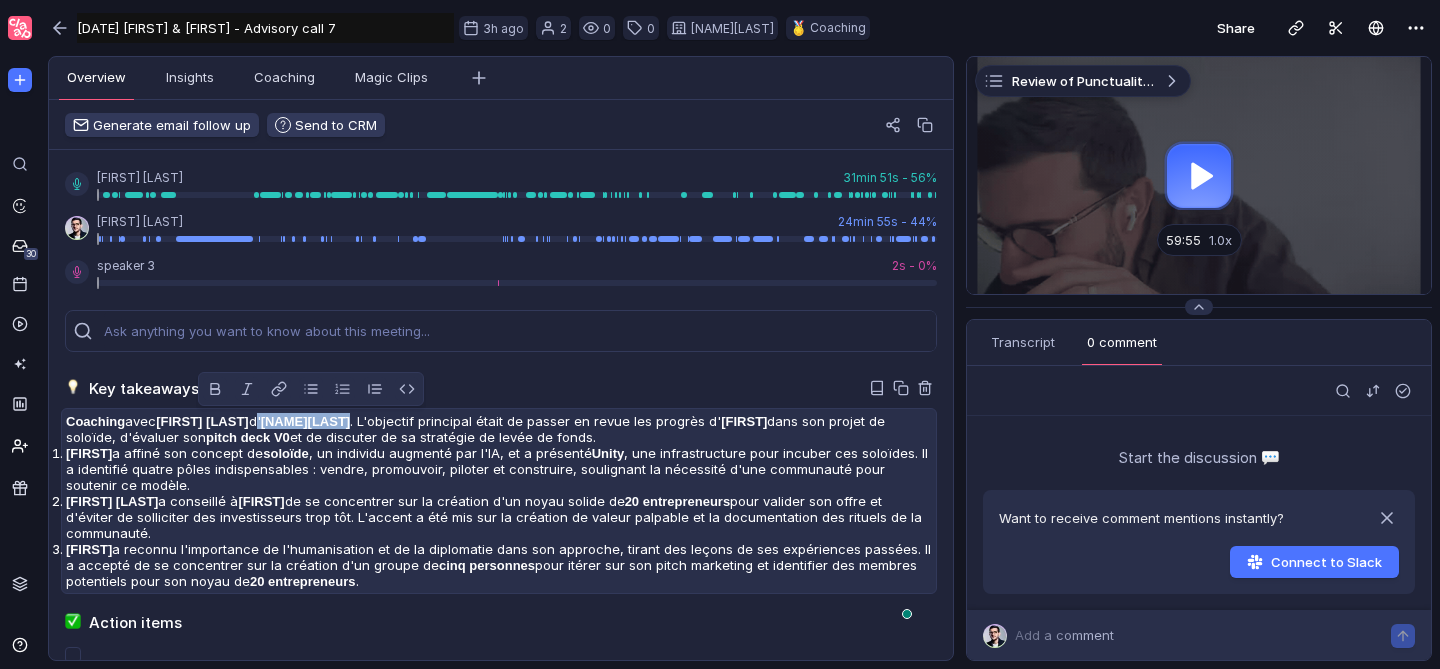 drag, startPoint x: 259, startPoint y: 424, endPoint x: 359, endPoint y: 424, distance: 100 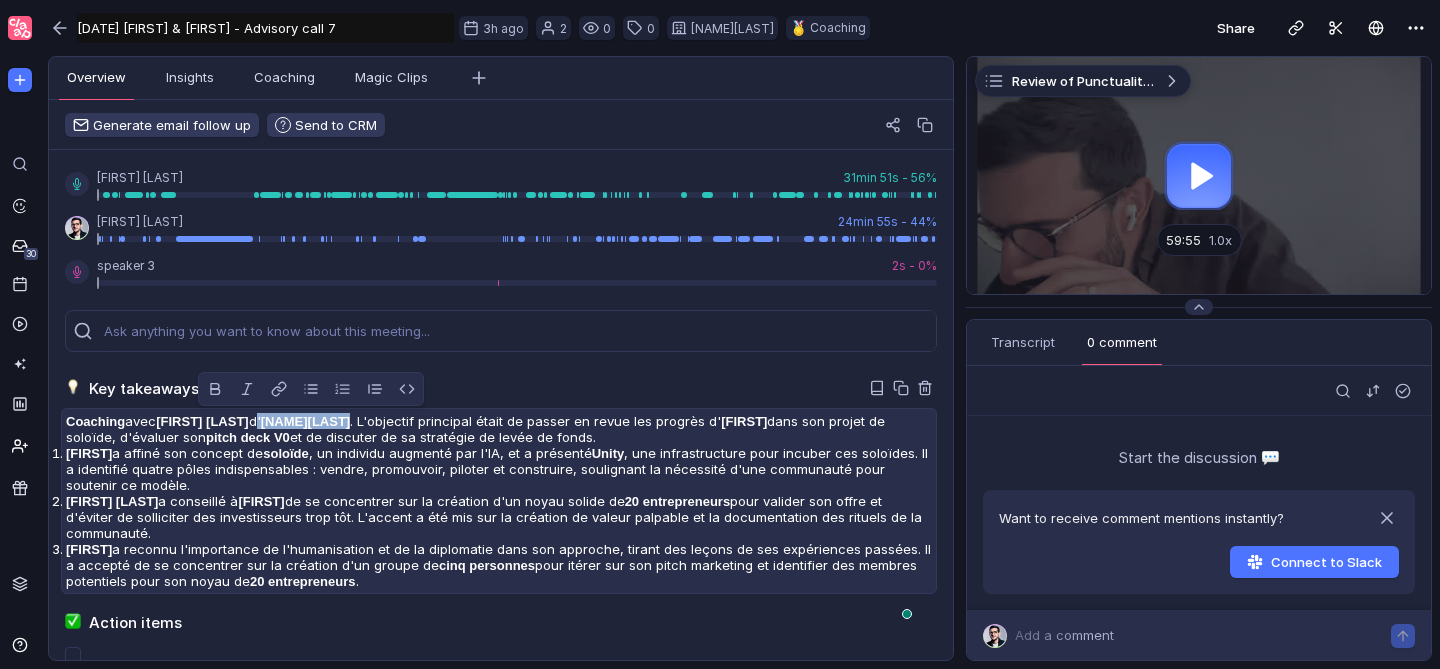 click on "Coaching  avec  Edouard Voyer  d' Edouardvoyer . L'objectif principal était de passer en revue les progrès d' Edouard  dans son projet de soloïde, d'évaluer son  pitch deck V0  et de discuter de sa stratégie de levée de fonds." at bounding box center [499, 429] 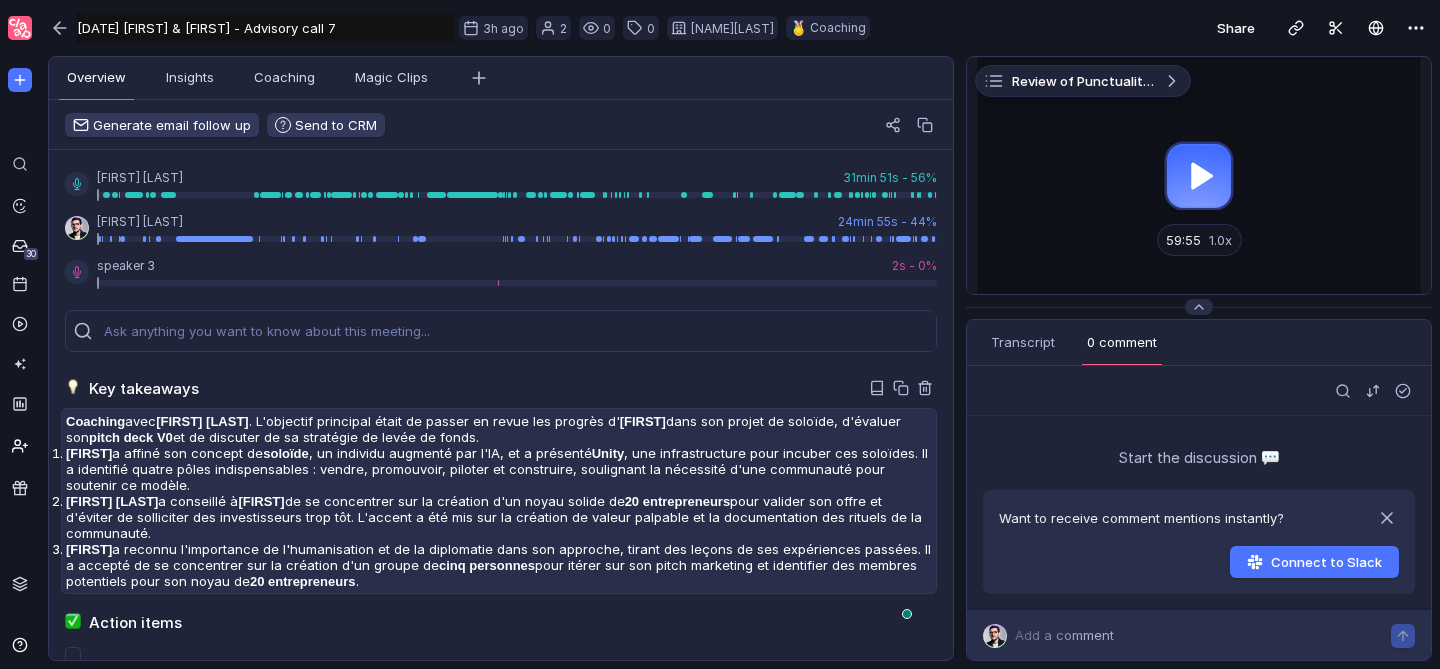 scroll, scrollTop: 15, scrollLeft: 0, axis: vertical 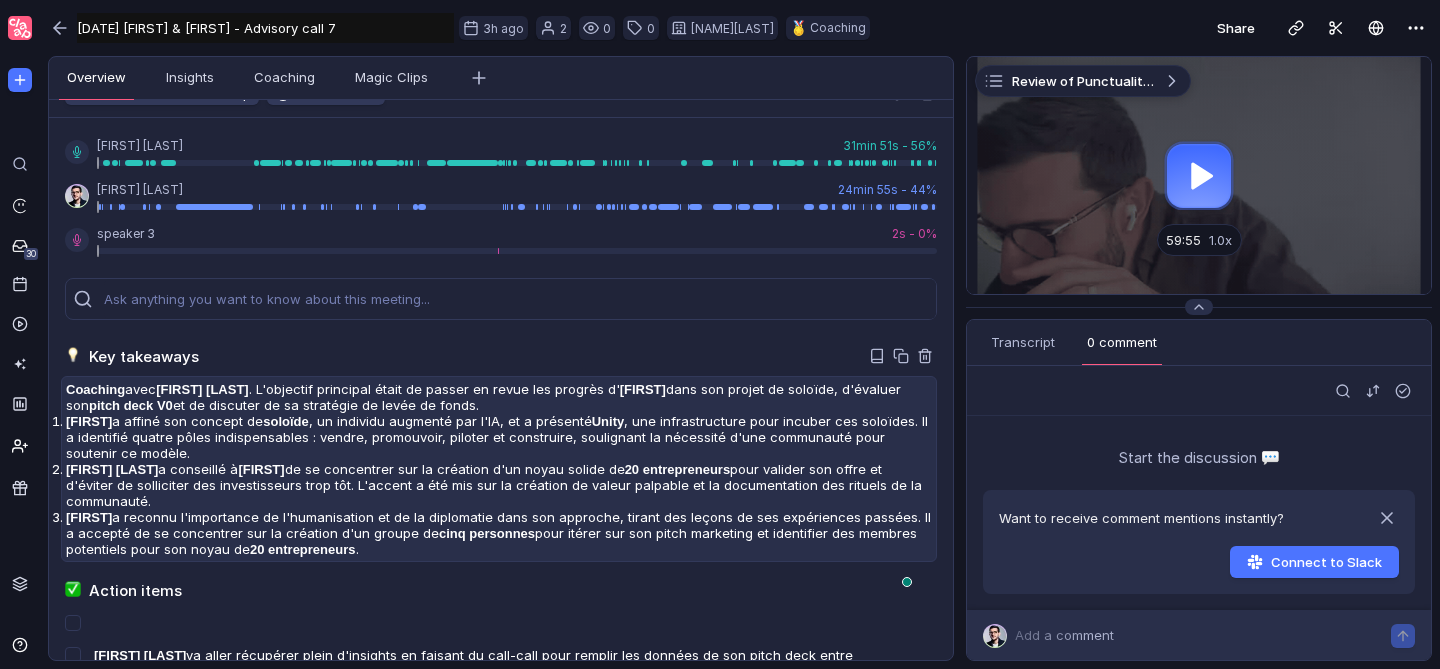 click on "Coaching  avec  Edouard Voyer . L'objectif principal était de passer en revue les progrès d' Edouard  dans son projet de soloïde, d'évaluer son  pitch deck V0  et de discuter de sa stratégie de levée de fonds." at bounding box center (499, 397) 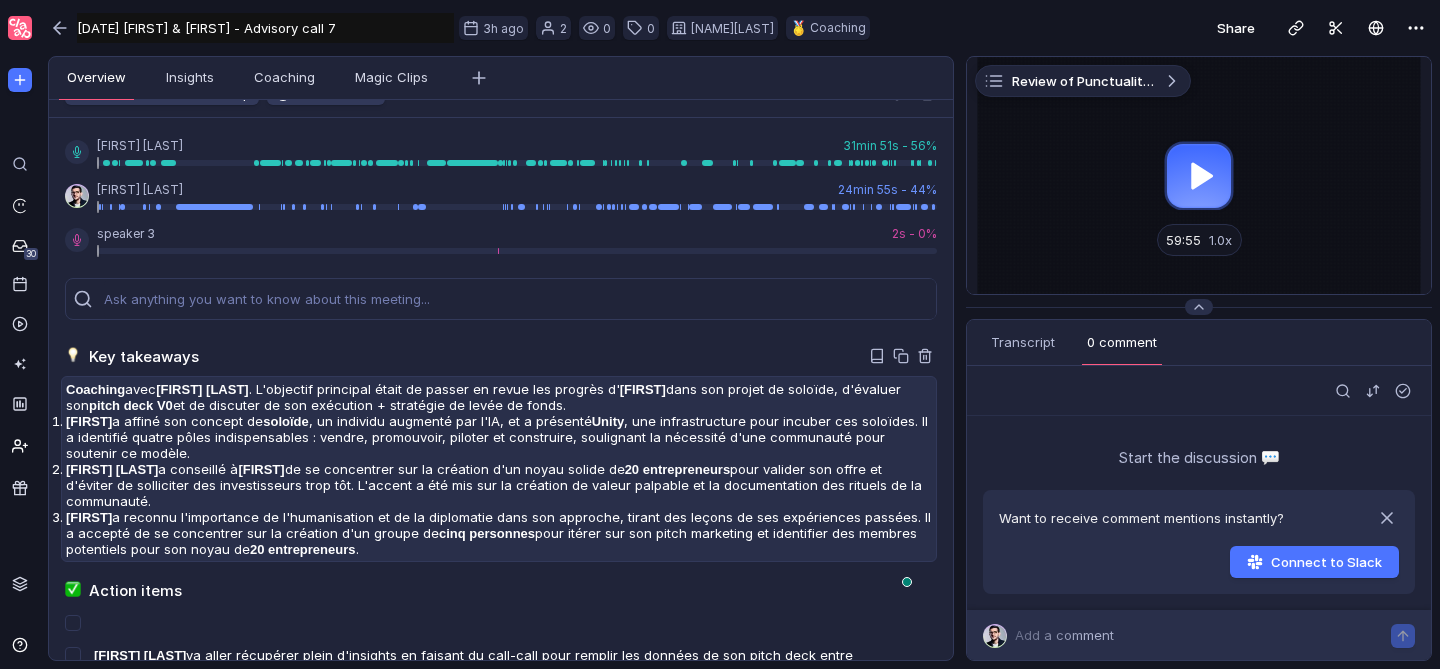 click on "Unity" at bounding box center (608, 421) 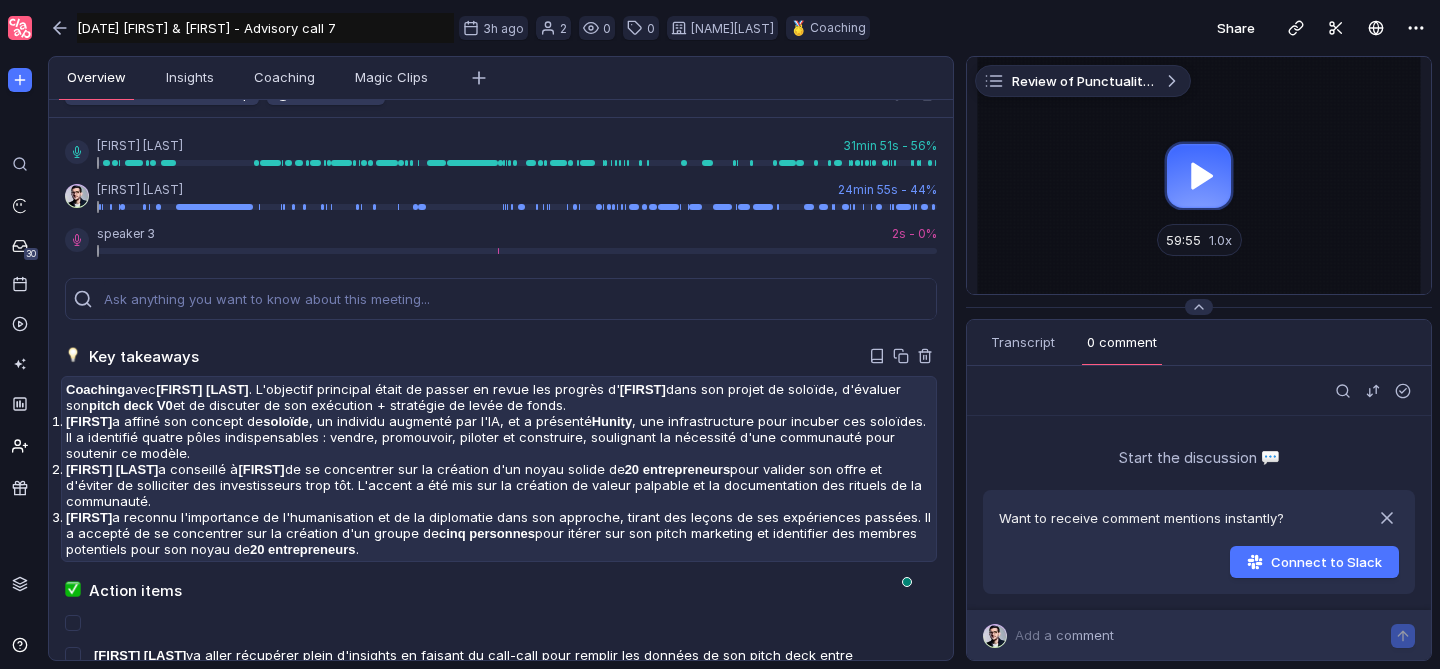 click on "[FIRST] [LAST]" at bounding box center (89, 421) 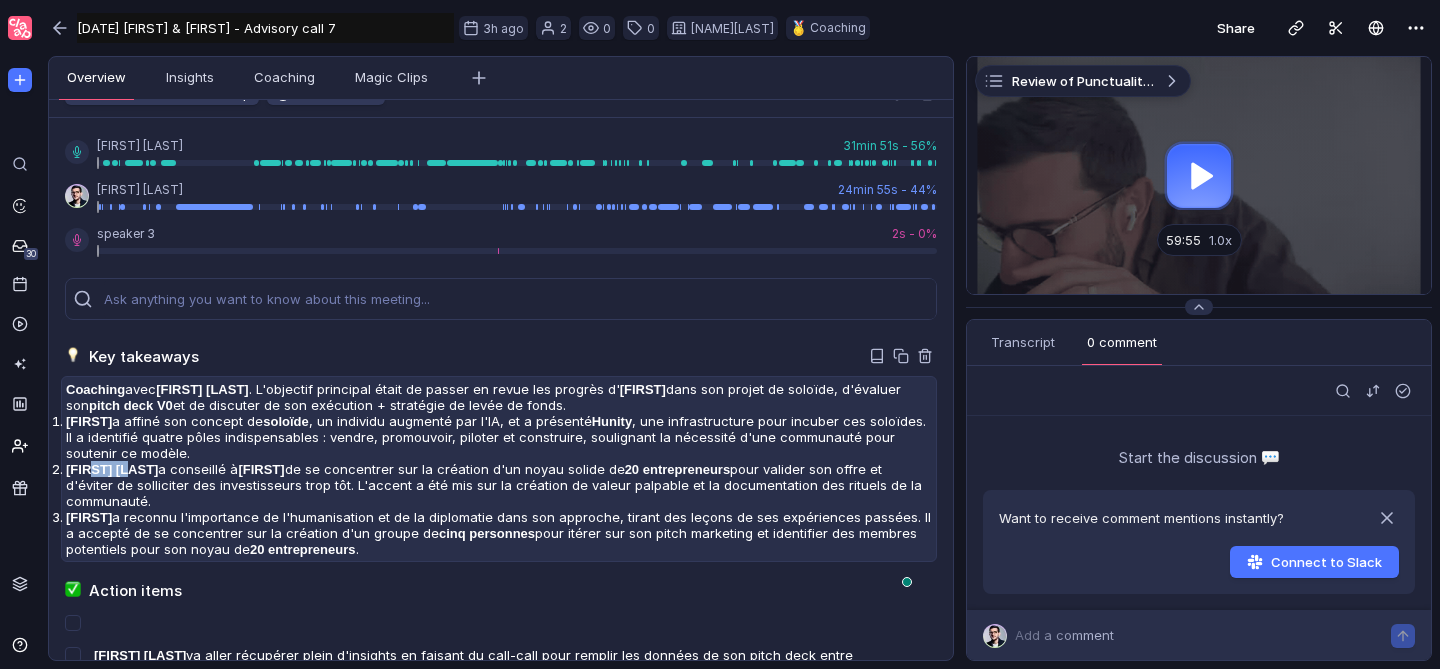 click on "[FIRST] [LAST]" at bounding box center [89, 421] 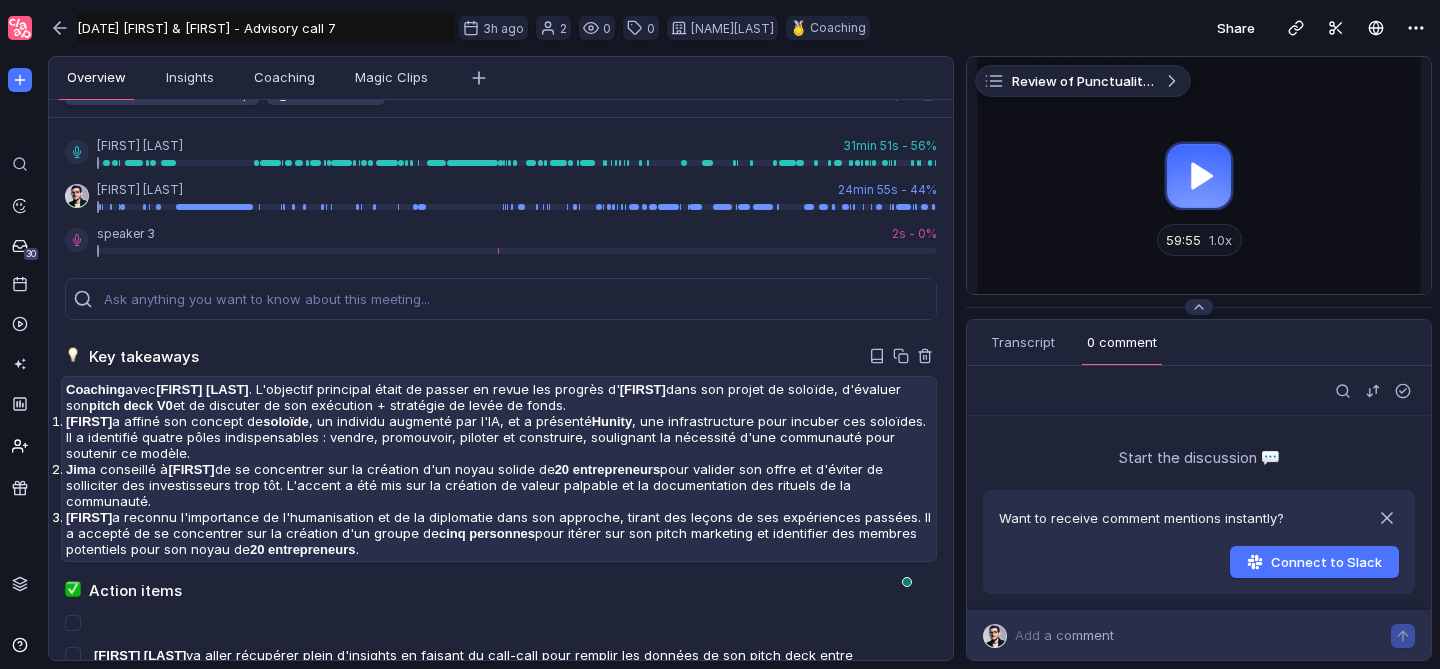 scroll, scrollTop: 69, scrollLeft: 0, axis: vertical 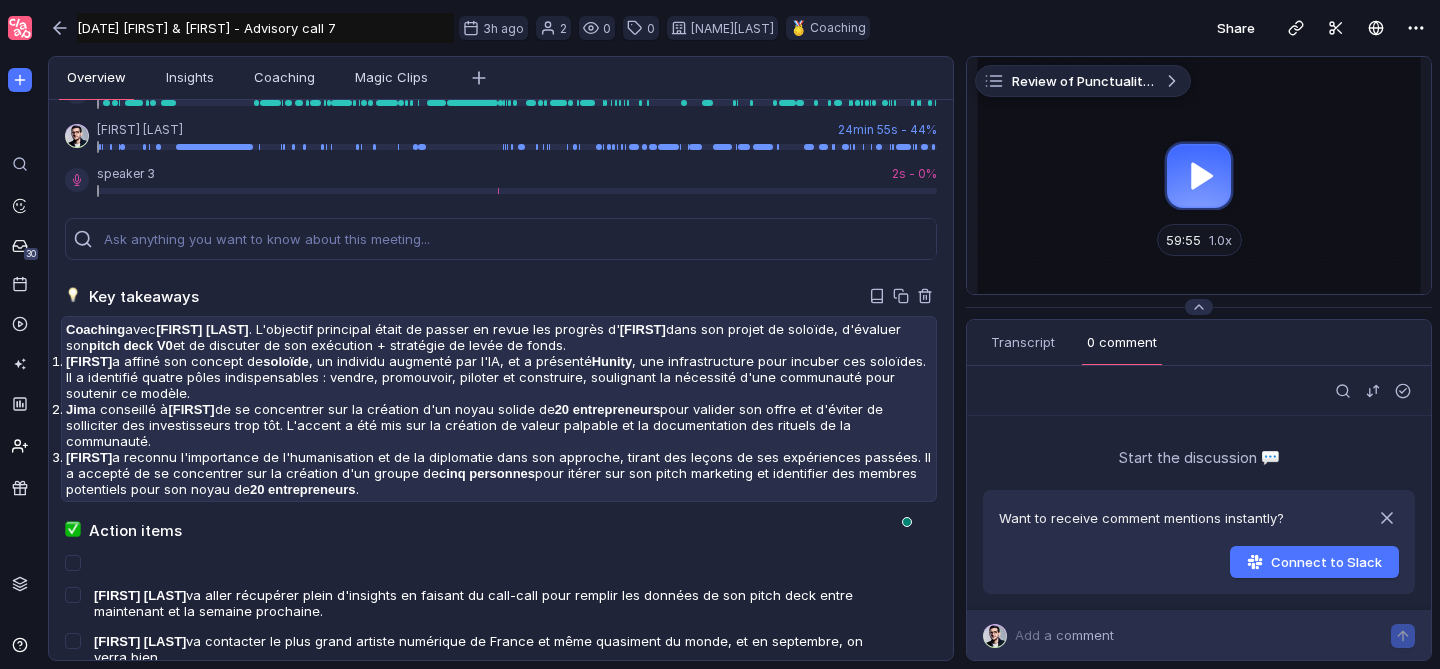 click on "Edouard  a reconnu l'importance de l'humanisation et de la diplomatie dans son approche, tirant des leçons de ses expériences passées. Il a accepté de se concentrer sur la création d'un groupe de  cinq personnes  pour itérer sur son pitch marketing et identifier des membres potentiels pour son noyau de  20 entrepreneurs ." at bounding box center (499, 377) 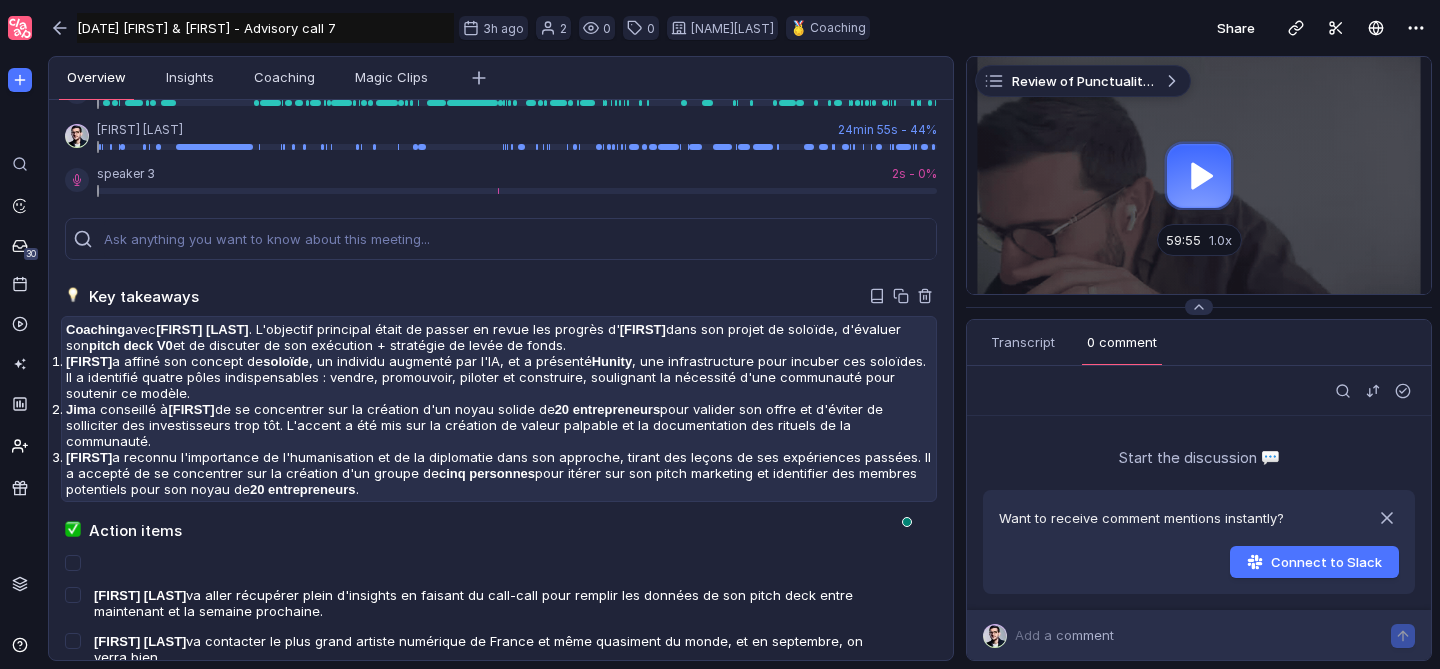 scroll, scrollTop: 107, scrollLeft: 0, axis: vertical 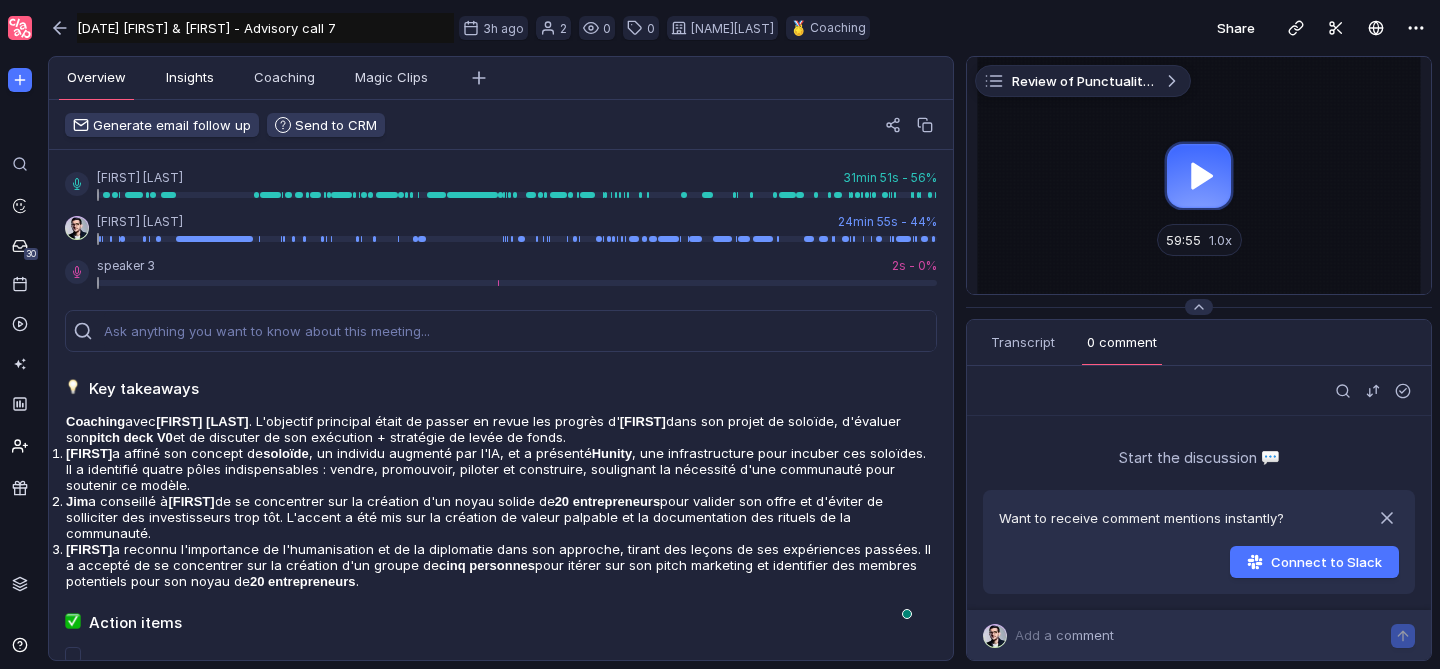 click on "Insights" at bounding box center (190, 78) 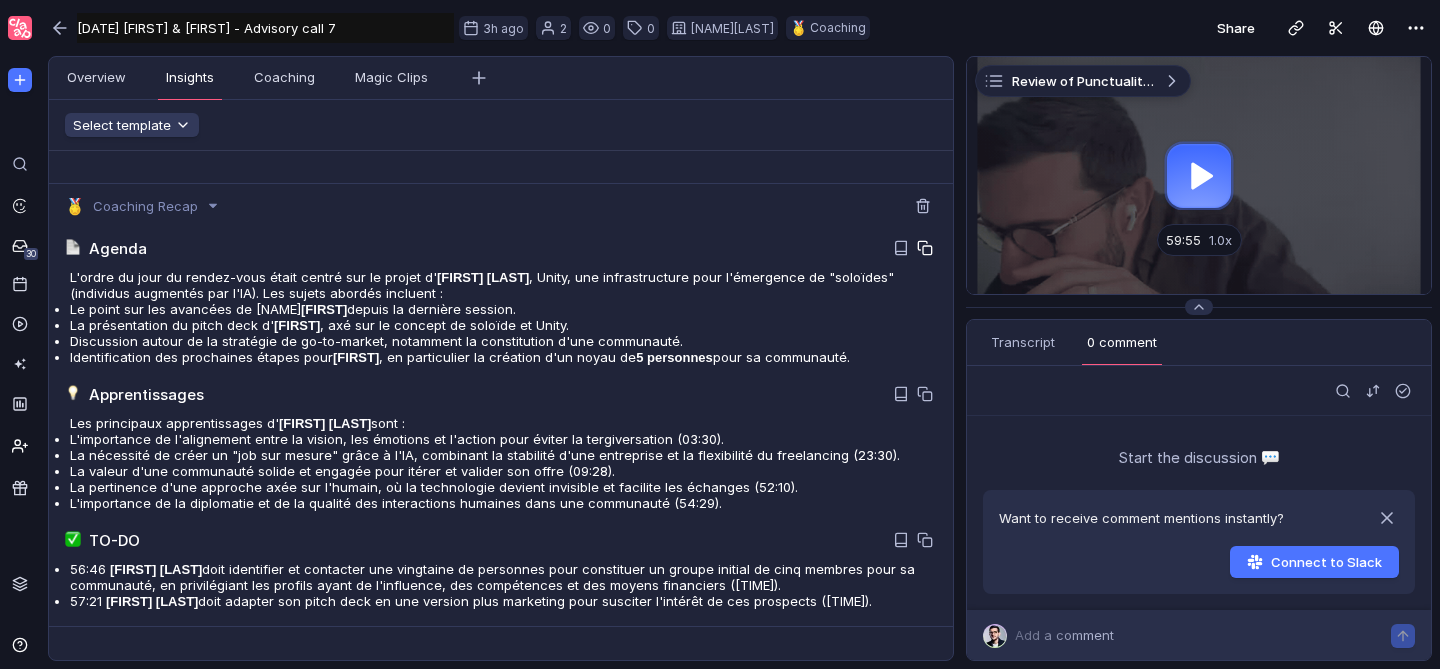 click at bounding box center [925, 248] 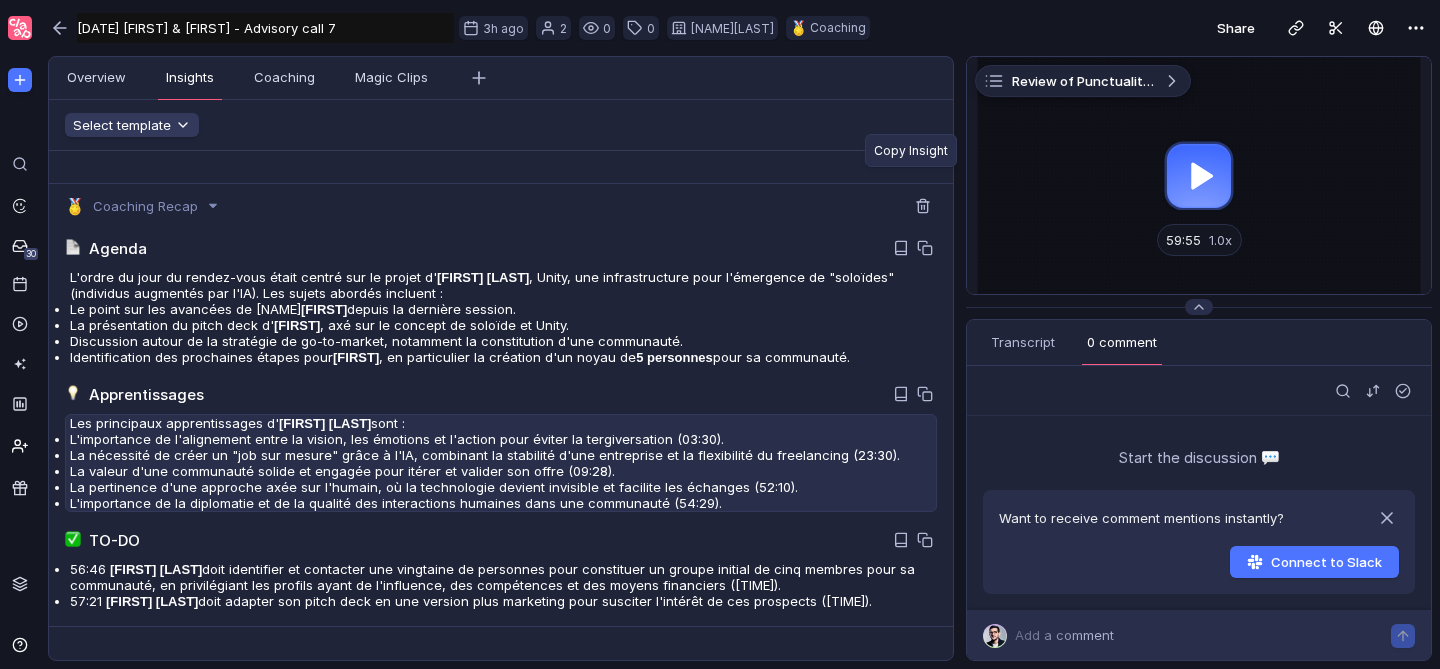 scroll, scrollTop: 78, scrollLeft: 0, axis: vertical 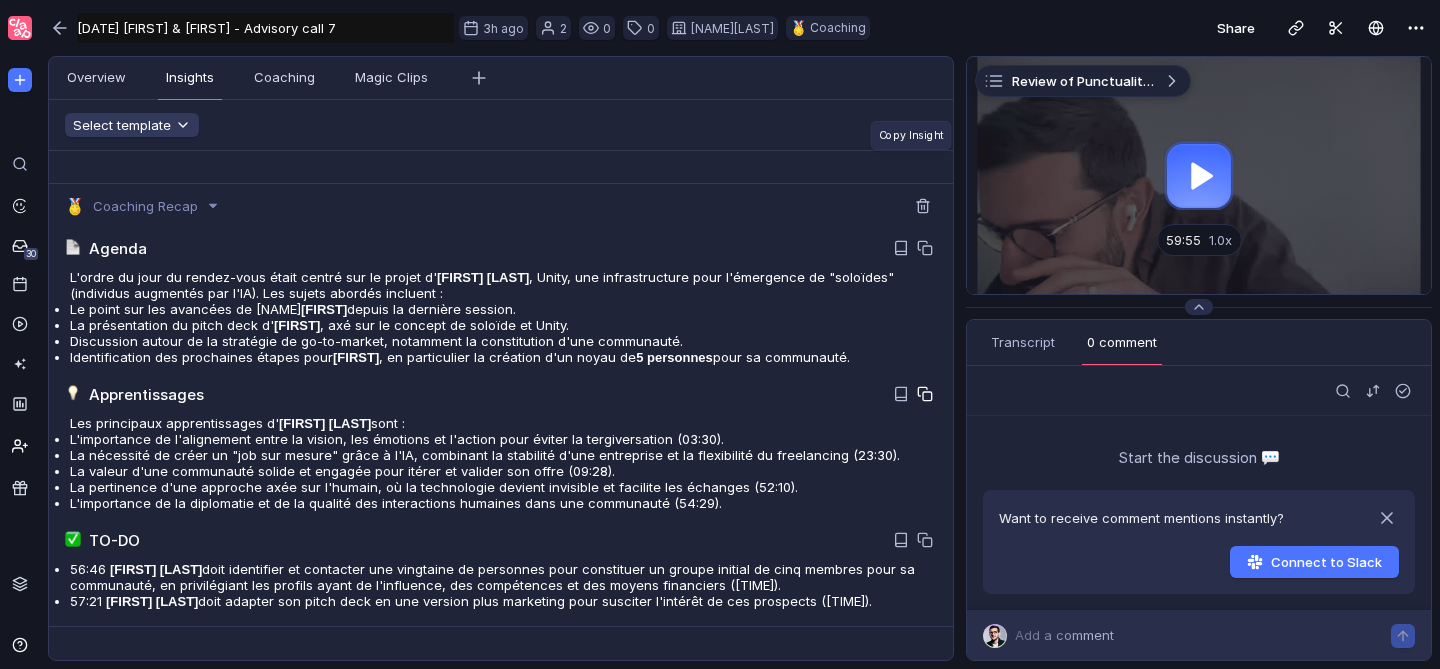 click at bounding box center (925, 248) 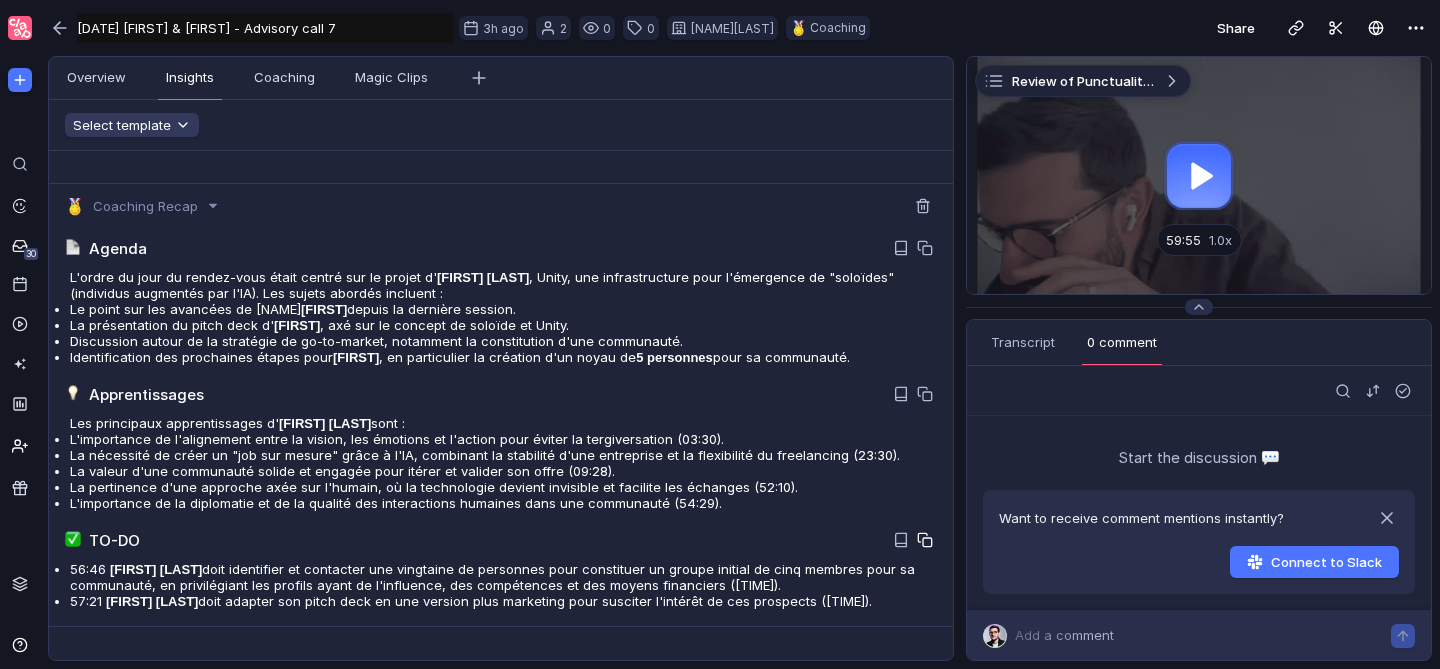 click at bounding box center [925, 248] 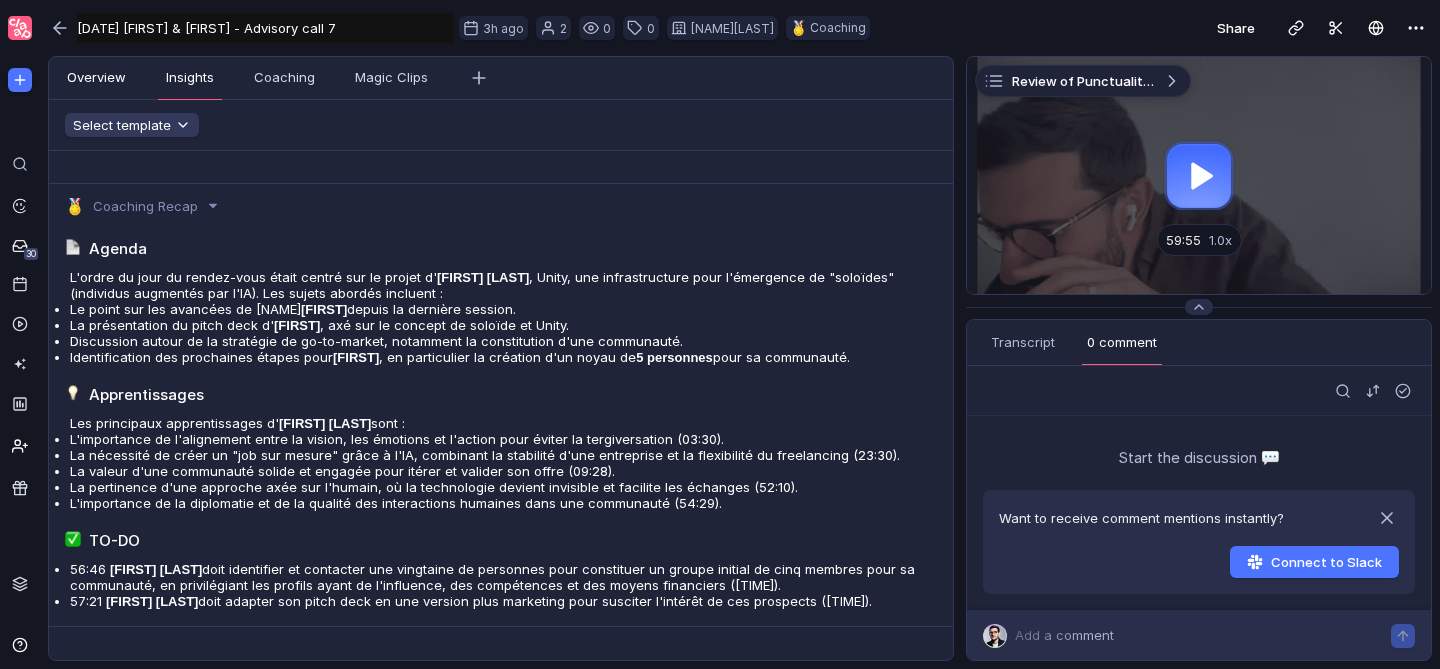 click on "Overview" at bounding box center [96, 78] 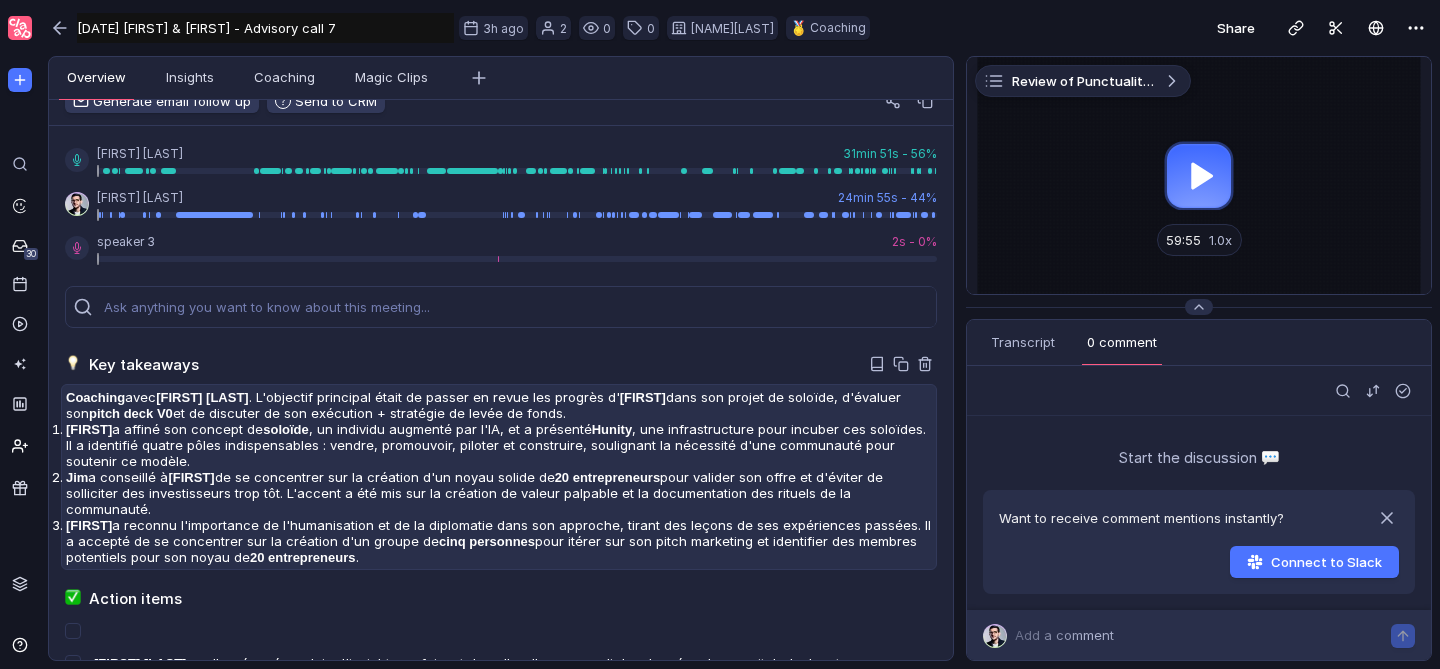 scroll, scrollTop: 37, scrollLeft: 0, axis: vertical 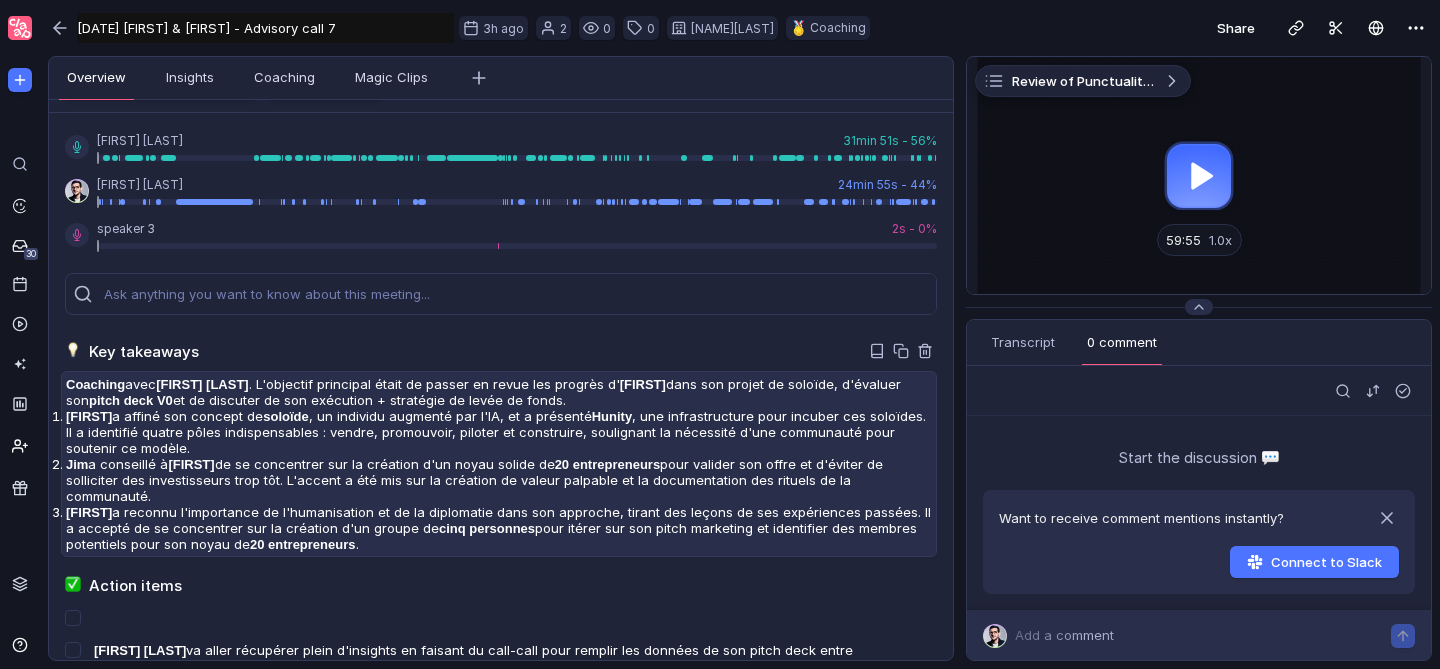 click on "Edouard  a reconnu l'importance de l'humanisation et de la diplomatie dans son approche, tirant des leçons de ses expériences passées. Il a accepté de se concentrer sur la création d'un groupe de  cinq personnes  pour itérer sur son pitch marketing et identifier des membres potentiels pour son noyau de  20 entrepreneurs ." at bounding box center [499, 432] 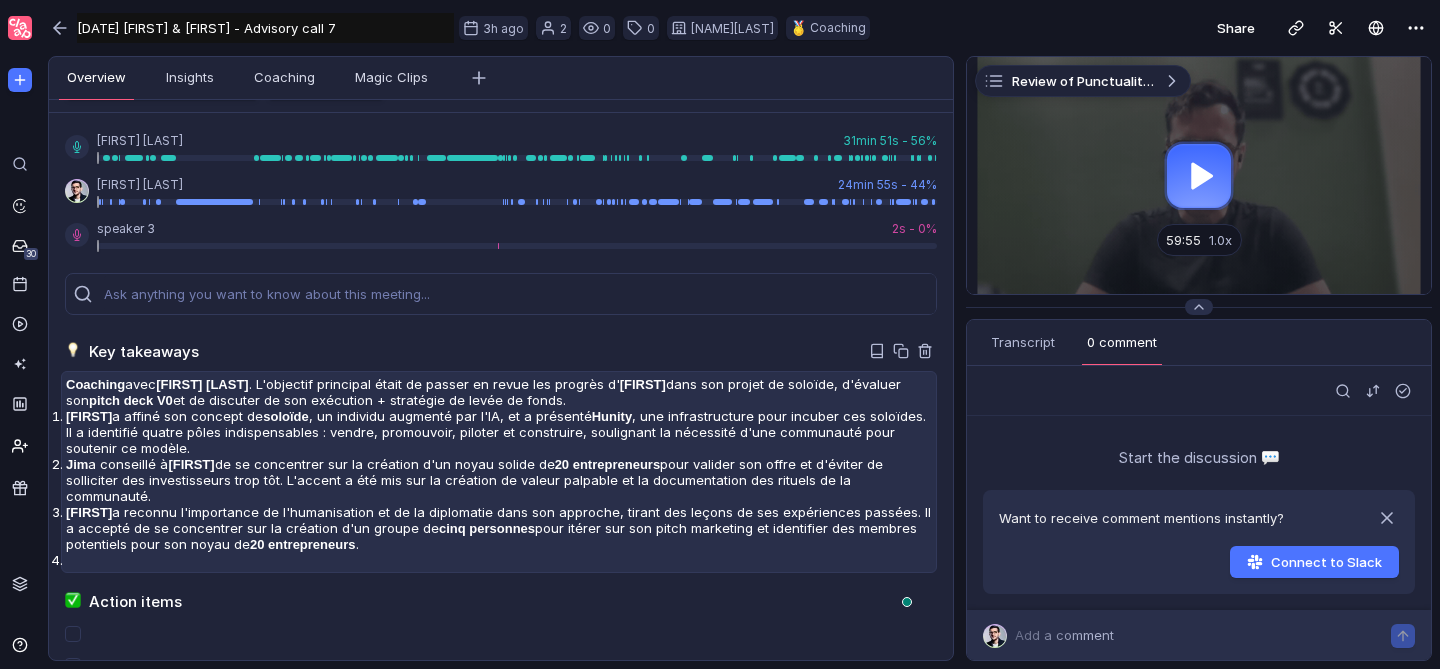 scroll, scrollTop: 37, scrollLeft: 0, axis: vertical 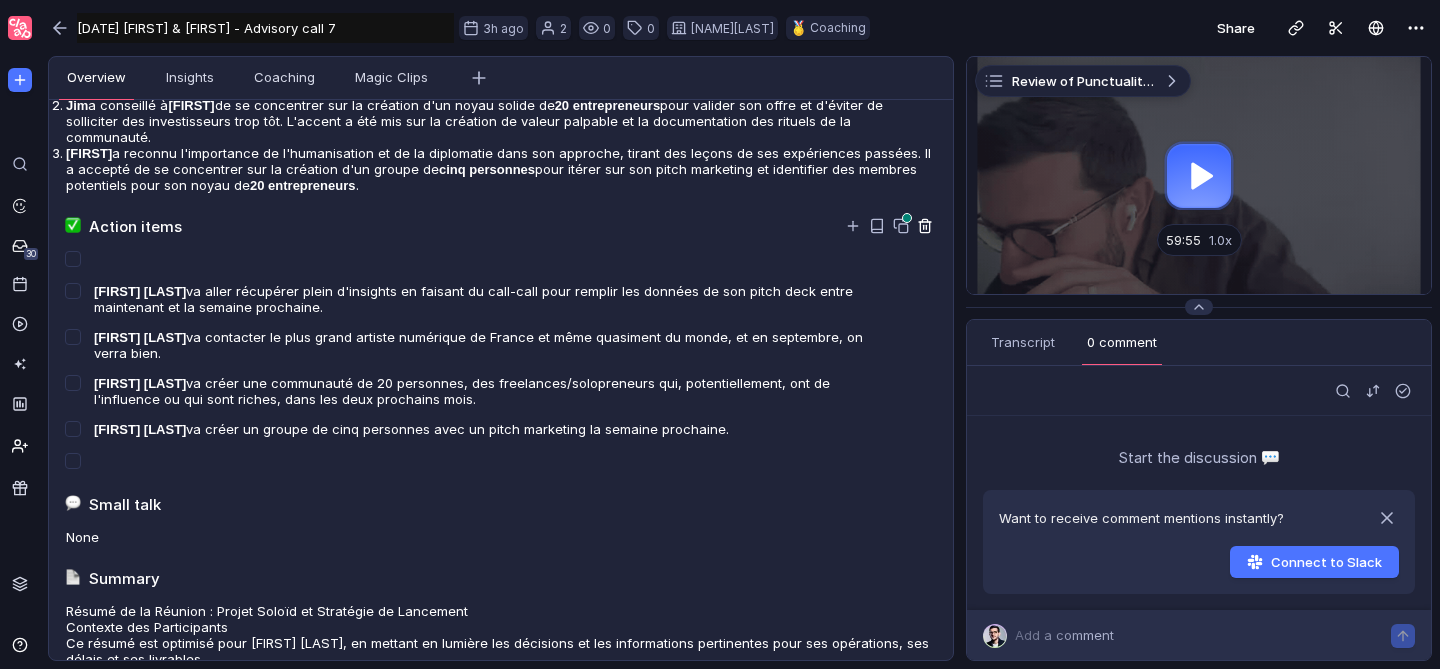 click at bounding box center [925, -8] 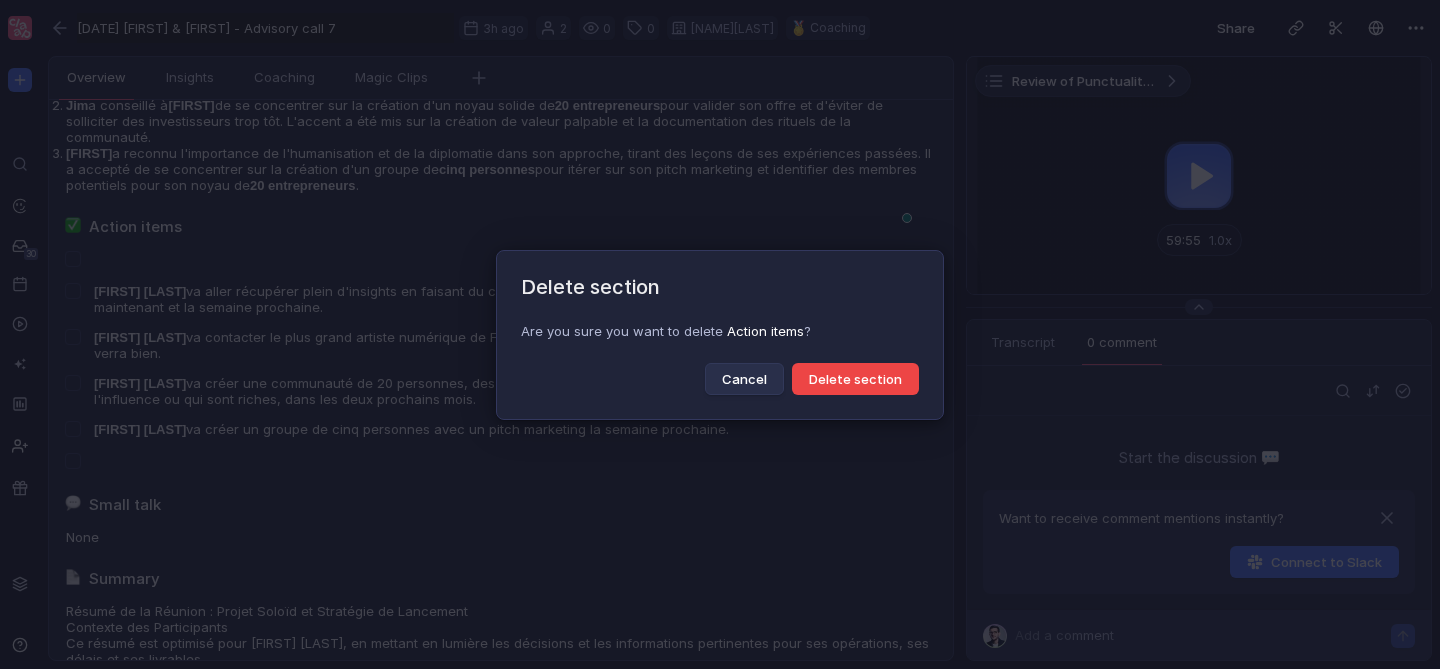 click on "Delete section" at bounding box center [855, 379] 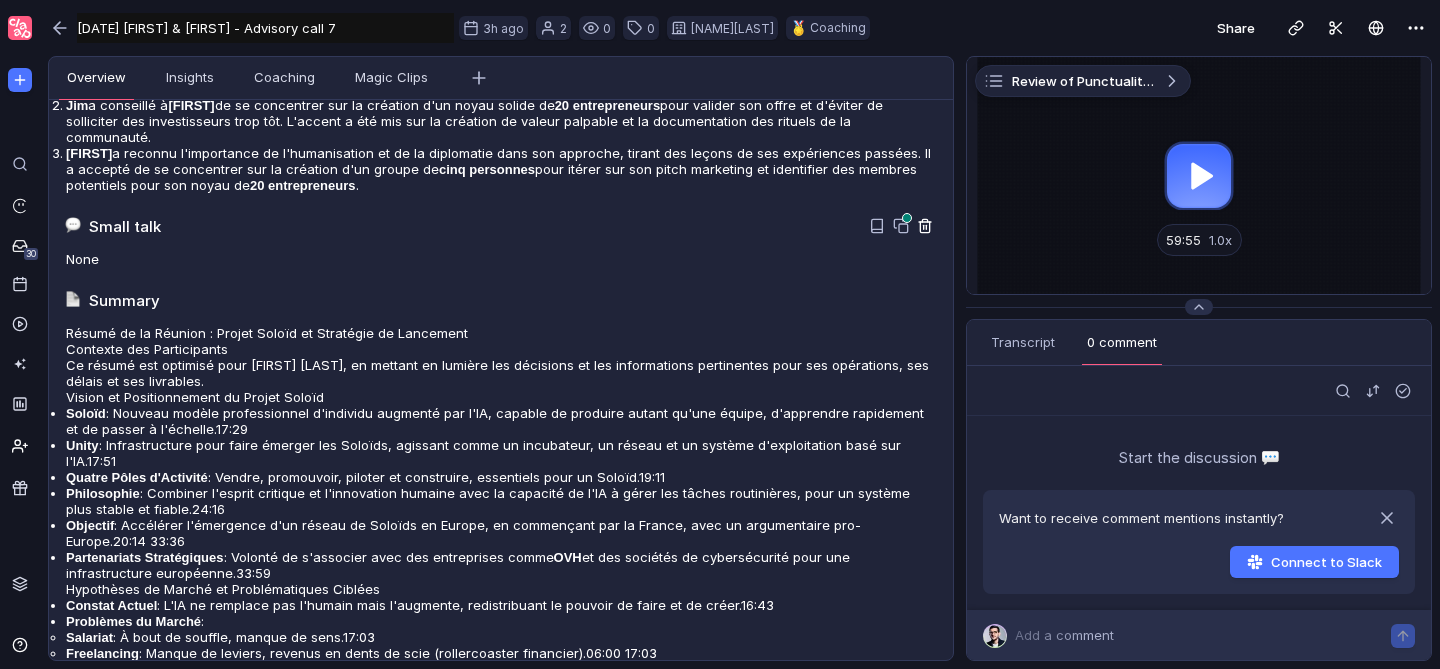 click at bounding box center [925, -8] 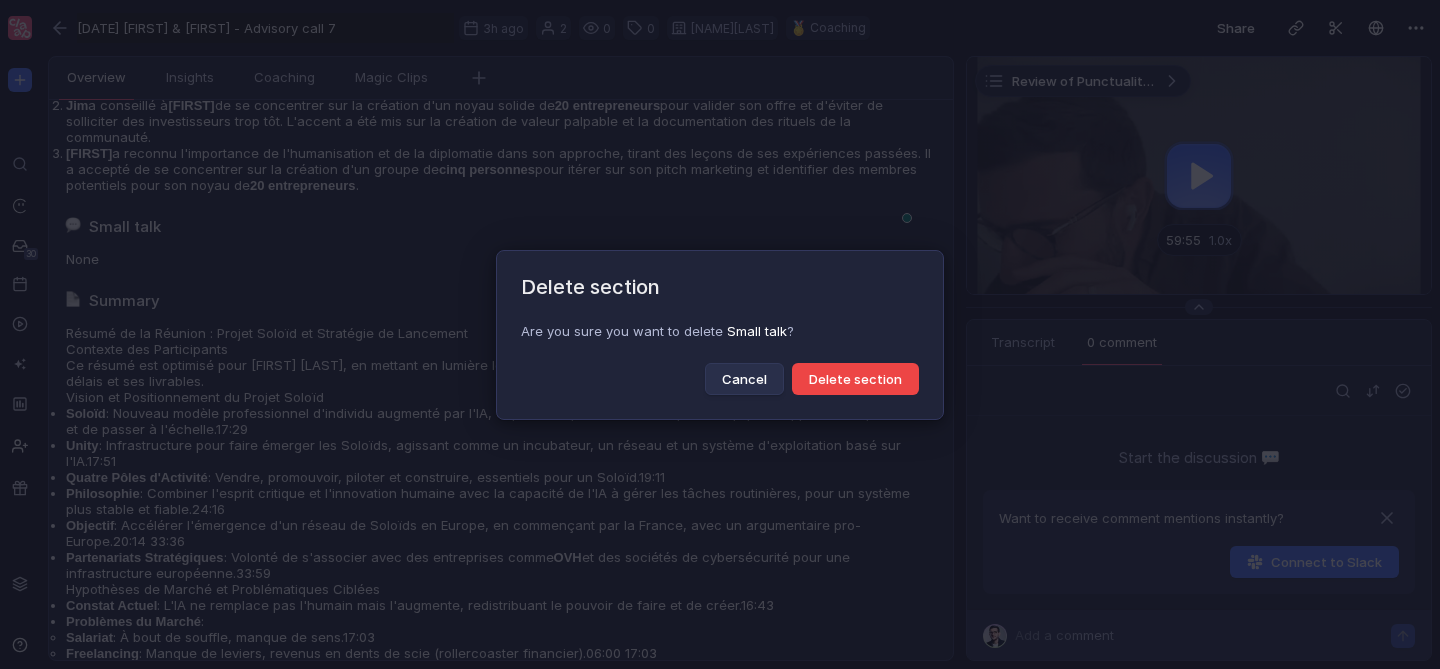 click on "Delete section" at bounding box center (855, 379) 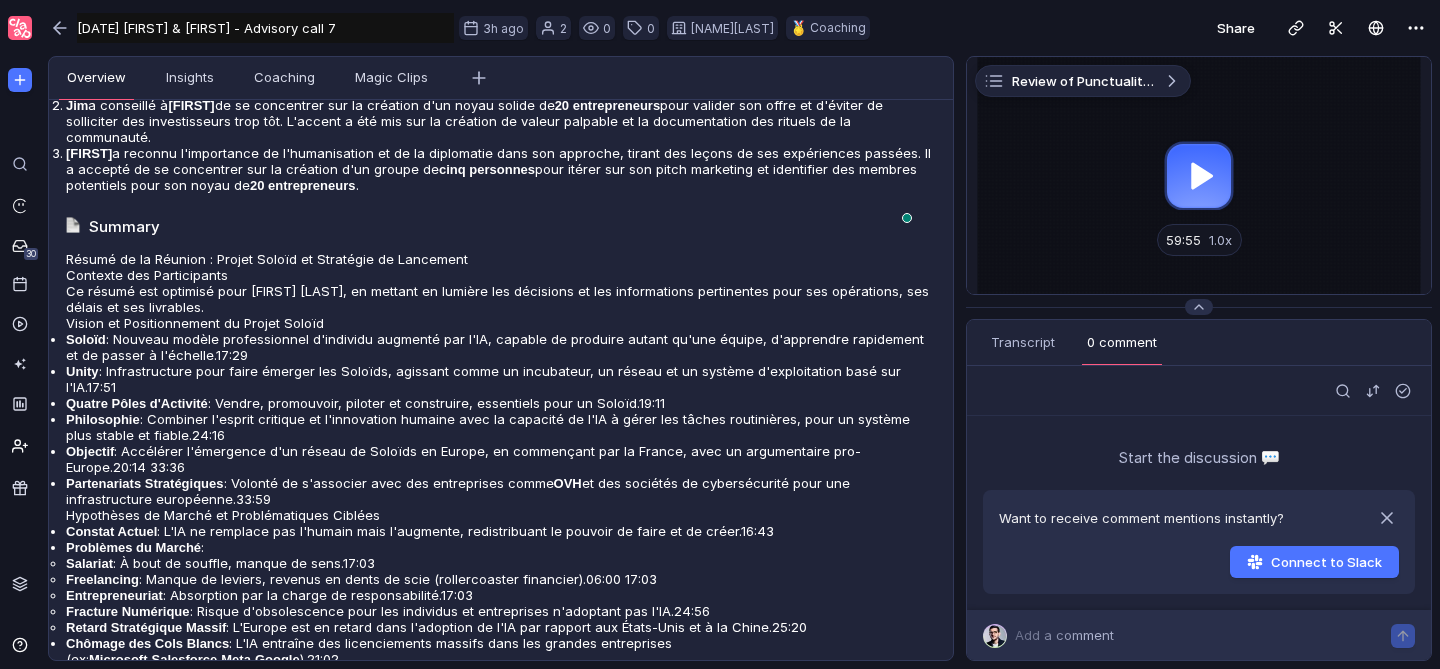 scroll, scrollTop: 279, scrollLeft: 0, axis: vertical 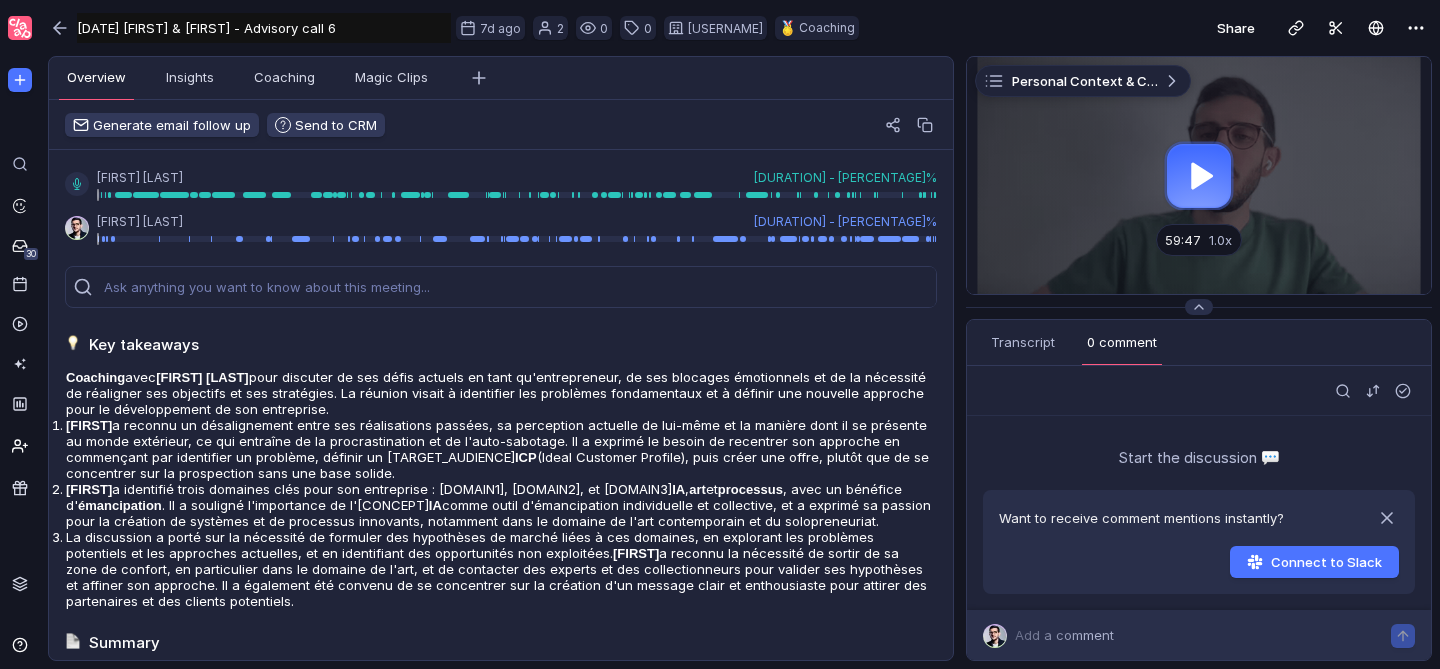 click on "[DATE] [FIRST] & [FIRST] - Advisory call 6" at bounding box center [264, 28] 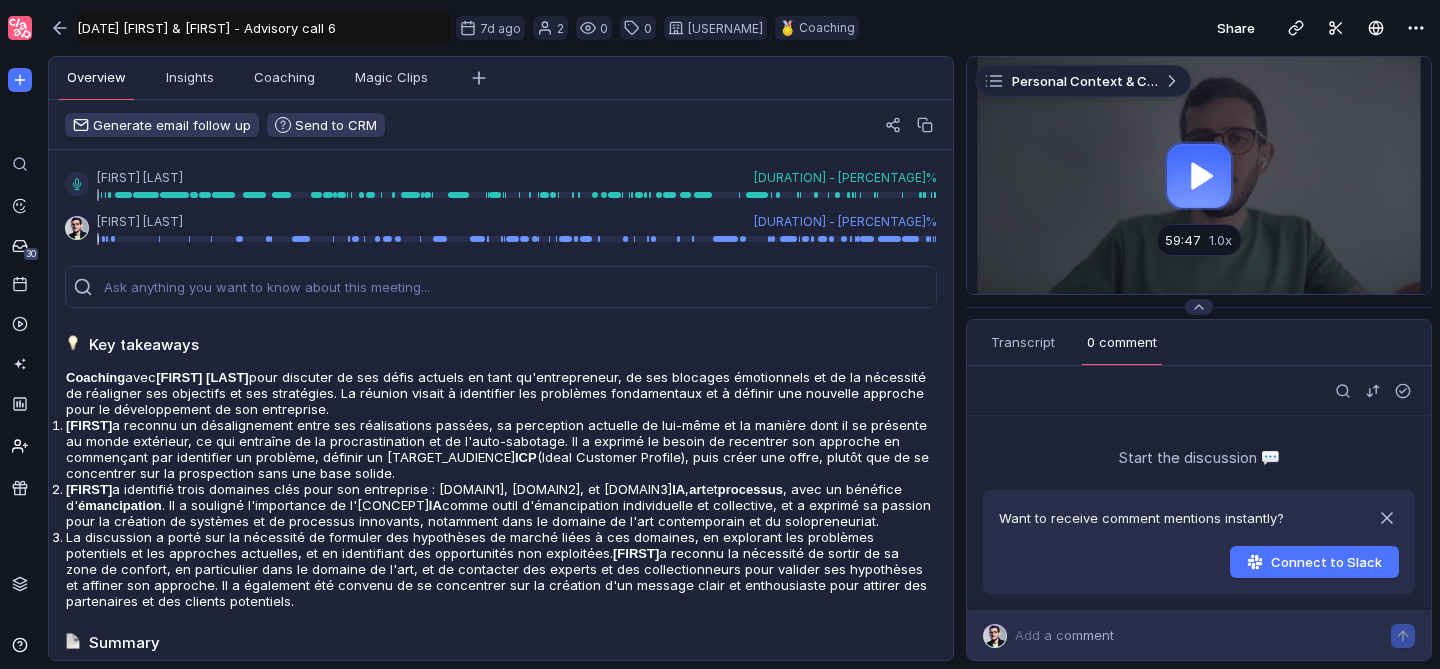 click on "[DATE] [FIRST] & [FIRST] - Advisory call 6" at bounding box center (264, 28) 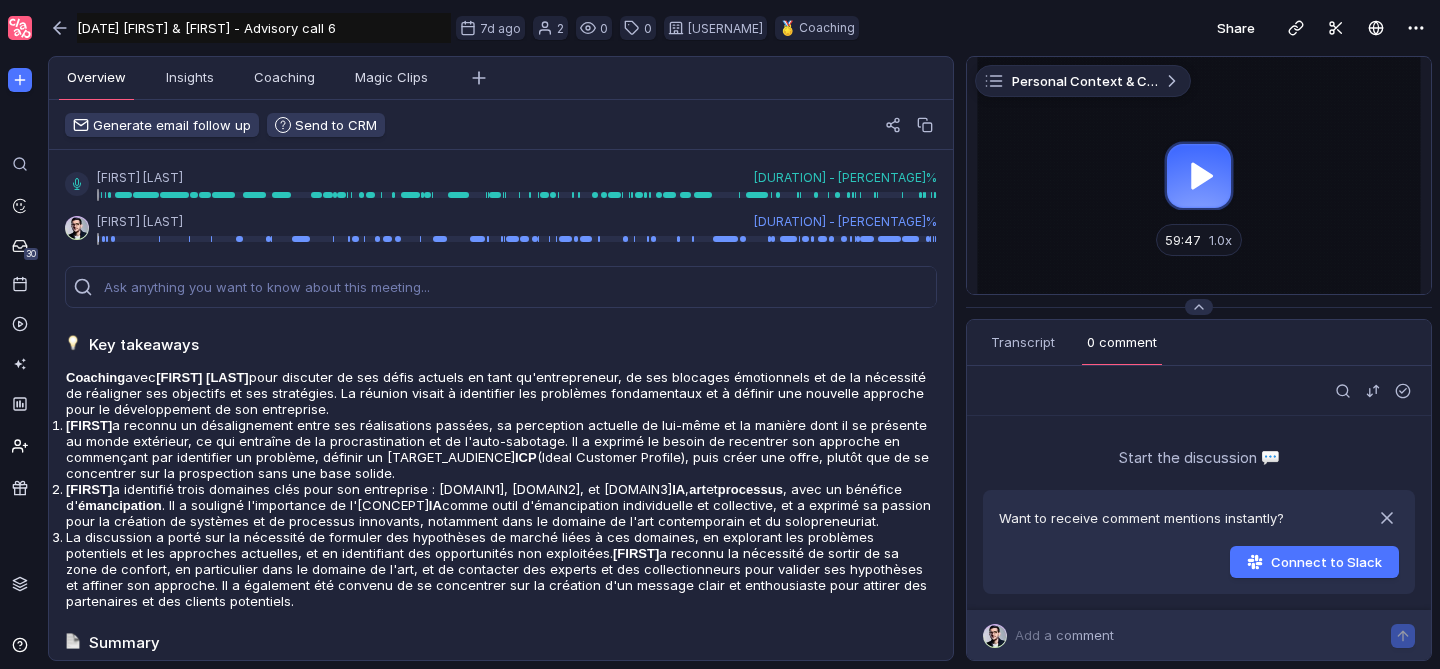 click on "[DATE] [FIRST] & [FIRST] - Advisory call 6" at bounding box center [264, 28] 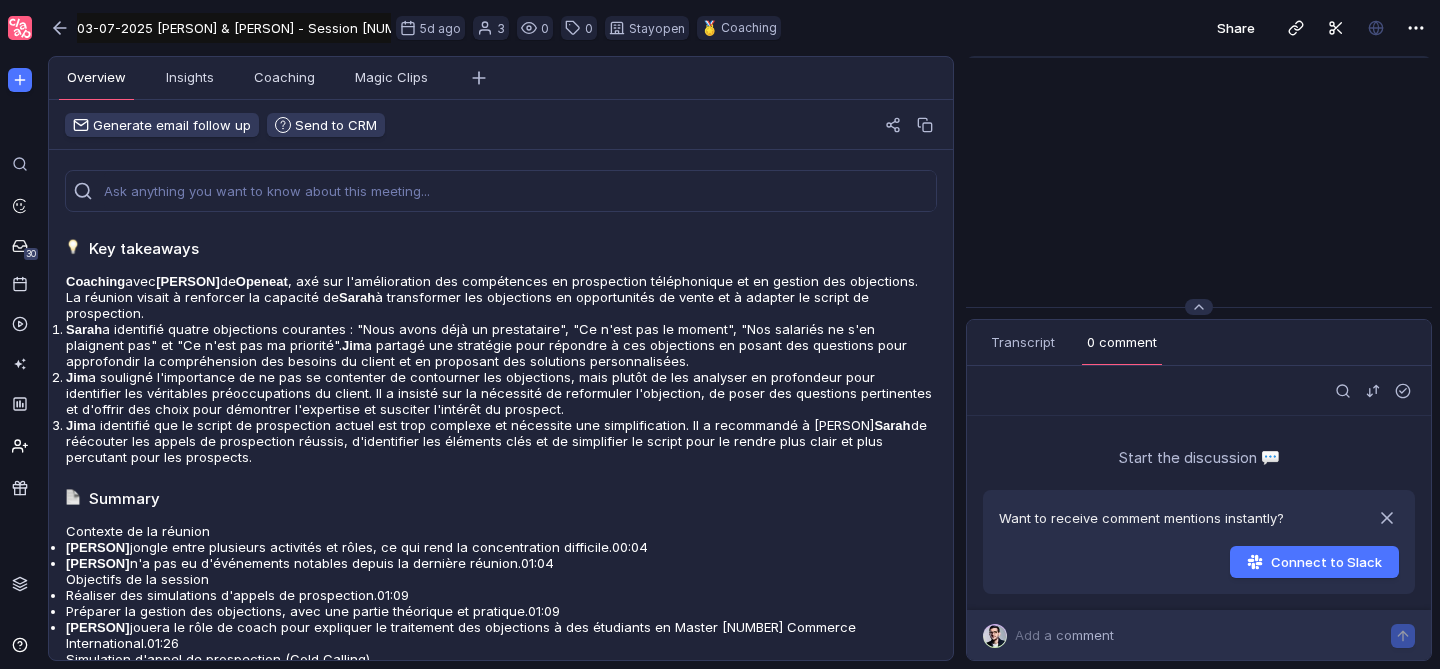 scroll, scrollTop: 0, scrollLeft: 0, axis: both 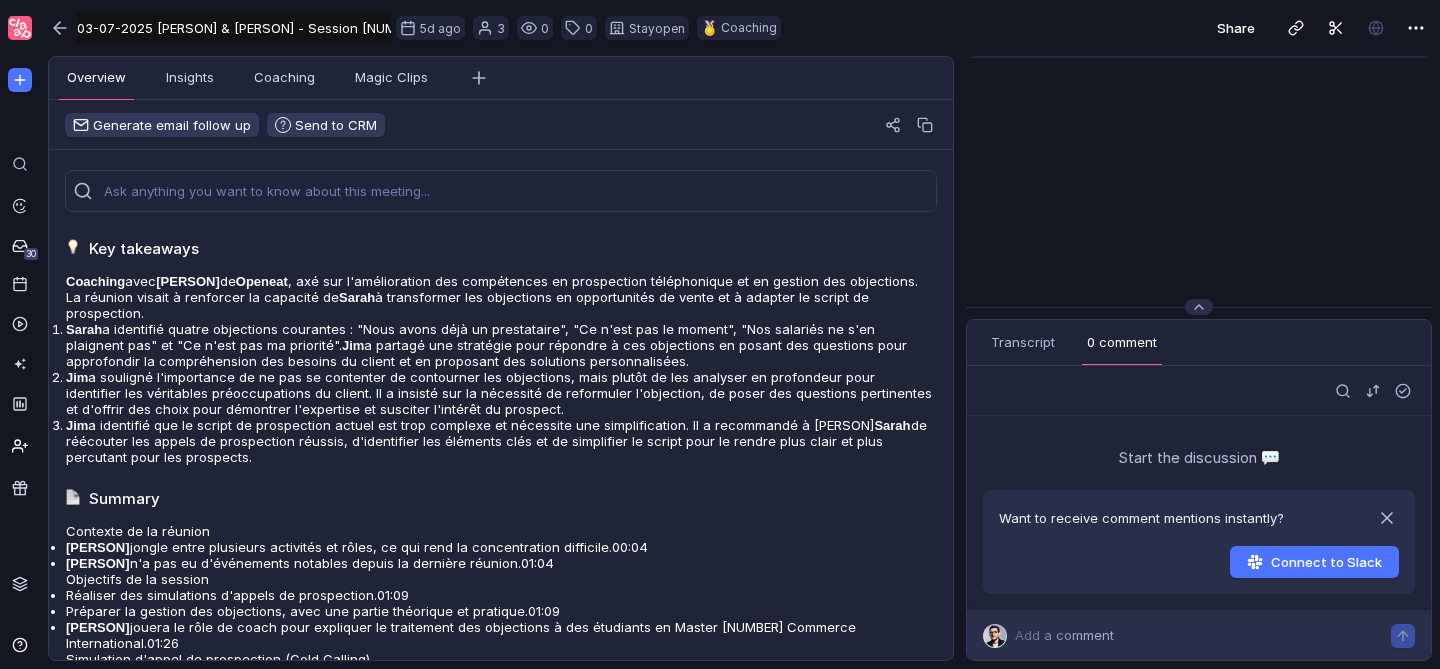 click on "03-07-2025 [PERSON] & [PERSON] - Session [NUMBER]" at bounding box center (234, 28) 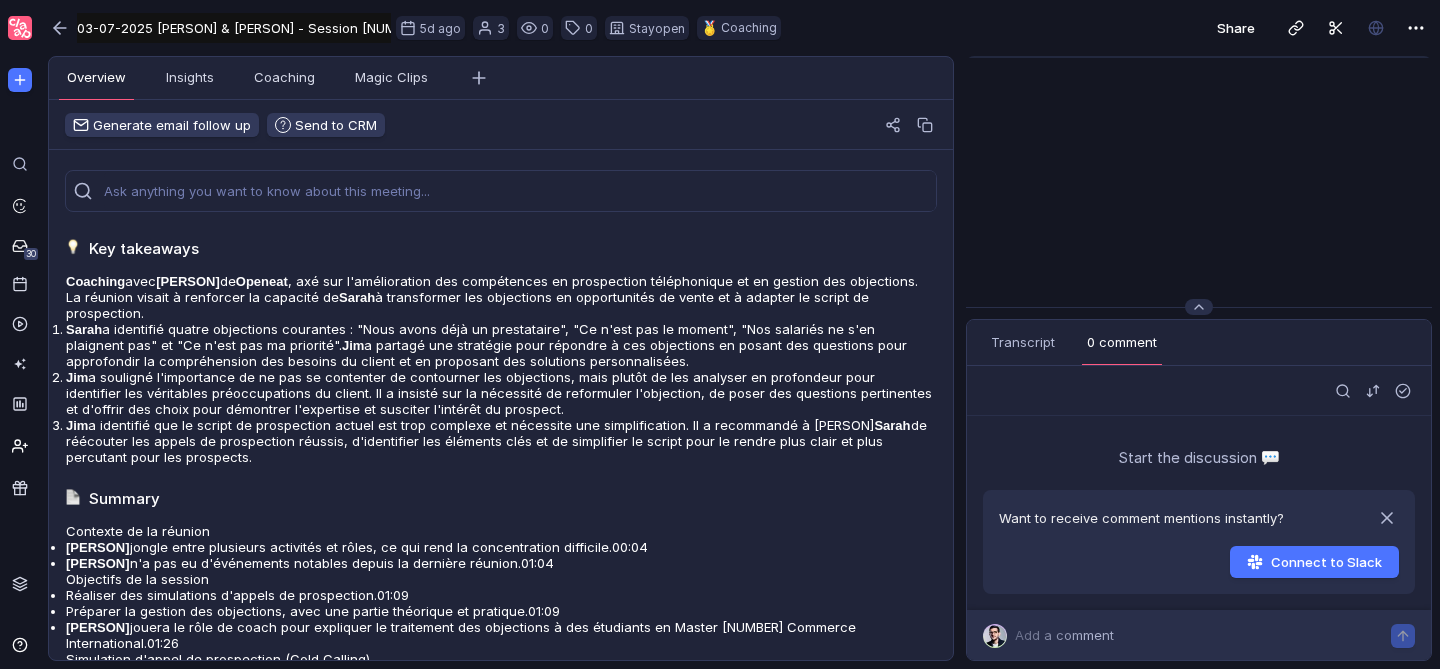 click on "03-07-2025 [PERSON] & [PERSON] - Session [NUMBER]" at bounding box center [234, 28] 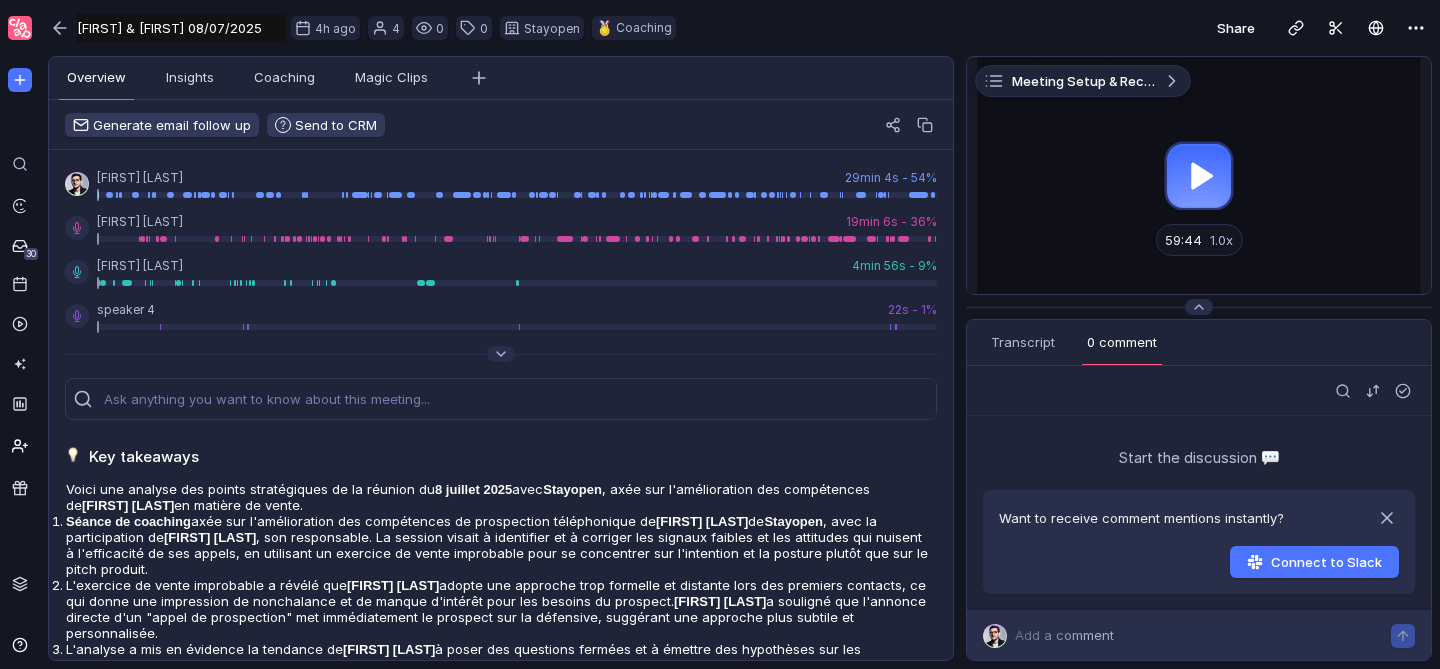 click on "[FIRST] & [FIRST] 08/07/2025" at bounding box center (181, 28) 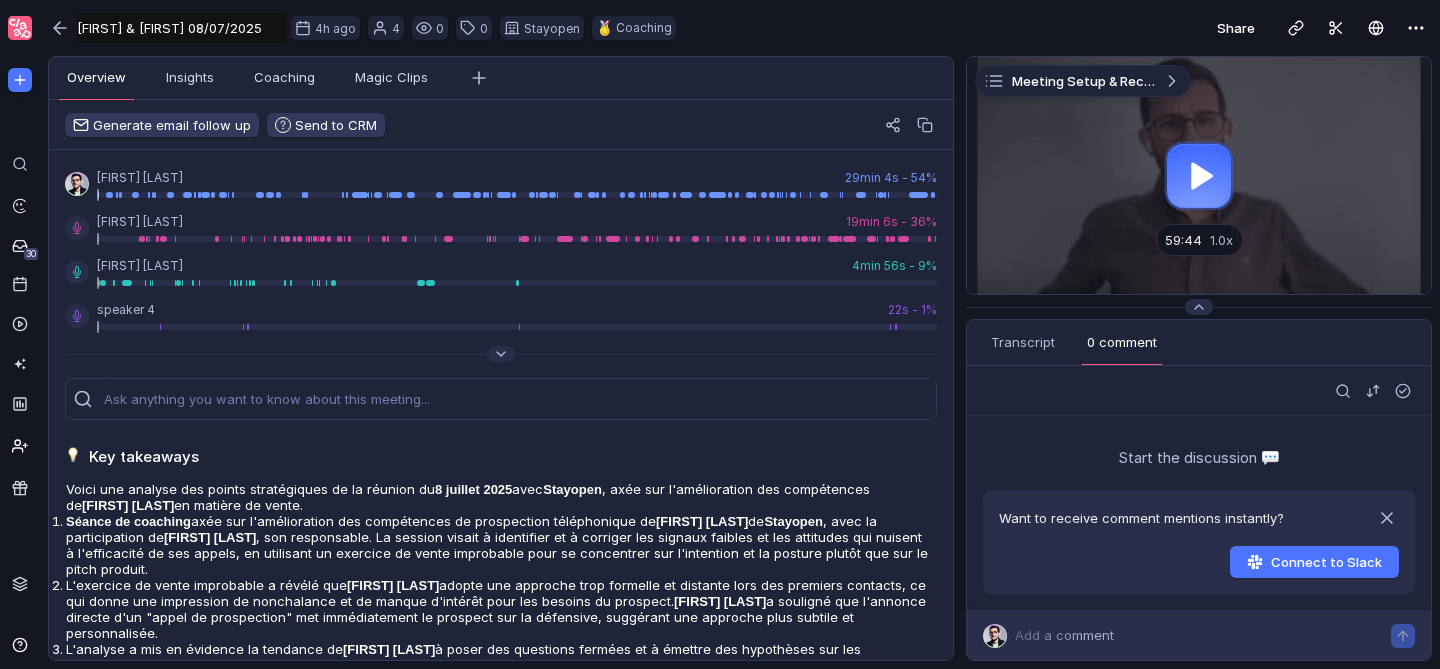 scroll, scrollTop: 0, scrollLeft: 0, axis: both 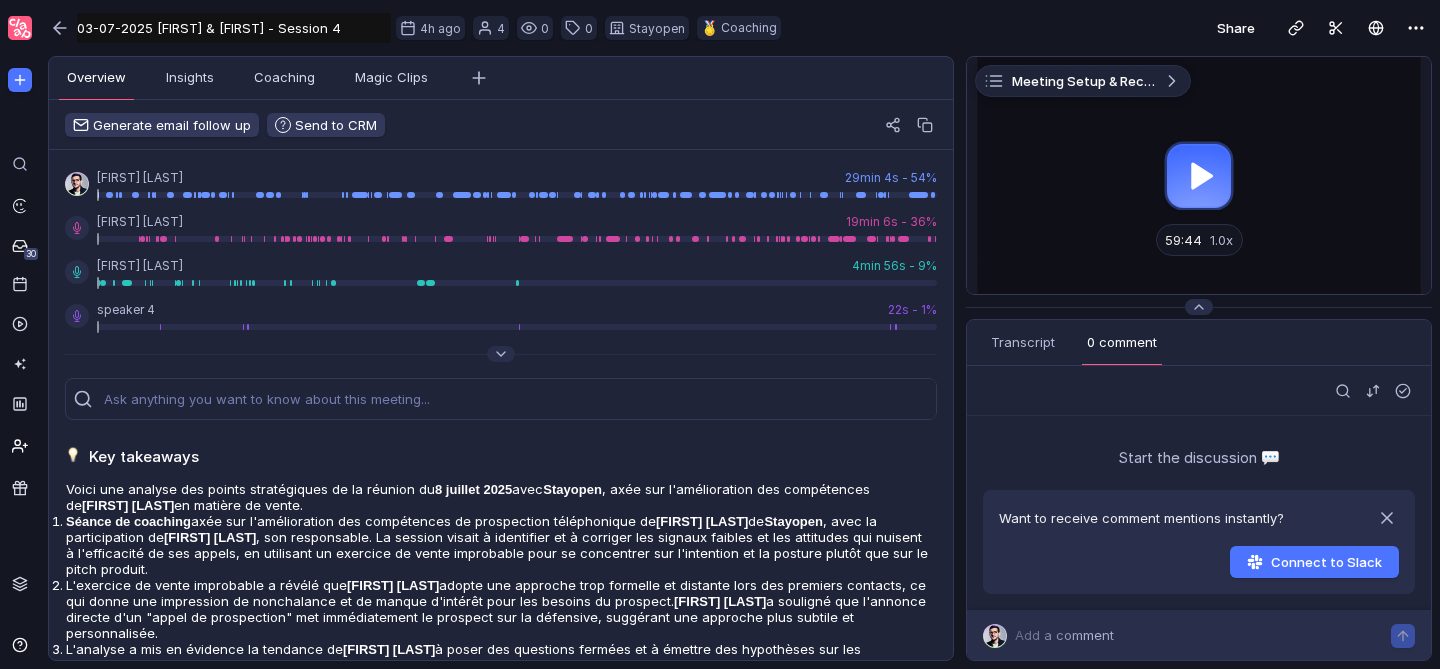 click on "03-07-2025 [FIRST] & [FIRST] - Session 4" at bounding box center (234, 28) 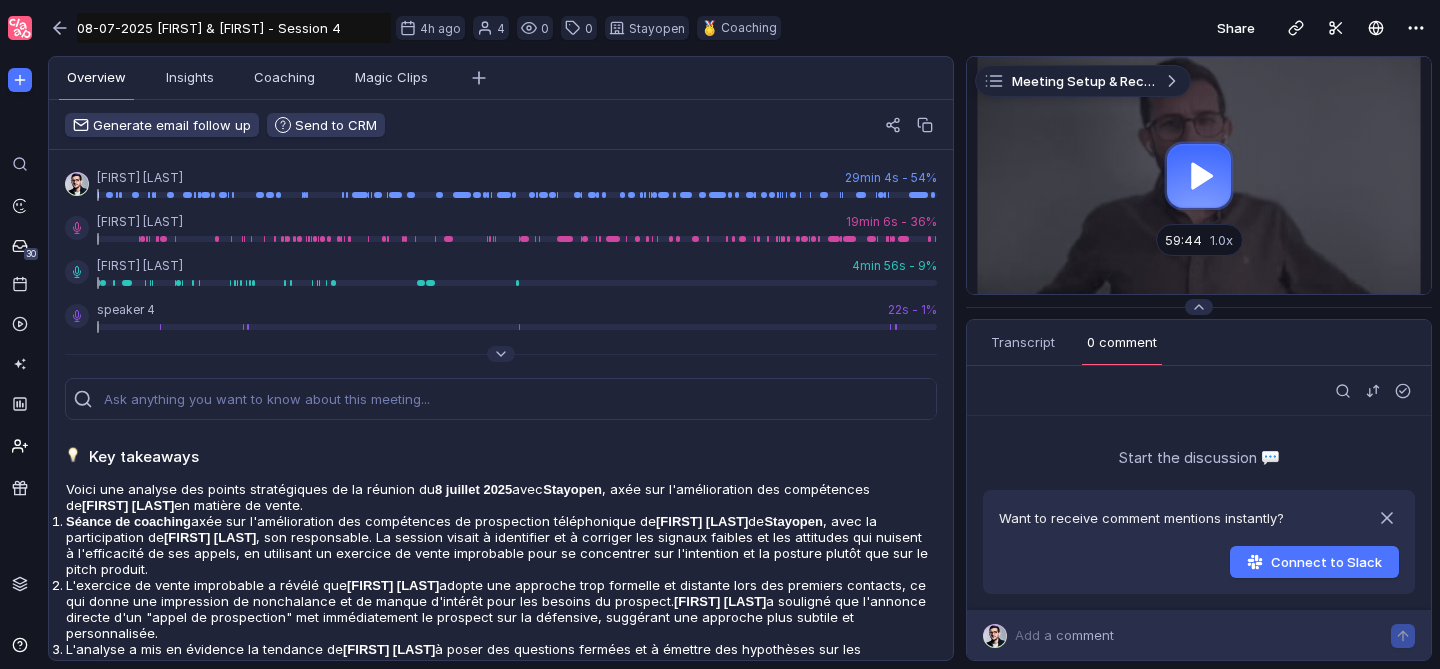 click on "08-07-2025 [FIRST] & [FIRST] - Session 4" at bounding box center [234, 28] 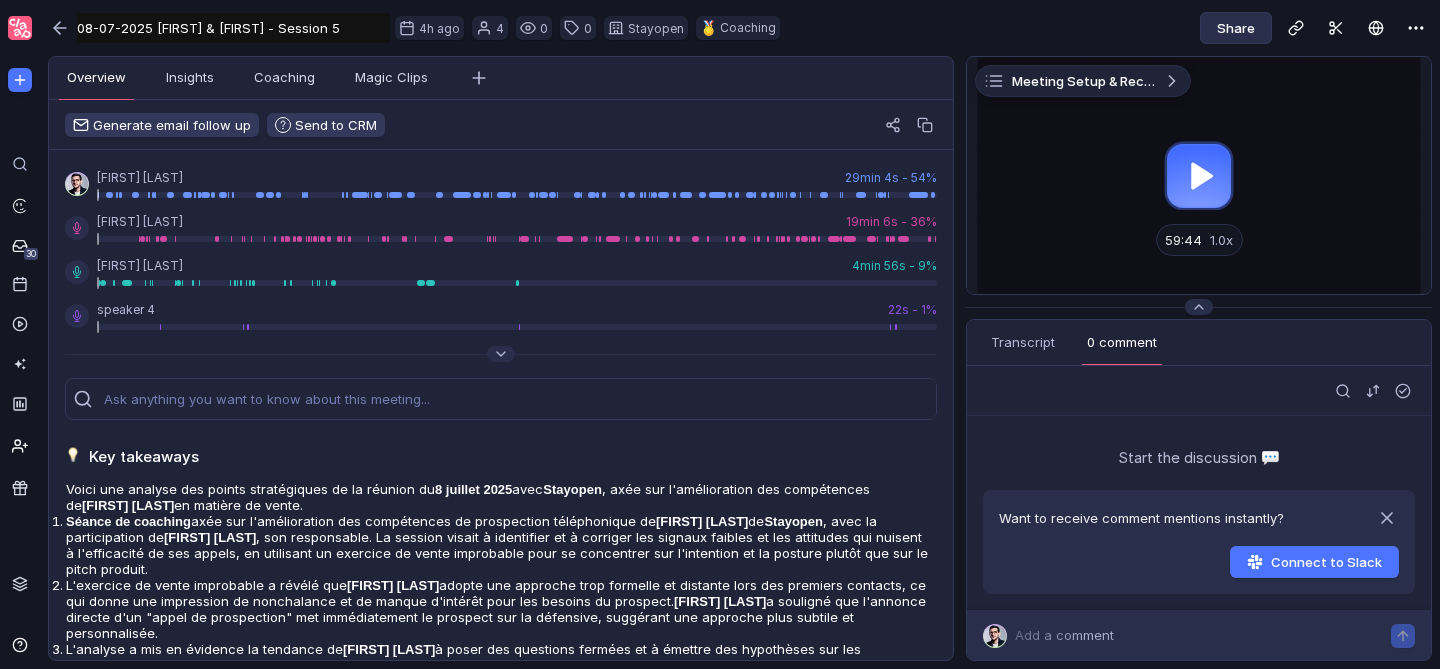 type on "08-07-2025 [FIRST] & [FIRST] - Session 5" 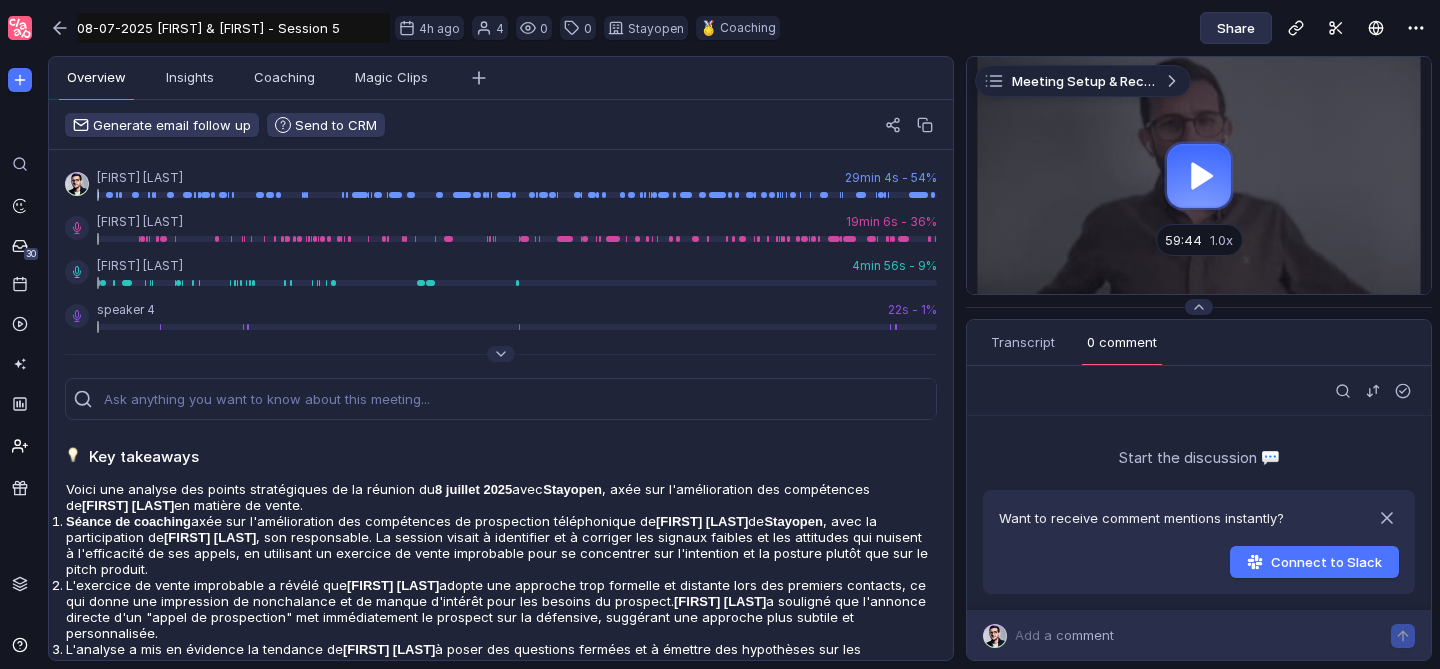 click on "Share" at bounding box center (1236, 28) 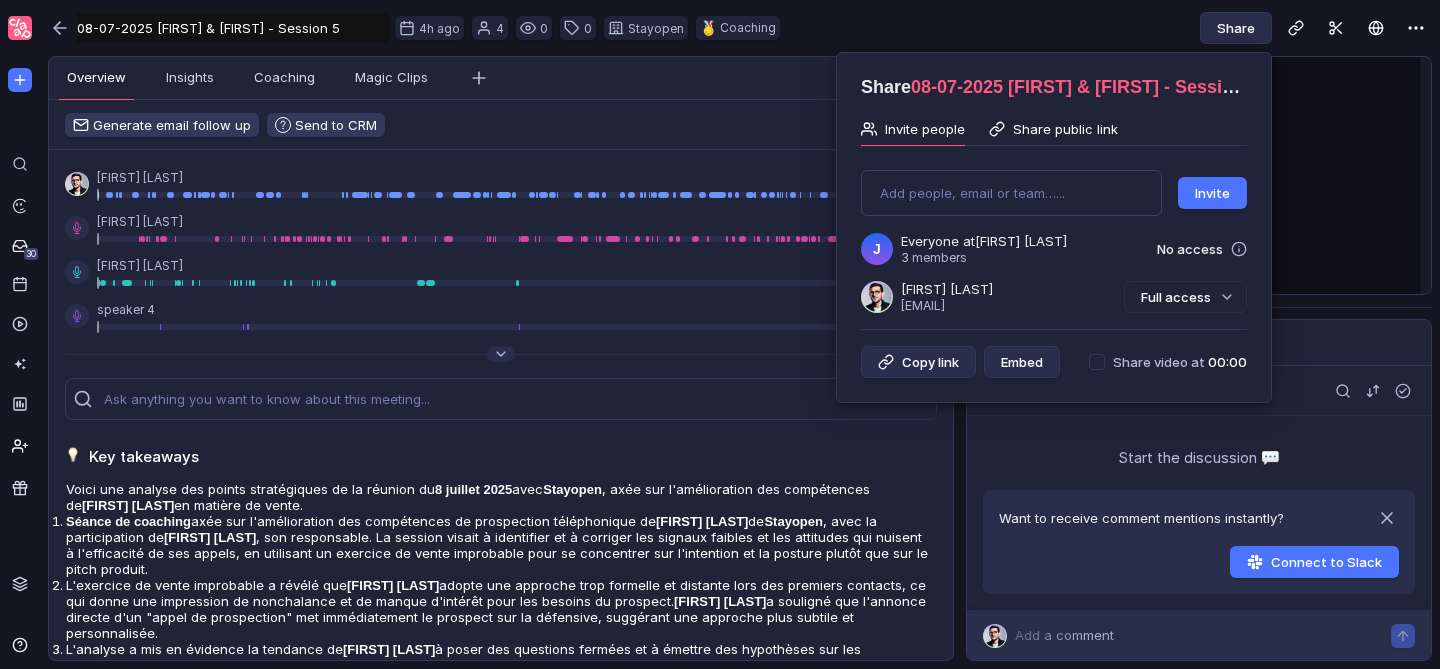 click on "Share public link" at bounding box center [1065, 129] 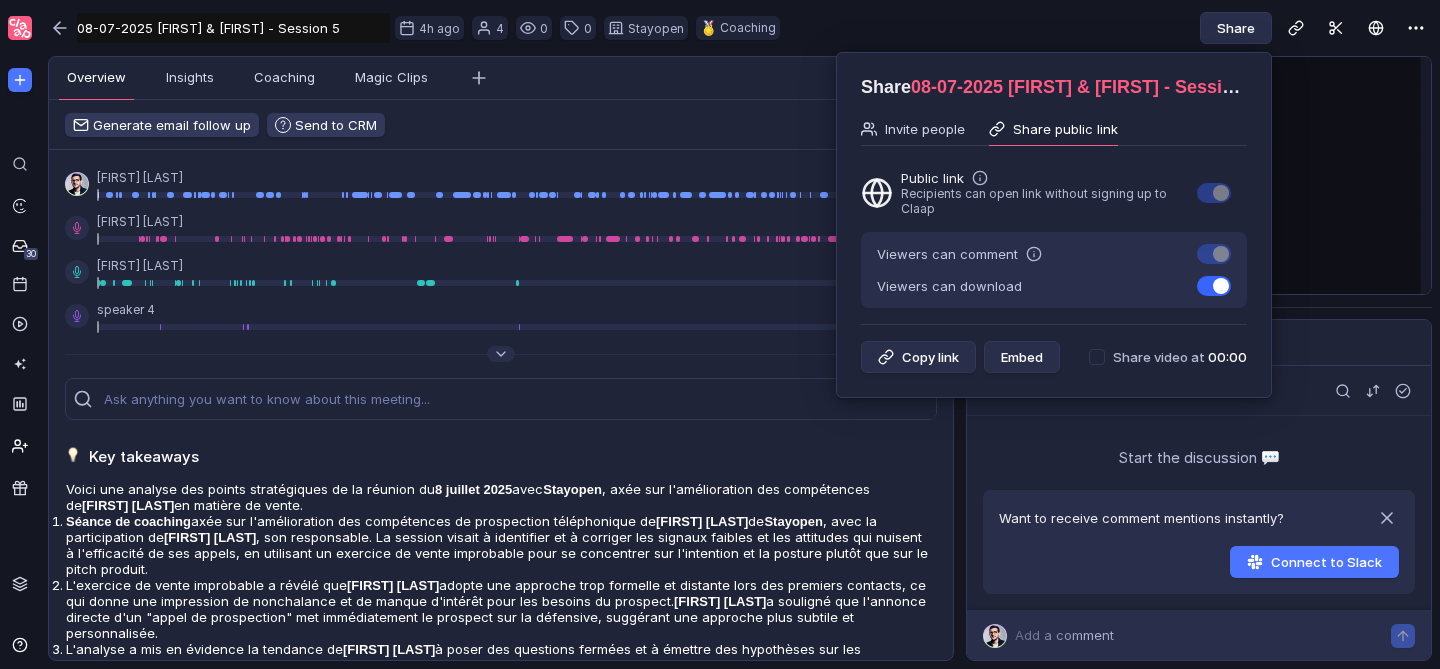click at bounding box center [1214, 254] 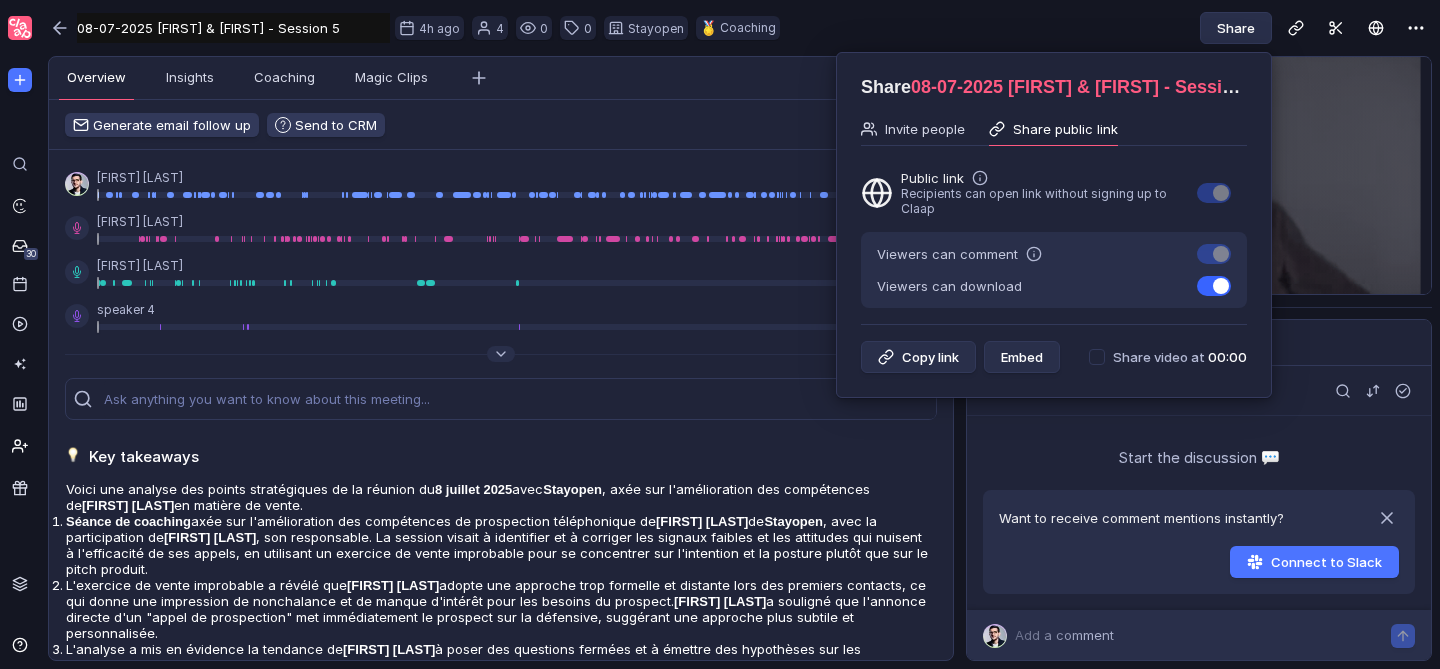 click at bounding box center (1196, 243) 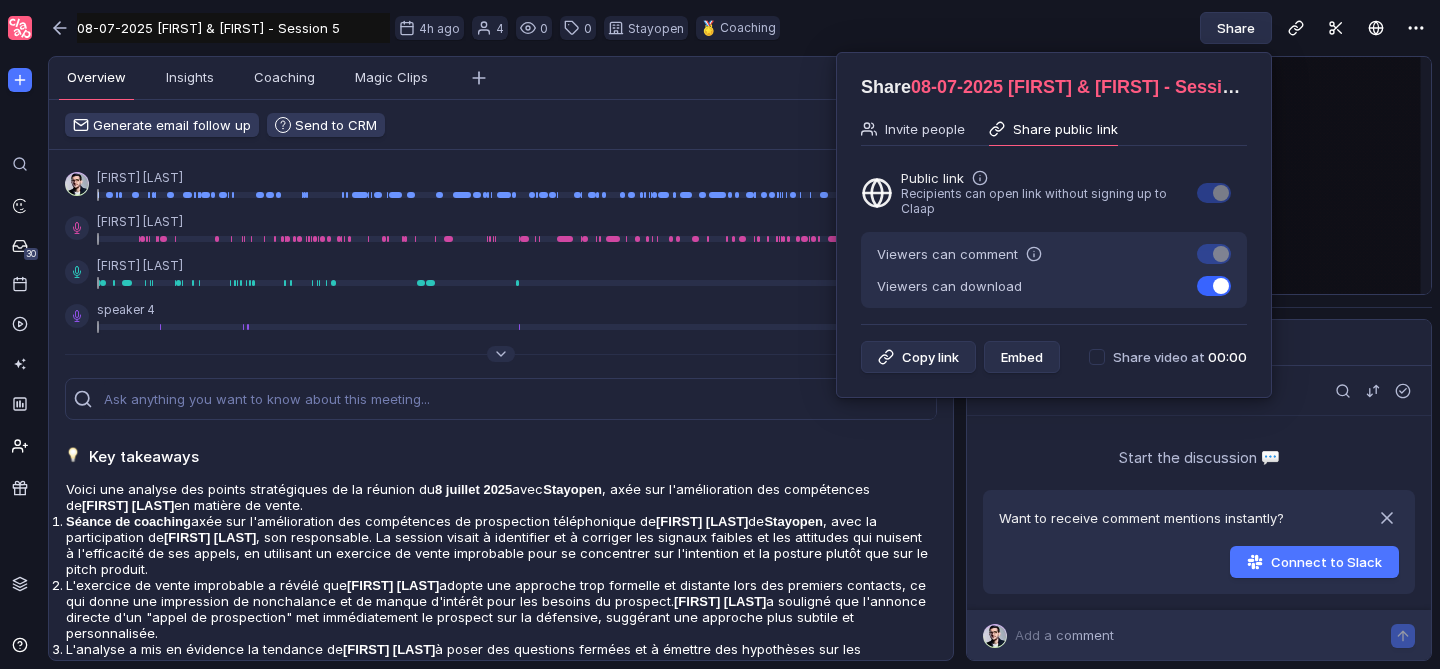 checkbox on "false" 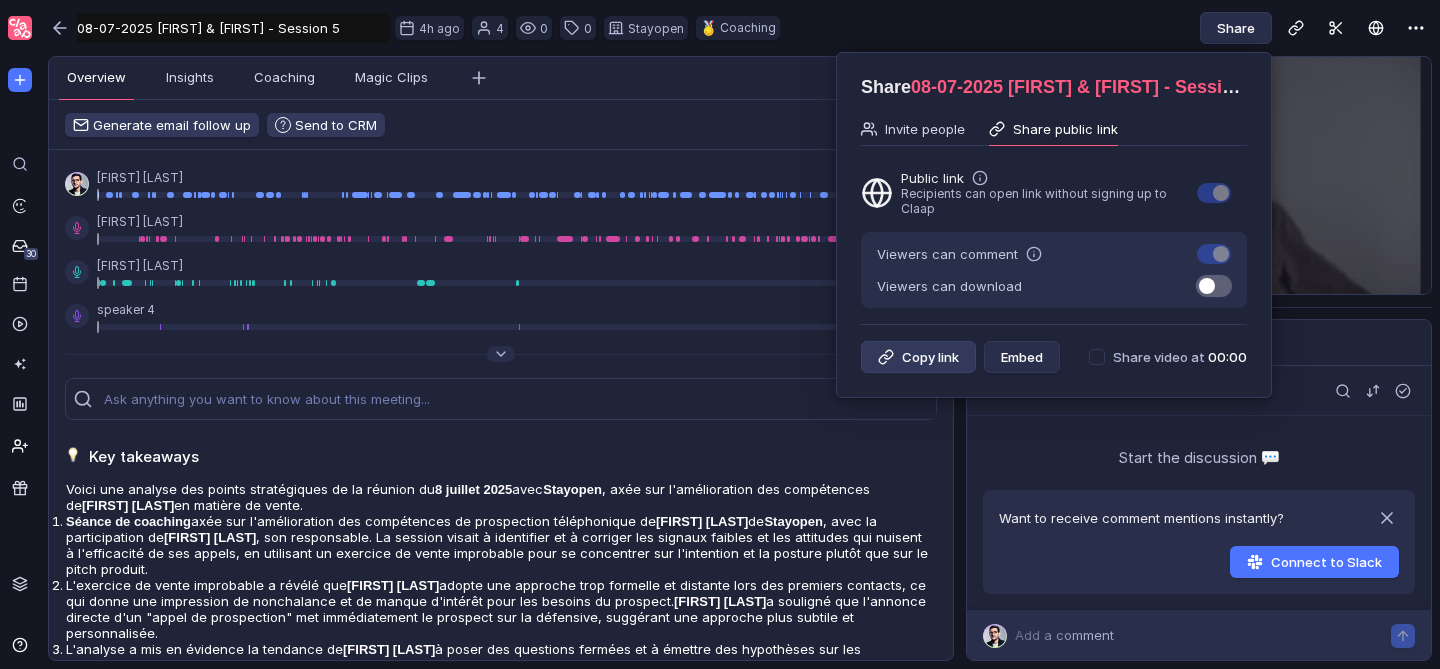 click on "Copy link" at bounding box center [918, 357] 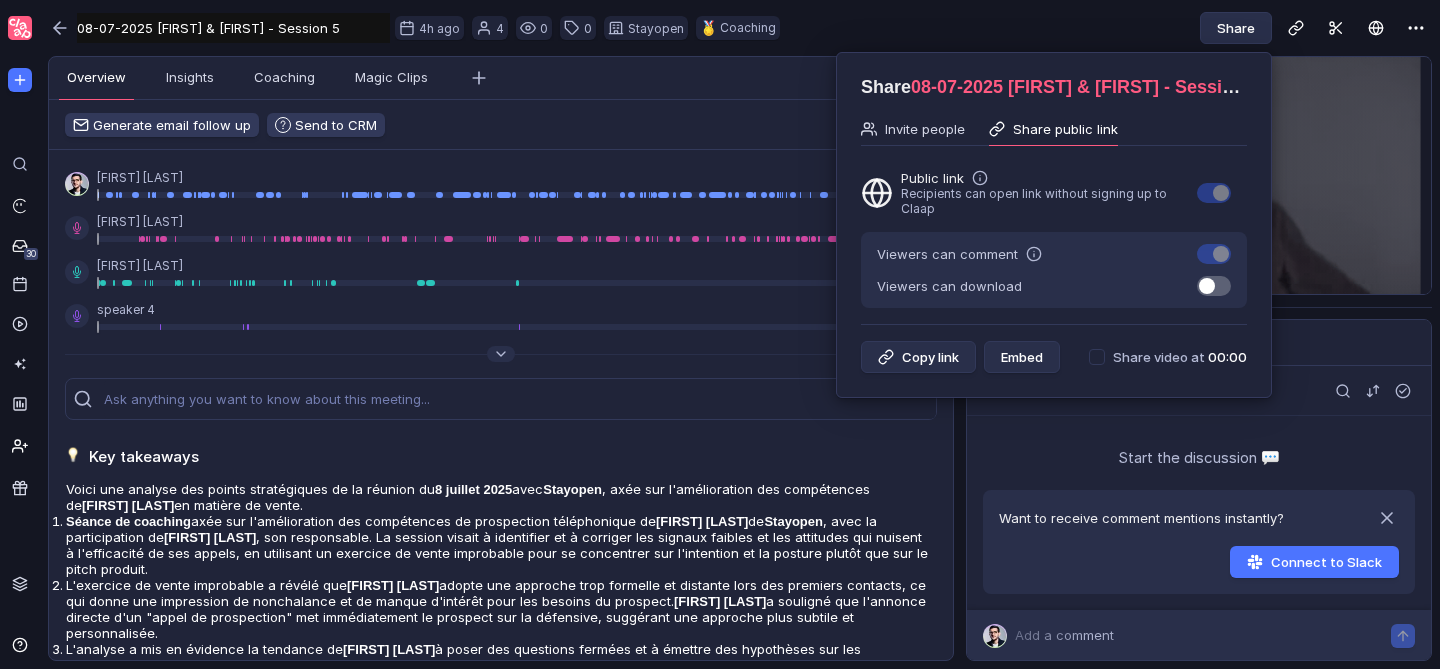 click at bounding box center [720, 334] 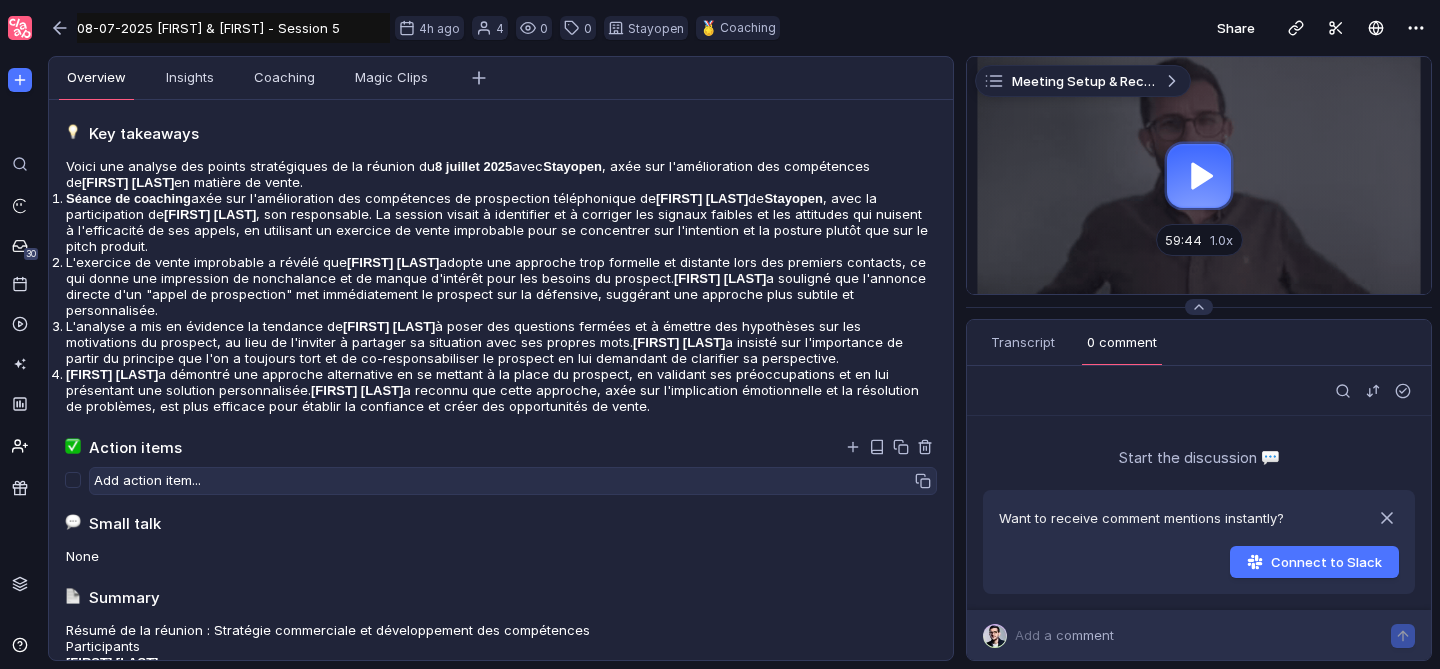 scroll, scrollTop: 369, scrollLeft: 0, axis: vertical 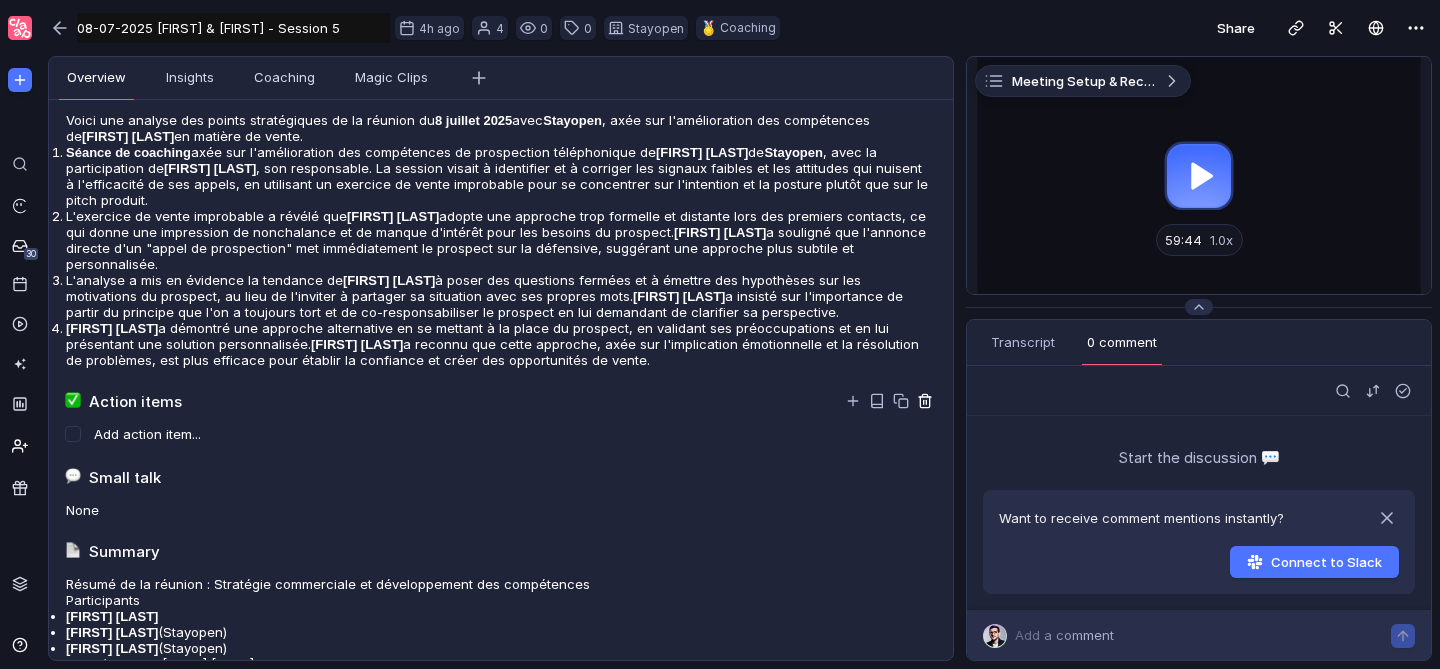 click at bounding box center [924, 86] 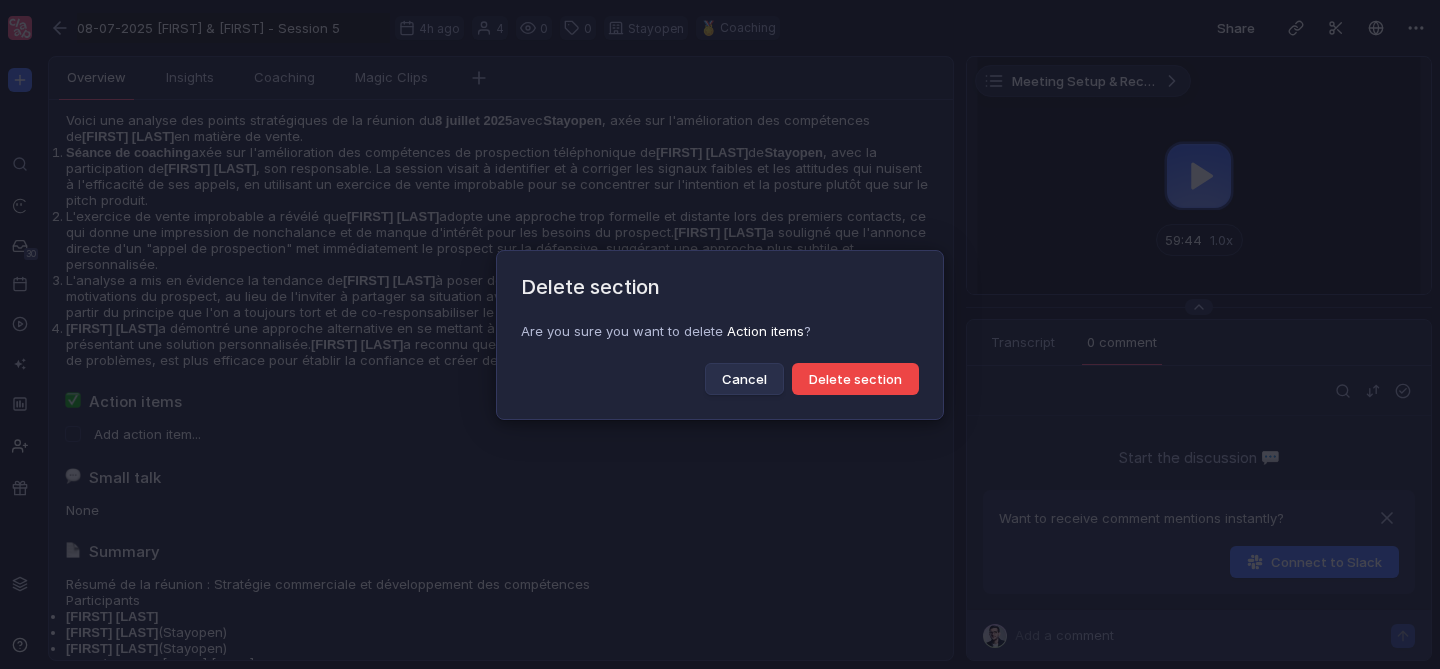 click on "Delete section" at bounding box center (855, 379) 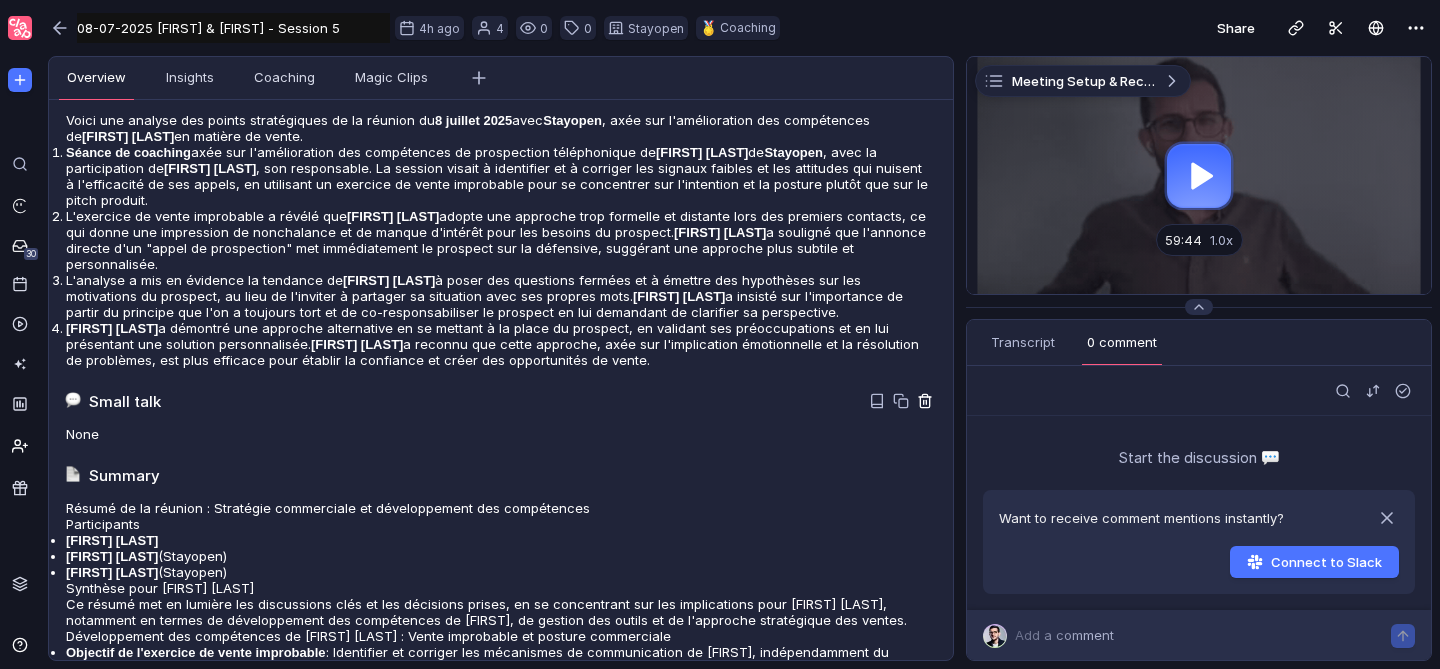 click at bounding box center [924, 86] 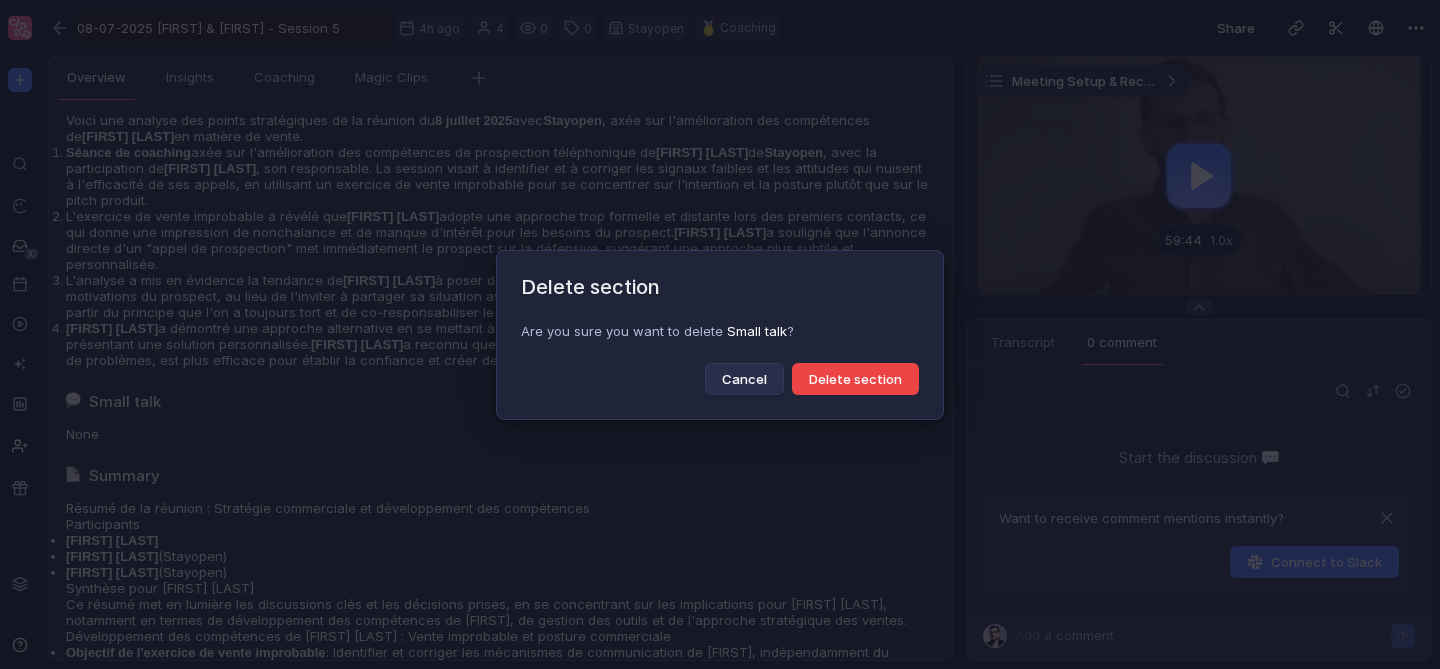 click on "Delete section" at bounding box center (855, 379) 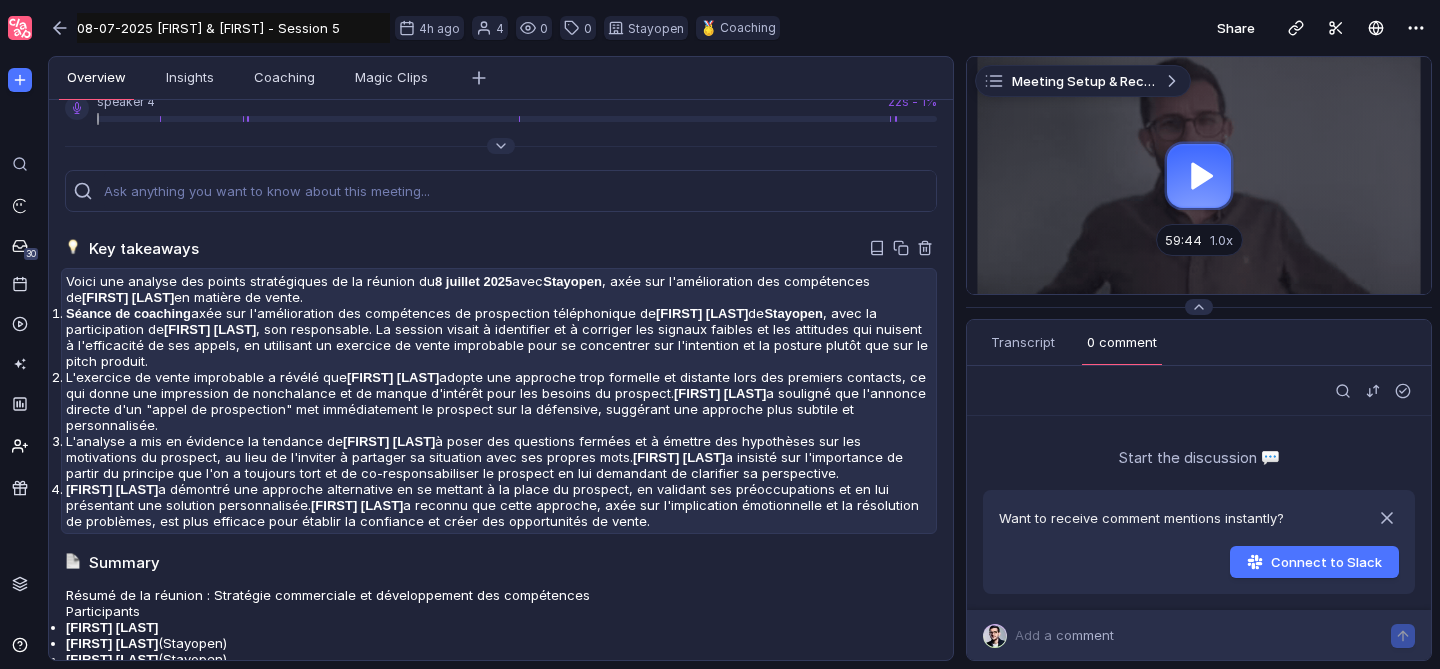 scroll, scrollTop: 156, scrollLeft: 0, axis: vertical 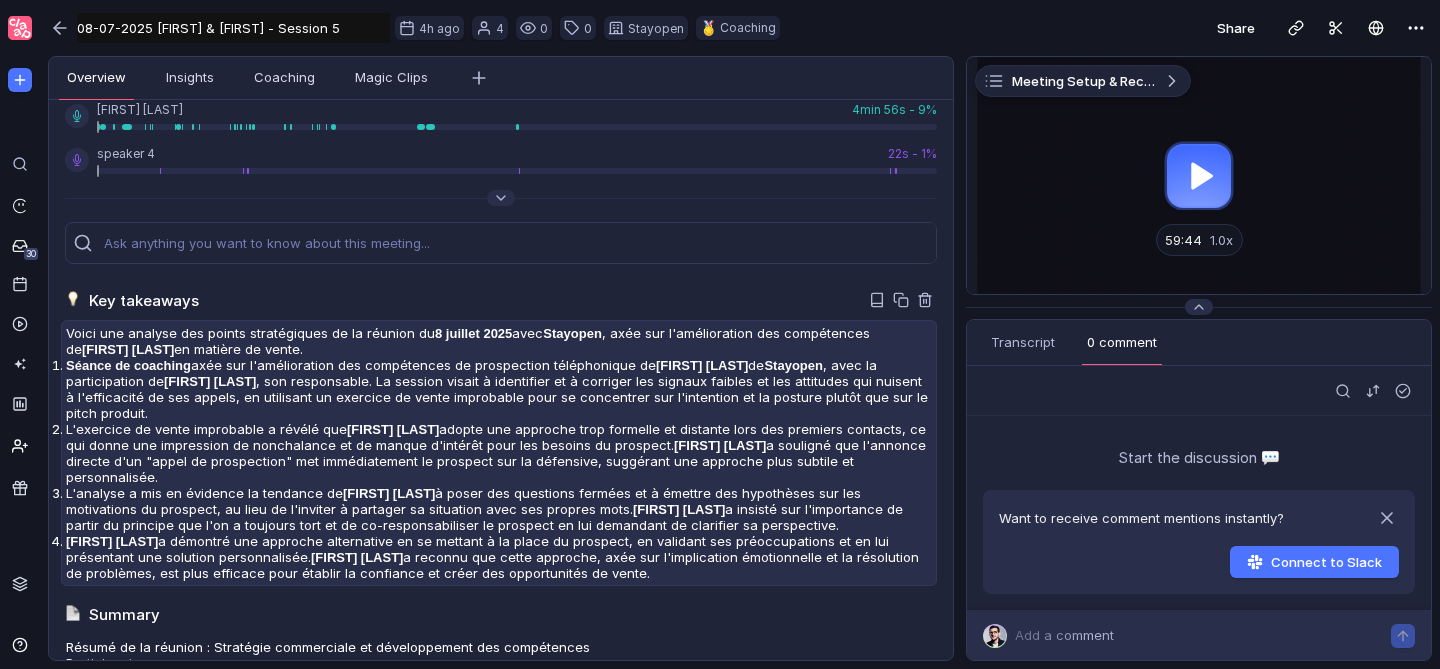 click on "Séance de coaching" at bounding box center [128, 365] 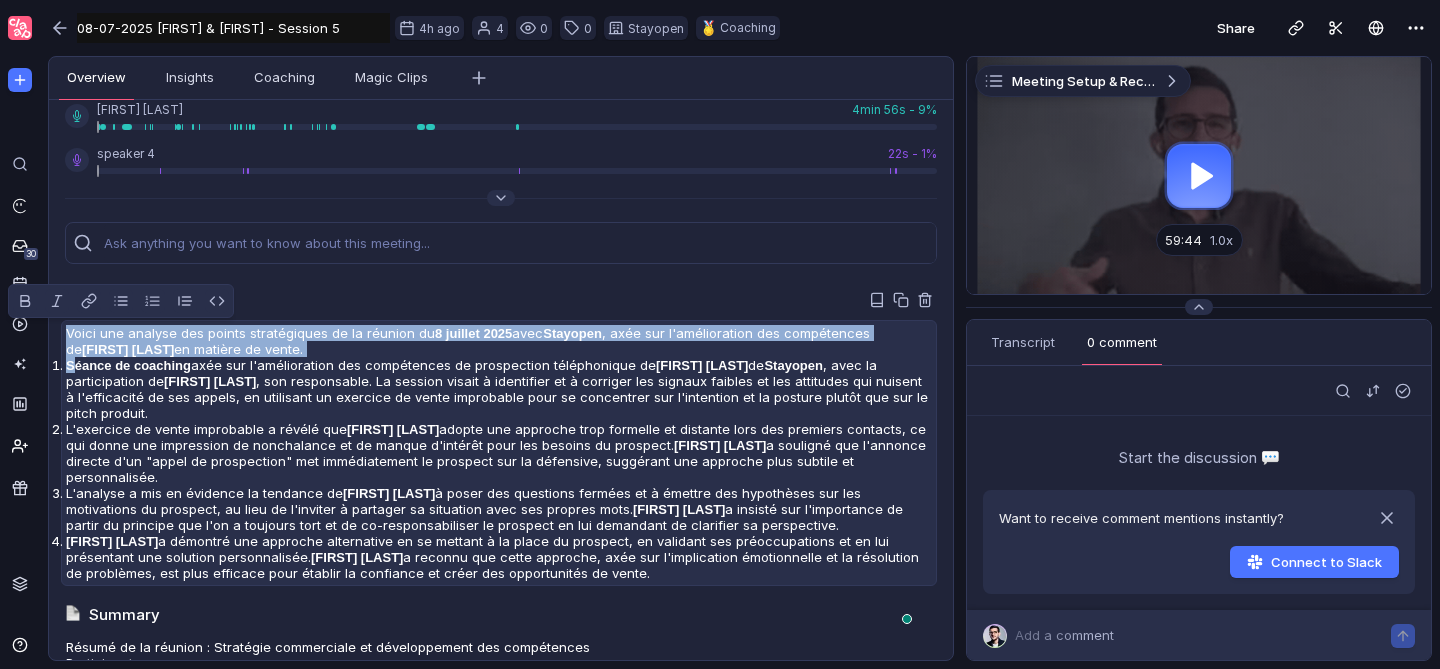 scroll, scrollTop: 156, scrollLeft: 0, axis: vertical 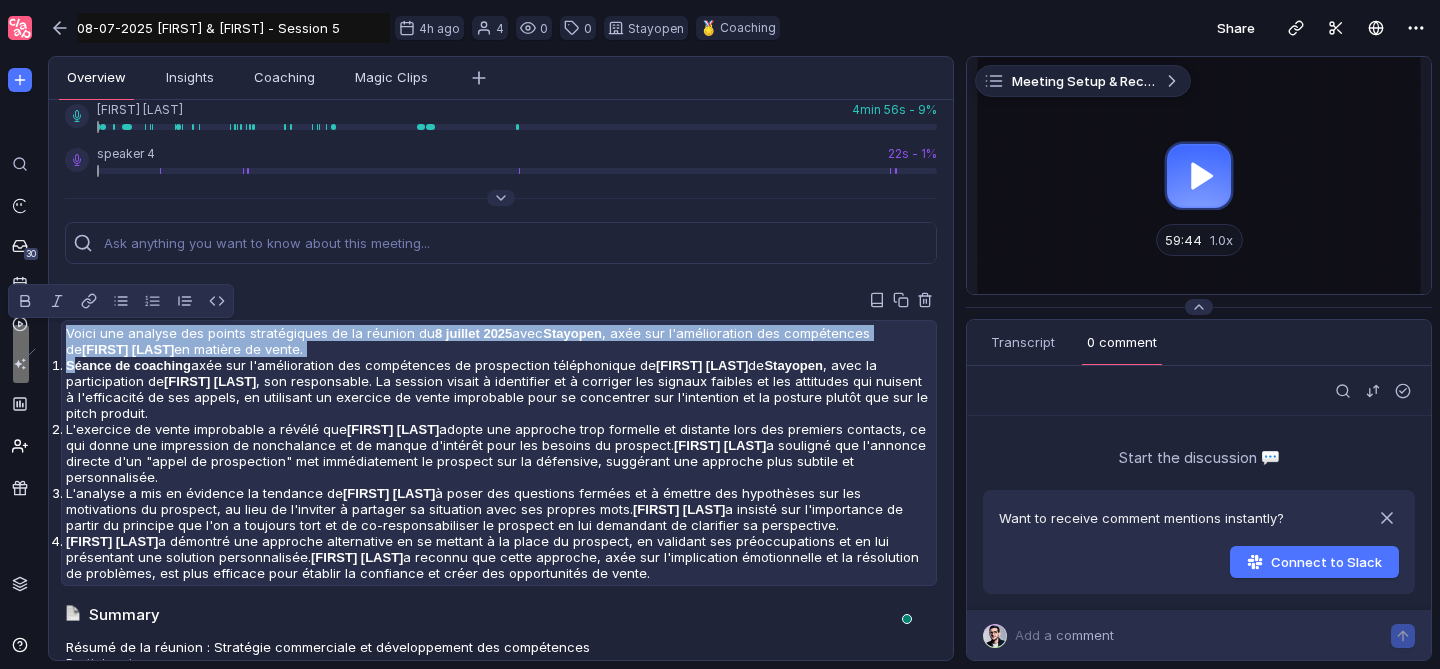 drag, startPoint x: 94, startPoint y: 373, endPoint x: 62, endPoint y: 323, distance: 59.36329 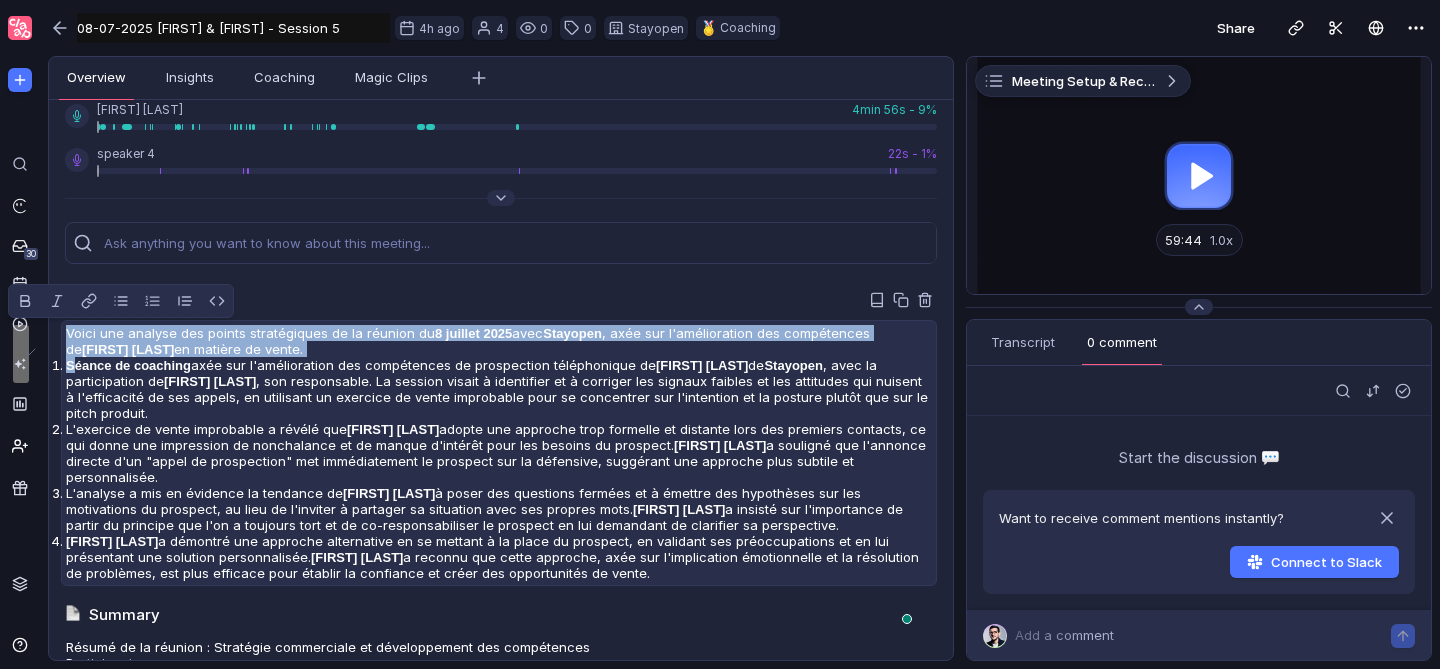 click on "Voici une analyse des points stratégiques de la réunion du  [DATE]  avec  [COMPANY] , axée sur l'amélioration des compétences de  [FIRST] [LAST]  en matière de vente. Séance de coaching  axée sur l'amélioration des compétences de prospection téléphonique de  [FIRST] [LAST]  de  [COMPANY] , avec la participation de  [FIRST] [LAST] , son responsable. La session visait à identifier et à corriger les signaux faibles et les attitudes qui nuisent à l'efficacité de ses appels, en utilisant un exercice de vente improbable pour se concentrer sur l'intention et la posture plutôt que sur le pitch produit. L'exercice de vente improbable a révélé que  [FIRST] [LAST]  adopte une approche trop formelle et distante lors des premiers contacts, ce qui donne une impression de nonchalance et de manque d'intérêt pour les besoins du prospect.  [FIRST] [LAST] L'analyse a mis en évidence la tendance de  [FIRST] [LAST] [FIRST] [LAST] [FIRST] [LAST]" at bounding box center [499, 453] 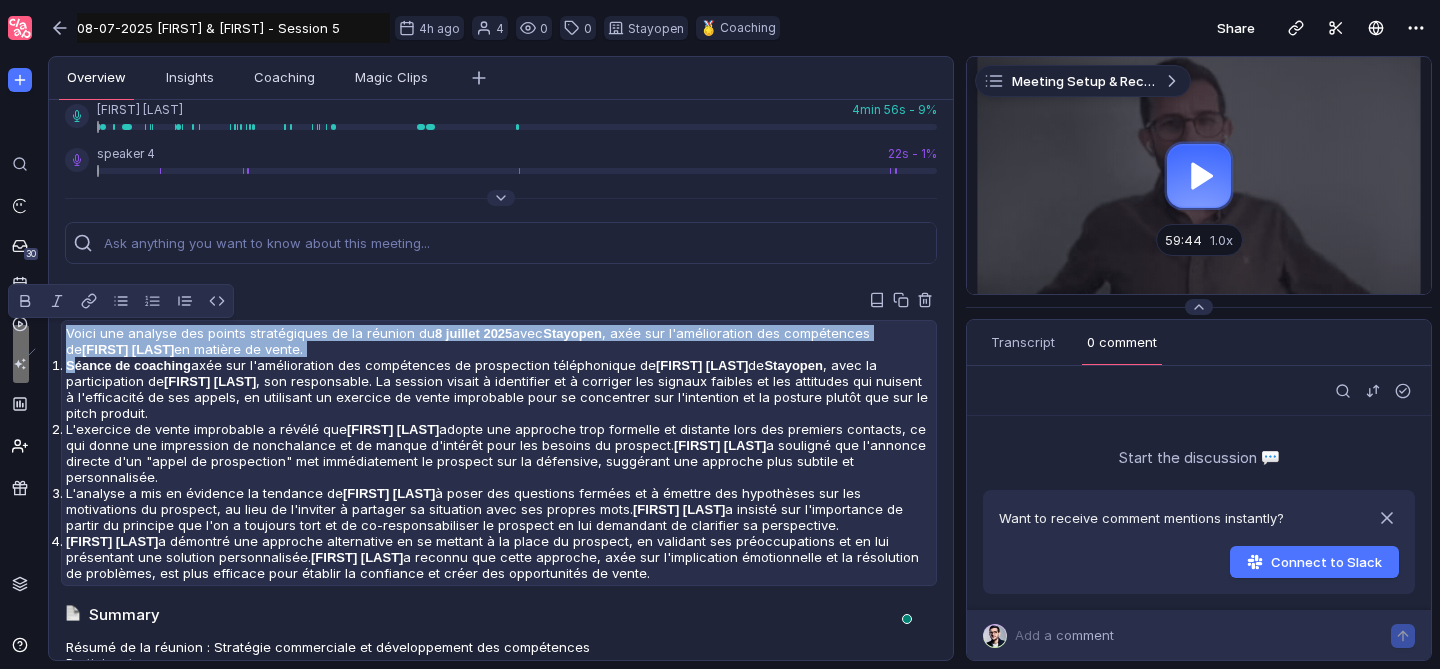 click on "Voici une analyse des points stratégiques de la réunion du  [DATE]  avec  [COMPANY] , axée sur l'amélioration des compétences de  [FIRST] [LAST]  en matière de vente. Séance de coaching  axée sur l'amélioration des compétences de prospection téléphonique de  [FIRST] [LAST]  de  [COMPANY] , avec la participation de  [FIRST] [LAST] , son responsable. La session visait à identifier et à corriger les signaux faibles et les attitudes qui nuisent à l'efficacité de ses appels, en utilisant un exercice de vente improbable pour se concentrer sur l'intention et la posture plutôt que sur le pitch produit. L'exercice de vente improbable a révélé que  [FIRST] [LAST]  adopte une approche trop formelle et distante lors des premiers contacts, ce qui donne une impression de nonchalance et de manque d'intérêt pour les besoins du prospect.  [FIRST] [LAST] L'analyse a mis en évidence la tendance de  [FIRST] [LAST] [FIRST] [LAST] [FIRST] [LAST]" at bounding box center [499, 453] 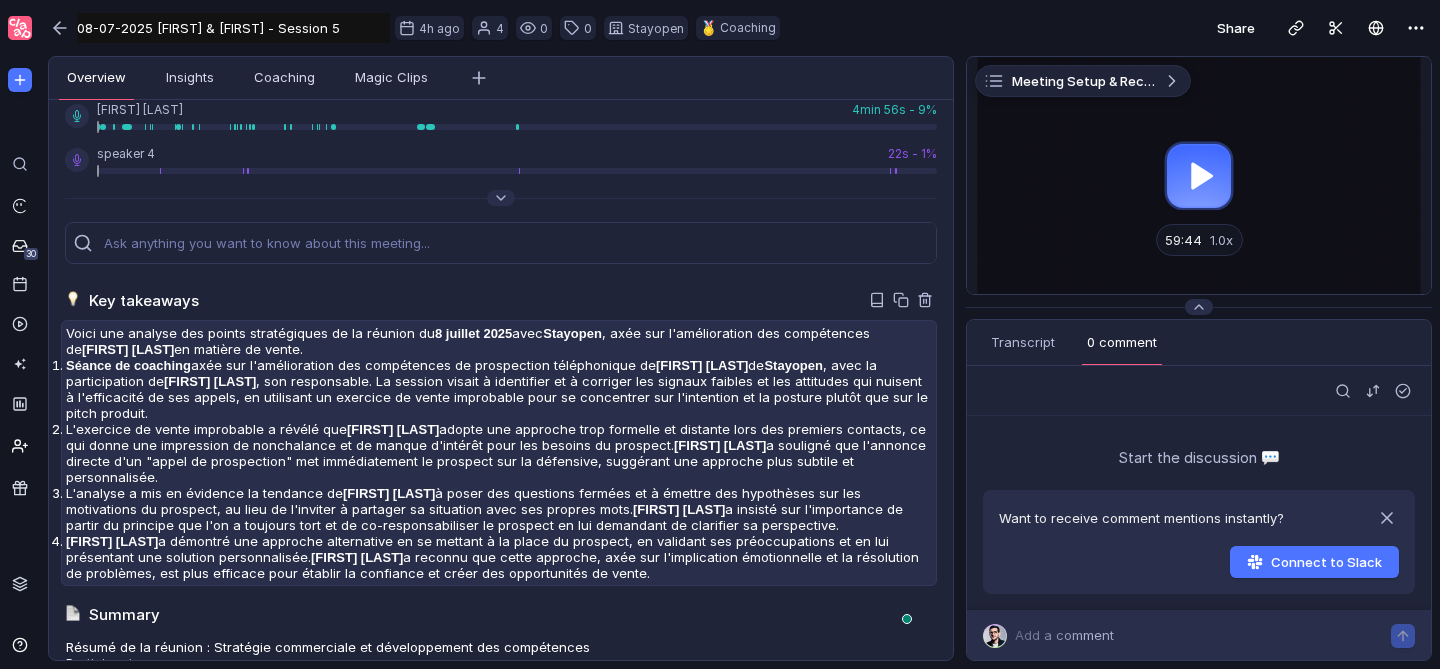 click on "Séance de coaching  axée sur l'amélioration des compétences de prospection téléphonique de  [FIRST] [LAST]  de  Stayopen , avec la participation de  [FIRST] [LAST] , son responsable. La session visait à identifier et à corriger les signaux faibles et les attitudes qui nuisent à l'efficacité de ses appels, en utilisant un exercice de vente improbable pour se concentrer sur l'intention et la posture plutôt que sur le pitch produit." at bounding box center (499, 389) 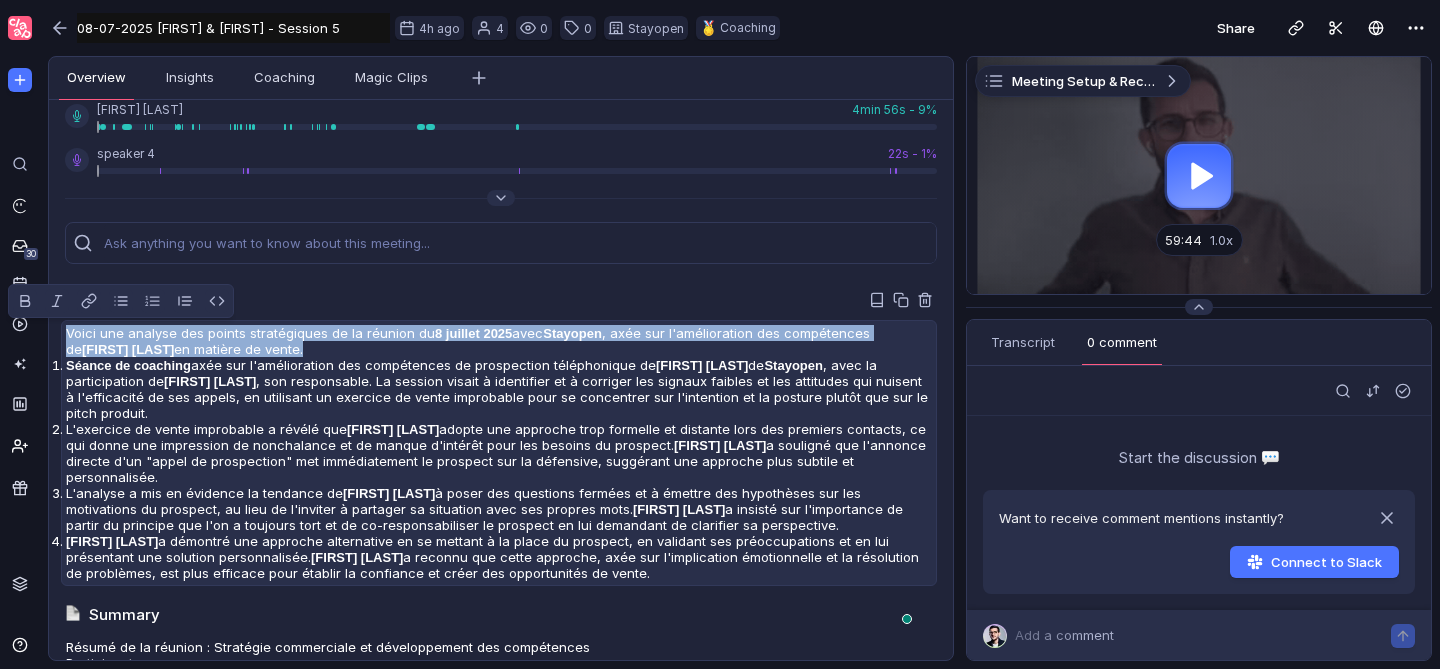 drag, startPoint x: 91, startPoint y: 374, endPoint x: 67, endPoint y: 328, distance: 51.884487 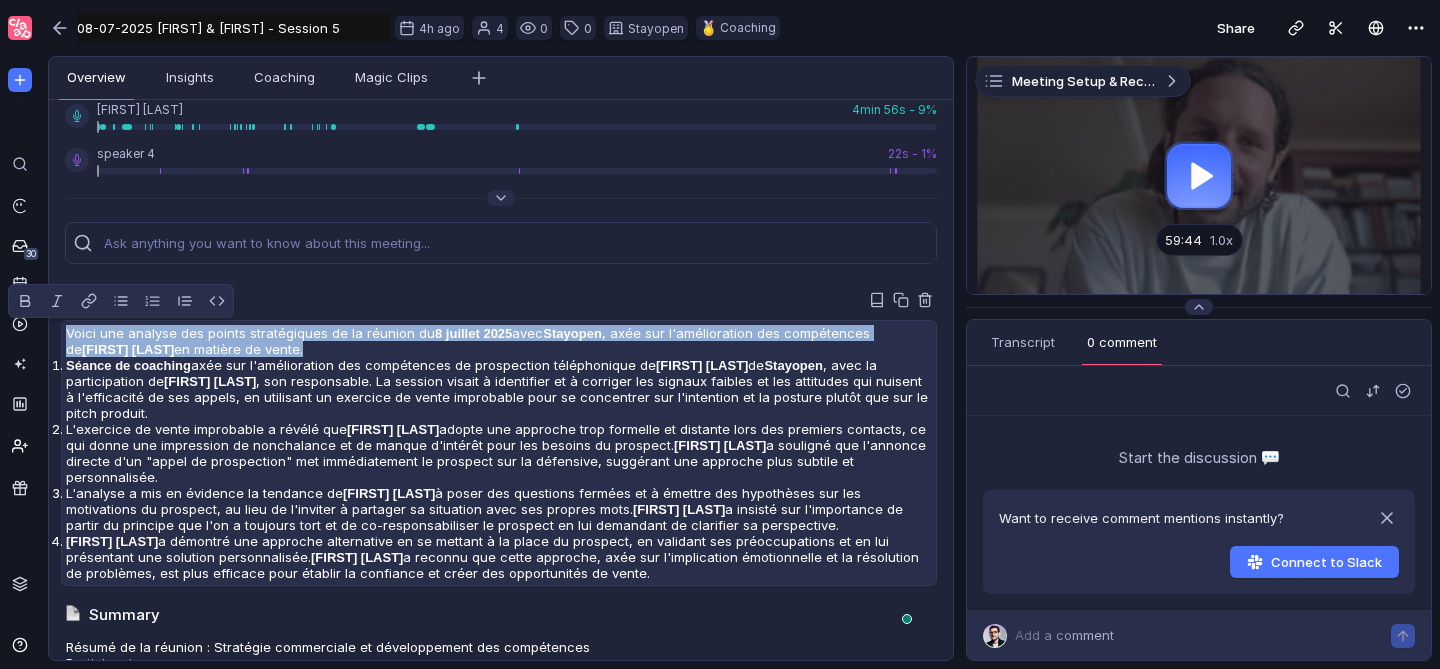 click on "Voici une analyse des points stratégiques de la réunion du  [DATE]  avec  [COMPANY] , axée sur l'amélioration des compétences de  [FIRST] [LAST]  en matière de vente. Séance de coaching  axée sur l'amélioration des compétences de prospection téléphonique de  [FIRST] [LAST]  de  [COMPANY] , avec la participation de  [FIRST] [LAST] , son responsable. La session visait à identifier et à corriger les signaux faibles et les attitudes qui nuisent à l'efficacité de ses appels, en utilisant un exercice de vente improbable pour se concentrer sur l'intention et la posture plutôt que sur le pitch produit. L'exercice de vente improbable a révélé que  [FIRST] [LAST]  adopte une approche trop formelle et distante lors des premiers contacts, ce qui donne une impression de nonchalance et de manque d'intérêt pour les besoins du prospect.  [FIRST] [LAST] L'analyse a mis en évidence la tendance de  [FIRST] [LAST] [FIRST] [LAST] [FIRST] [LAST]" at bounding box center [499, 453] 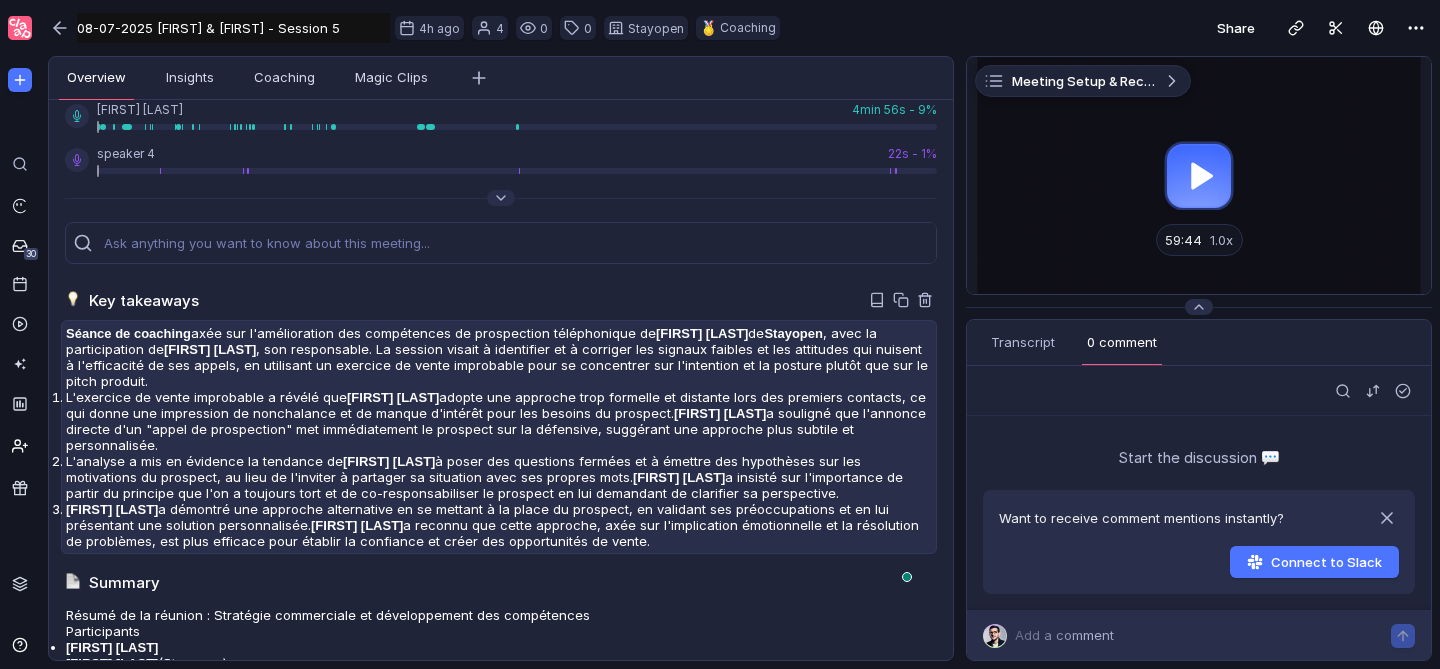click on "Stayopen" at bounding box center (793, 333) 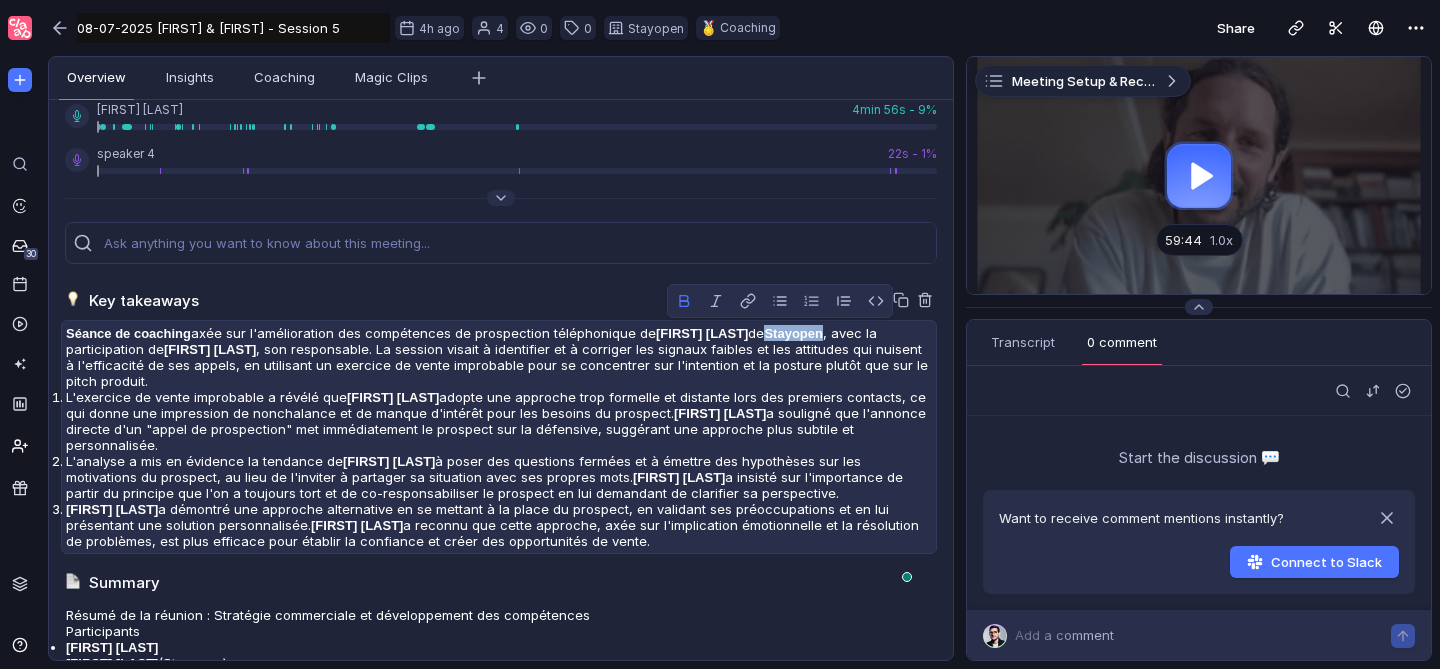 click on "Stayopen" at bounding box center (793, 333) 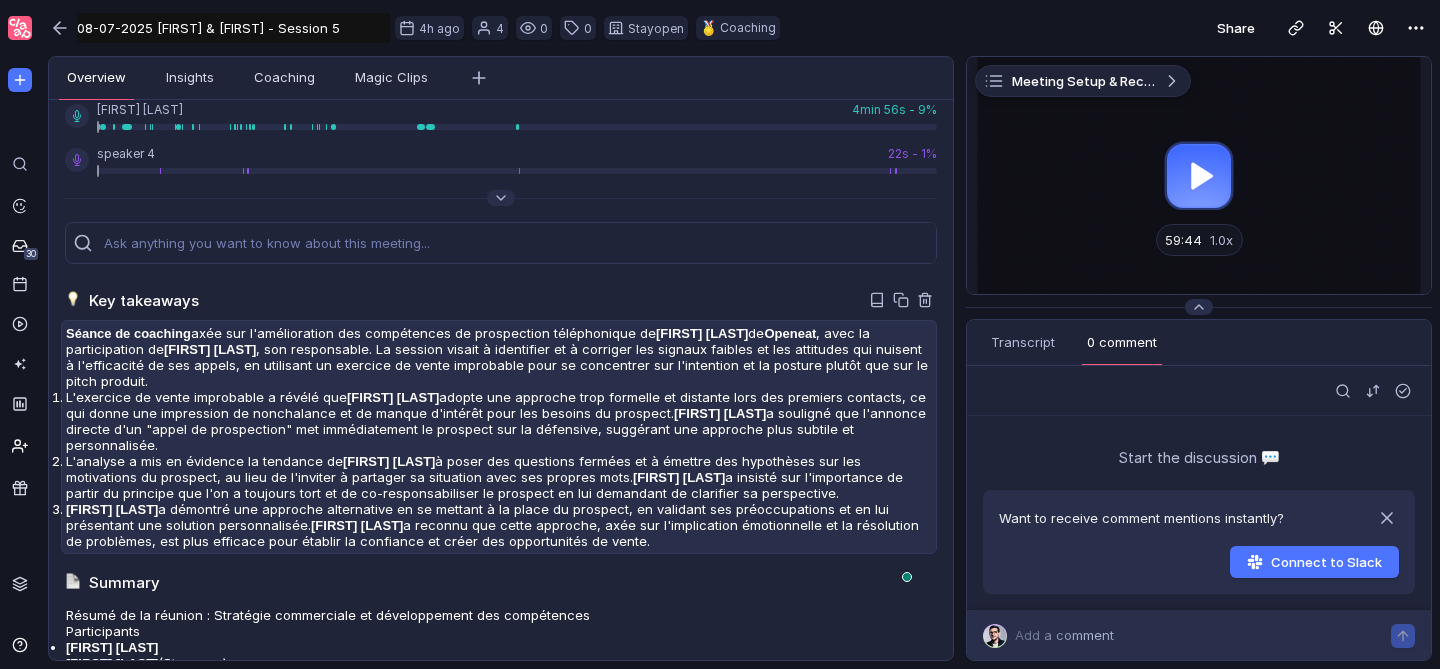 scroll, scrollTop: 160, scrollLeft: 0, axis: vertical 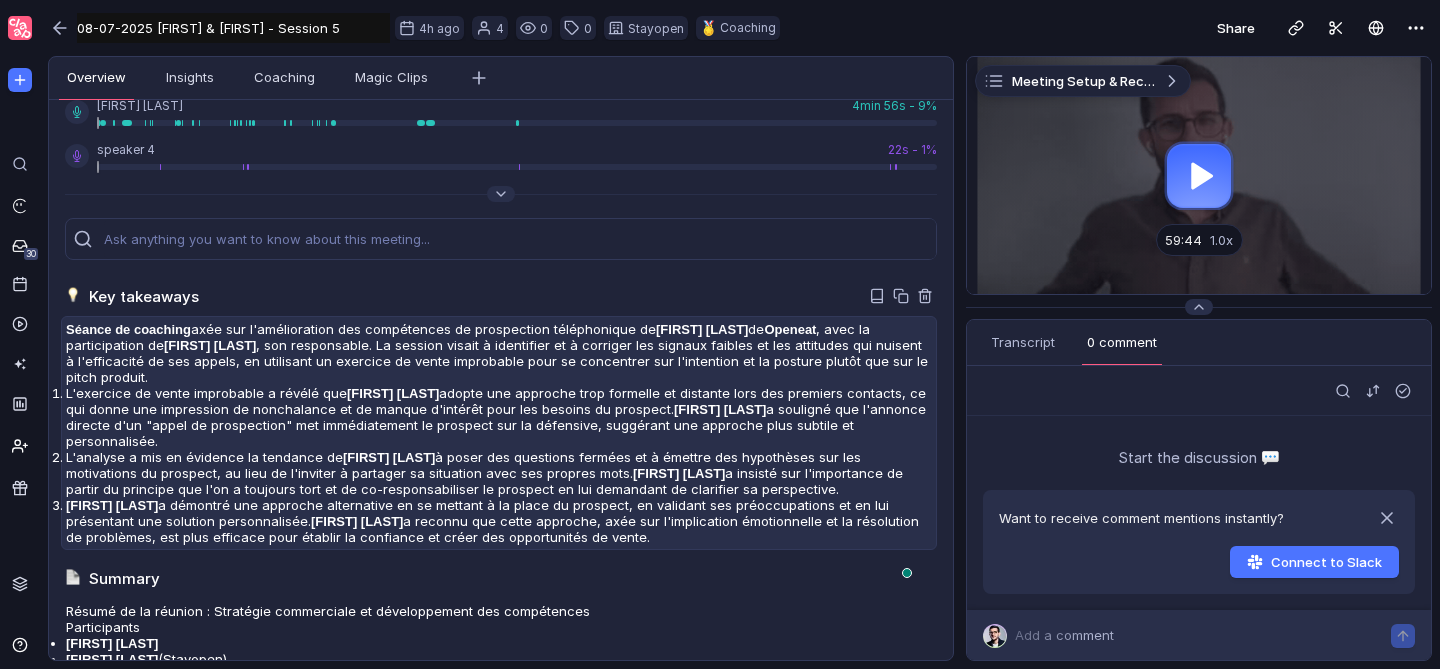click on "[FIRST] [LAST]" at bounding box center (393, 393) 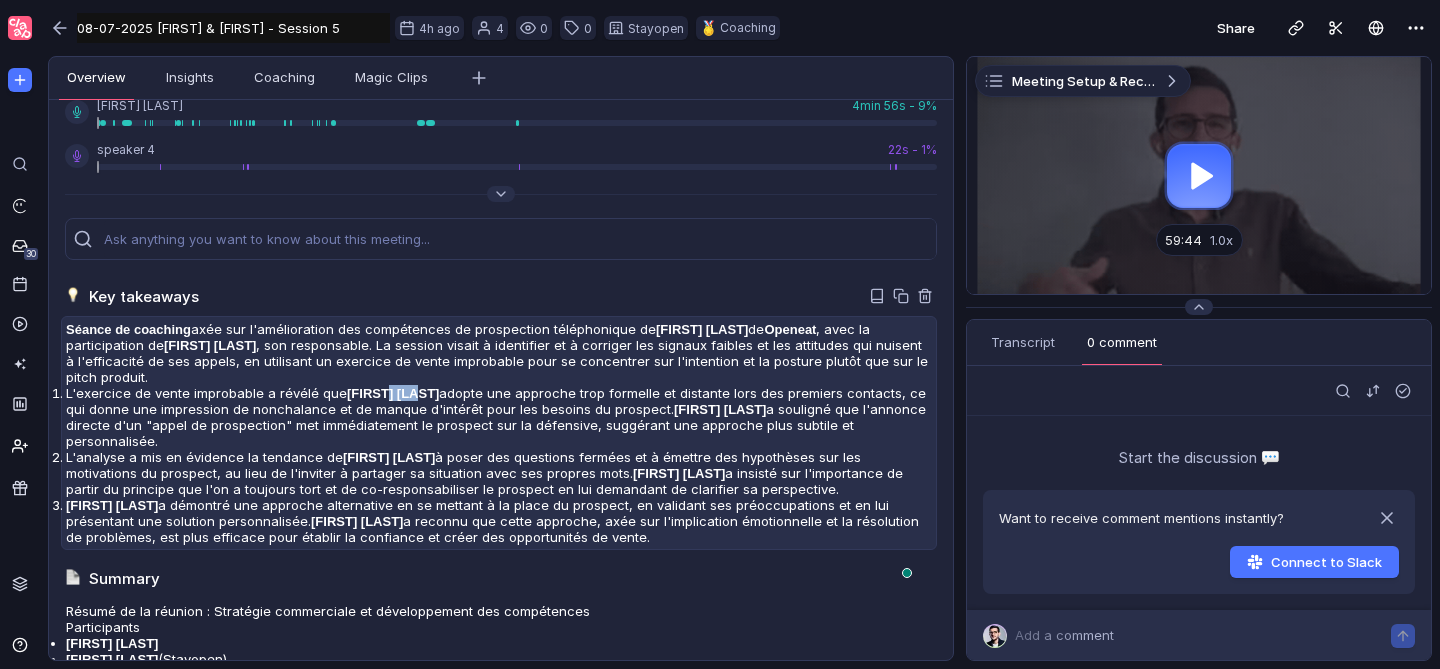 click on "[FIRST] [LAST]" at bounding box center (393, 393) 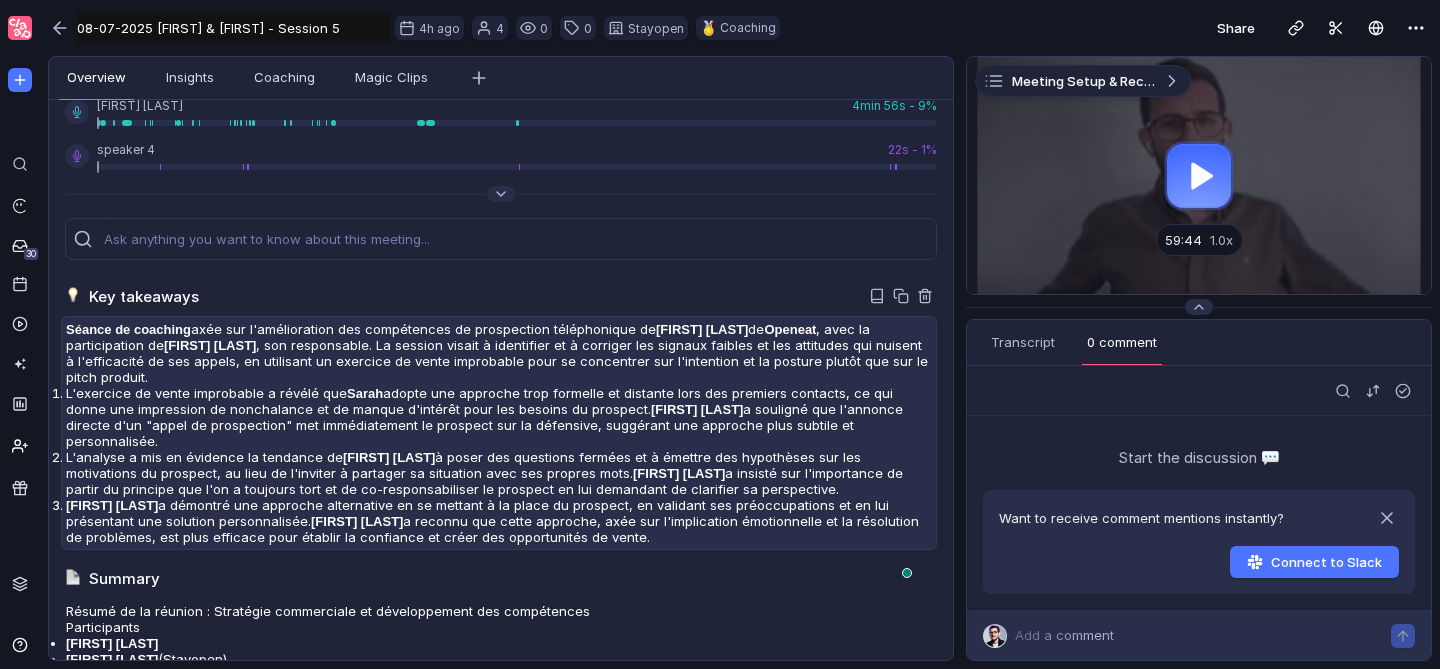 click on "[FIRST] [LAST]" at bounding box center (697, 409) 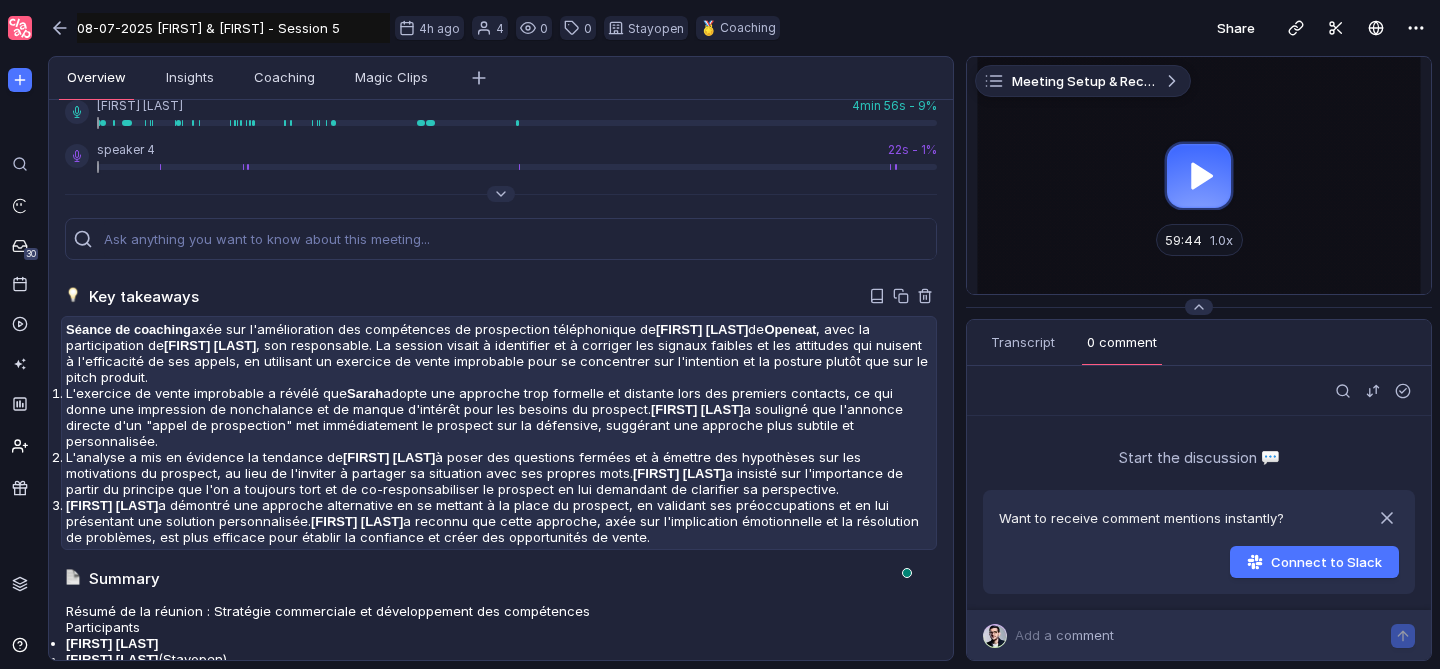 click on "[FIRST] [LAST]" at bounding box center (697, 409) 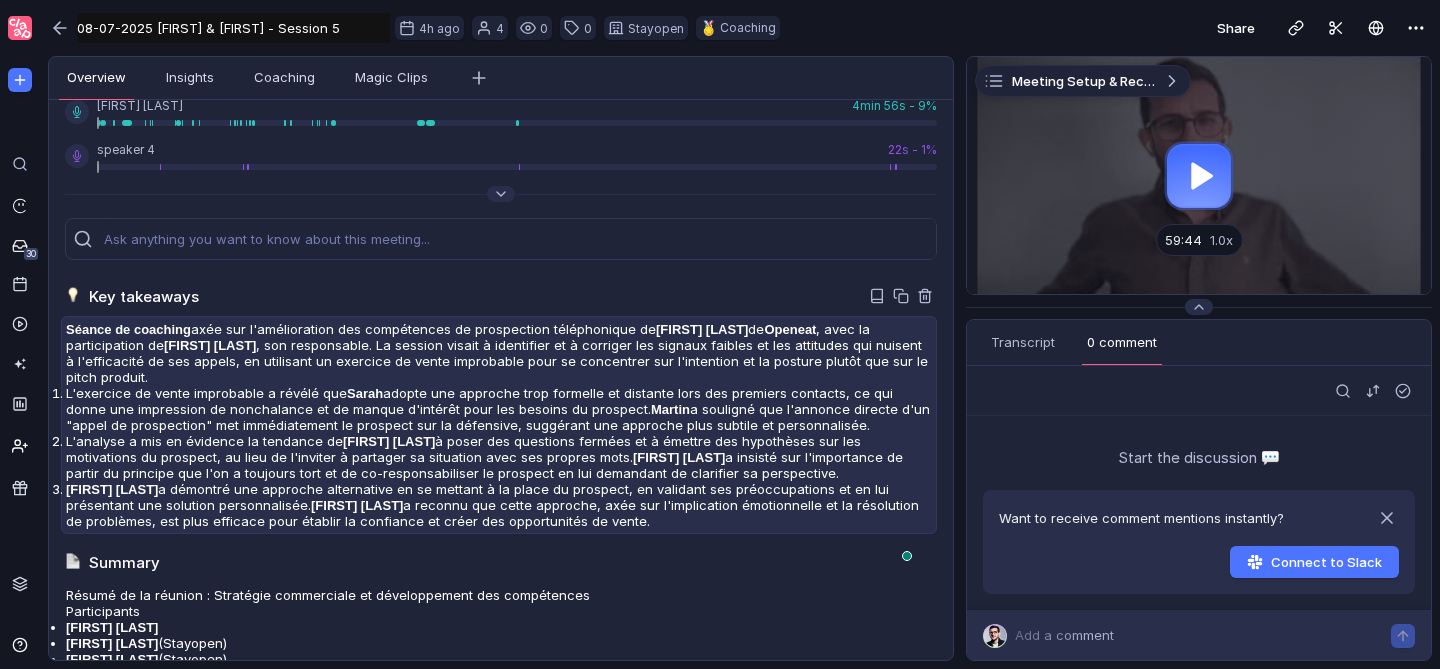 click on "[FIRST] [LAST]" at bounding box center (365, 393) 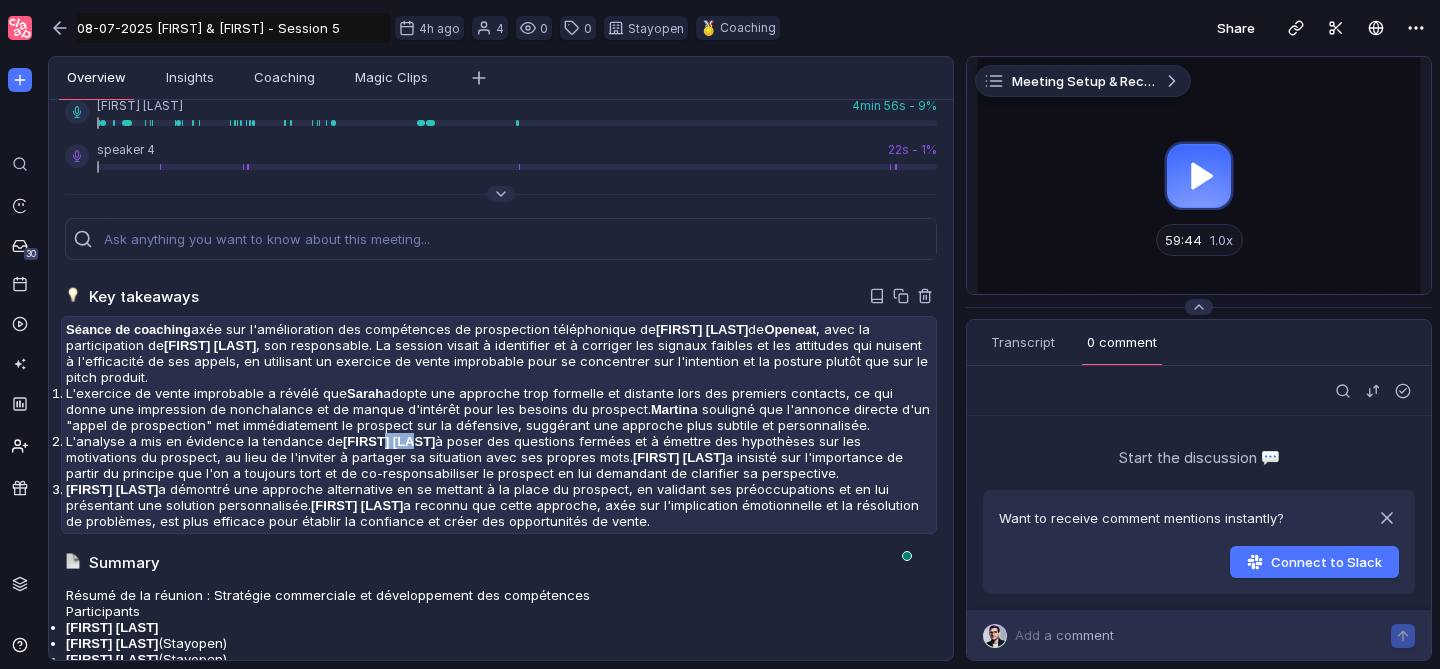 click on "[FIRST] [LAST]" at bounding box center [365, 393] 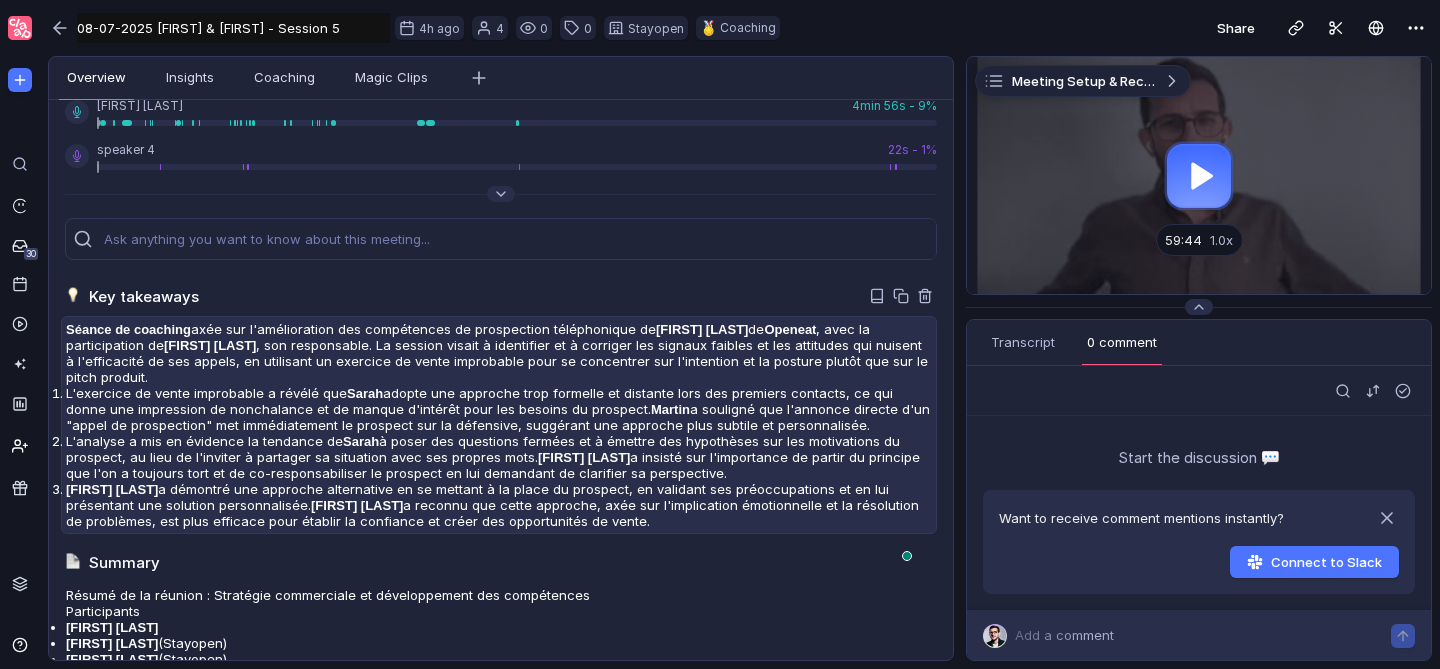 click on "[FIRST] [LAST]" at bounding box center (670, 409) 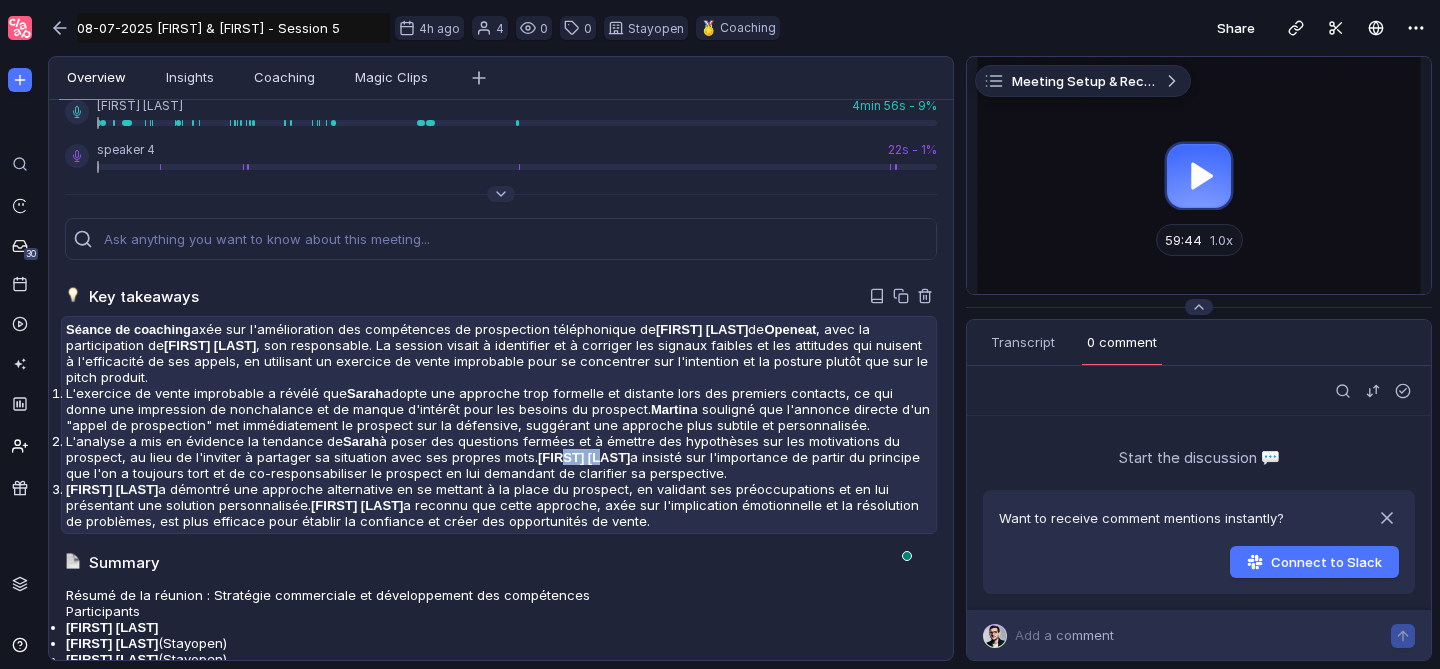 click on "[FIRST] [LAST]" at bounding box center (670, 409) 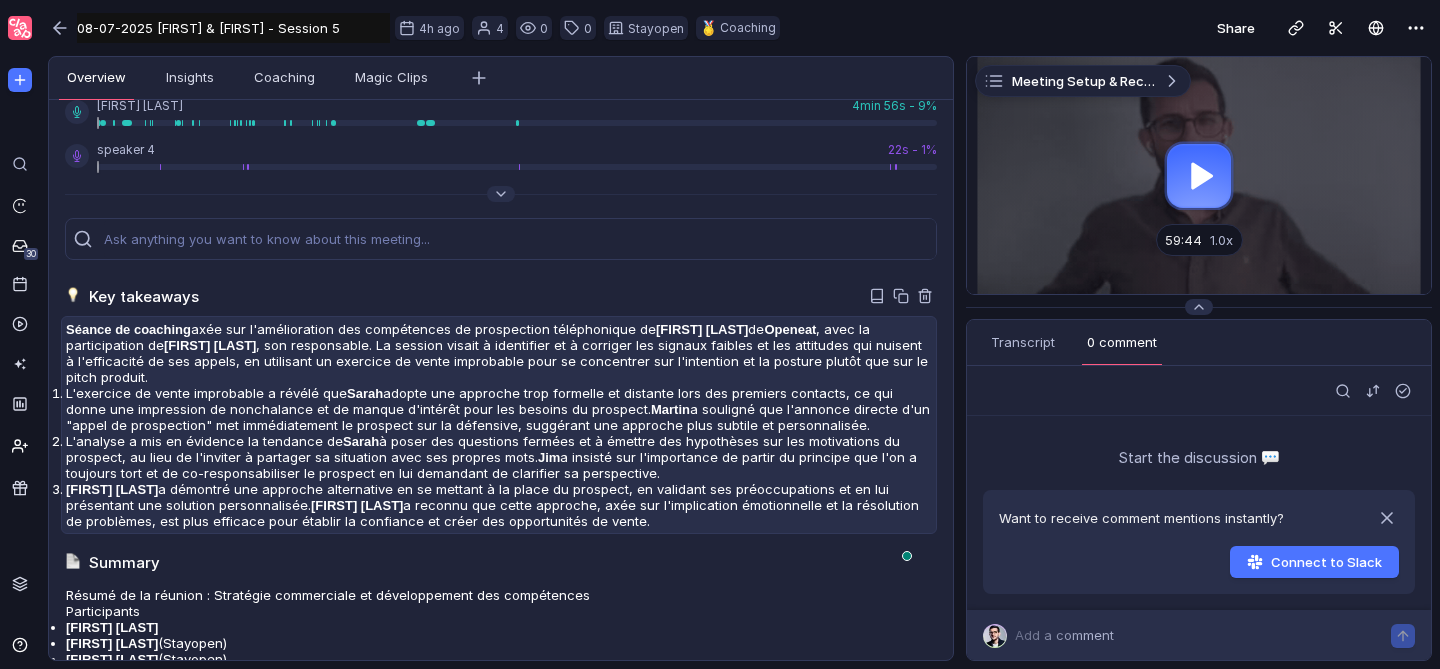 click on "[FIRST] [LAST]" at bounding box center [365, 393] 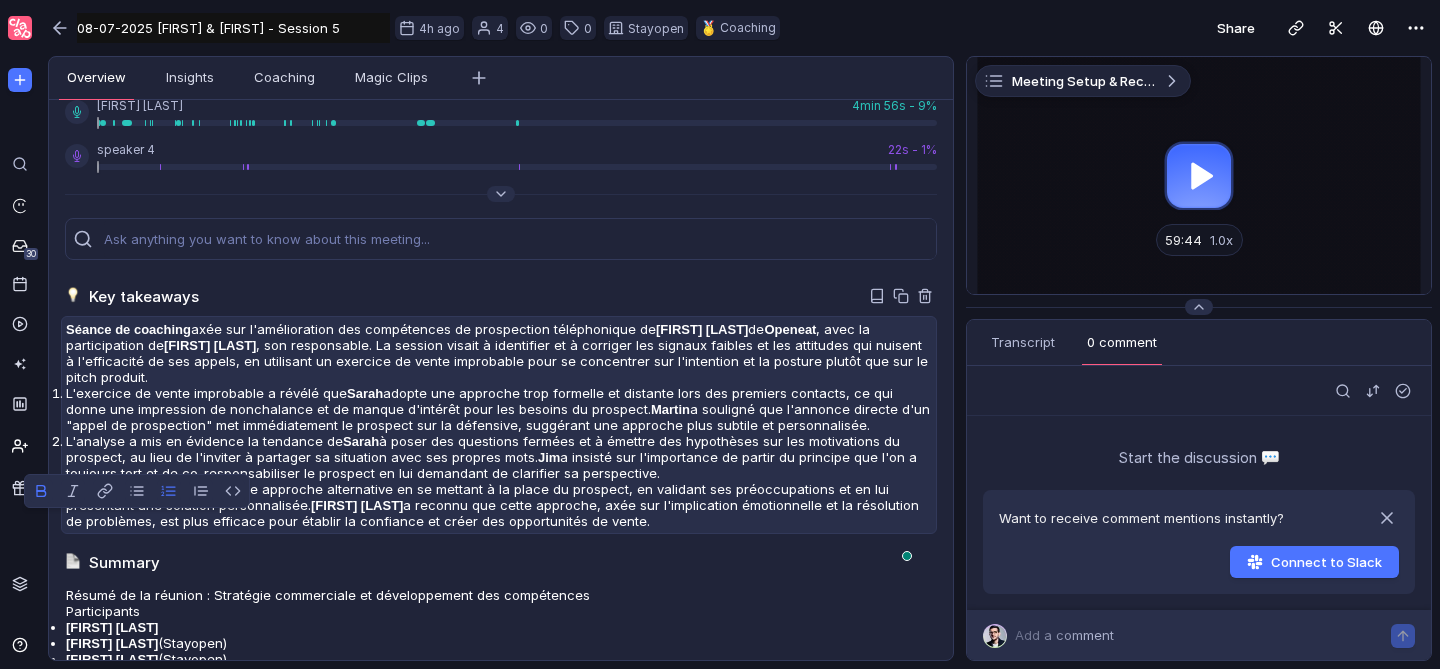 click on "[FIRST] [LAST]" at bounding box center [365, 393] 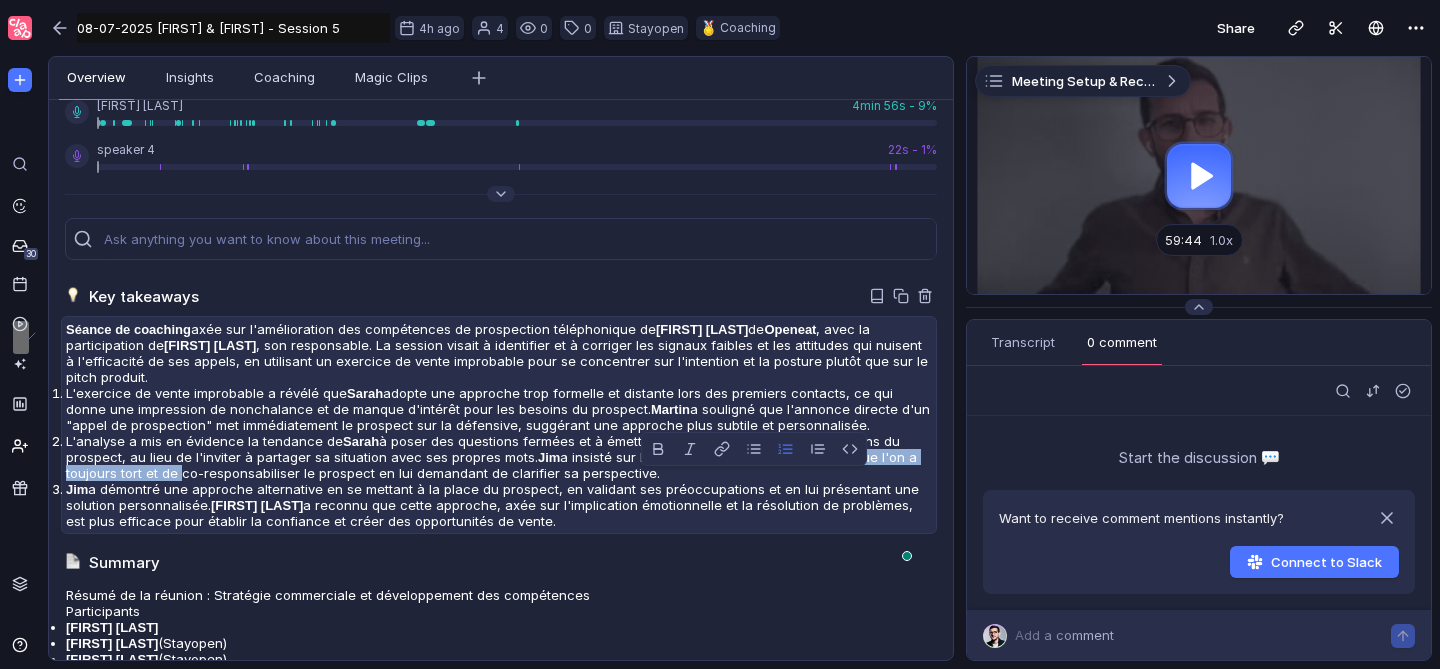 drag, startPoint x: 756, startPoint y: 482, endPoint x: 211, endPoint y: 494, distance: 545.1321 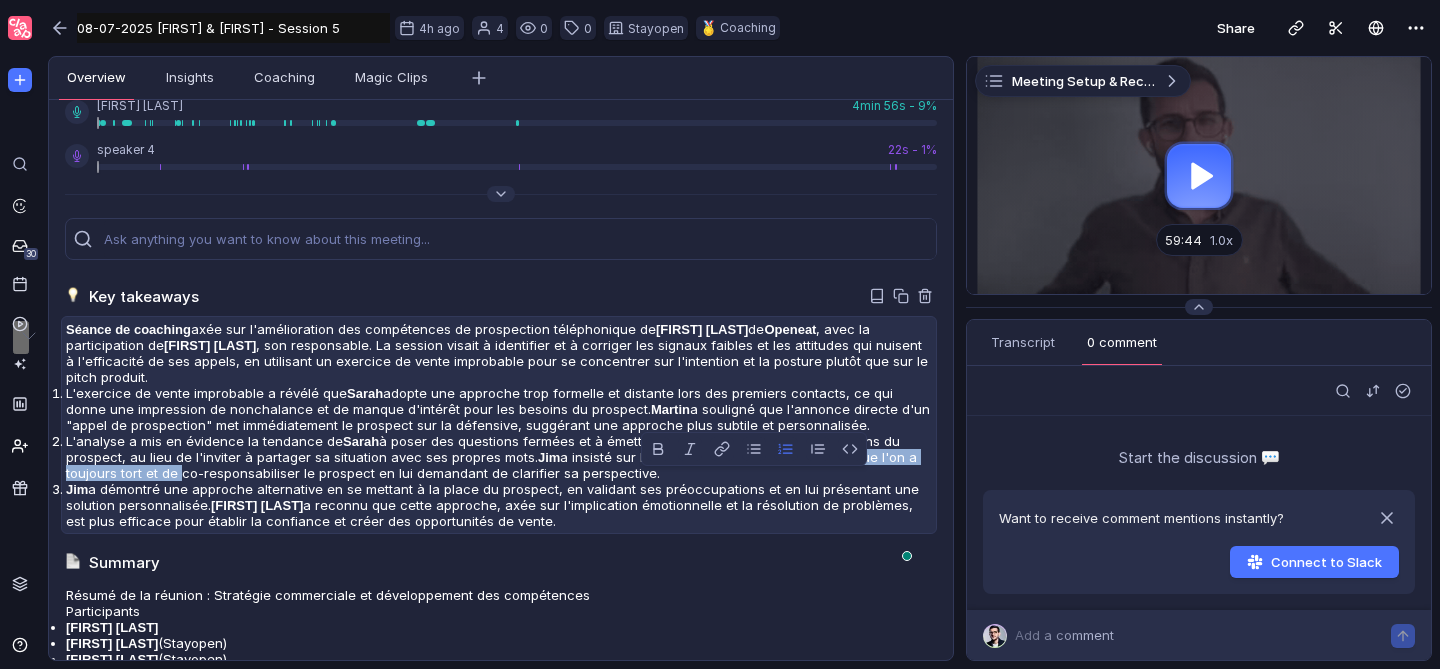 click on "L'analyse a mis en évidence la tendance de  [FIRST]  à poser des questions fermées et à émettre des hypothèses sur les motivations du prospect, au lieu de l'inviter à partager sa situation avec ses propres mots.  [FIRST]  a insisté sur l'importance de partir du principe que l'on a toujours tort et de co-responsabiliser le prospect en lui demandant de clarifier sa perspective." at bounding box center (499, 409) 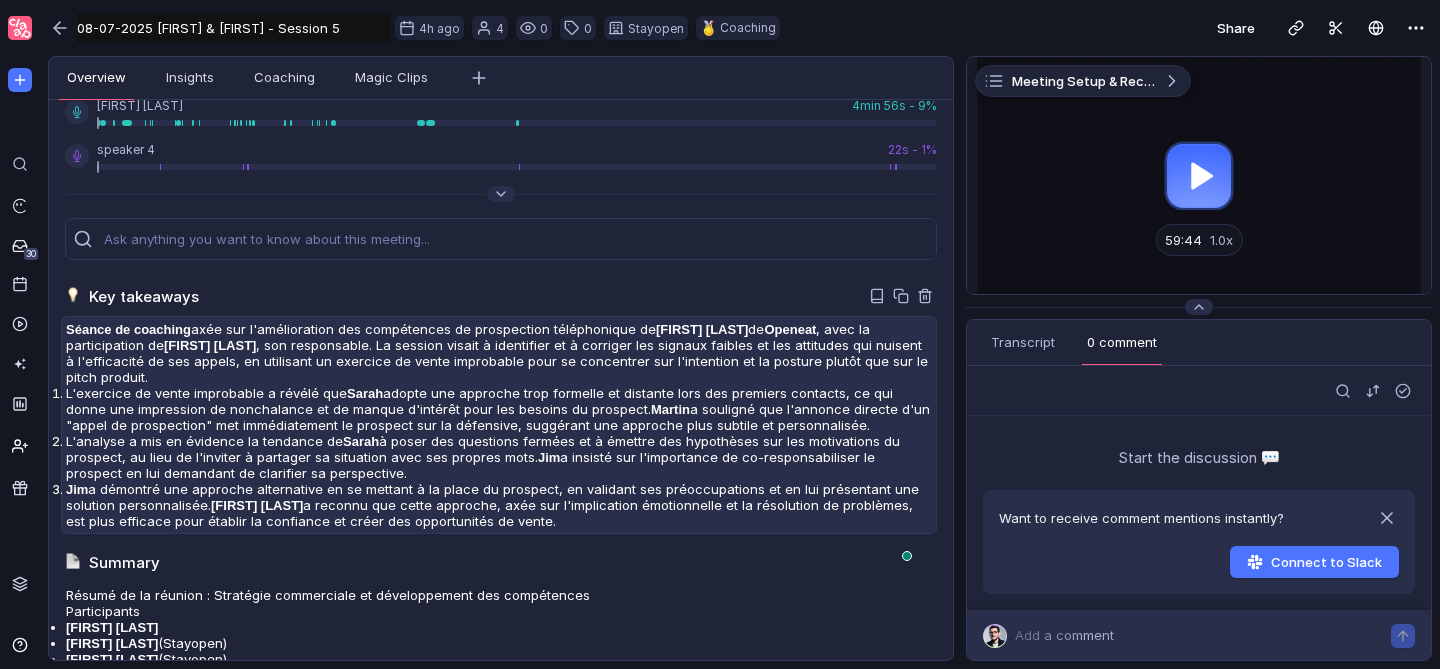 click on "L'analyse a mis en évidence la tendance de  [FIRST]  à poser des questions fermées et à émettre des hypothèses sur les motivations du prospect, au lieu de l'inviter à partager sa situation avec ses propres mots.  [FIRST]  a insisté sur l'importance de co-responsabiliser le prospect en lui demandant de clarifier sa perspective." at bounding box center [499, 409] 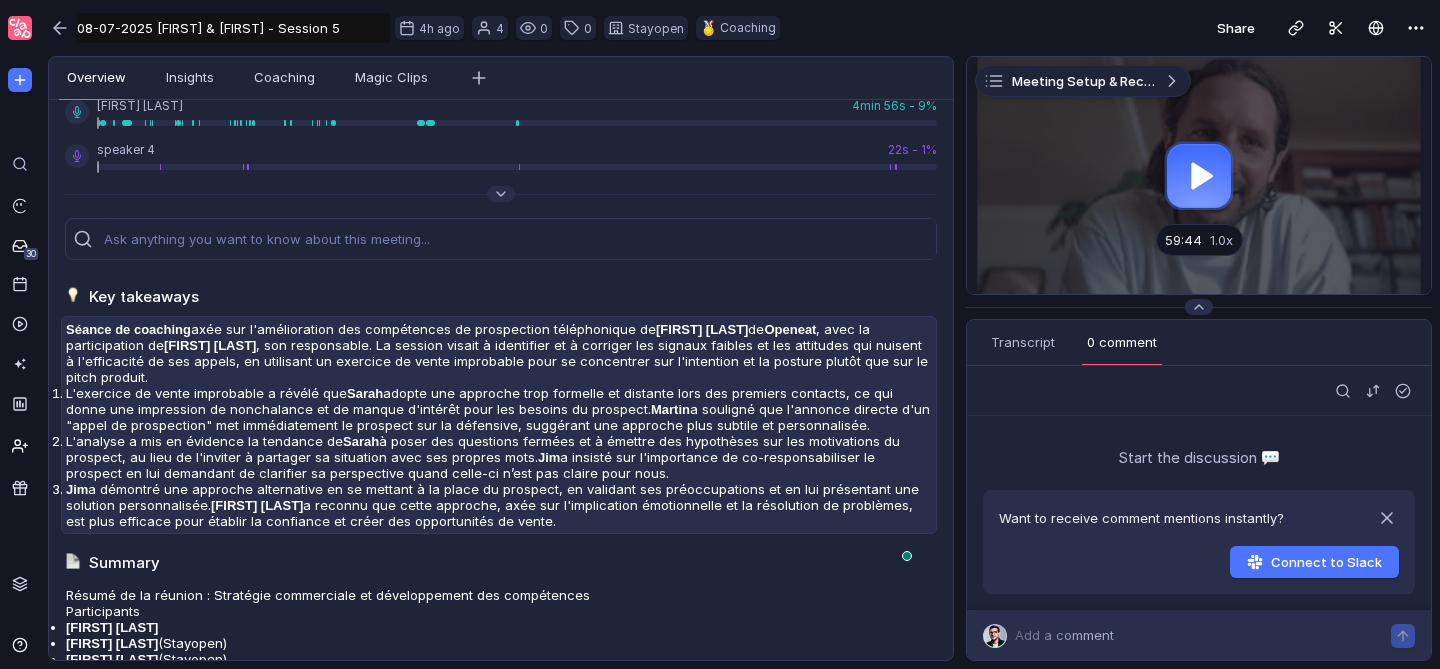 click on "[FIRST] [LAST]" at bounding box center (670, 409) 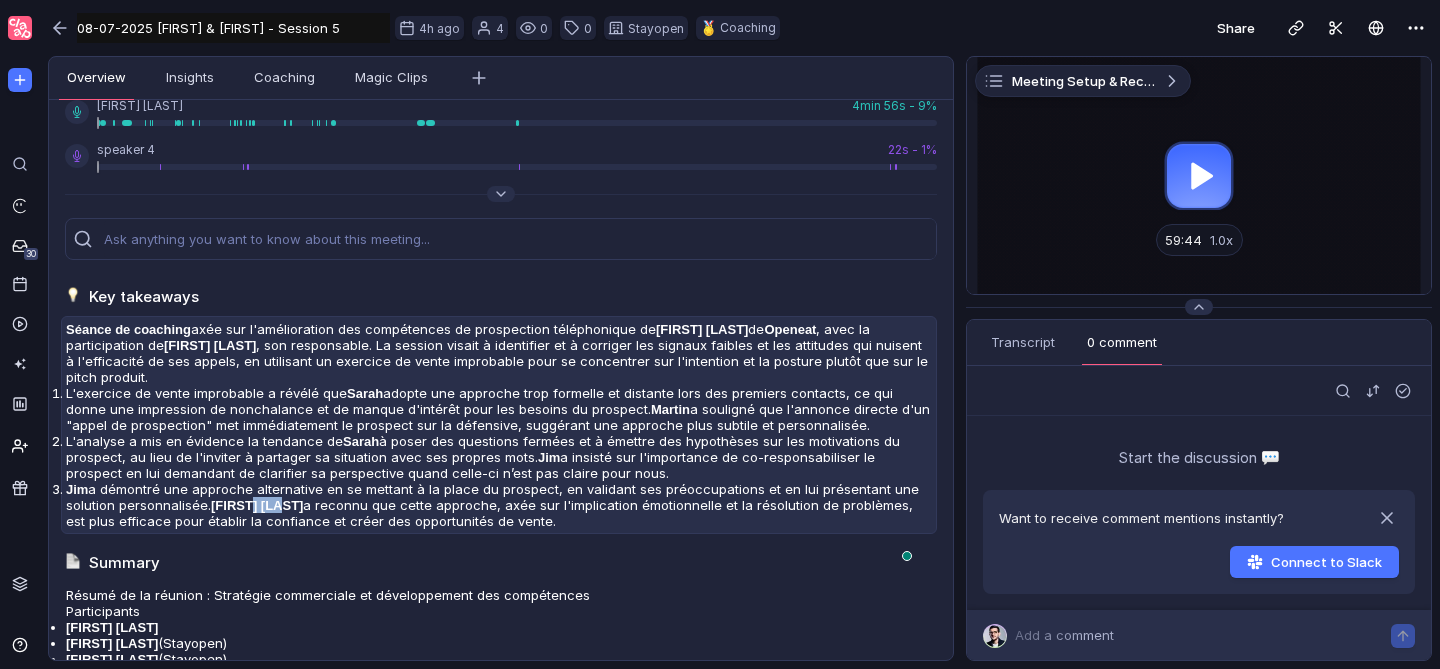 click on "[FIRST] [LAST]" at bounding box center [670, 409] 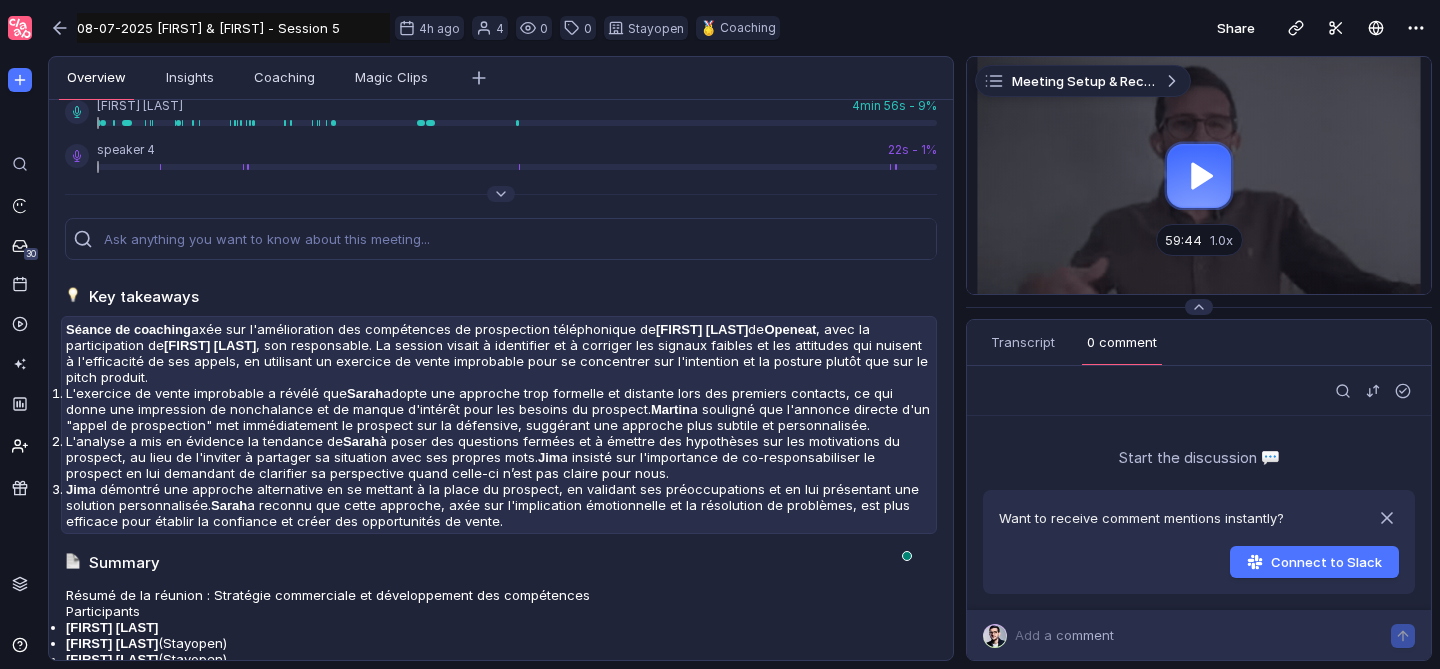 click on "[FIRST]  a démontré une approche alternative en se mettant à la place du prospect, en validant ses préoccupations et en lui présentant une solution personnalisée.  [FIRST]  a reconnu que cette approche, axée sur l'implication émotionnelle et la résolution de problèmes, est plus efficace pour établir la confiance et créer des opportunités de vente." at bounding box center (499, 409) 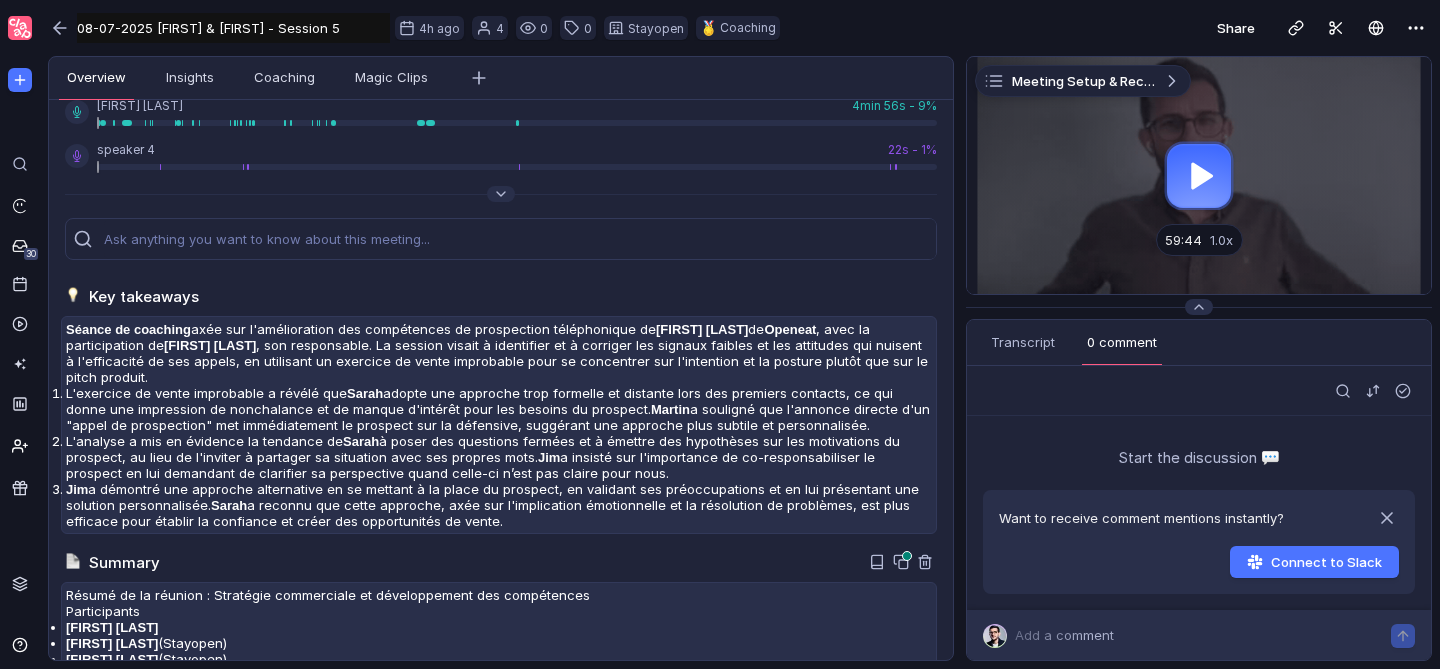 scroll, scrollTop: 308, scrollLeft: 0, axis: vertical 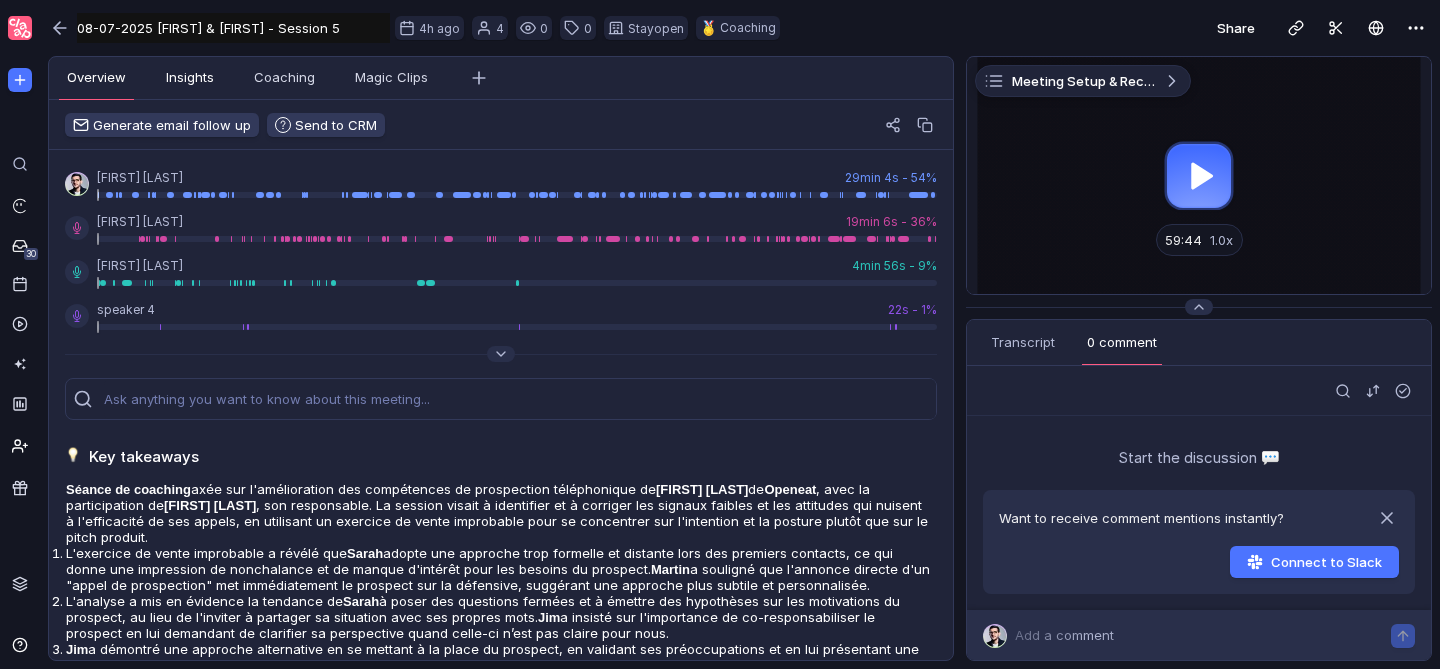 click on "Insights" at bounding box center (190, 78) 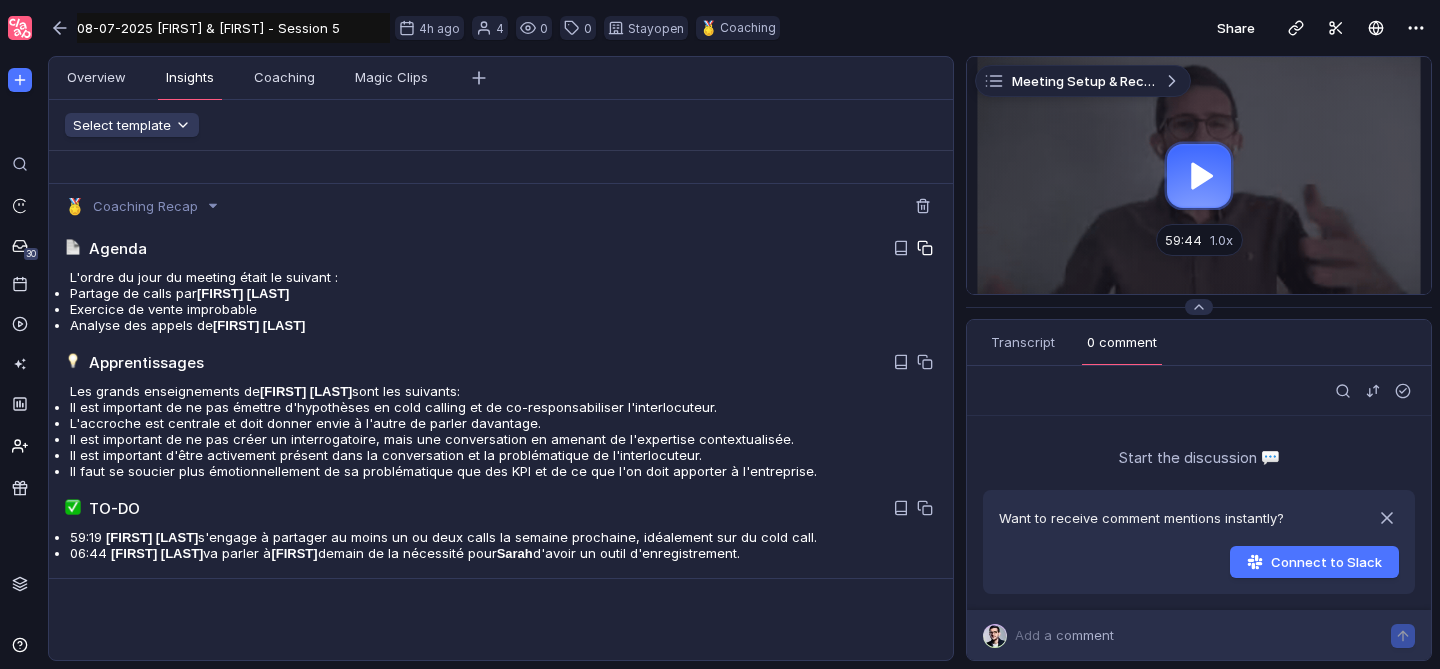 click at bounding box center [927, 250] 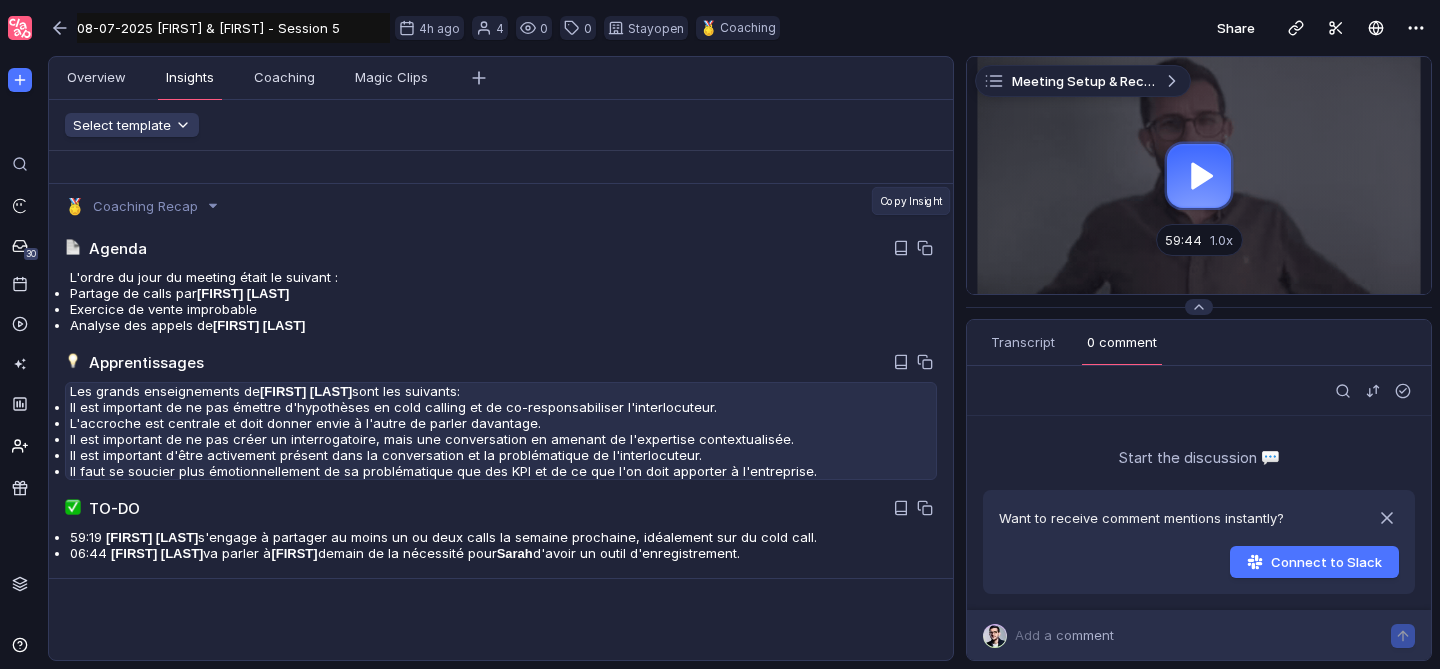 scroll, scrollTop: 19, scrollLeft: 0, axis: vertical 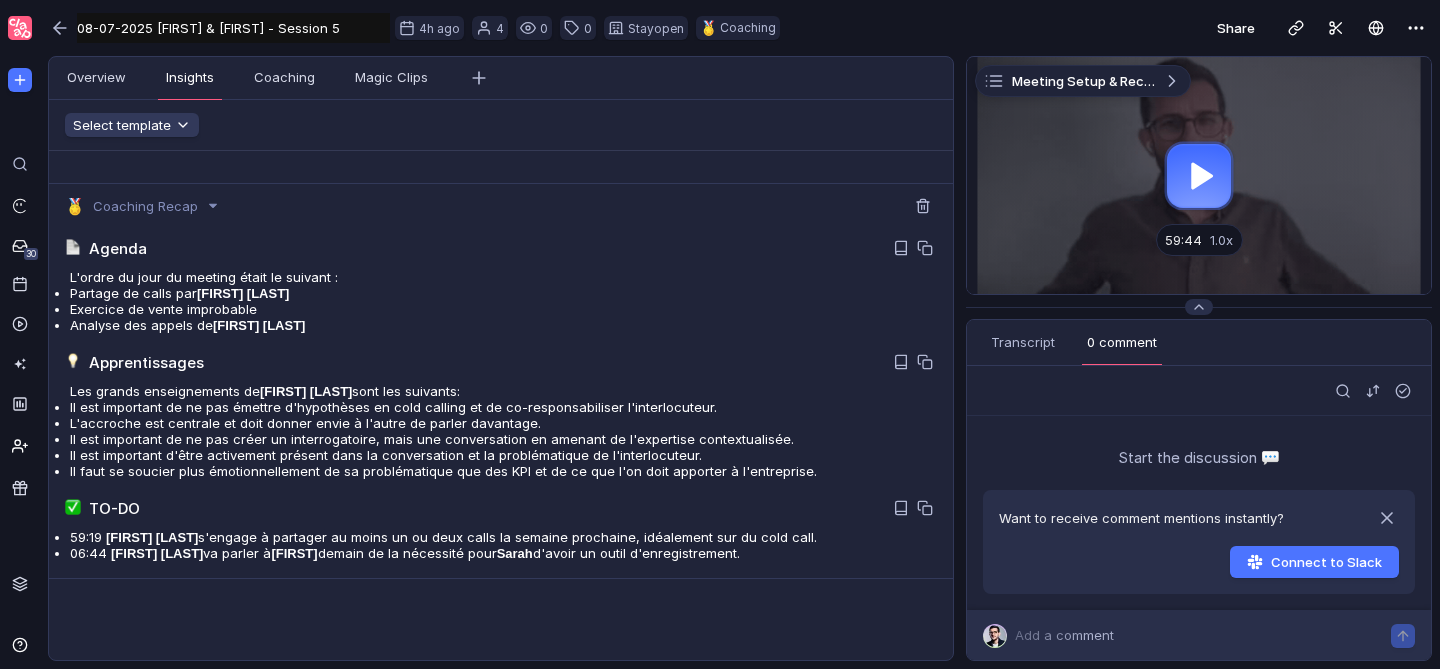 drag, startPoint x: 910, startPoint y: 382, endPoint x: 921, endPoint y: 360, distance: 24.596748 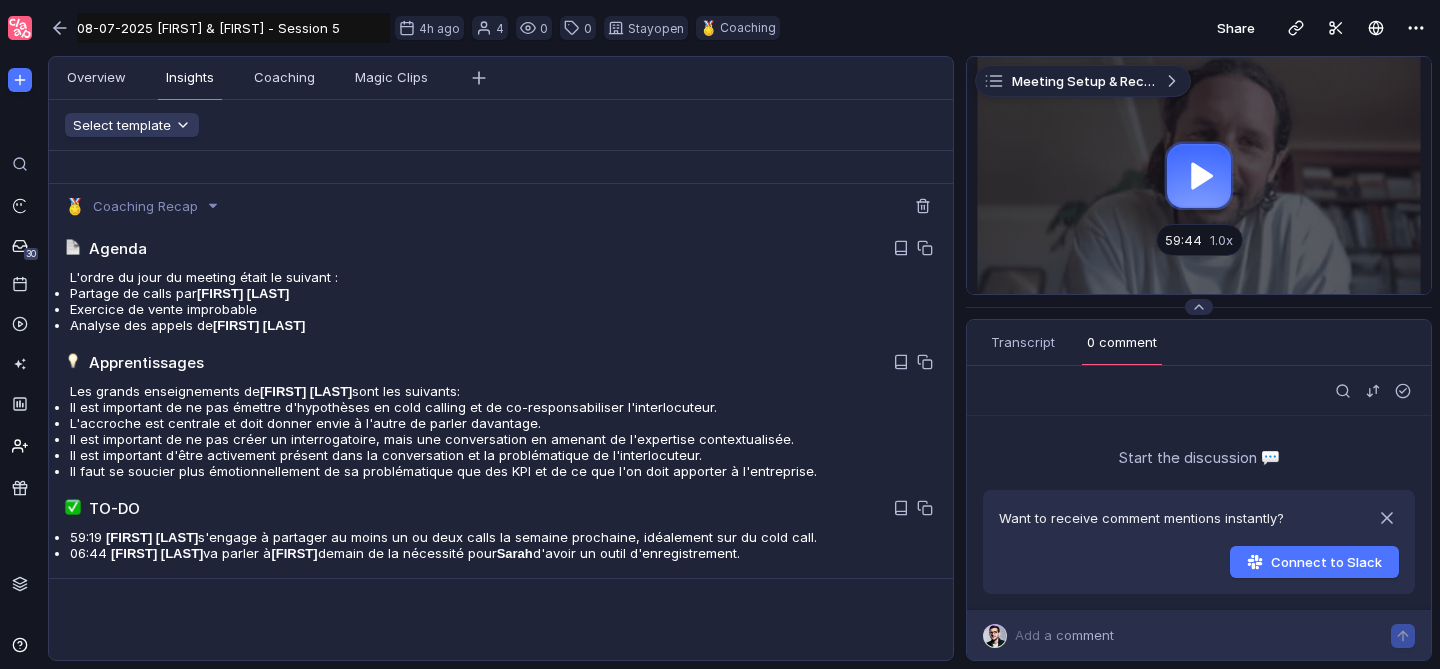 click at bounding box center [925, 248] 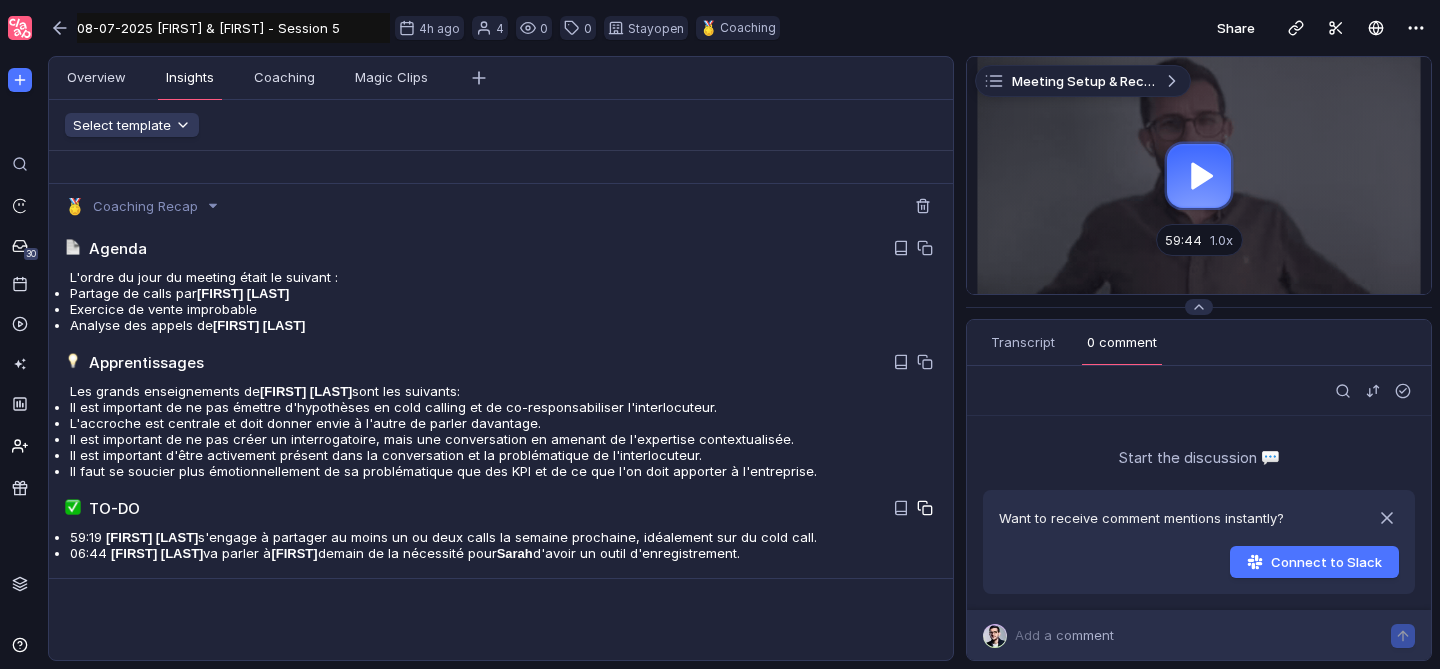 click at bounding box center (925, 248) 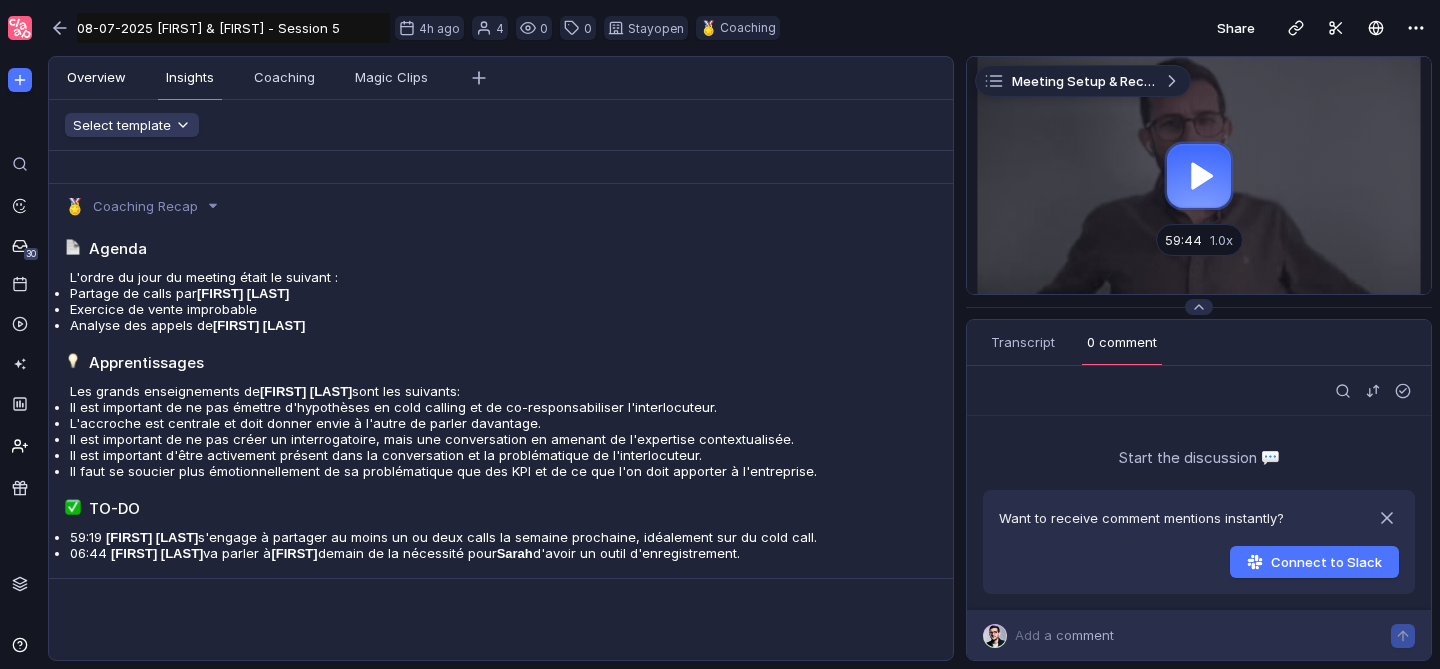 click on "Overview" at bounding box center [96, 78] 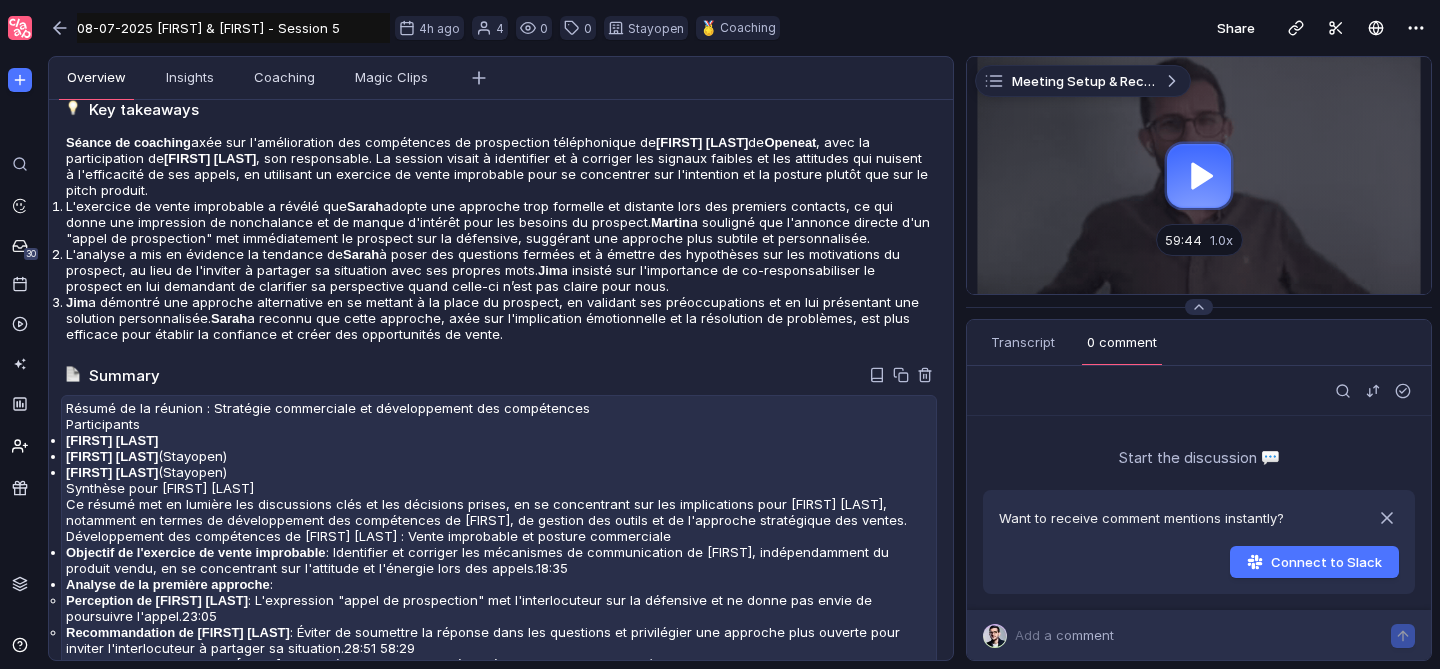 scroll, scrollTop: 421, scrollLeft: 0, axis: vertical 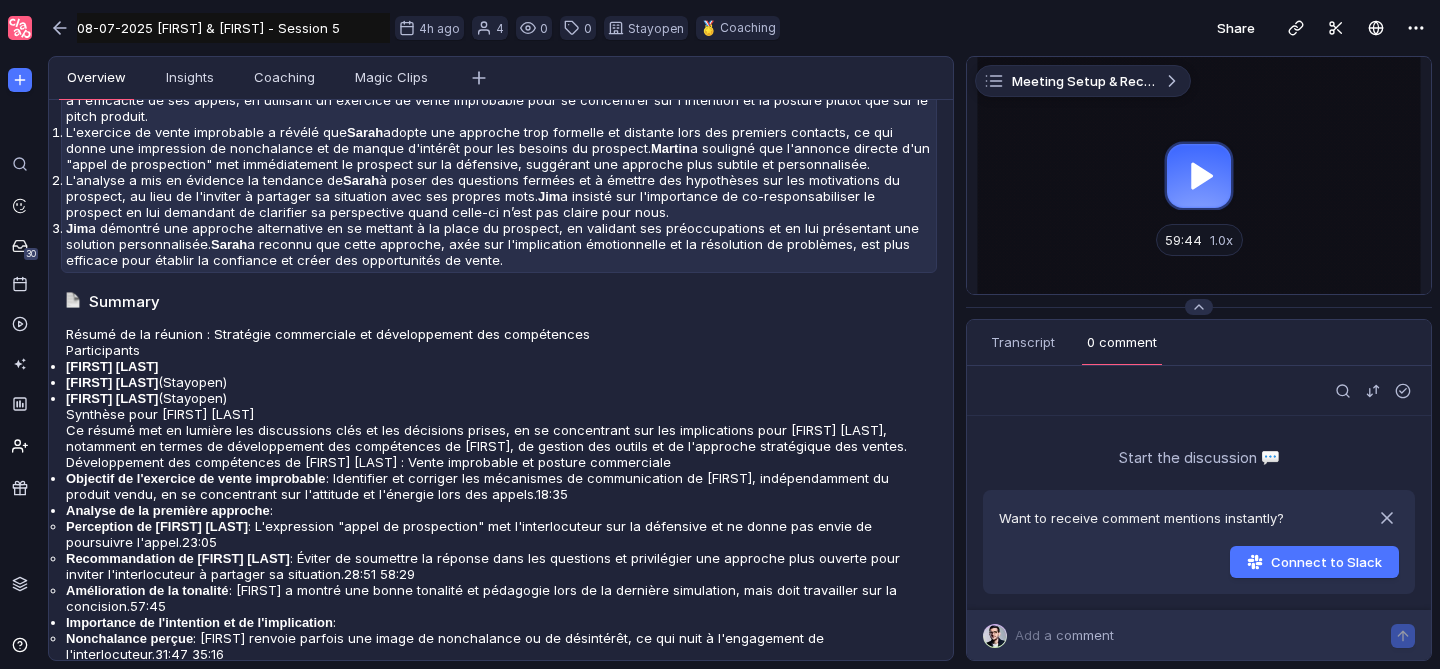 click on "[FIRST]  a démontré une approche alternative en se mettant à la place du prospect, en validant ses préoccupations et en lui présentant une solution personnalisée.  [FIRST]  a reconnu que cette approche, axée sur l'implication émotionnelle et la résolution de problèmes, est plus efficace pour établir la confiance et créer des opportunités de vente." at bounding box center [499, 148] 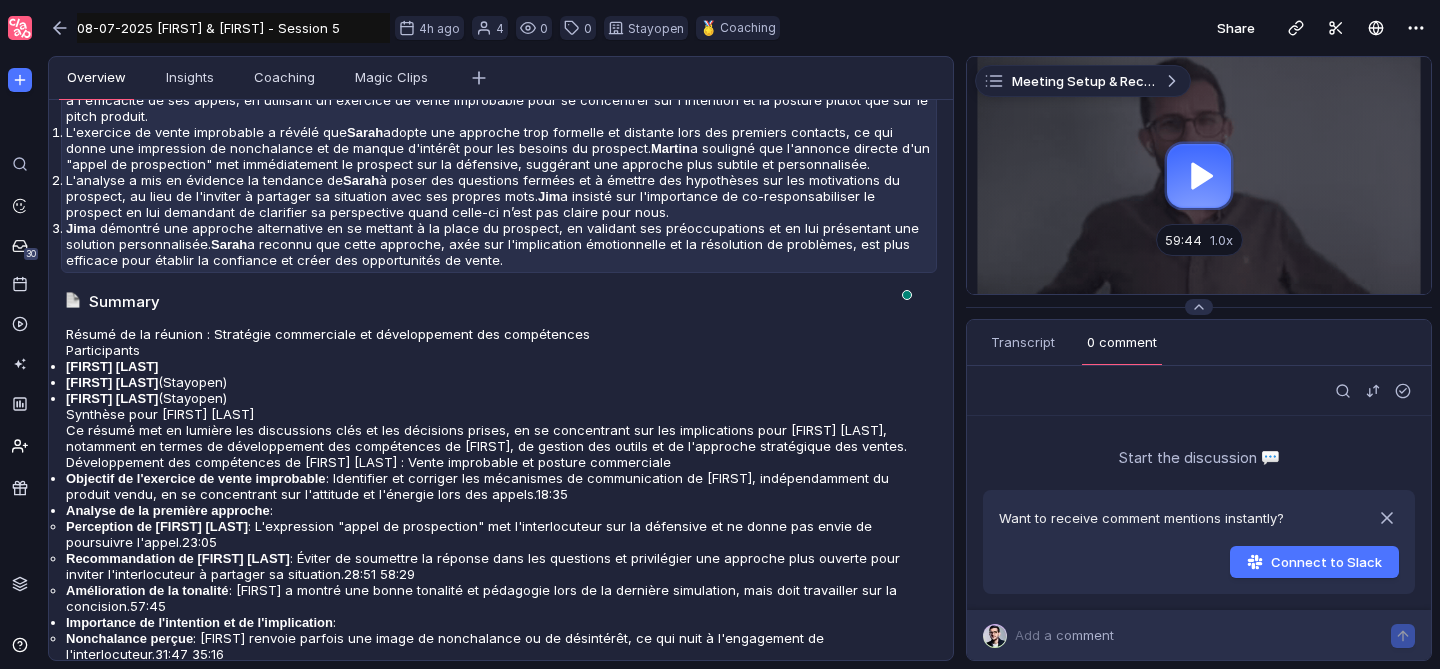 scroll, scrollTop: 421, scrollLeft: 0, axis: vertical 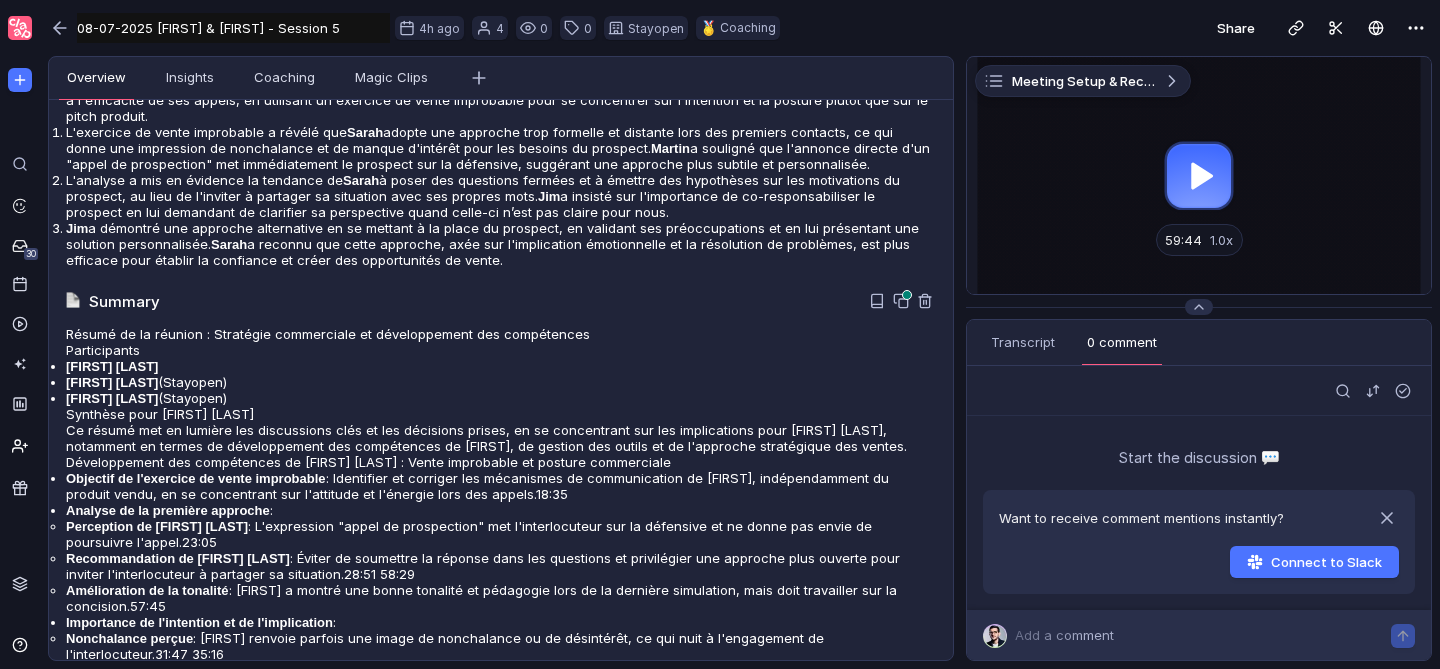 click on "Summary" at bounding box center (501, 35) 